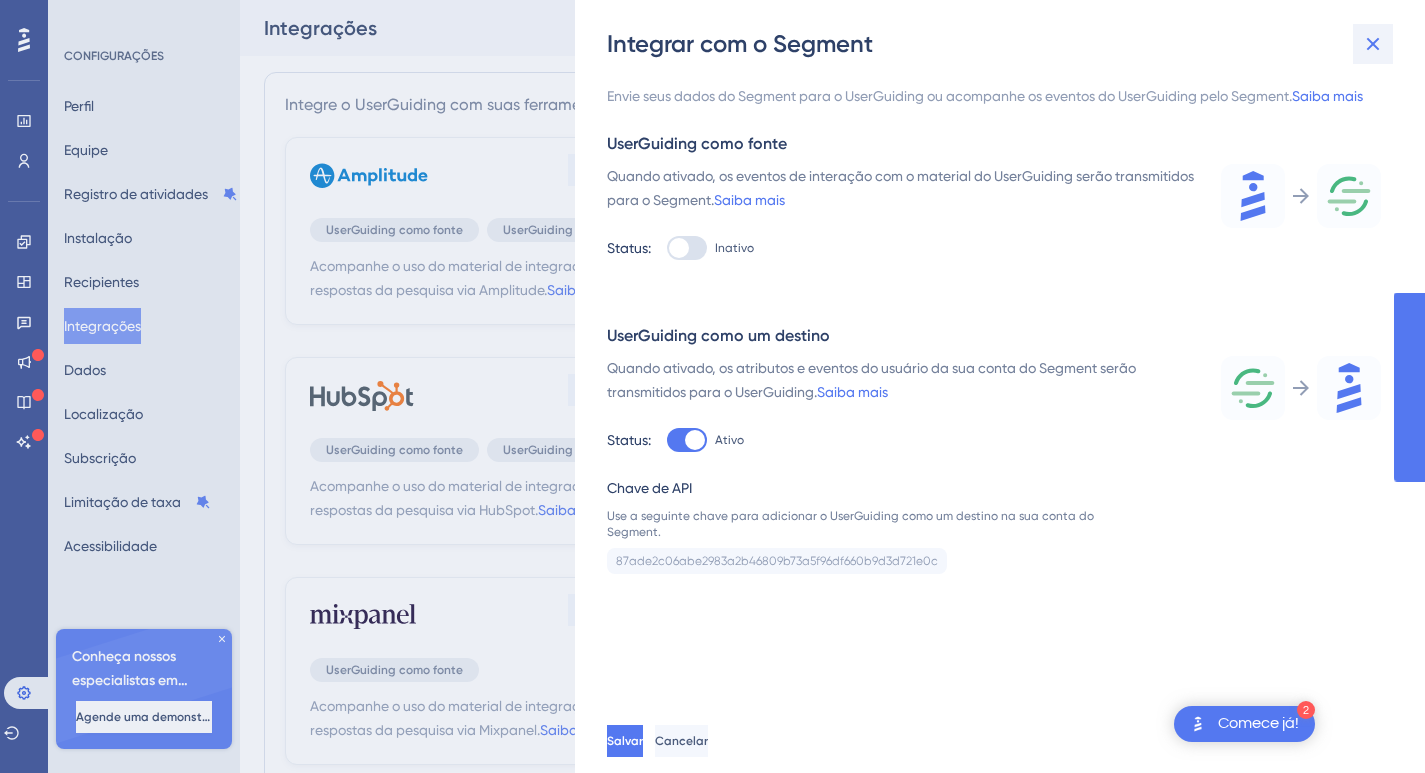scroll, scrollTop: 0, scrollLeft: 0, axis: both 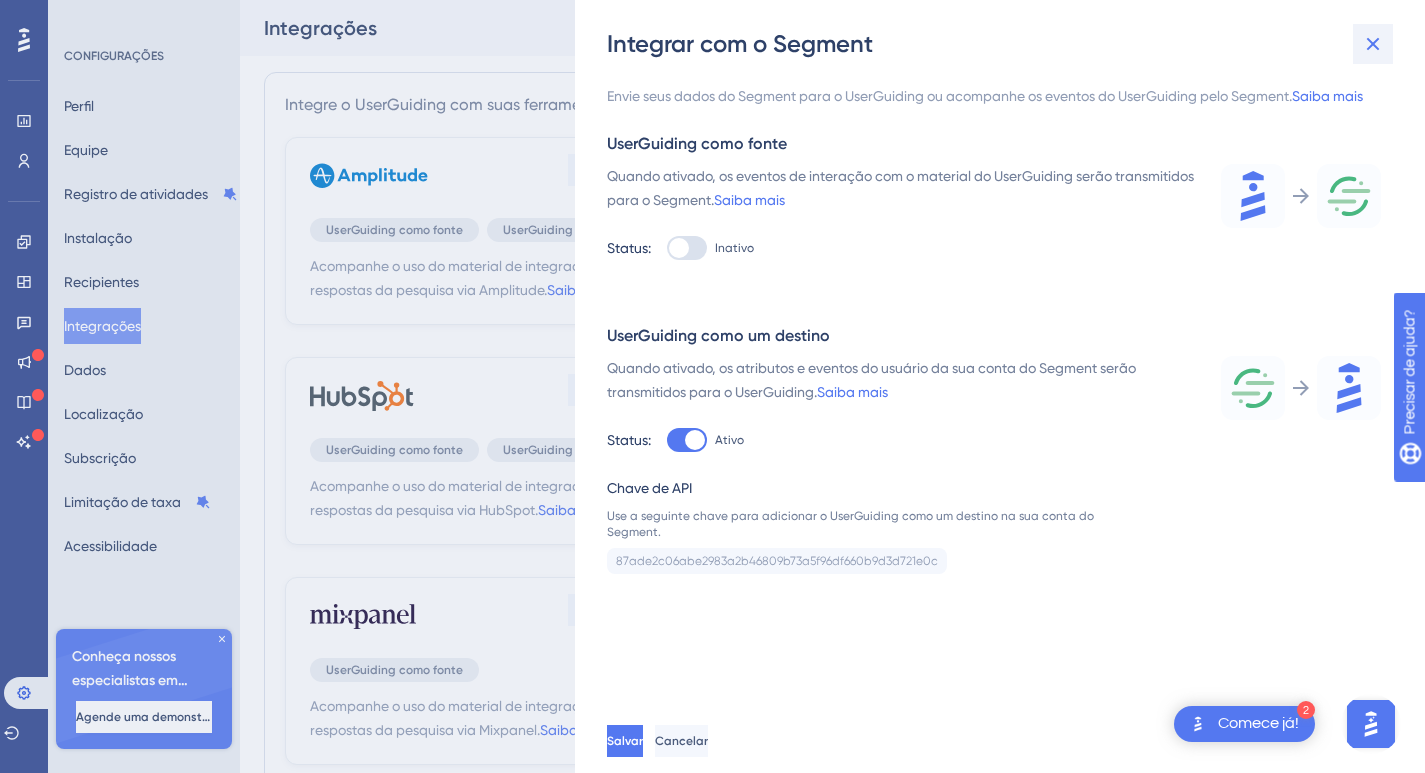 click 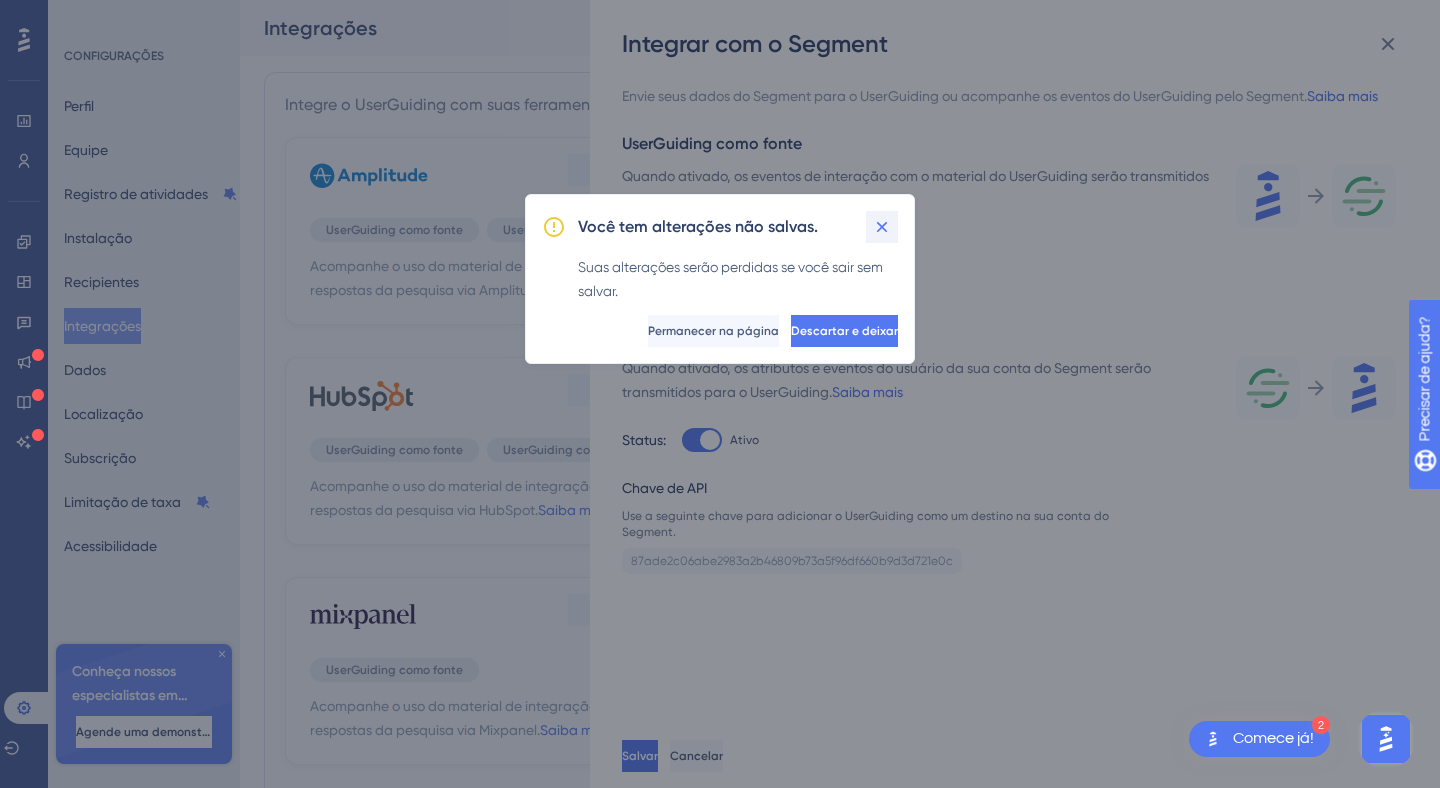 click 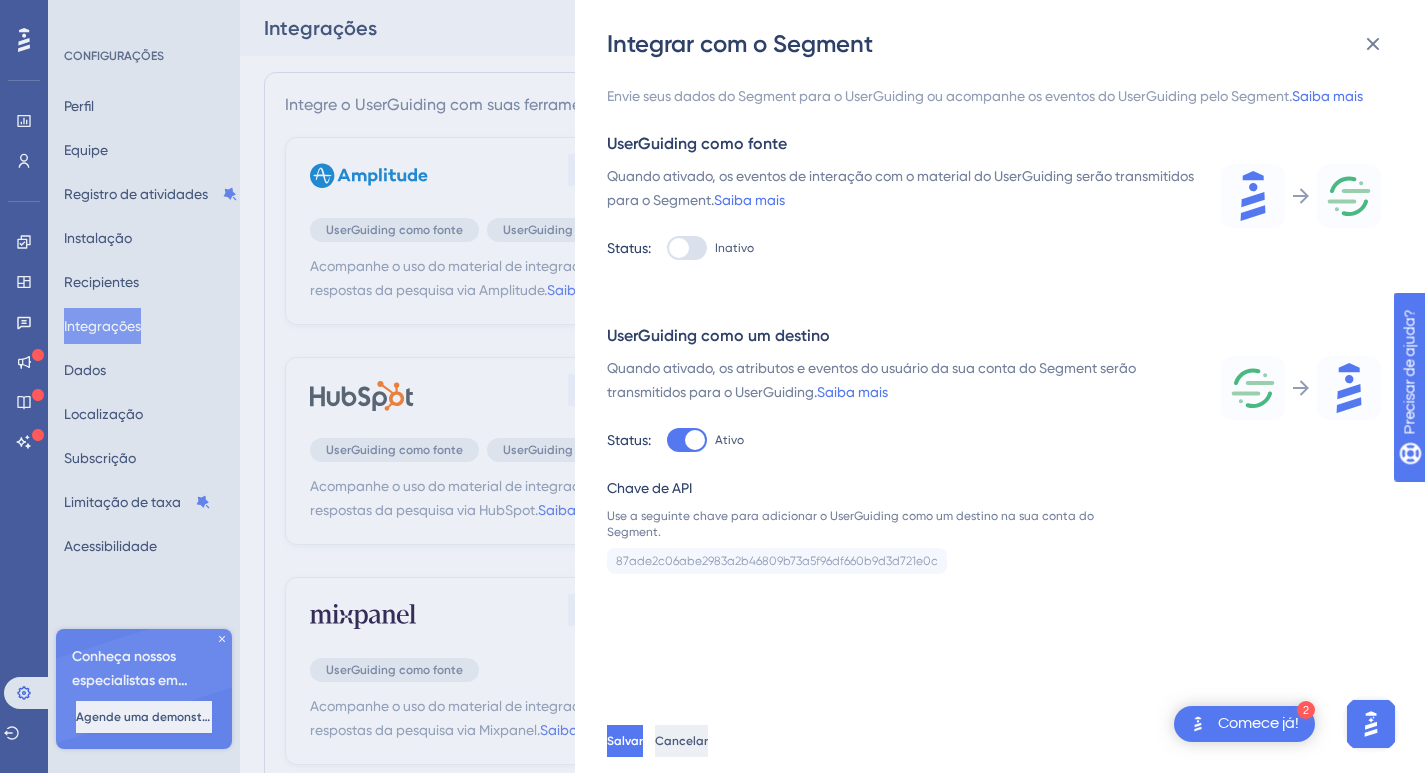 click on "Cancelar" at bounding box center [681, 741] 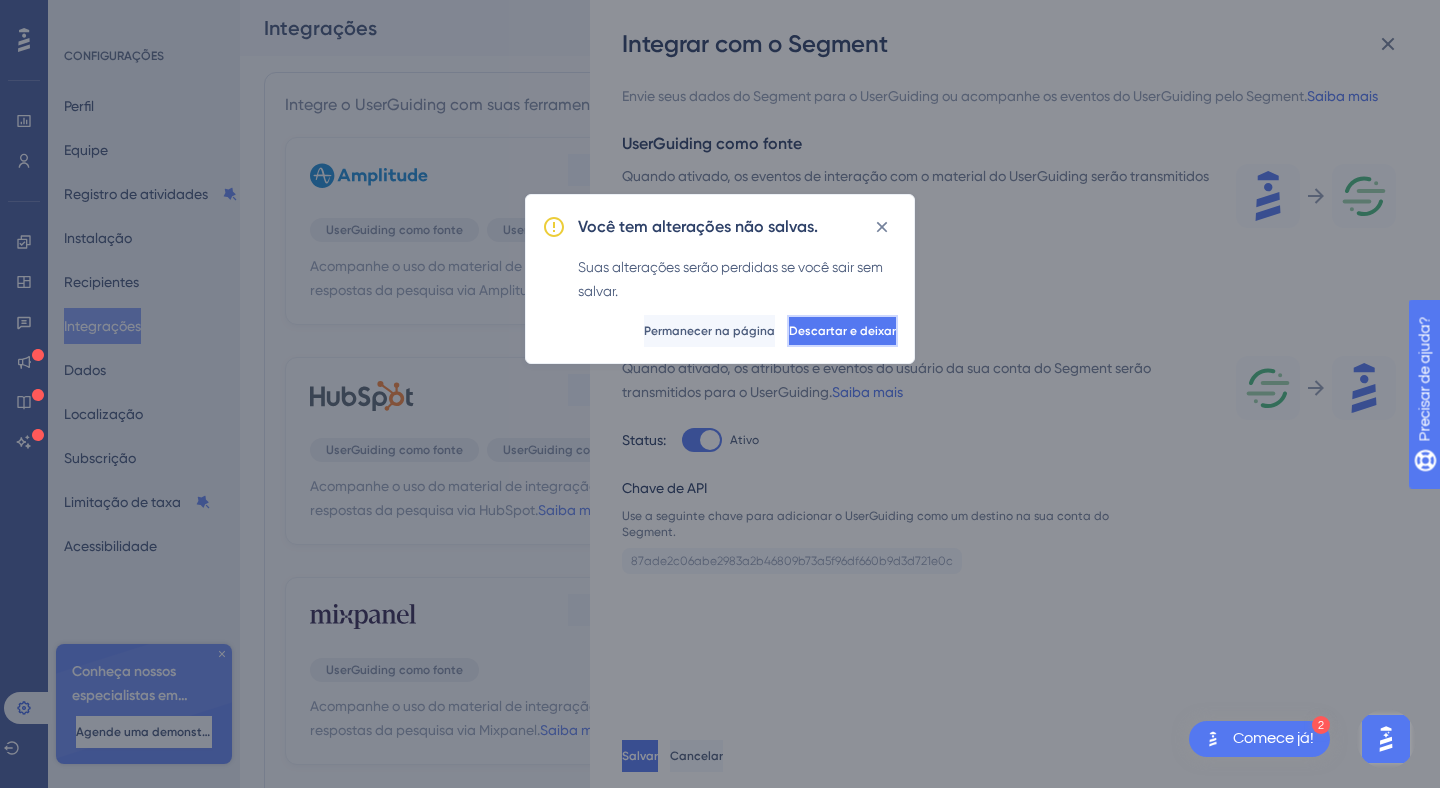 click on "Descartar e deixar" at bounding box center (842, 331) 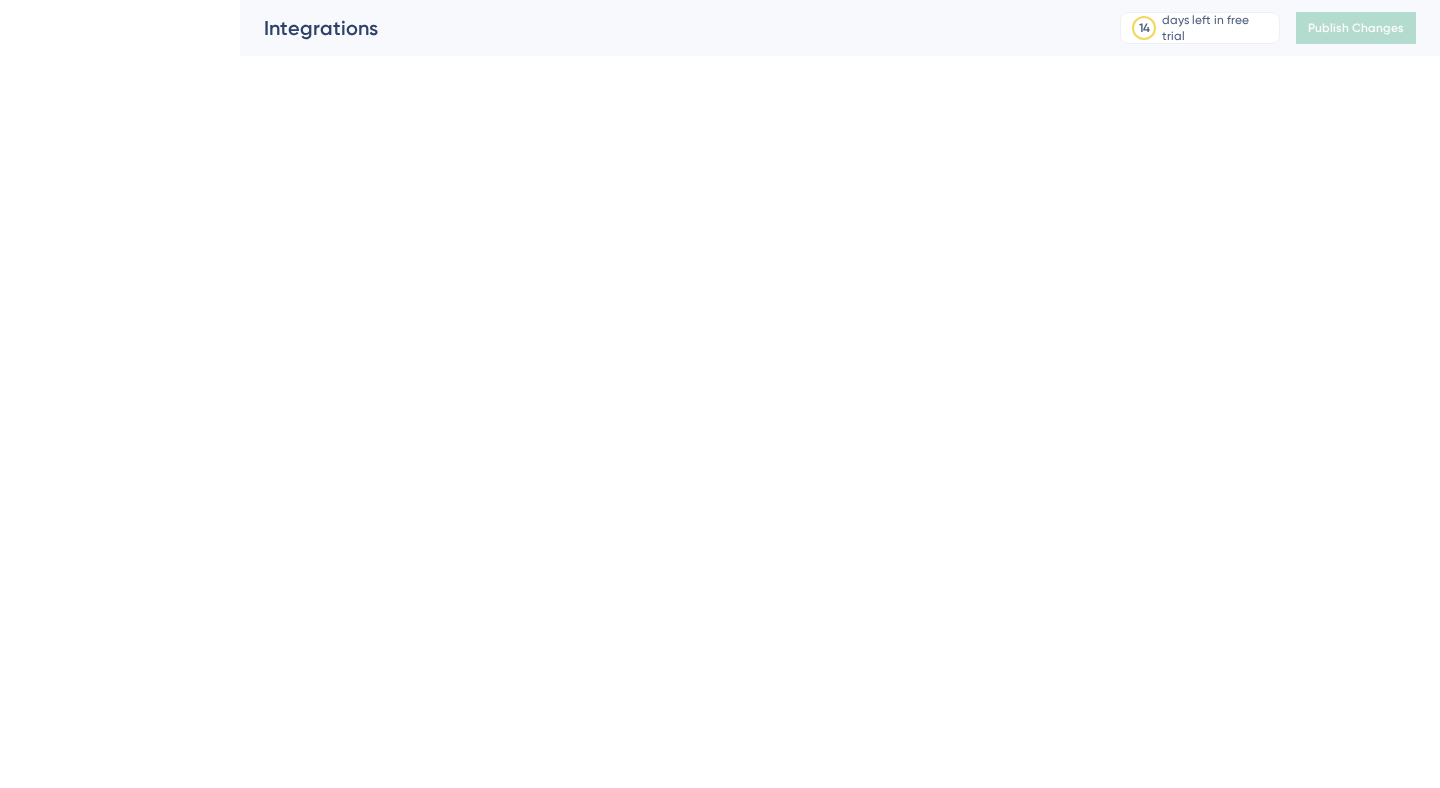 scroll, scrollTop: 0, scrollLeft: 0, axis: both 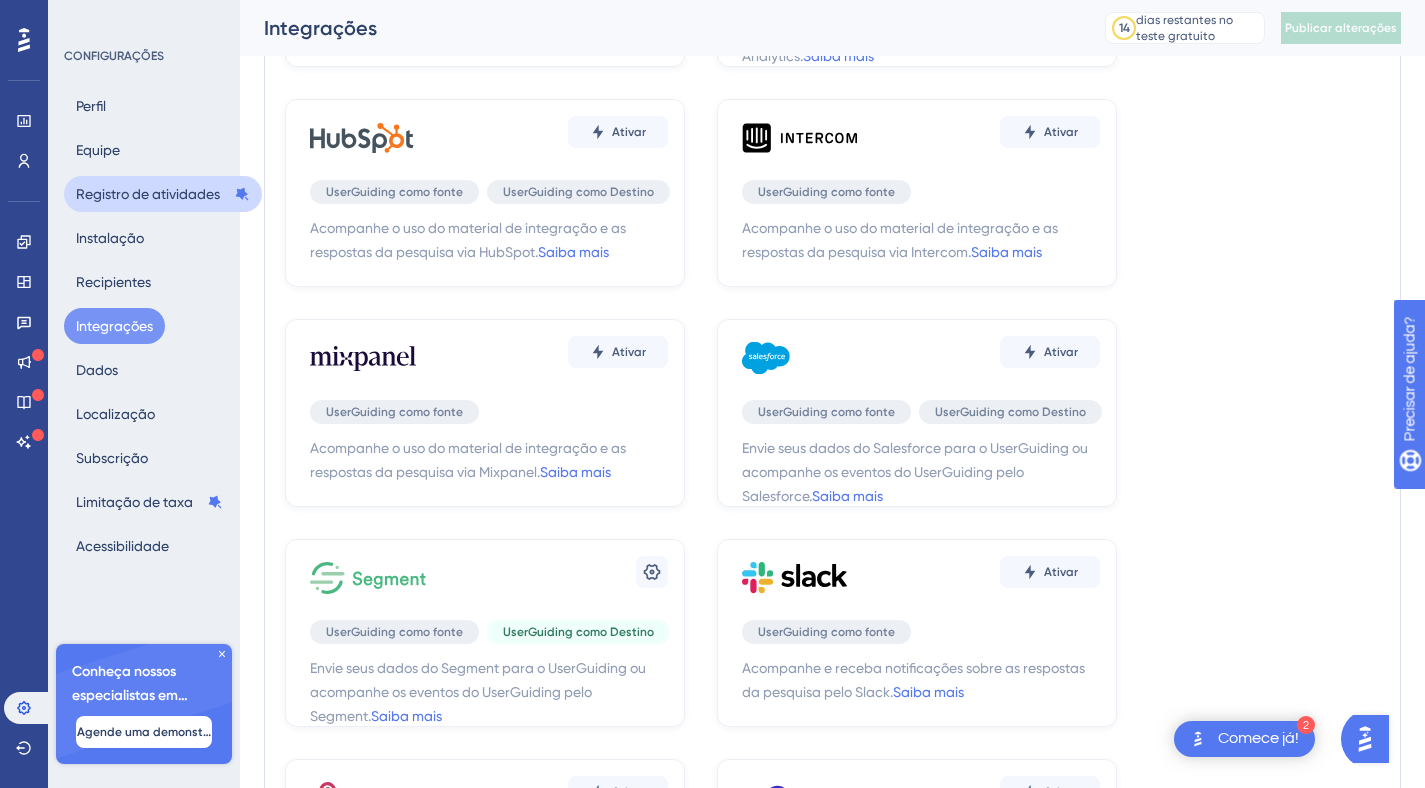 click on "Registro de atividades" at bounding box center (148, 194) 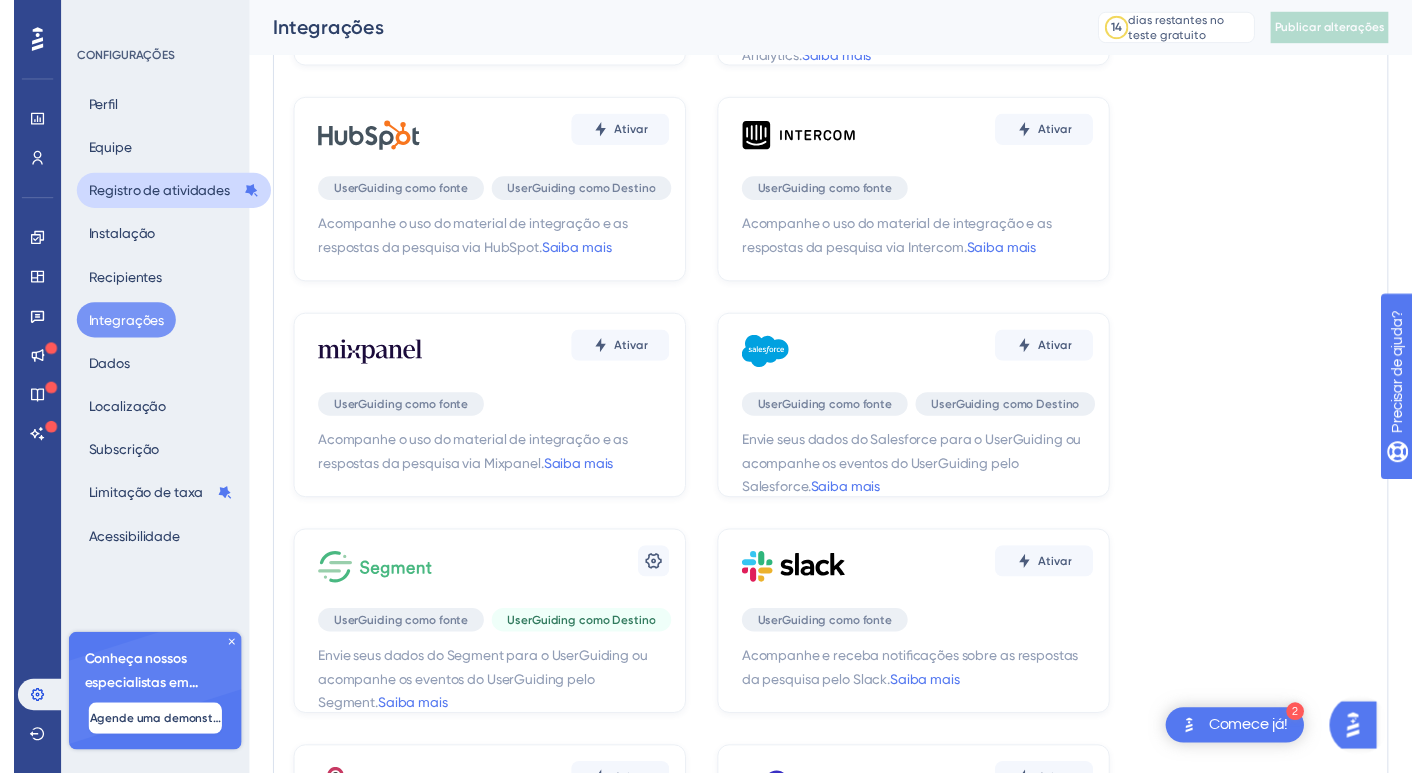 scroll, scrollTop: 0, scrollLeft: 0, axis: both 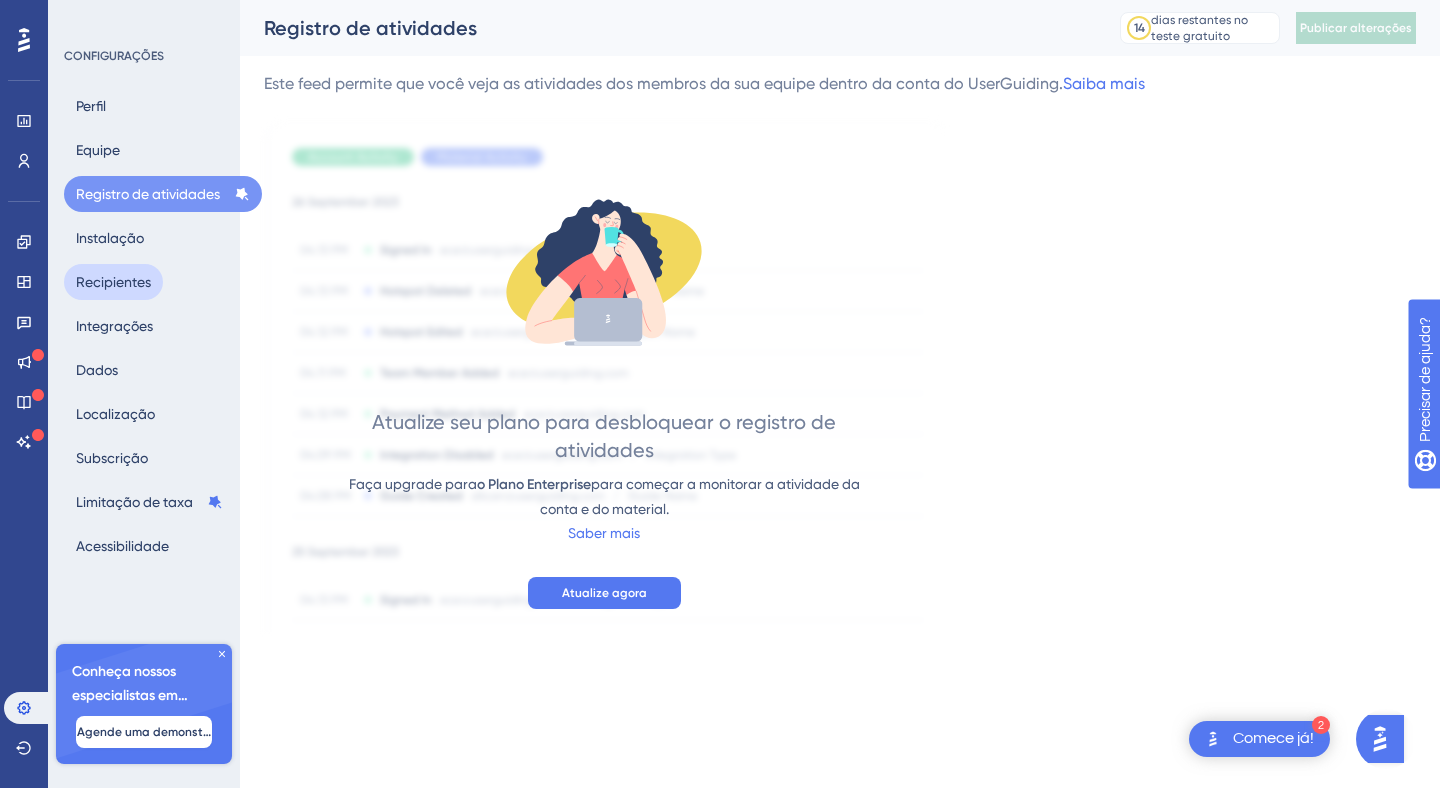 click on "Recipientes" at bounding box center (113, 282) 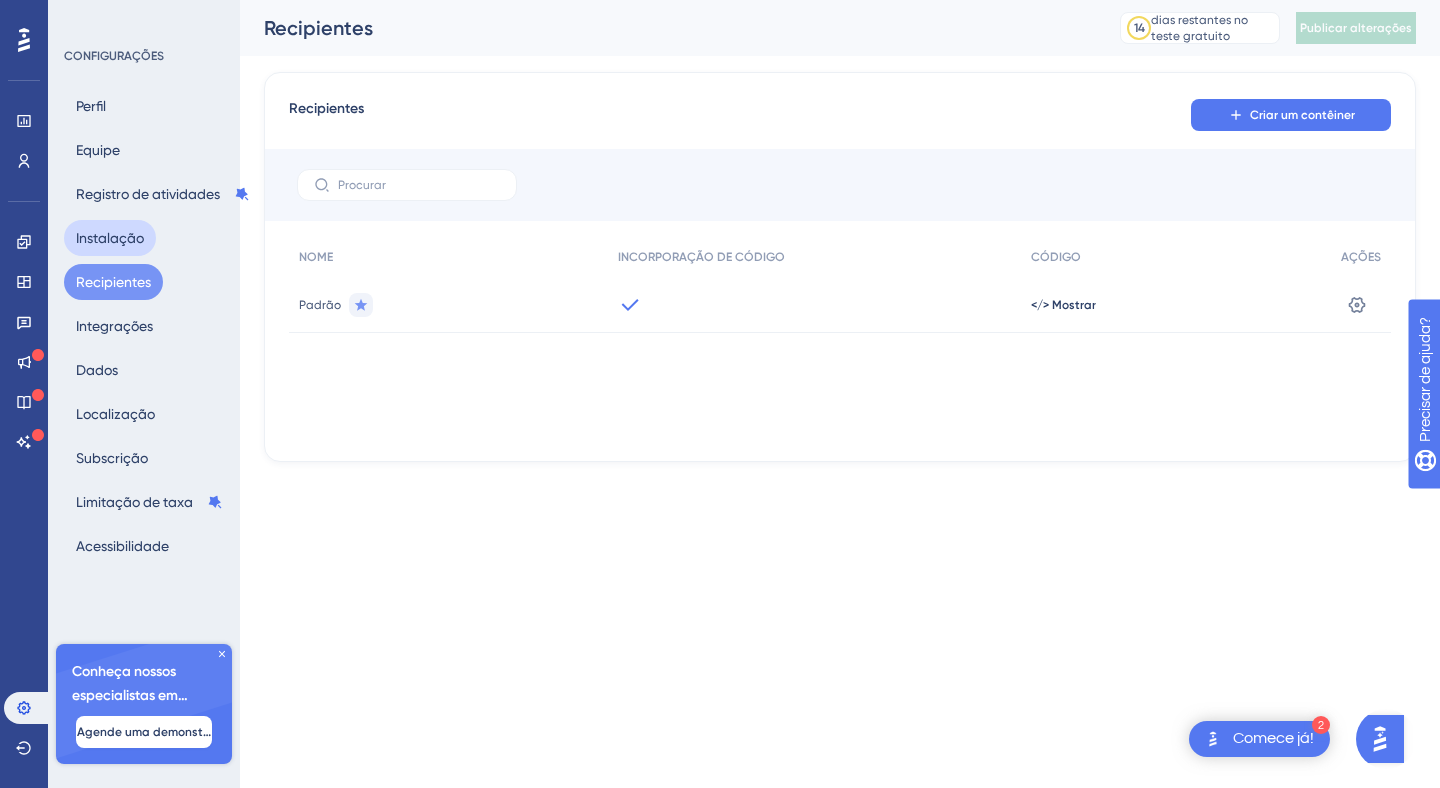 click on "Instalação" at bounding box center [110, 238] 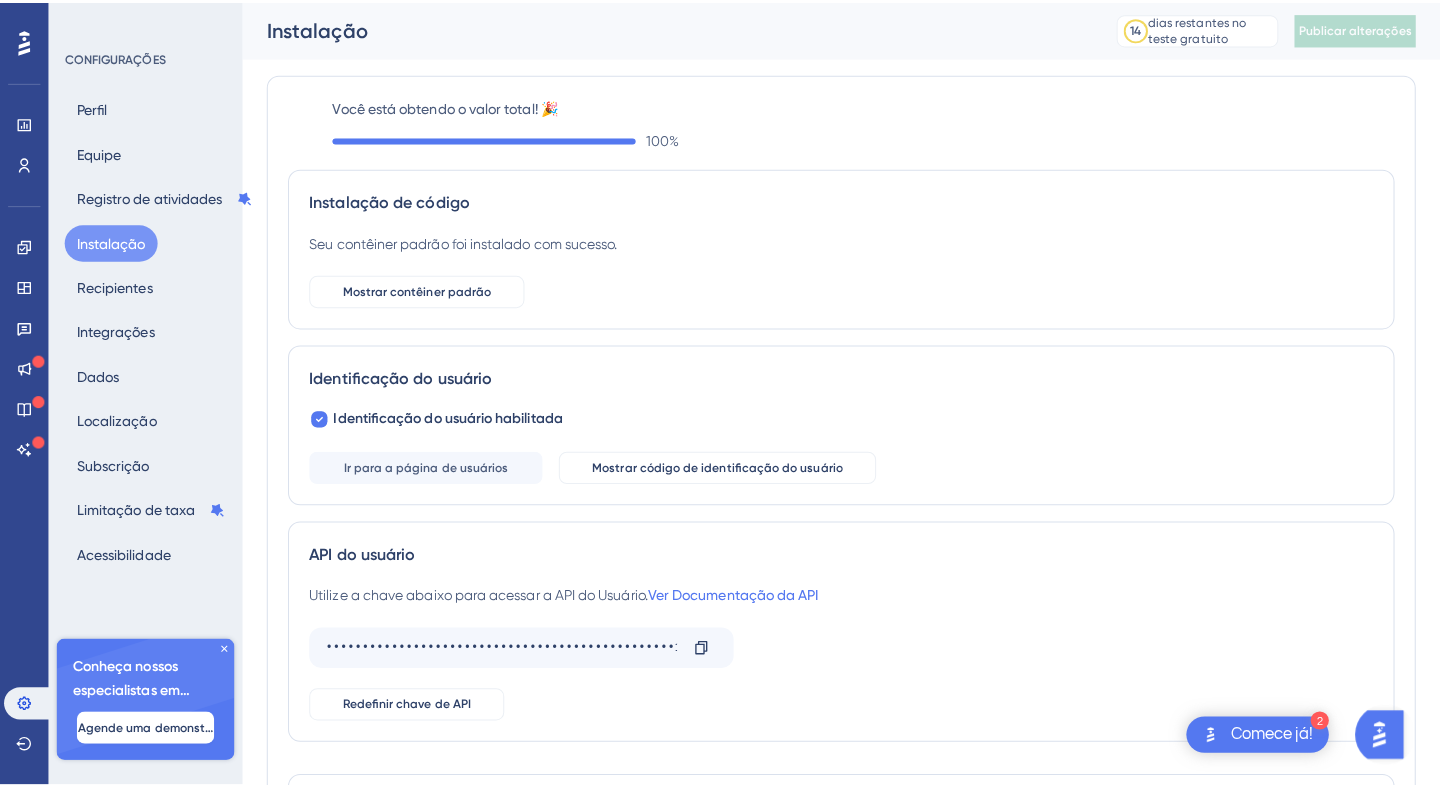 scroll, scrollTop: 0, scrollLeft: 0, axis: both 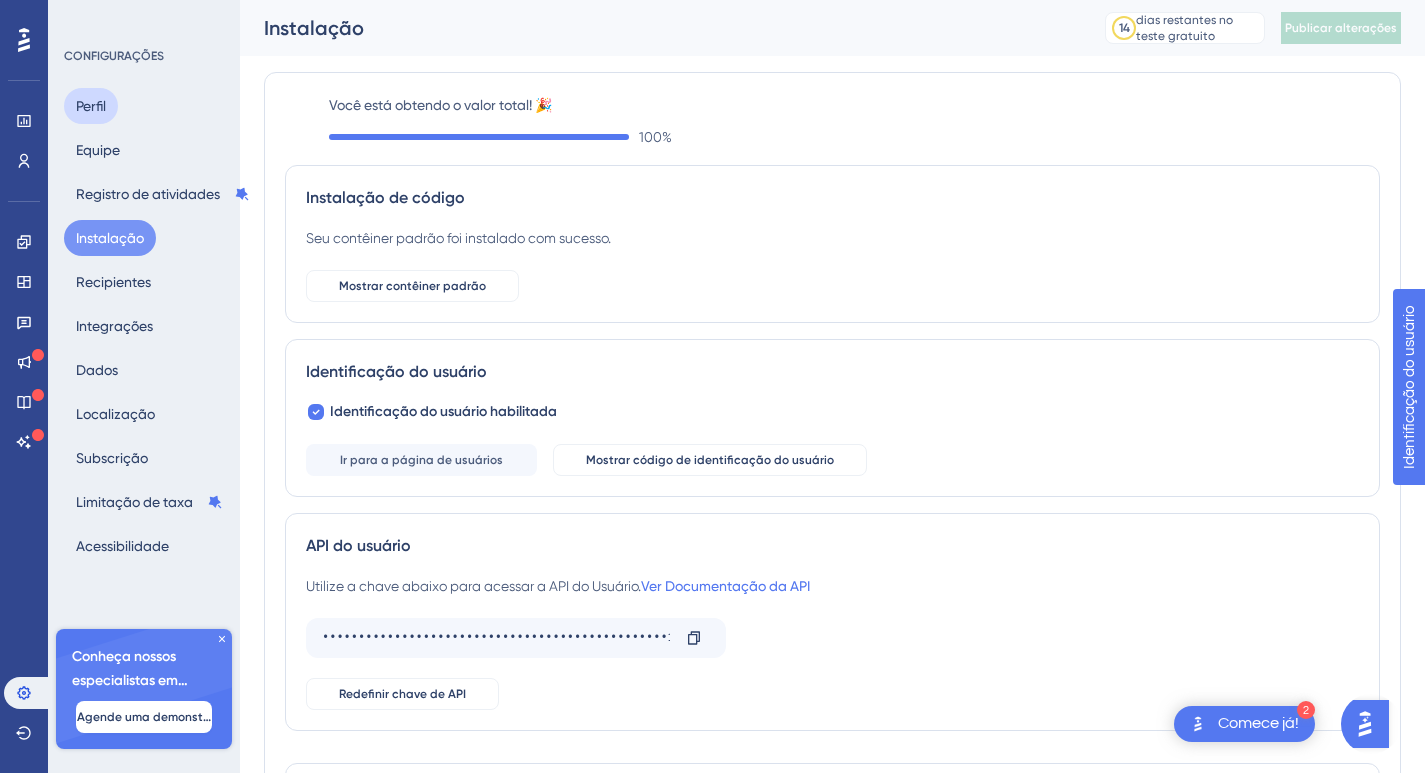click on "Perfil" at bounding box center [91, 106] 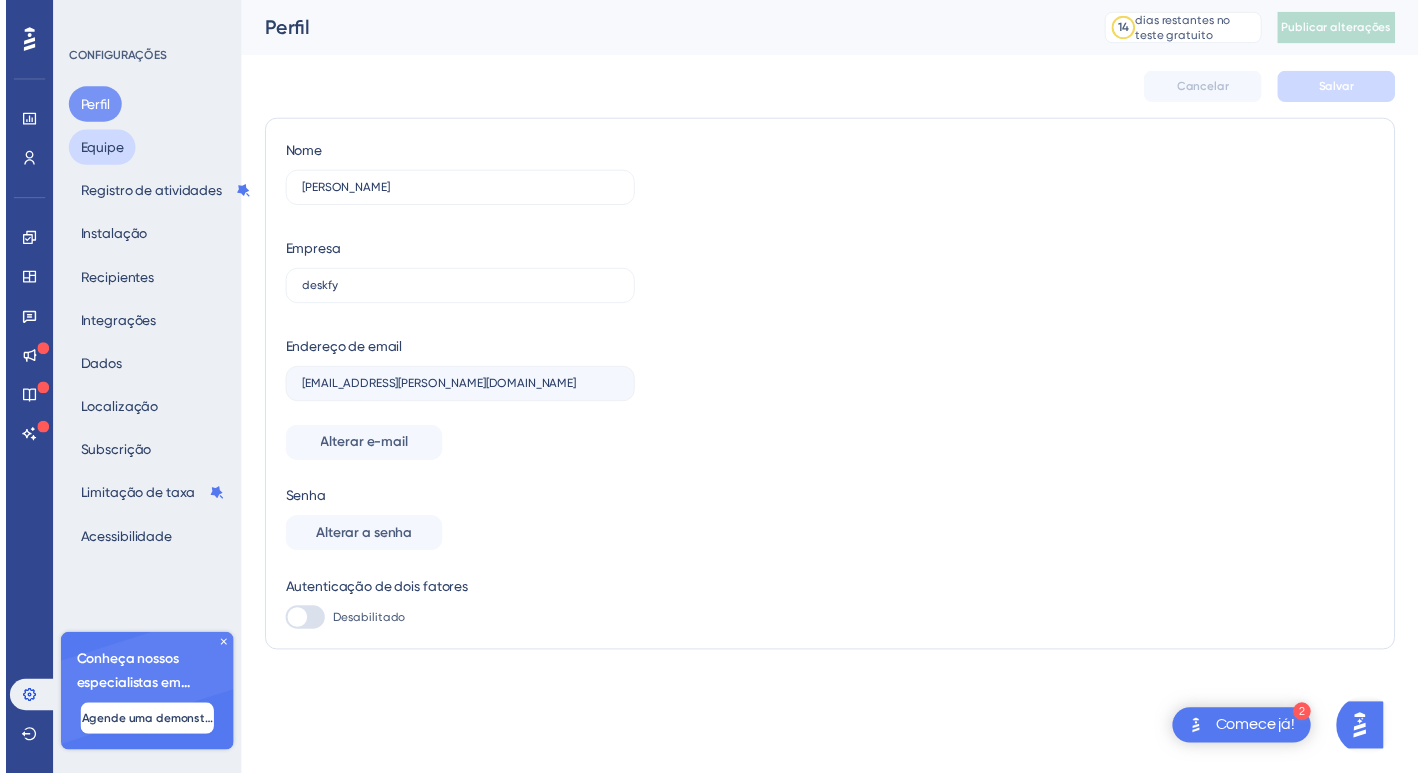 scroll, scrollTop: 0, scrollLeft: 0, axis: both 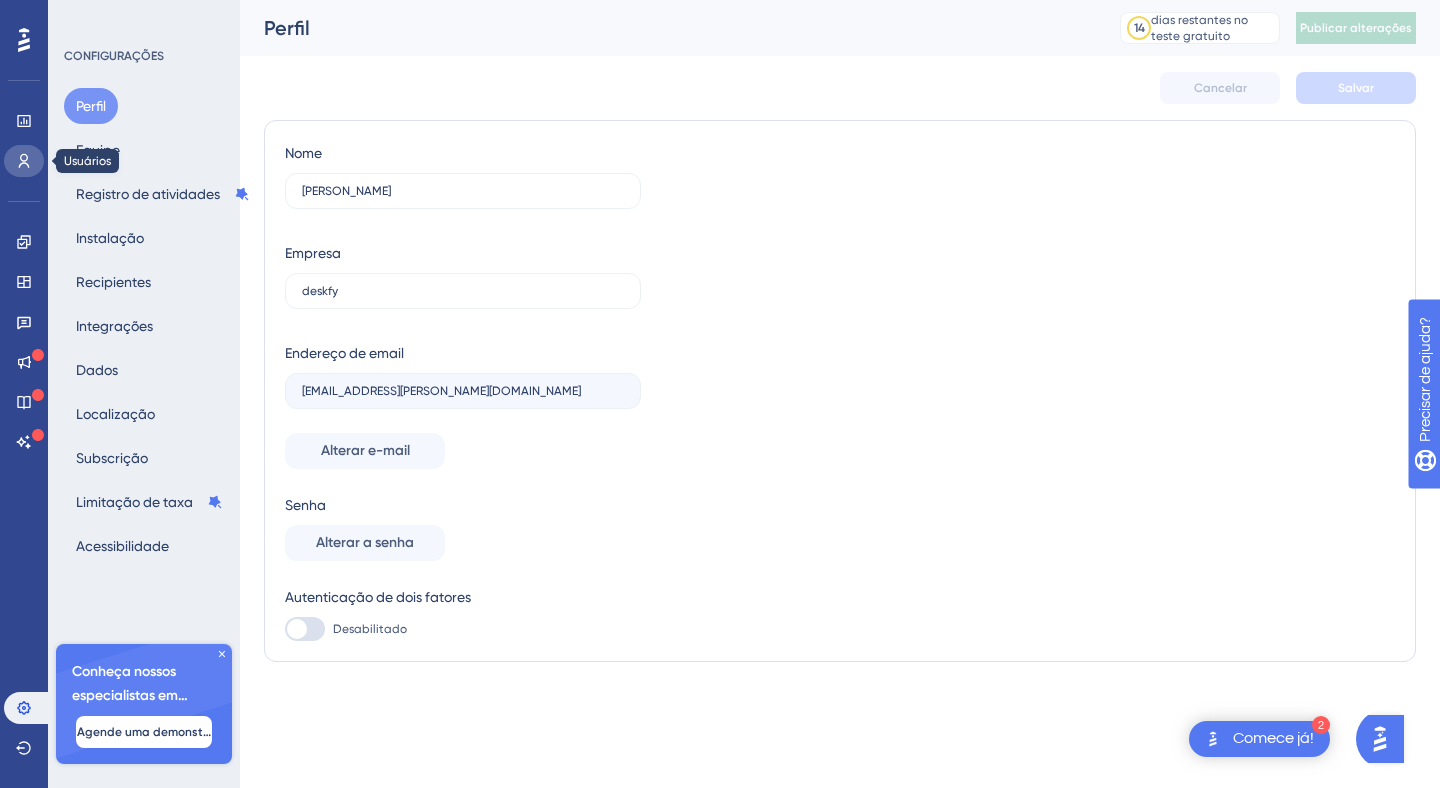 click at bounding box center (24, 161) 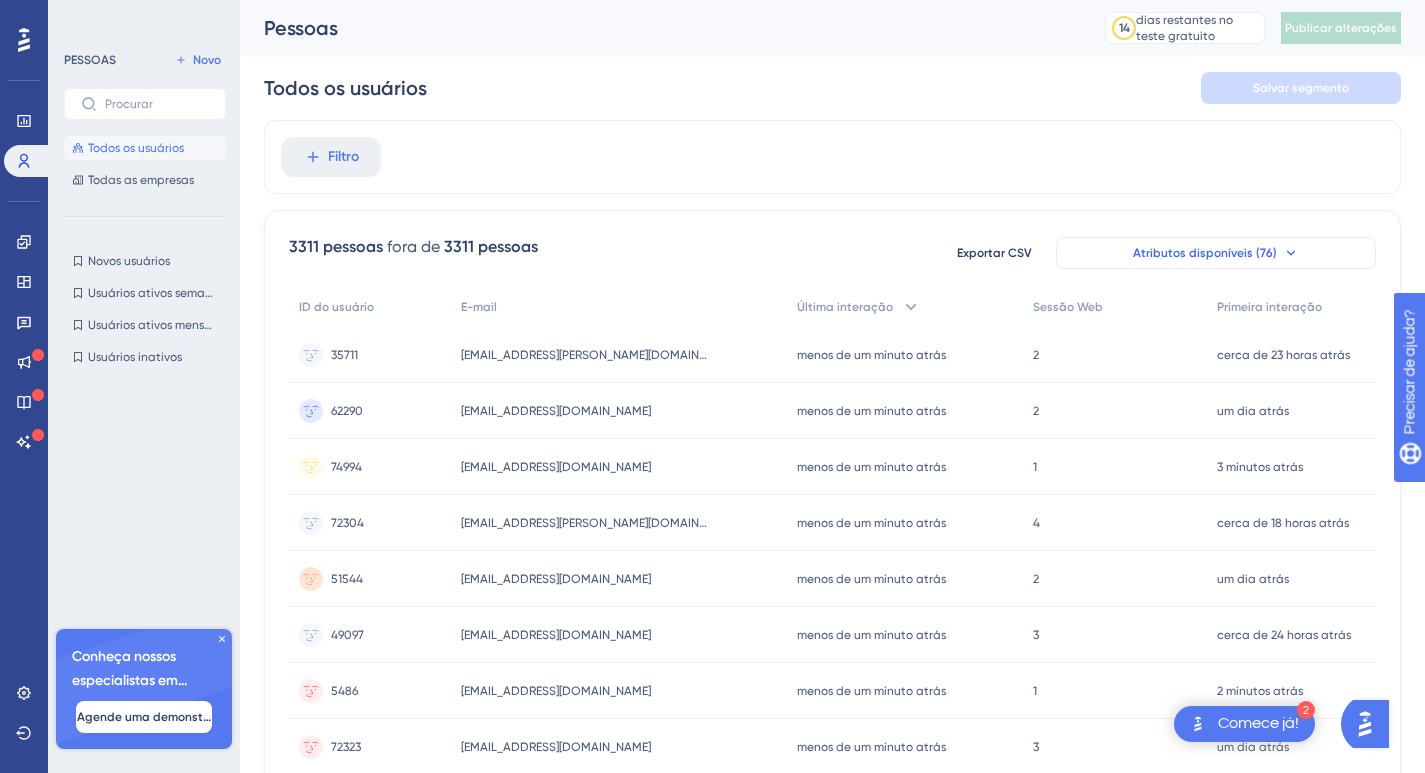 click on "Atributos disponíveis (76)" at bounding box center [1216, 253] 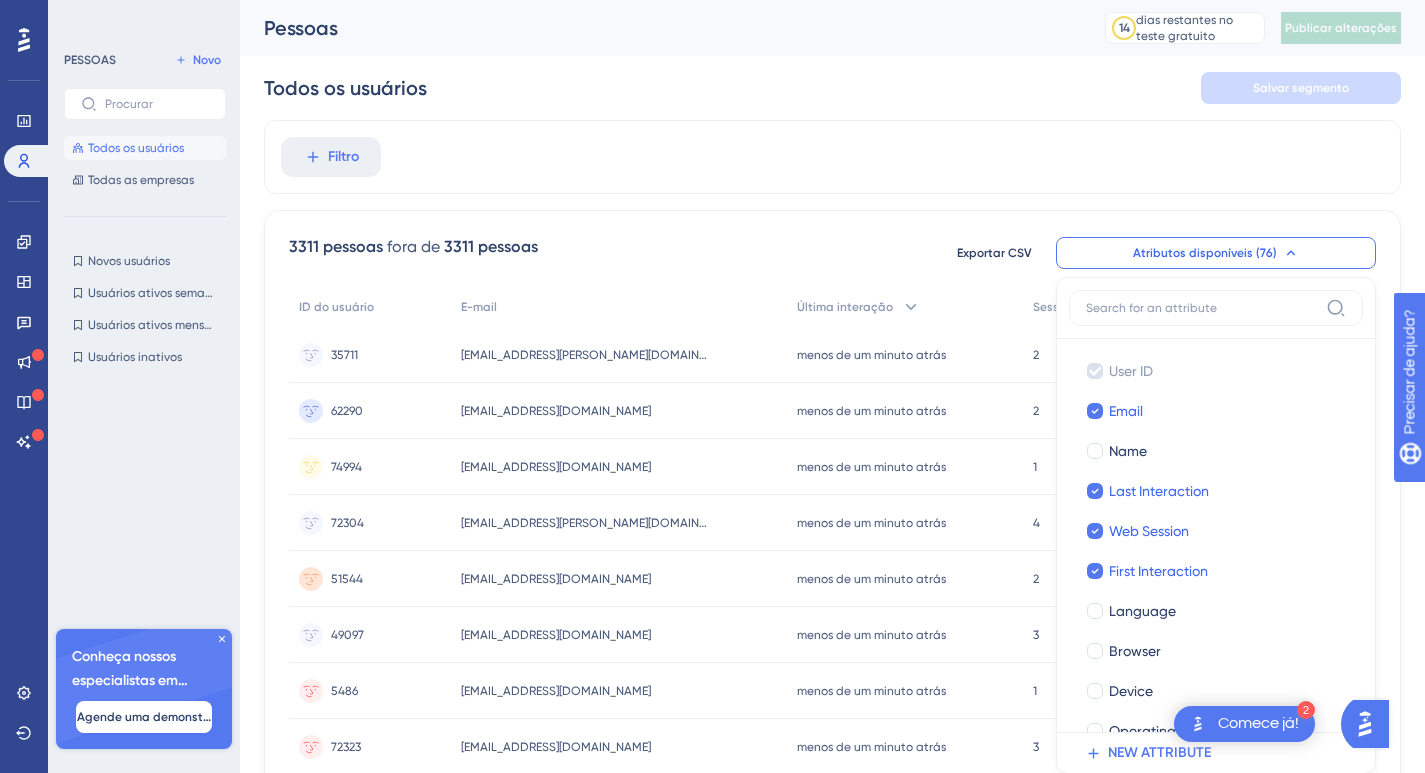 scroll, scrollTop: 139, scrollLeft: 0, axis: vertical 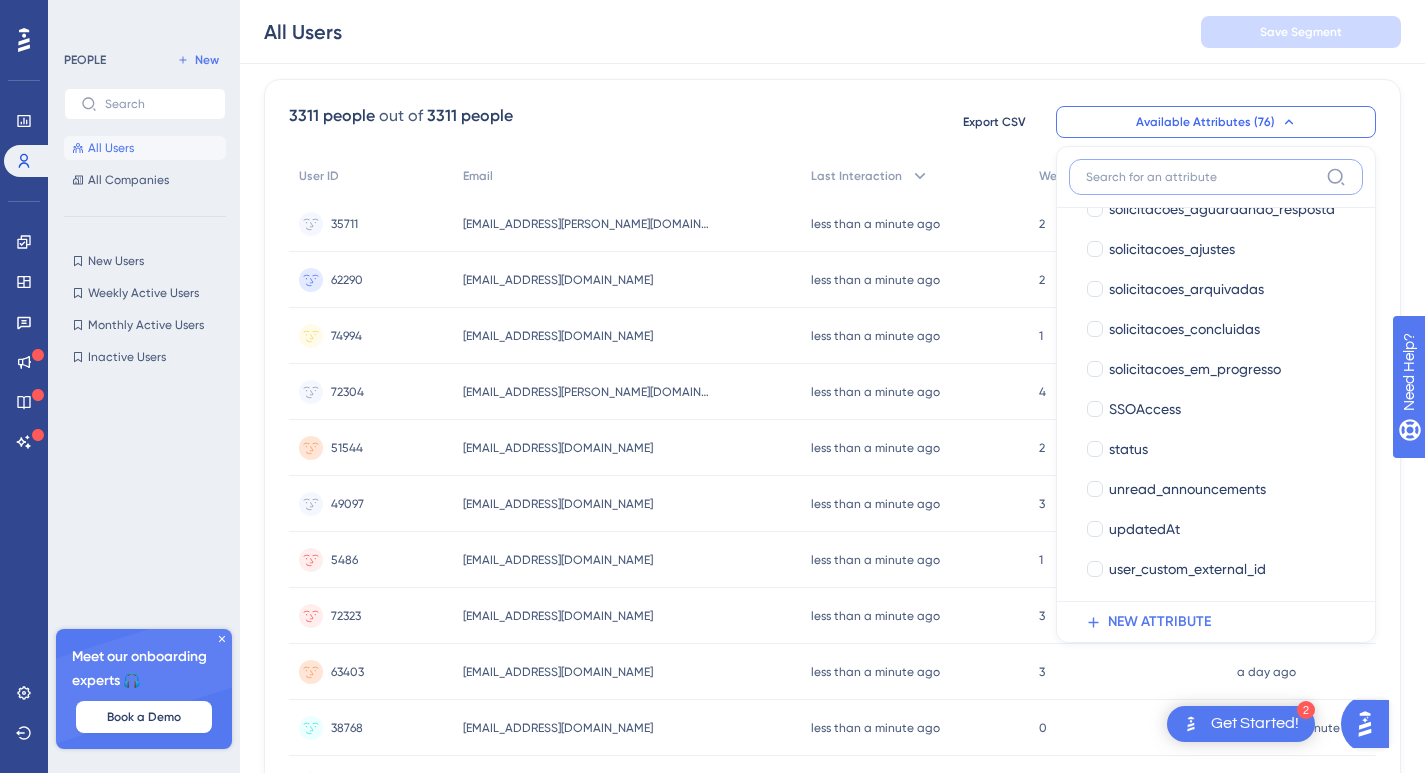 click at bounding box center [1202, 177] 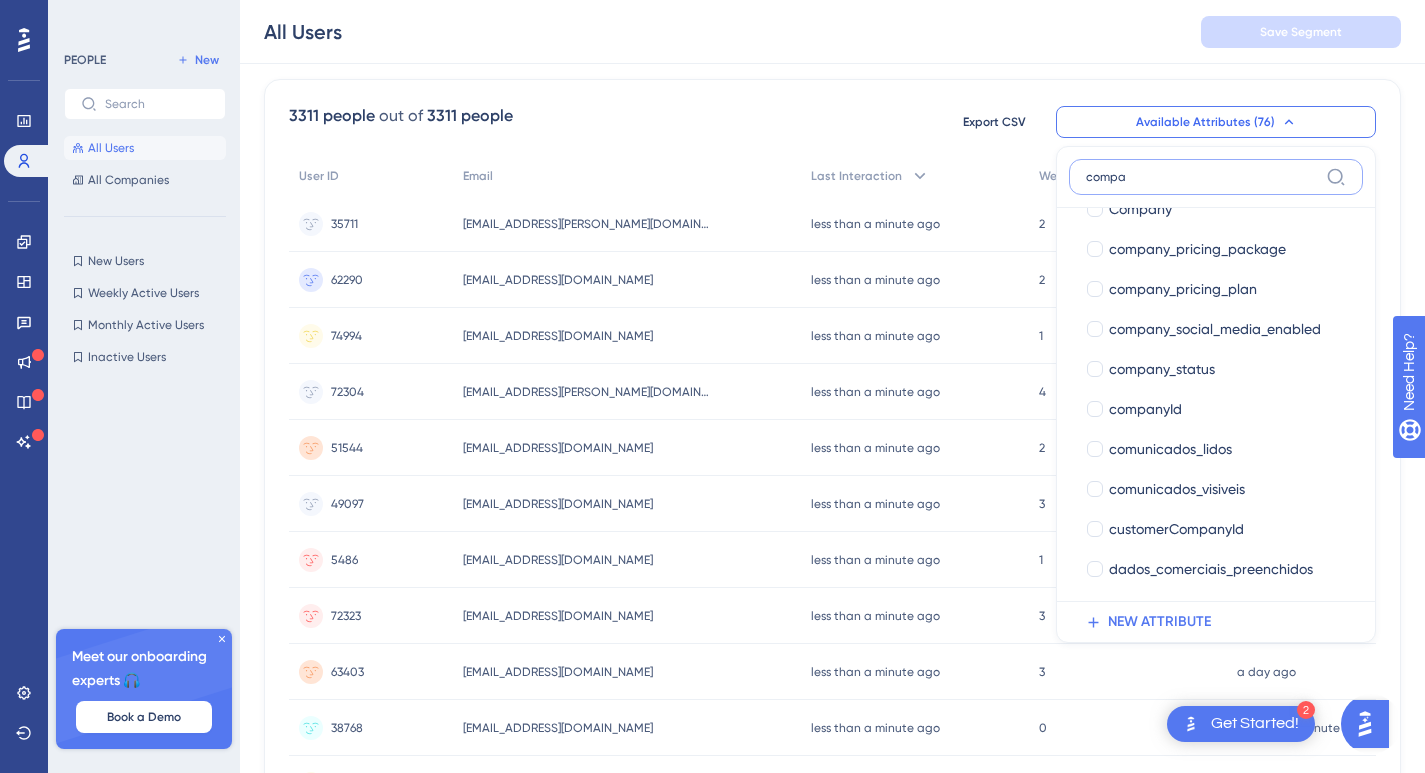 scroll, scrollTop: 0, scrollLeft: 0, axis: both 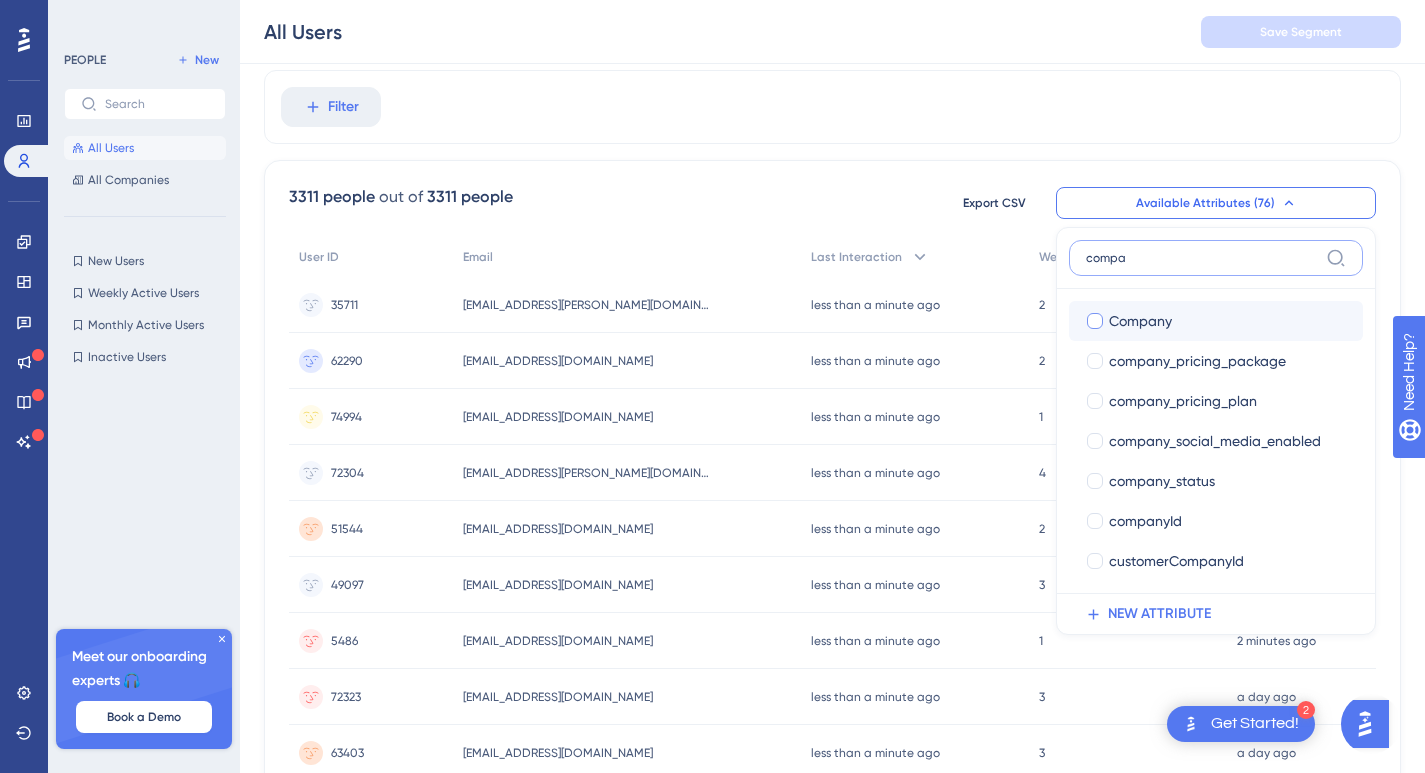 type on "compa" 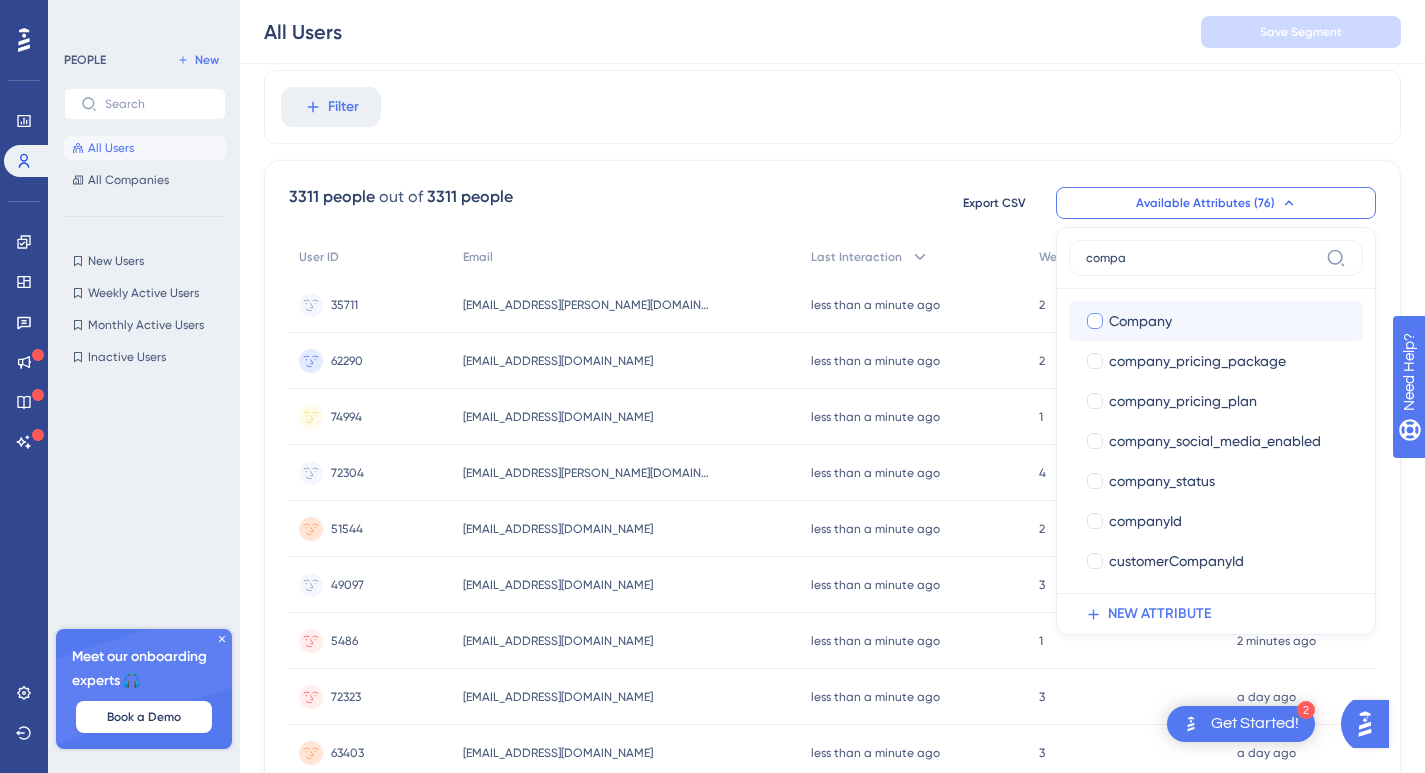 click on "Company" at bounding box center [1228, 321] 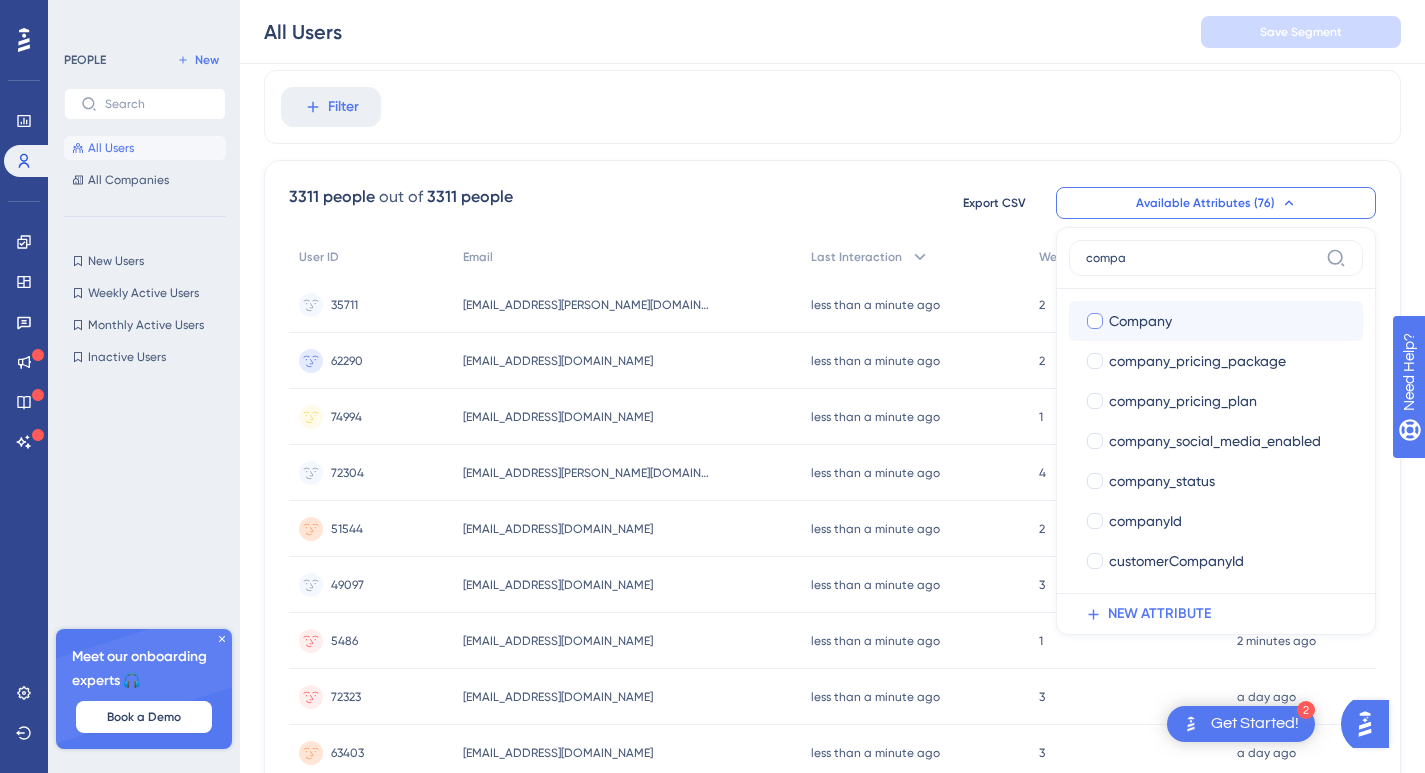 checkbox on "true" 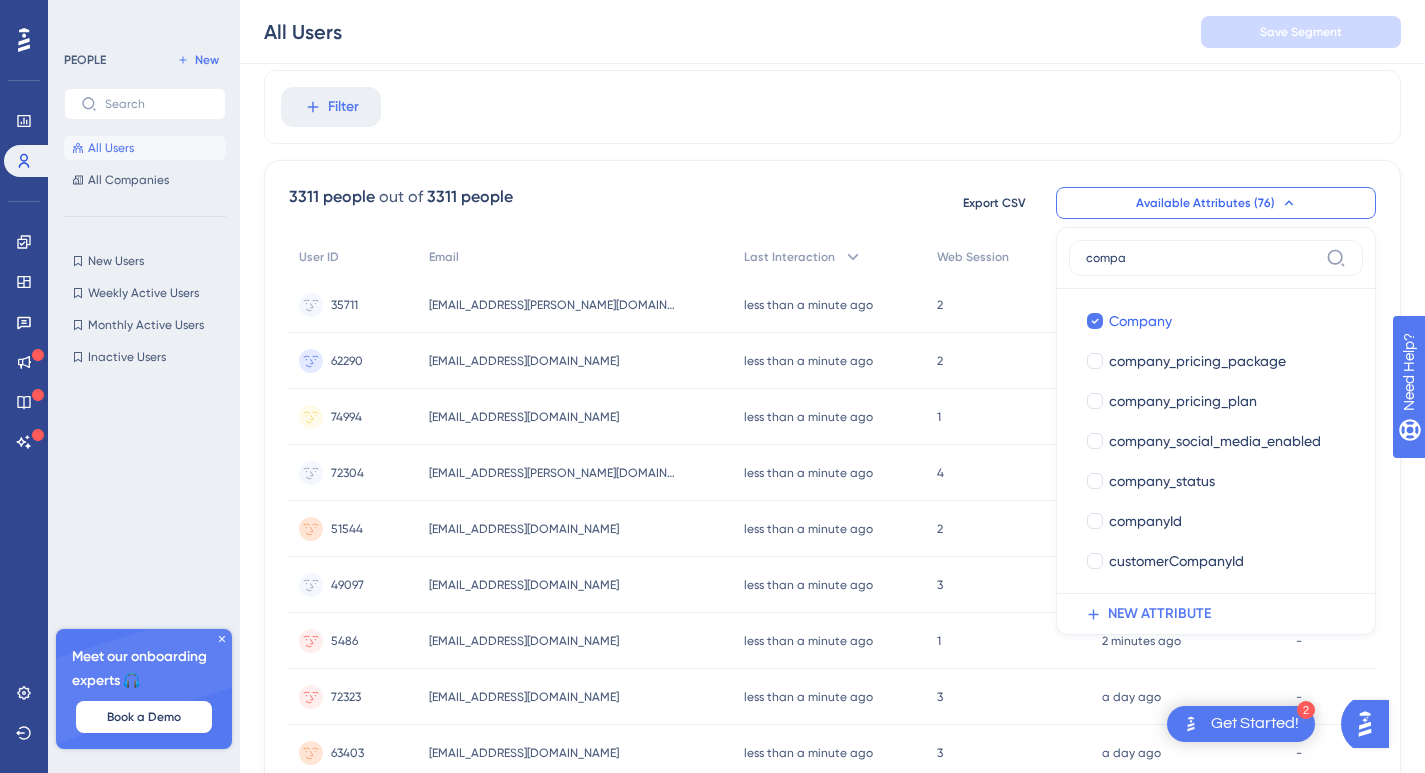 click on "3311   people out of 3311   people Export CSV Available Attributes (76) compa Company Company company_pricing_package company_pricing_package company_pricing_plan company_pricing_plan company_social_media_enabled company_social_media_enabled company_status company_status companyId companyId customerCompanyId customerCompanyId NEW ATTRIBUTE" at bounding box center [832, 203] 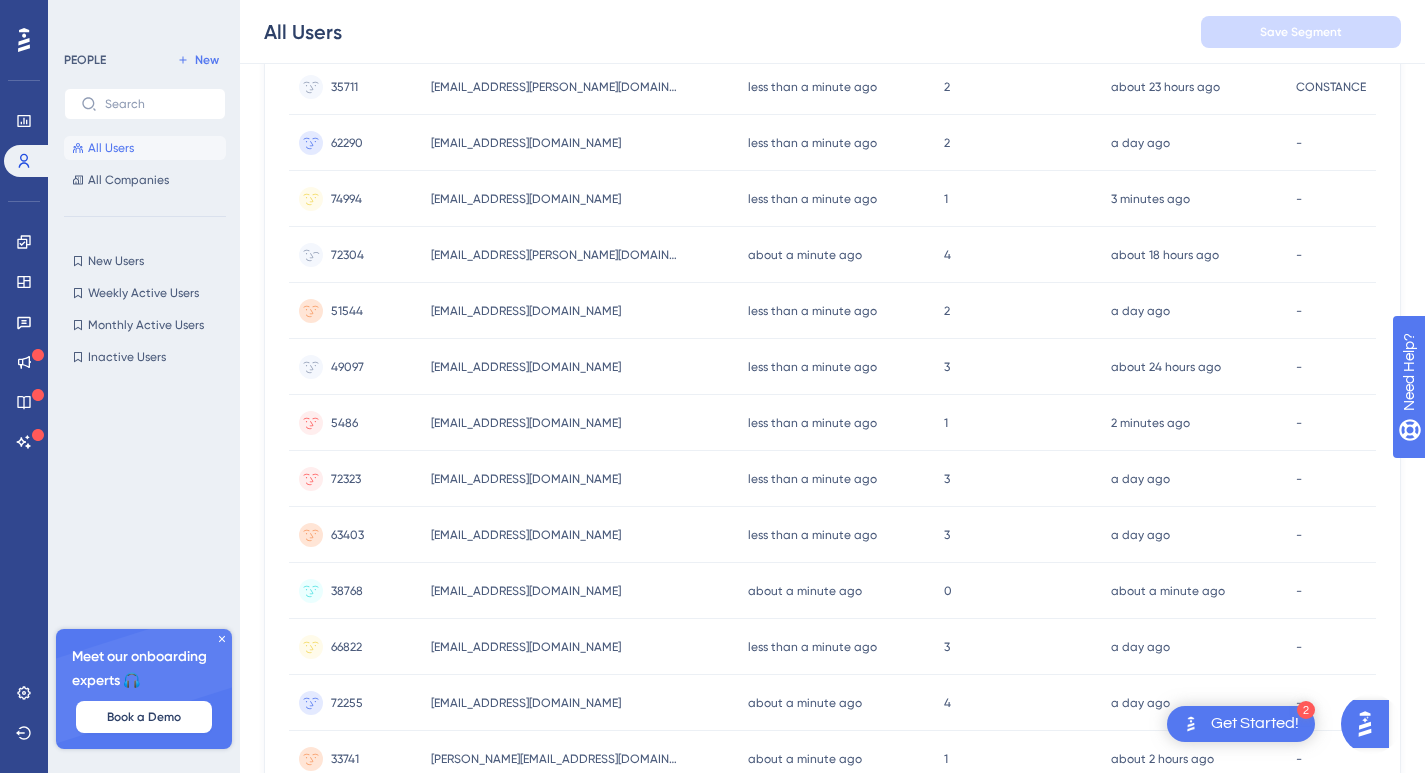 scroll, scrollTop: 175, scrollLeft: 0, axis: vertical 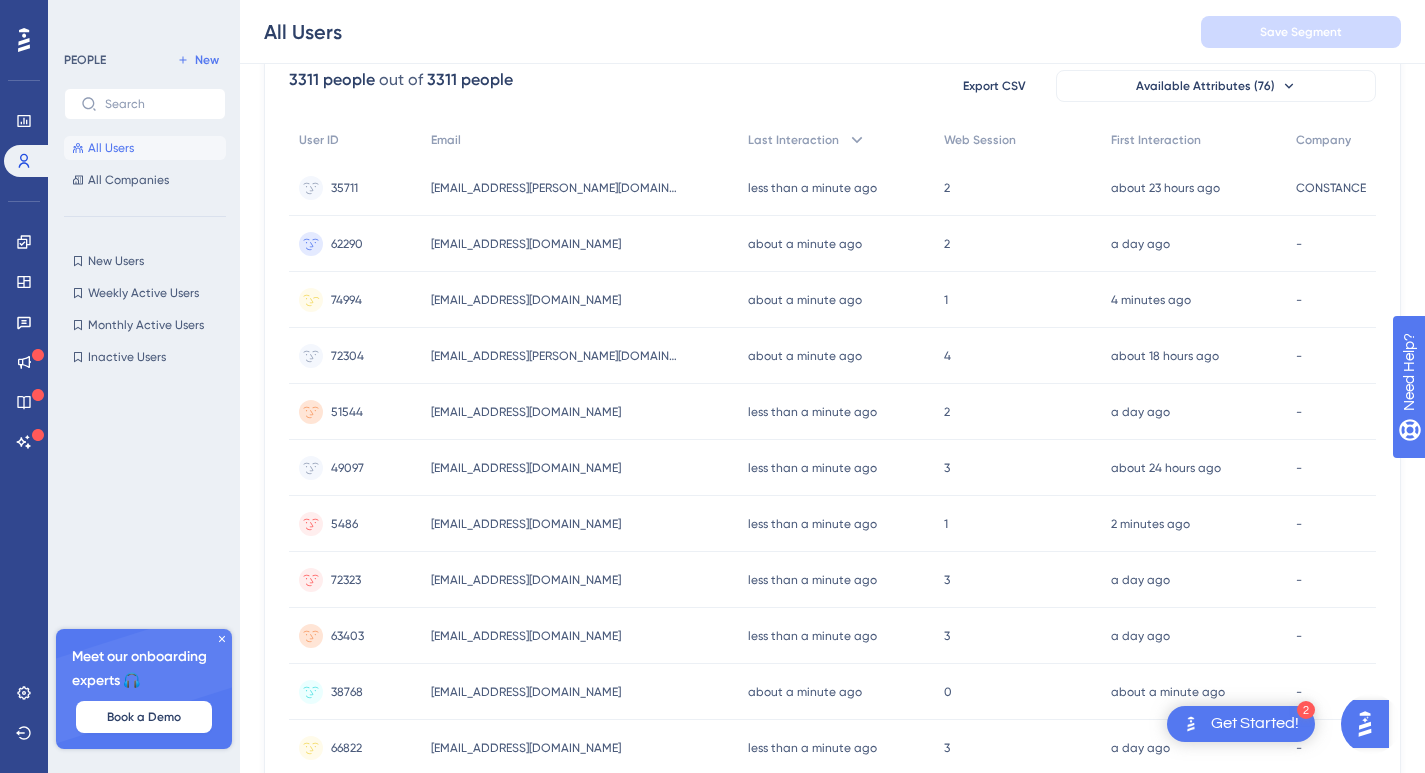 click on "-" at bounding box center [1331, 300] 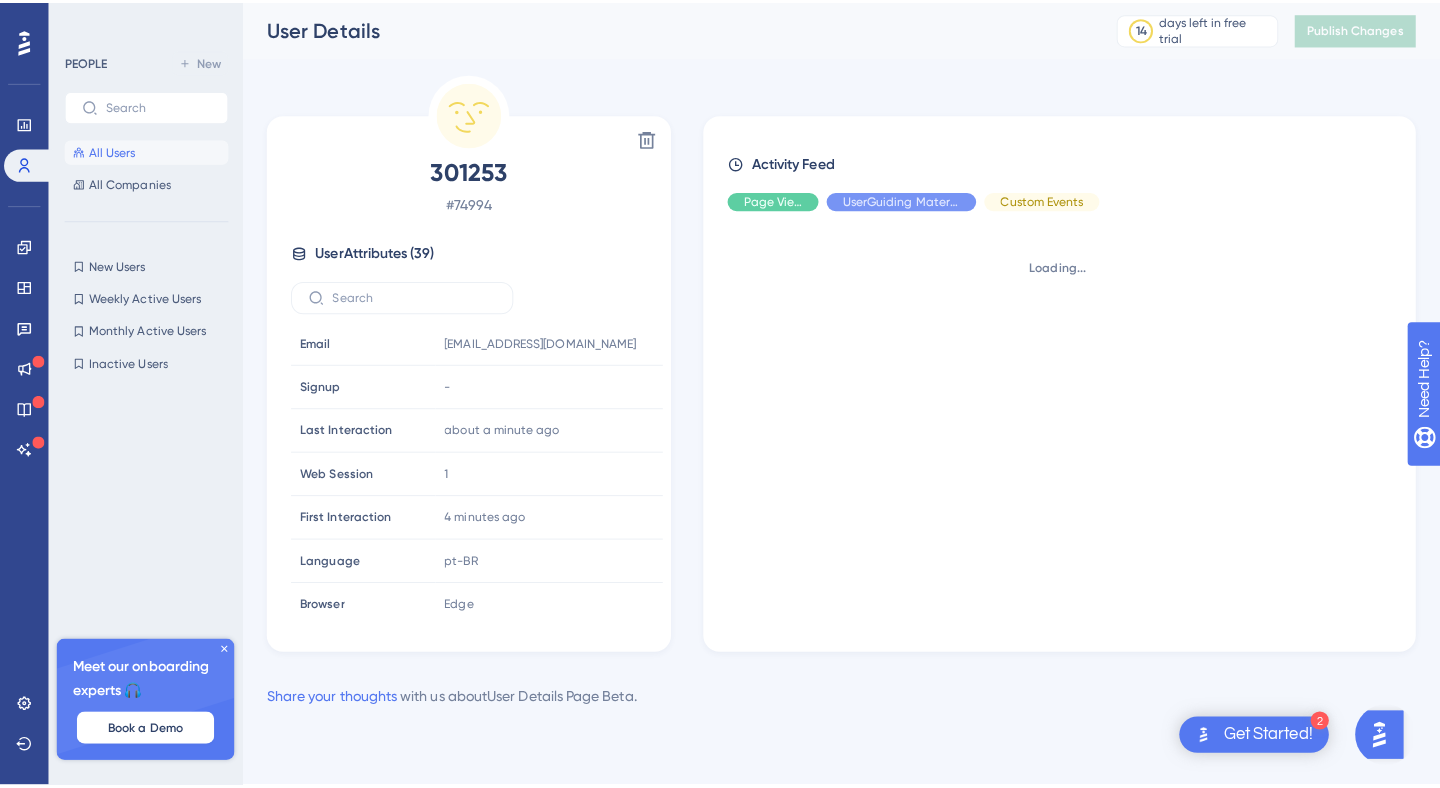 scroll, scrollTop: 0, scrollLeft: 0, axis: both 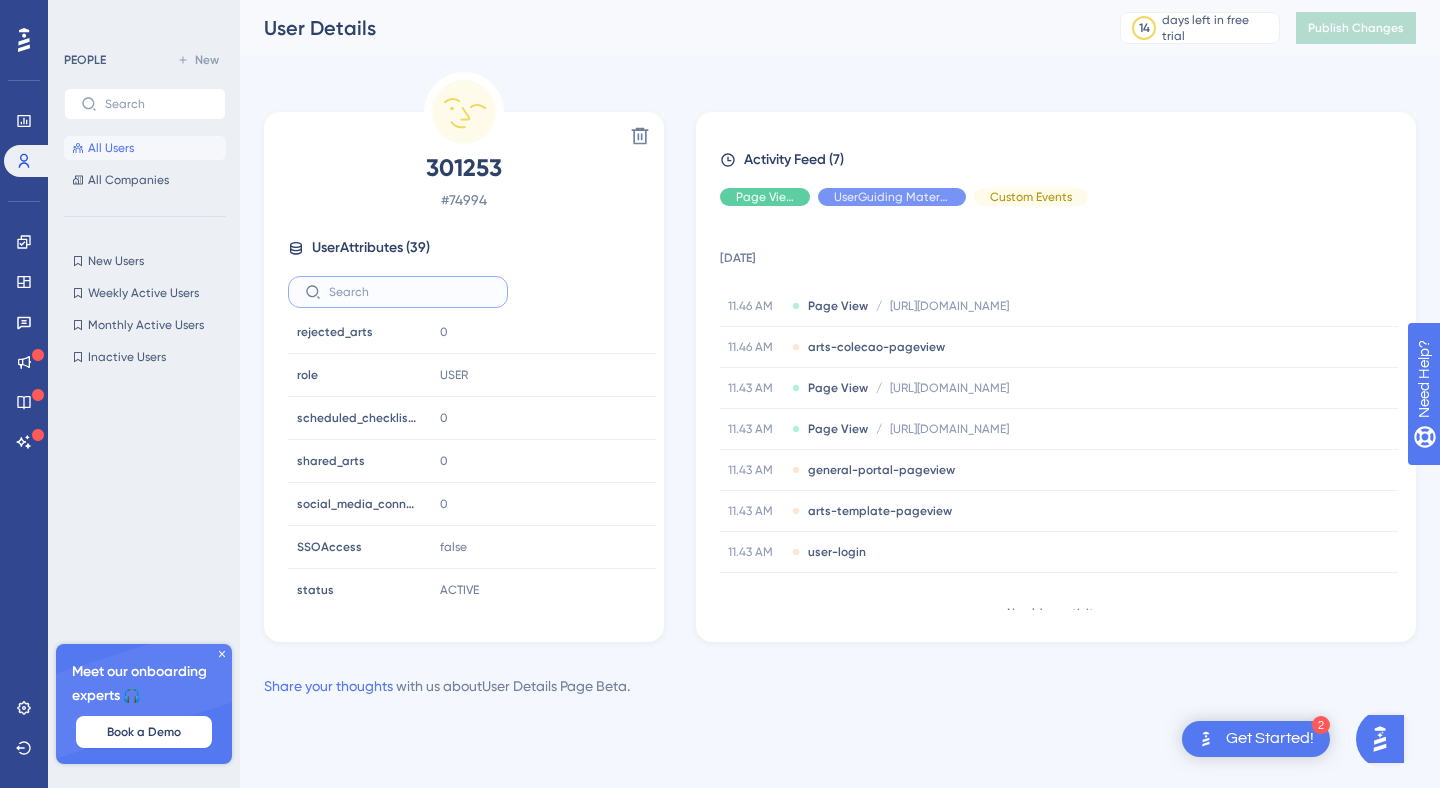 click at bounding box center (410, 292) 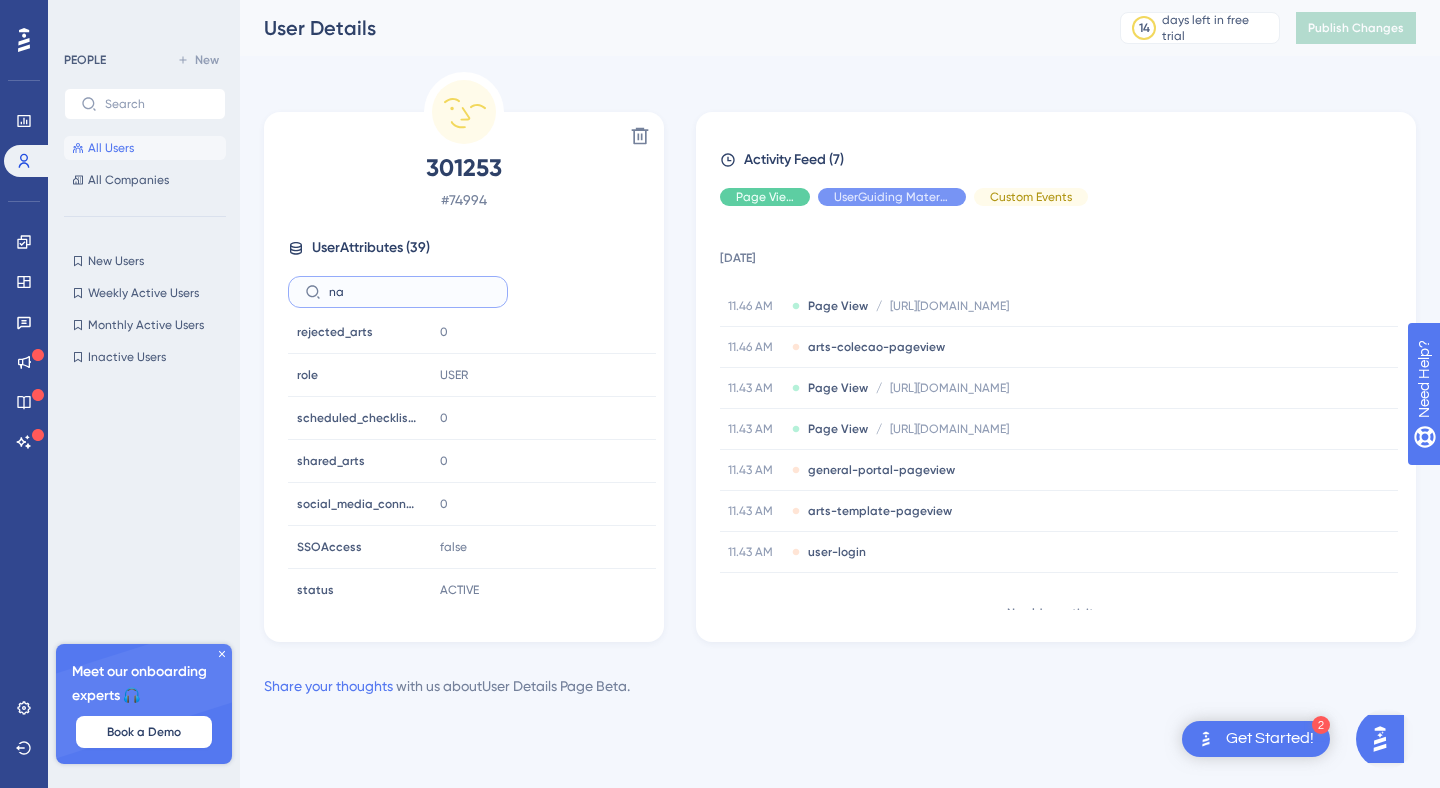 scroll, scrollTop: 0, scrollLeft: 0, axis: both 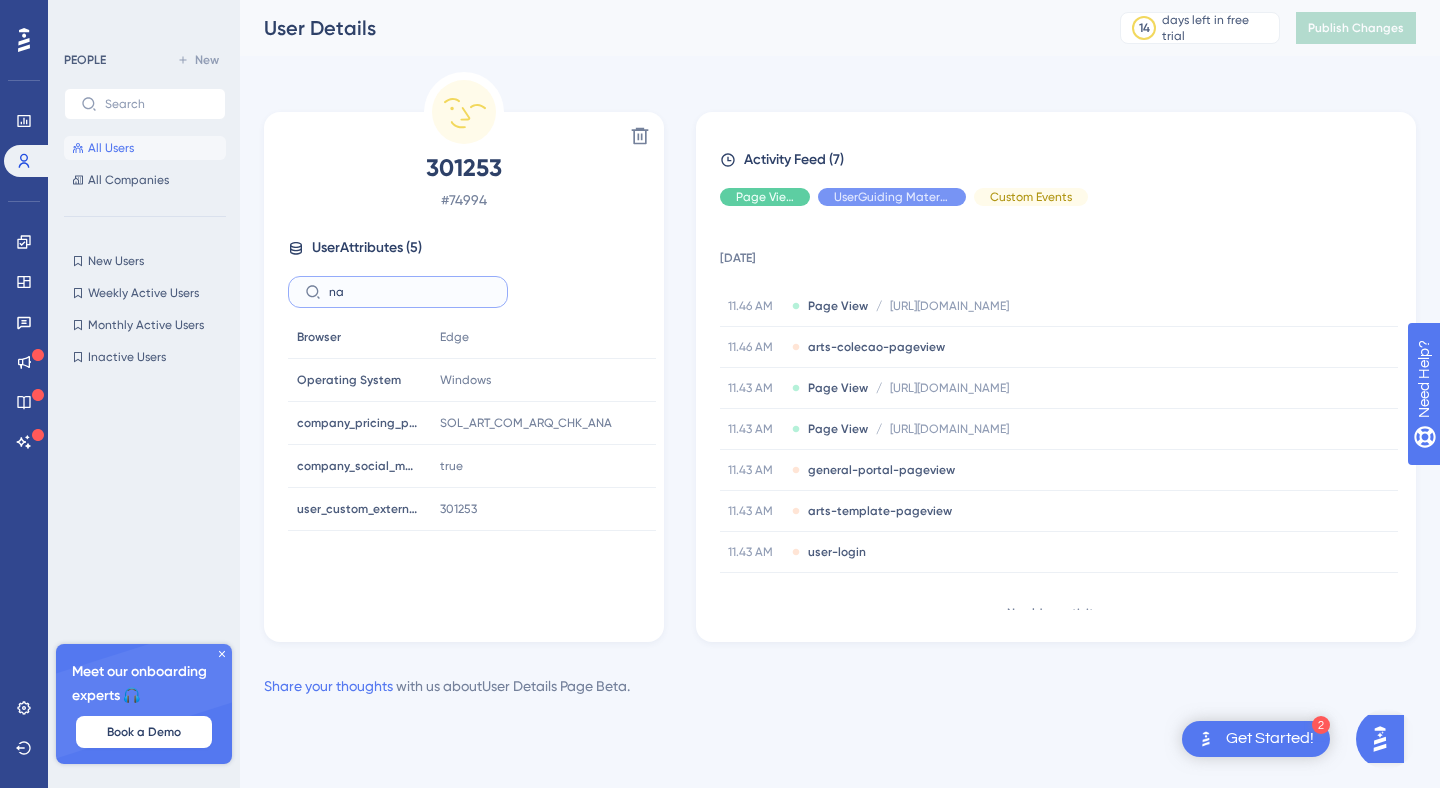 type on "n" 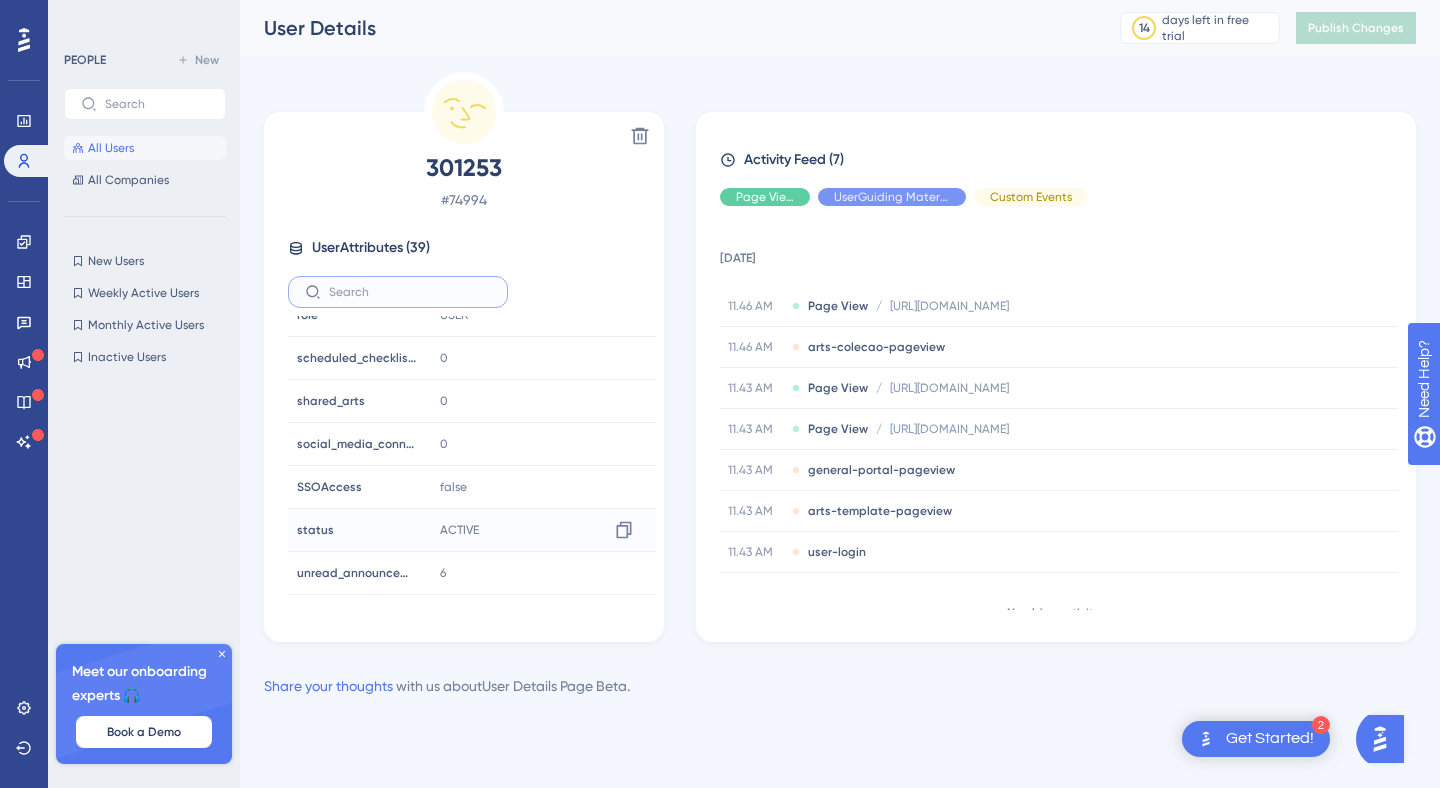 scroll, scrollTop: 1383, scrollLeft: 0, axis: vertical 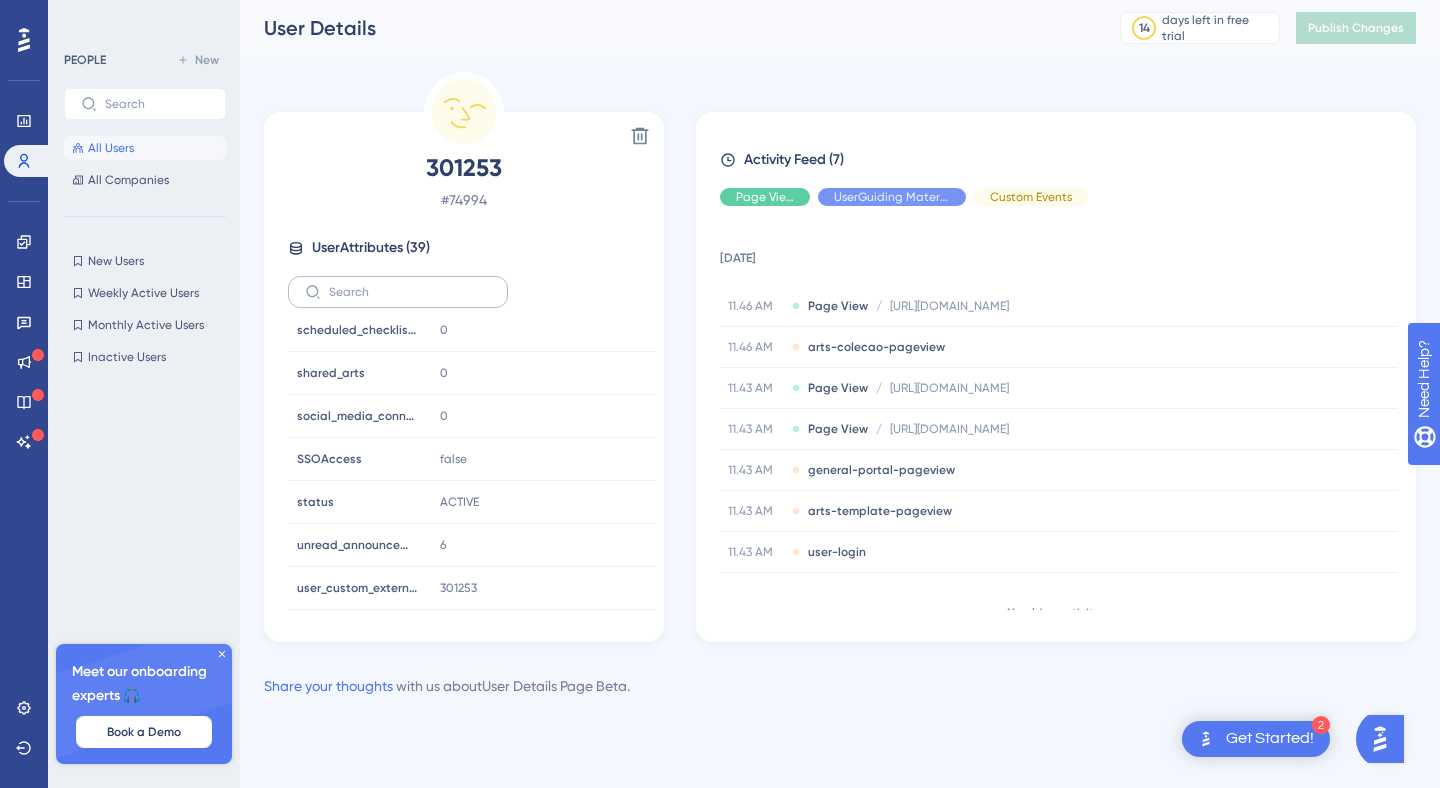 click at bounding box center (398, 292) 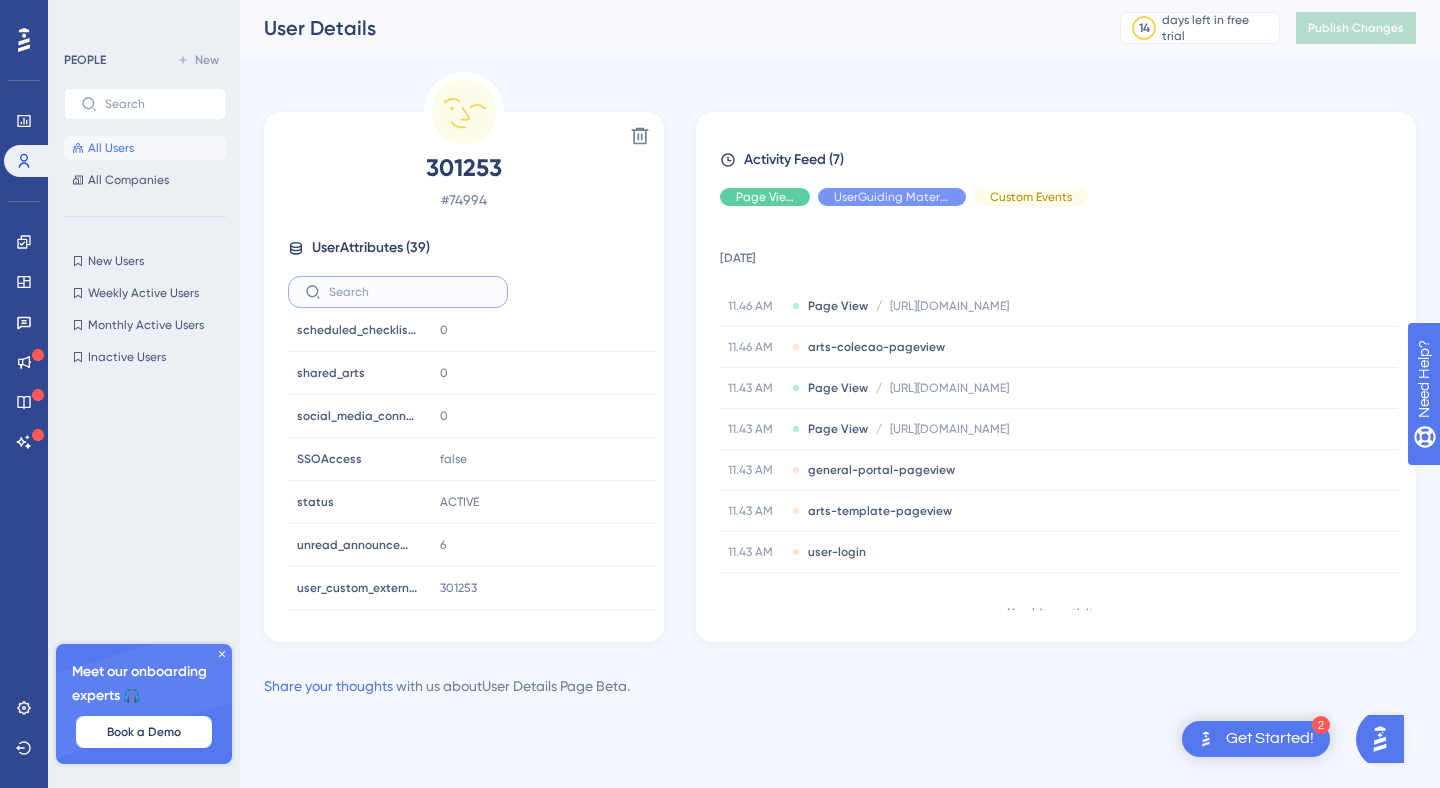 click at bounding box center (410, 292) 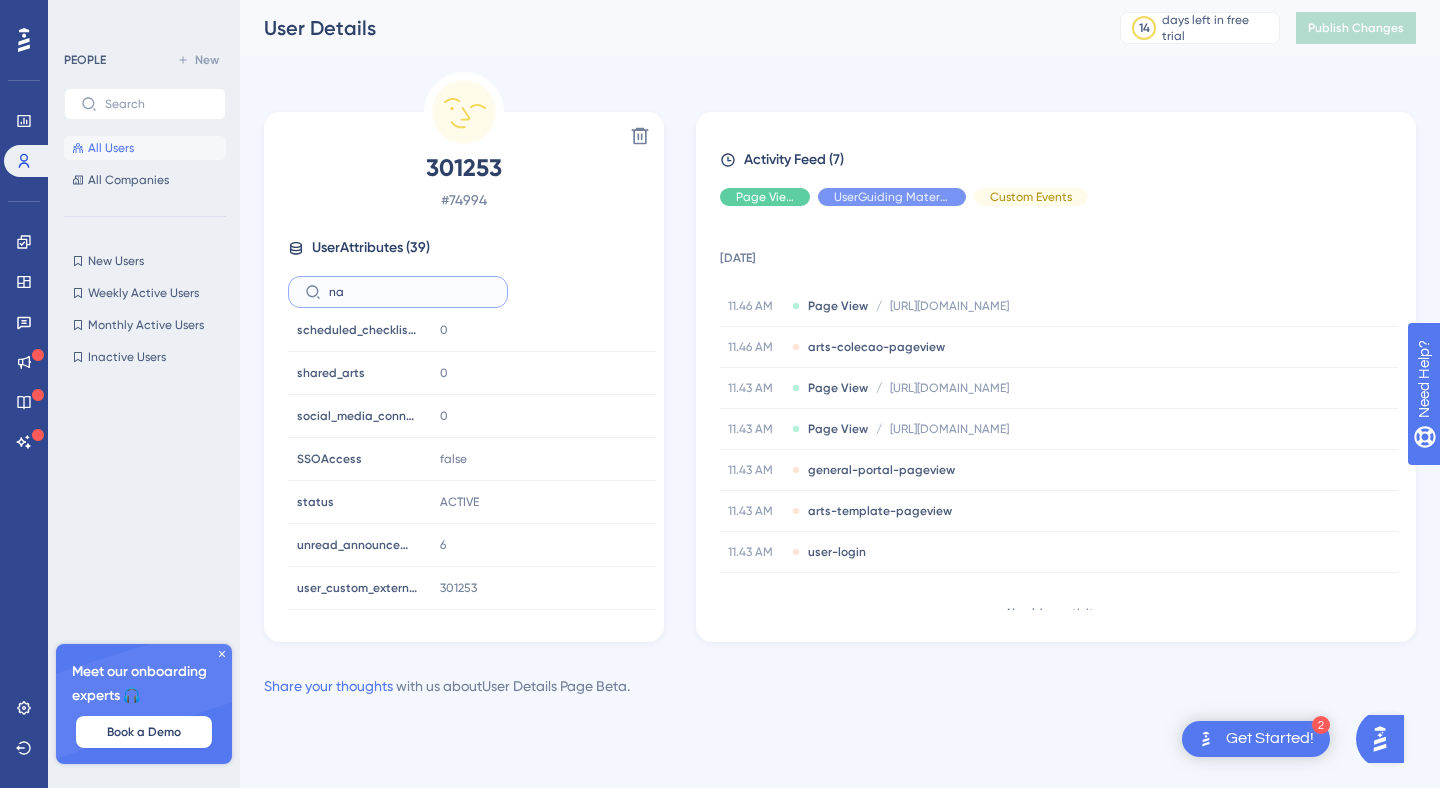 scroll, scrollTop: 0, scrollLeft: 0, axis: both 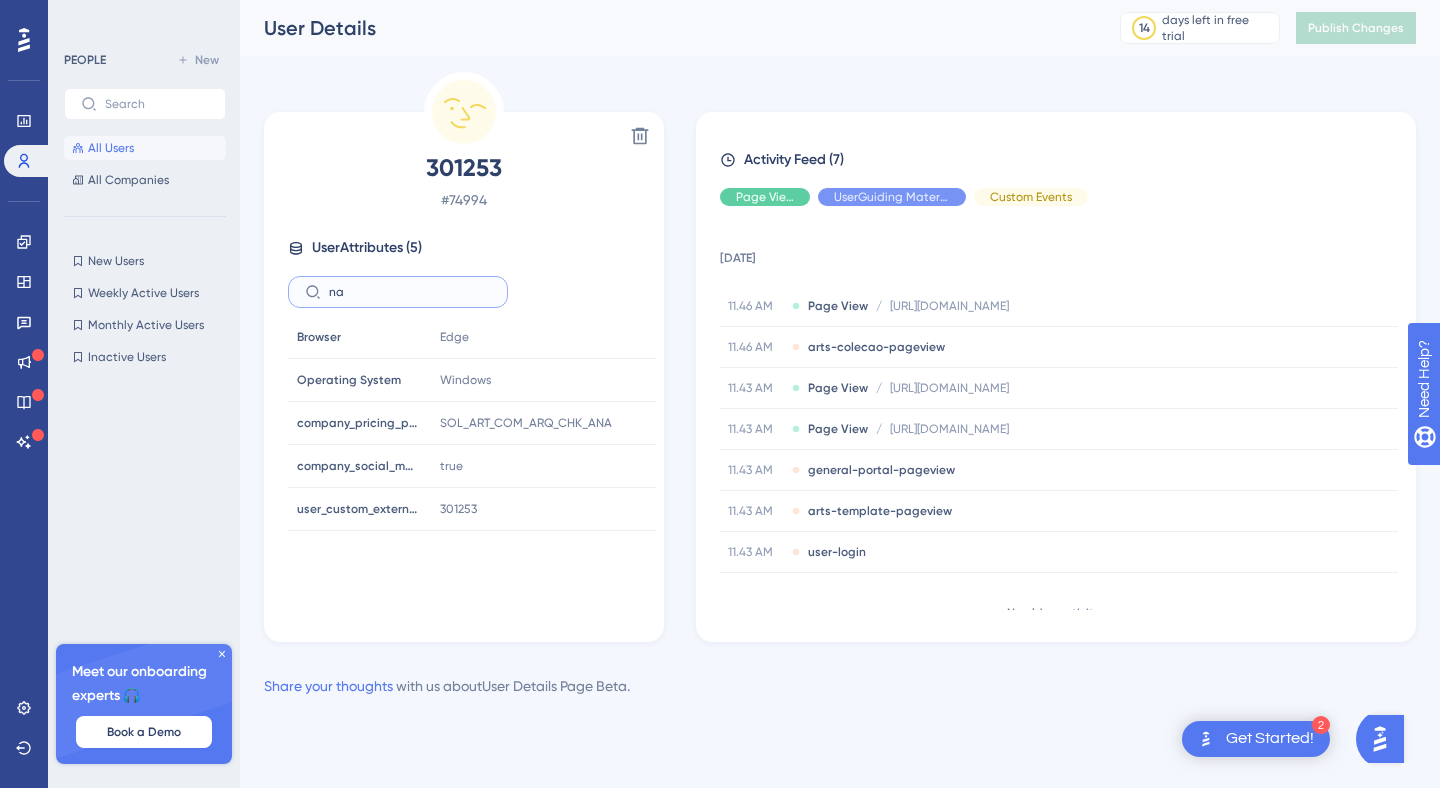 type on "n" 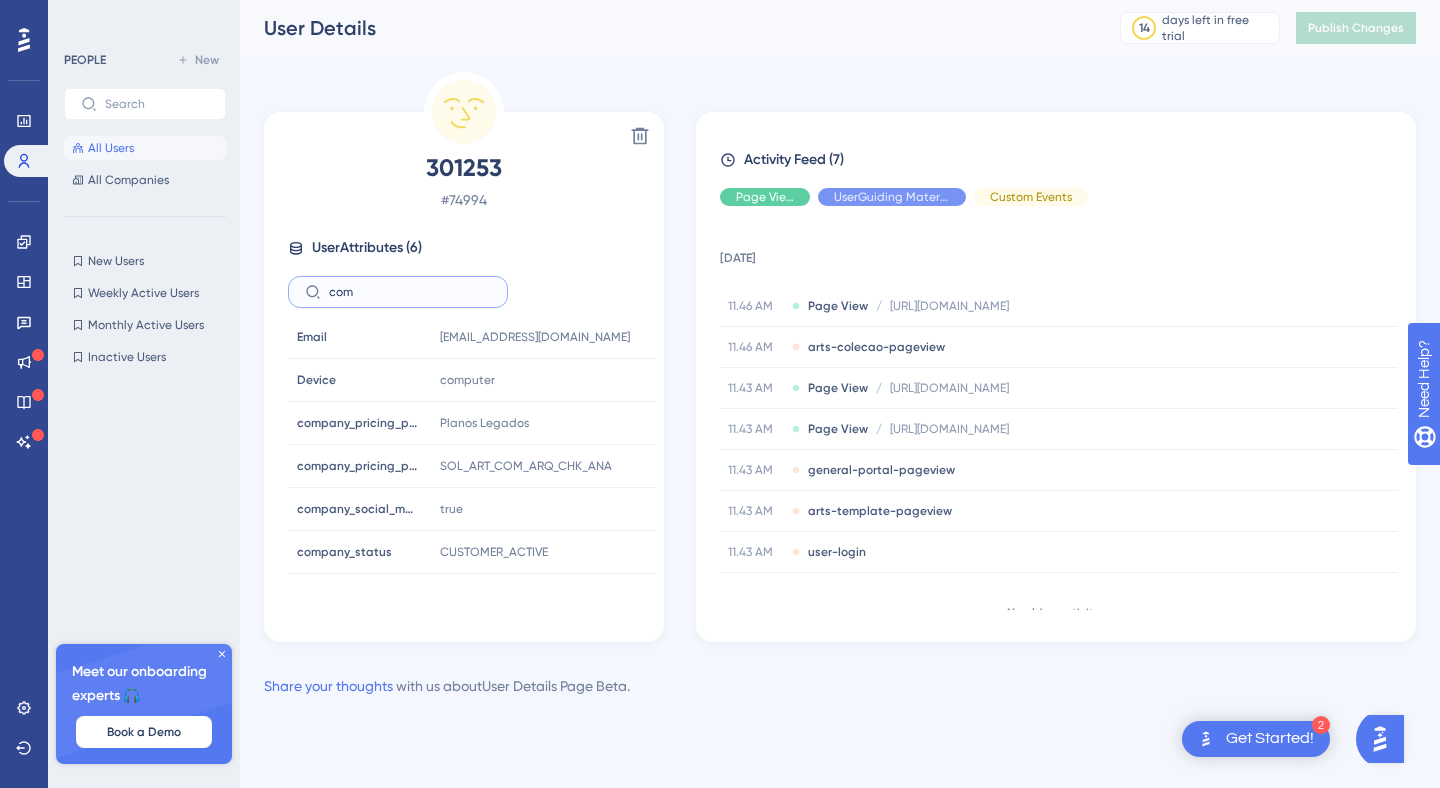 type on "com" 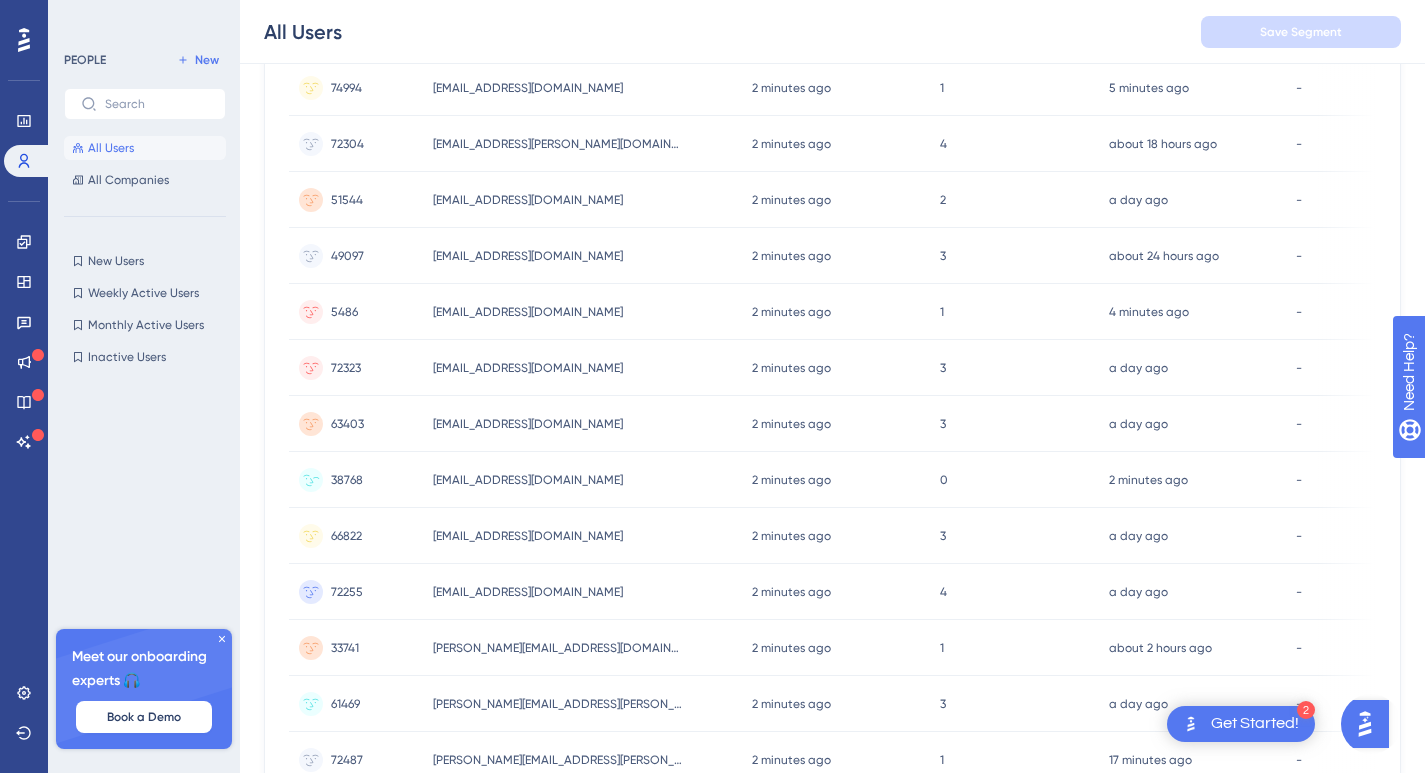scroll, scrollTop: 0, scrollLeft: 0, axis: both 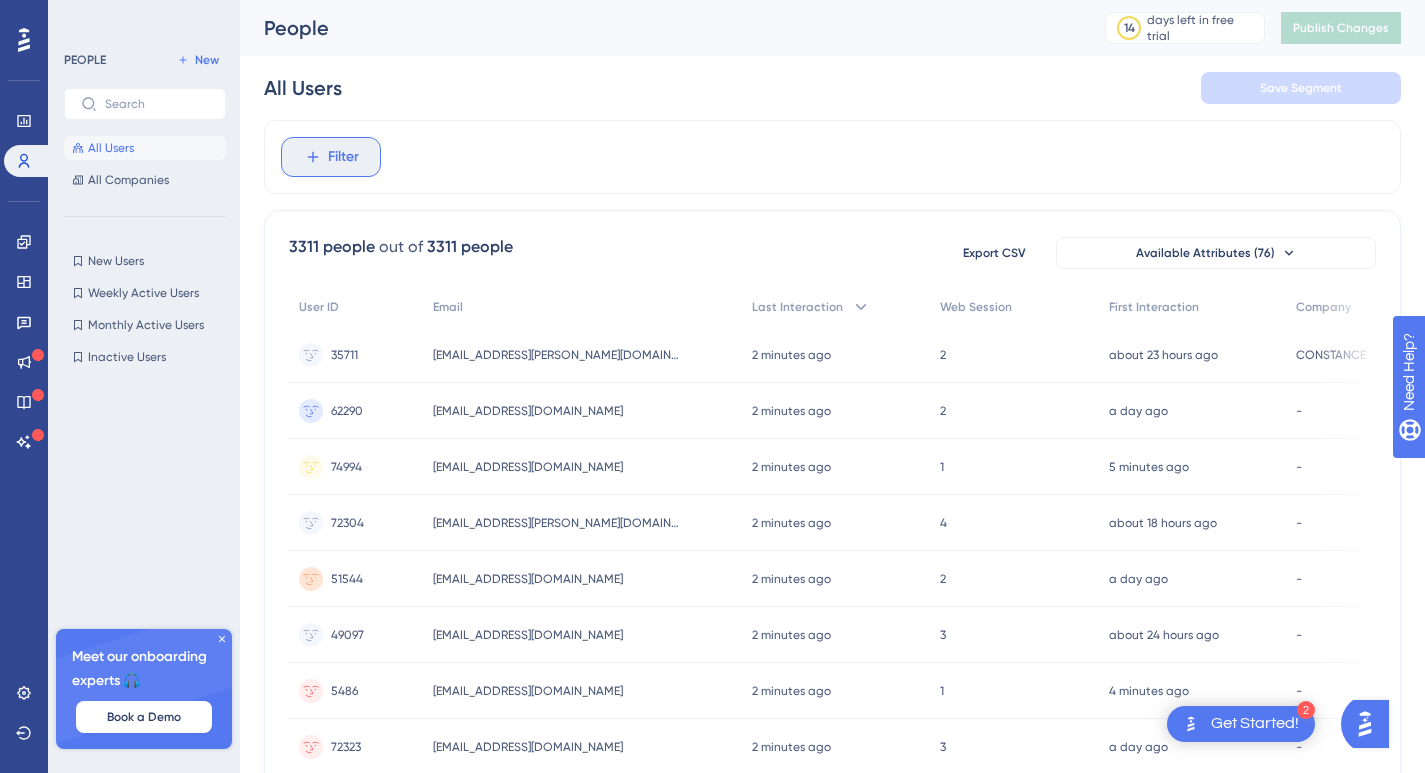click on "Filter" at bounding box center [343, 157] 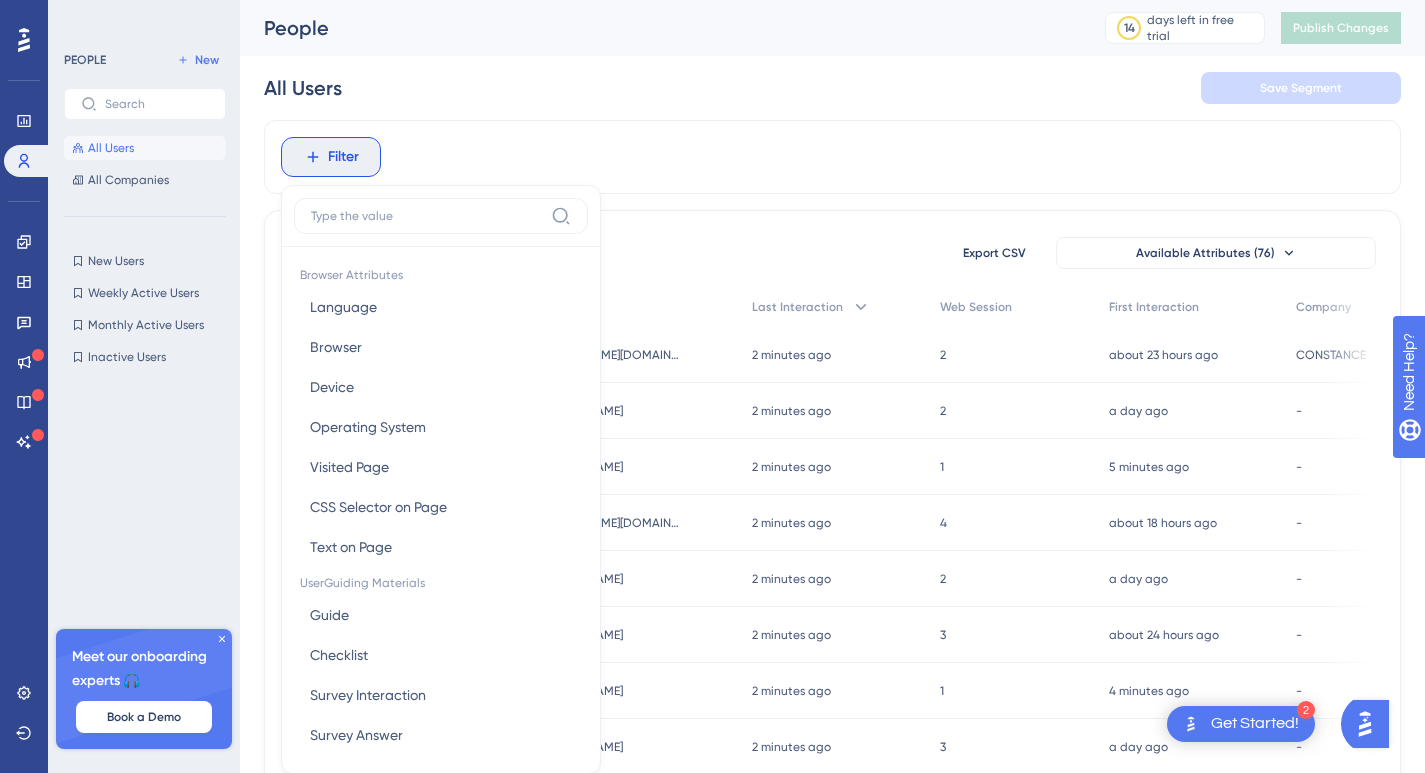 scroll, scrollTop: 93, scrollLeft: 0, axis: vertical 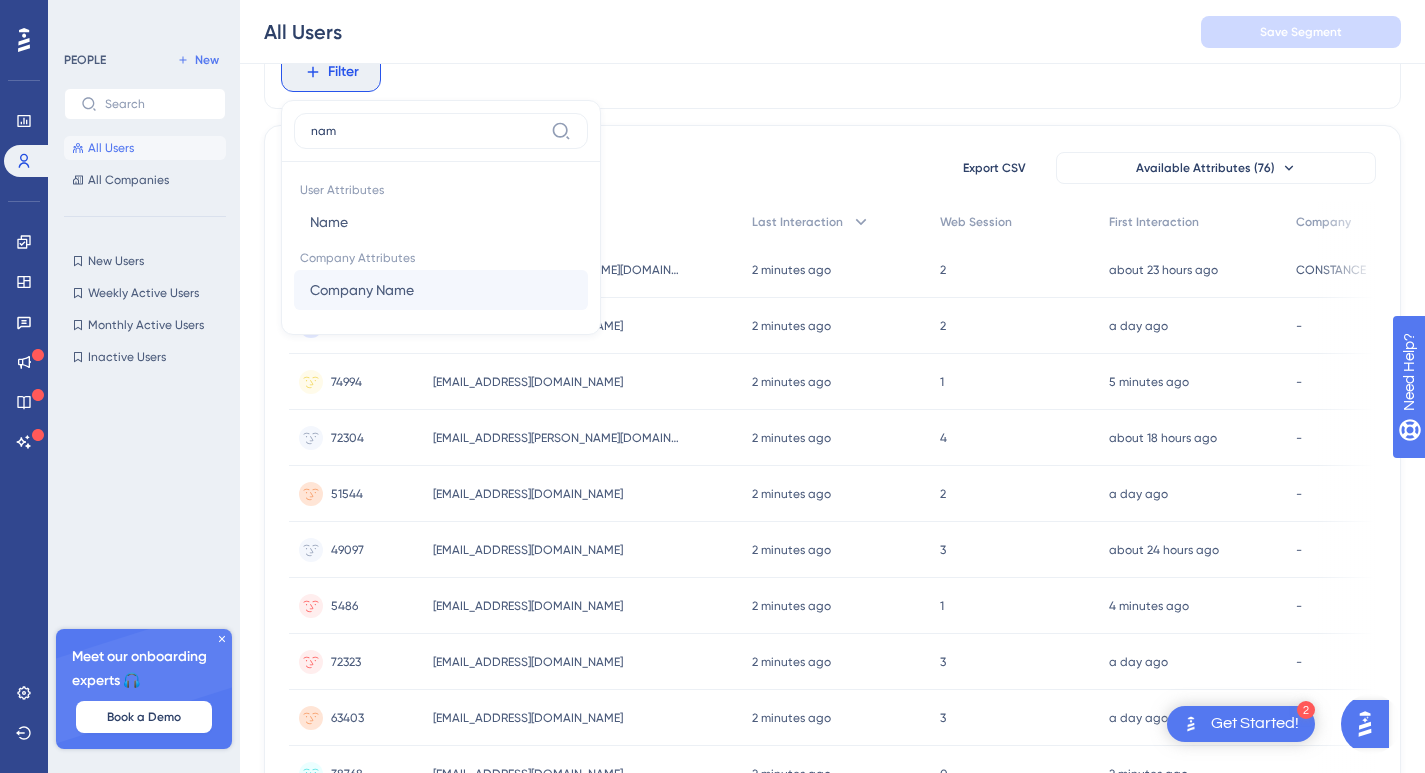 type on "nam" 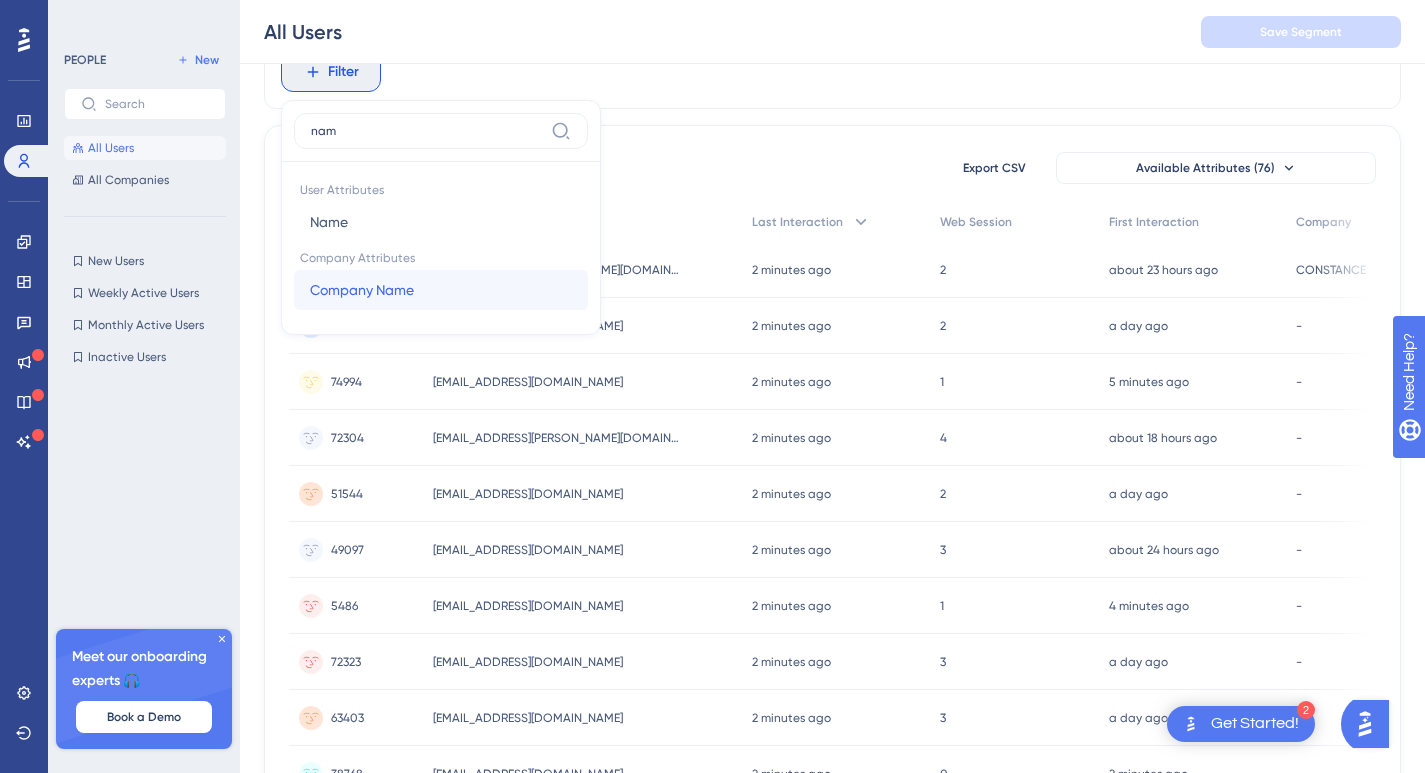 click on "Company Name Company Name" at bounding box center [441, 290] 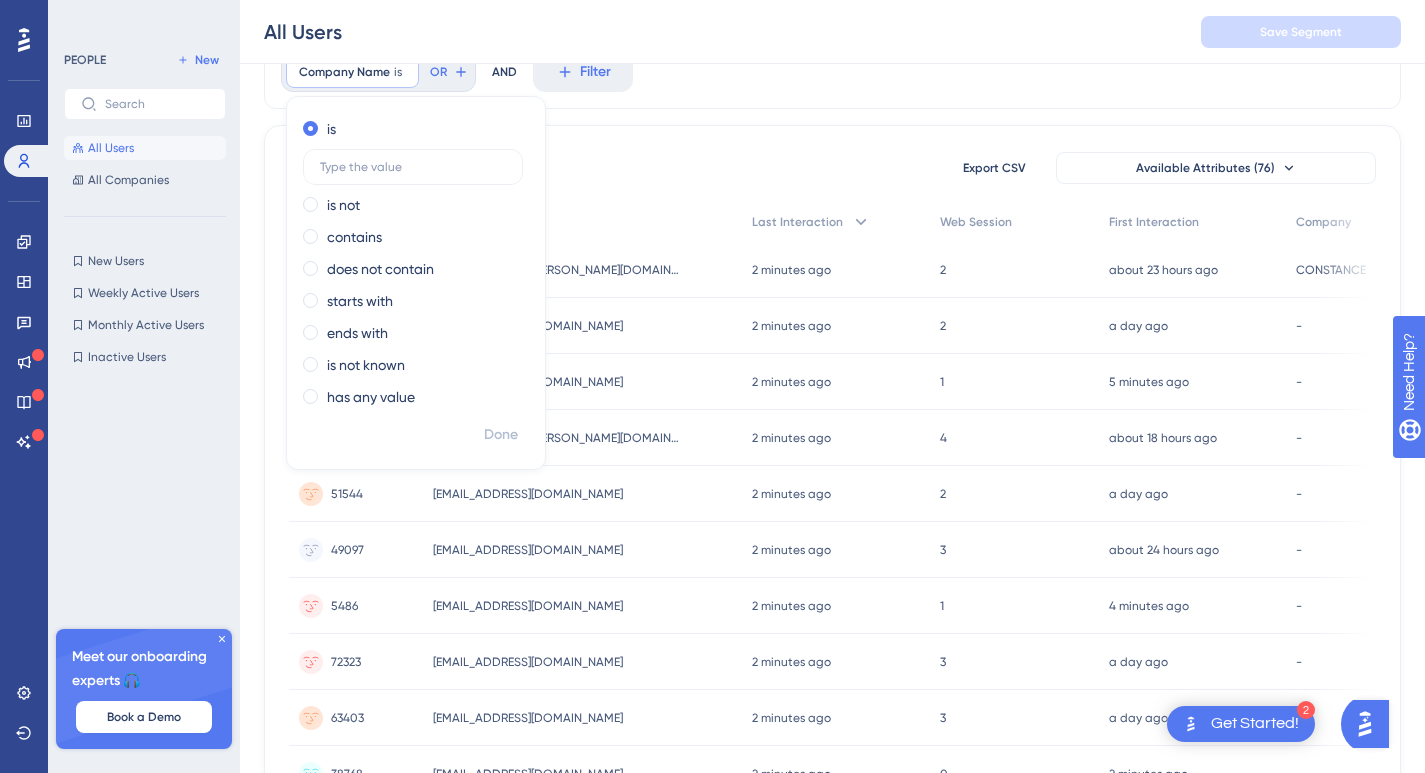 click on "3311   people out of 3311   people Export CSV Available Attributes (76) User ID Email Last Interaction Web Session First Interaction Company 35711 35711 caxiasshopping@constance.com.br caxiasshopping@constance.com.br 2 minutes ago 23 Jul 2025, 11:46 2 2 about 23 hours ago 22 Jul 2025, 13:07 CONSTANCE CONSTANCE 62290 62290 marketing@motorac.com.br marketing@motorac.com.br 2 minutes ago 23 Jul 2025, 11:46 2 2 a day ago 22 Jul 2025, 10:08 - 74994 74994 thiago@redebandeira.com.br thiago@redebandeira.com.br 2 minutes ago 23 Jul 2025, 11:46 1 1 5 minutes ago 23 Jul 2025, 11:43 - 72304 72304 thamires.almeida@allsetcomunicacao.com.br thamires.almeida@allsetcomunicacao.com.br 2 minutes ago 23 Jul 2025, 11:46 4 4 about 18 hours ago 22 Jul 2025, 17:57 - 51544 51544 deskfysebraepe.uni@gmail.com deskfysebraepe.uni@gmail.com 2 minutes ago 23 Jul 2025, 11:46 2 2 a day ago 22 Jul 2025, 08:31 - 49097 49097 gerconstance114@gmail.com gerconstance114@gmail.com 2 minutes ago 23 Jul 2025, 11:46 3 3 about 24 hours ago - 5486 5486 1" at bounding box center [832, 788] 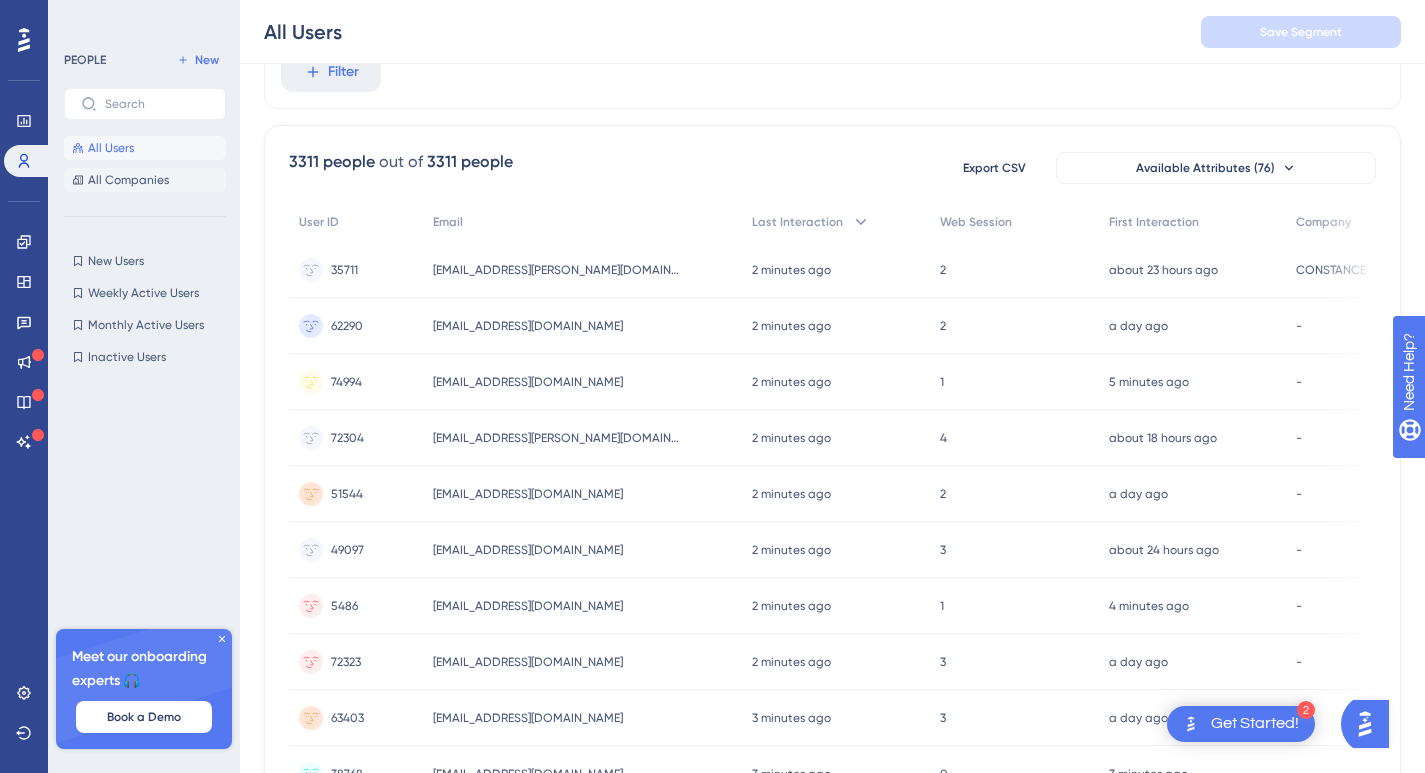 click on "All Companies" at bounding box center [128, 180] 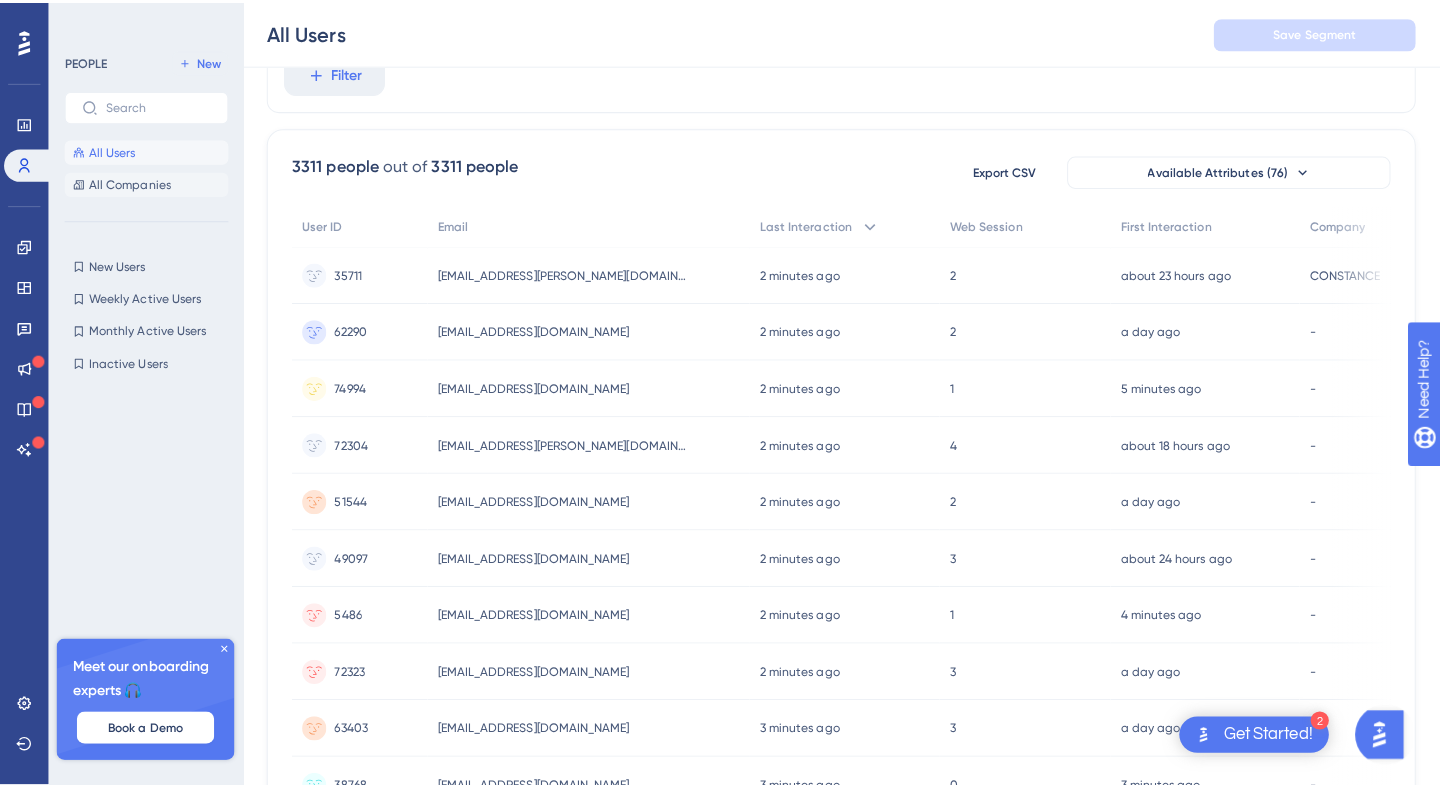 scroll, scrollTop: 0, scrollLeft: 0, axis: both 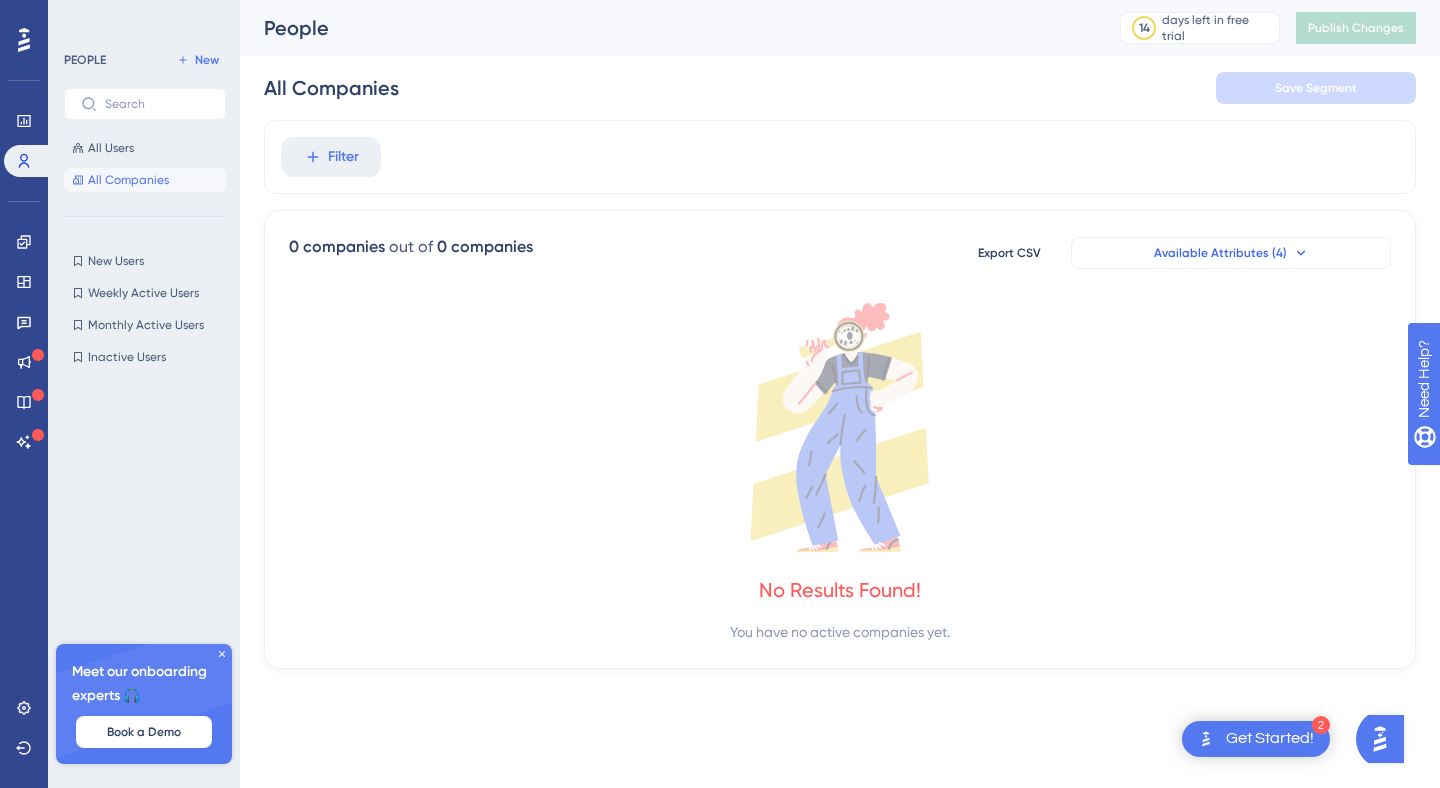 click on "Available Attributes (4)" at bounding box center (1220, 253) 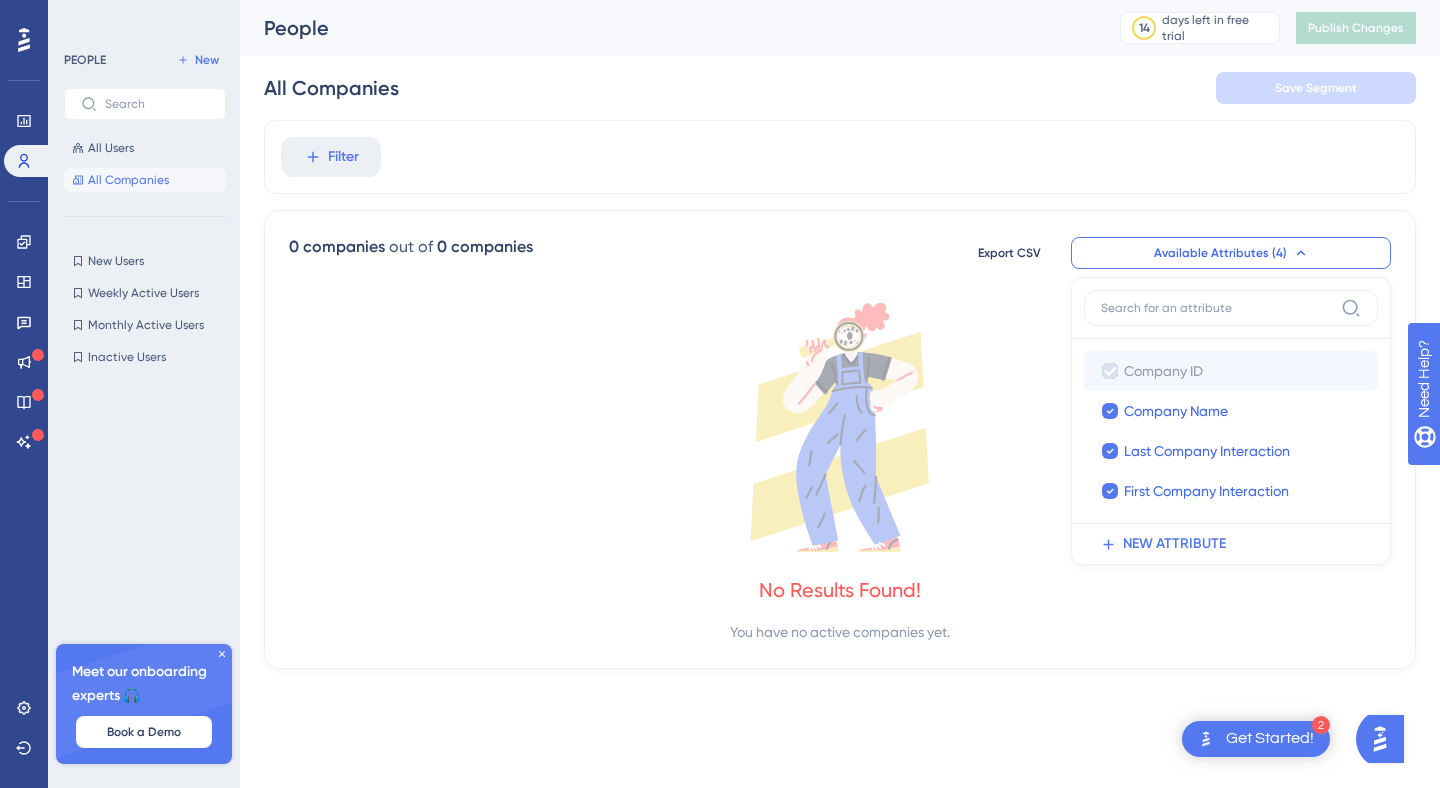 drag, startPoint x: 1110, startPoint y: 384, endPoint x: 1109, endPoint y: 372, distance: 12.0415945 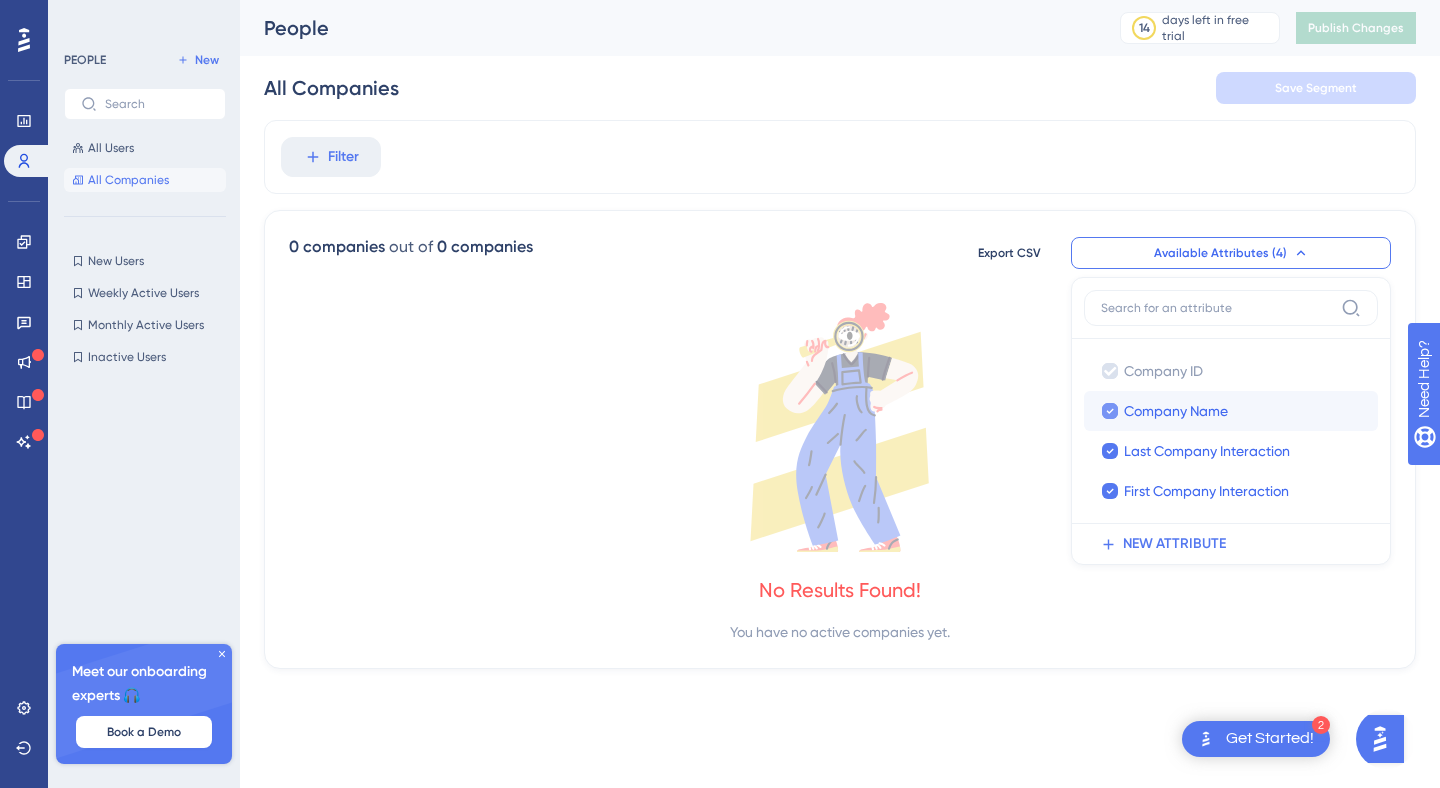 click at bounding box center (1110, 411) 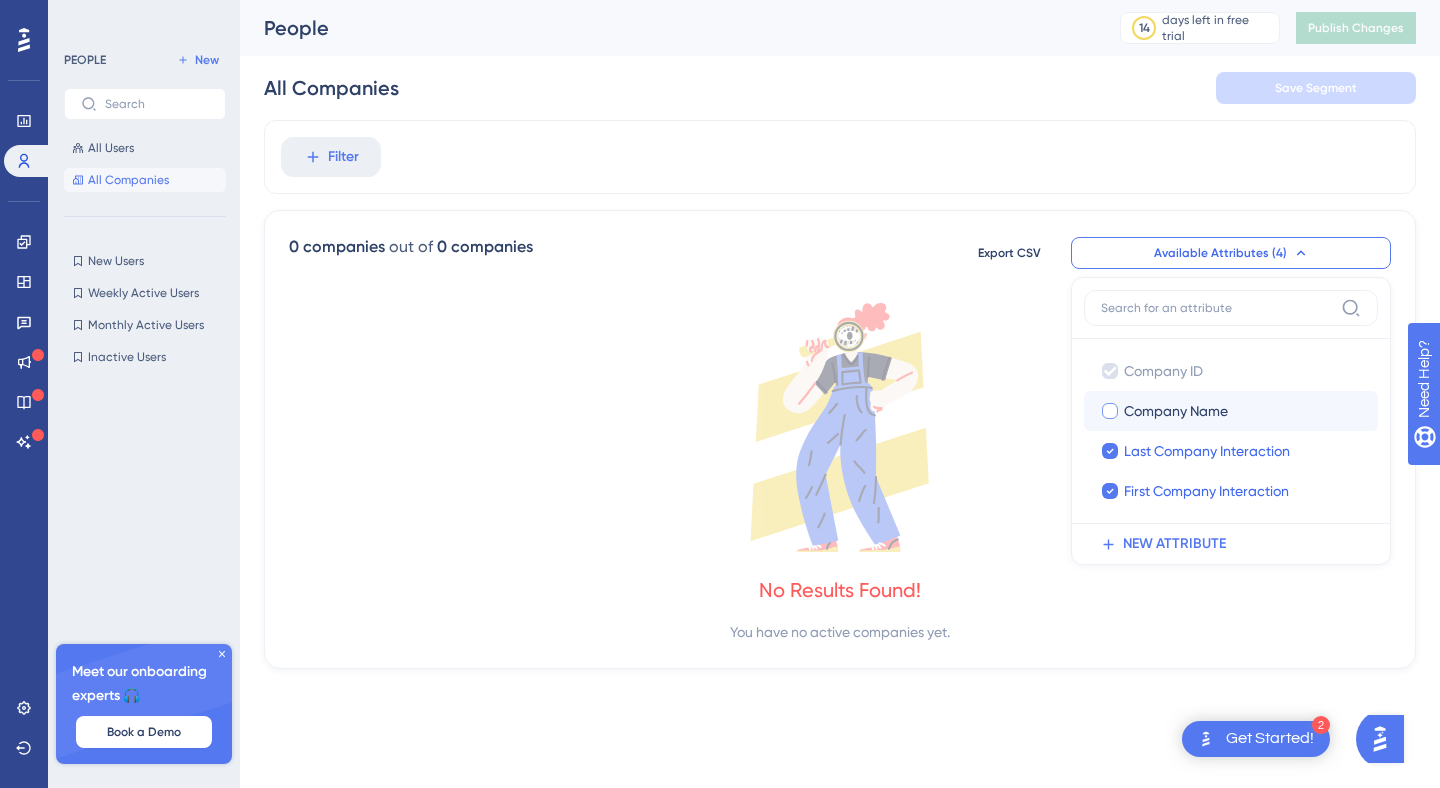 click at bounding box center (1110, 411) 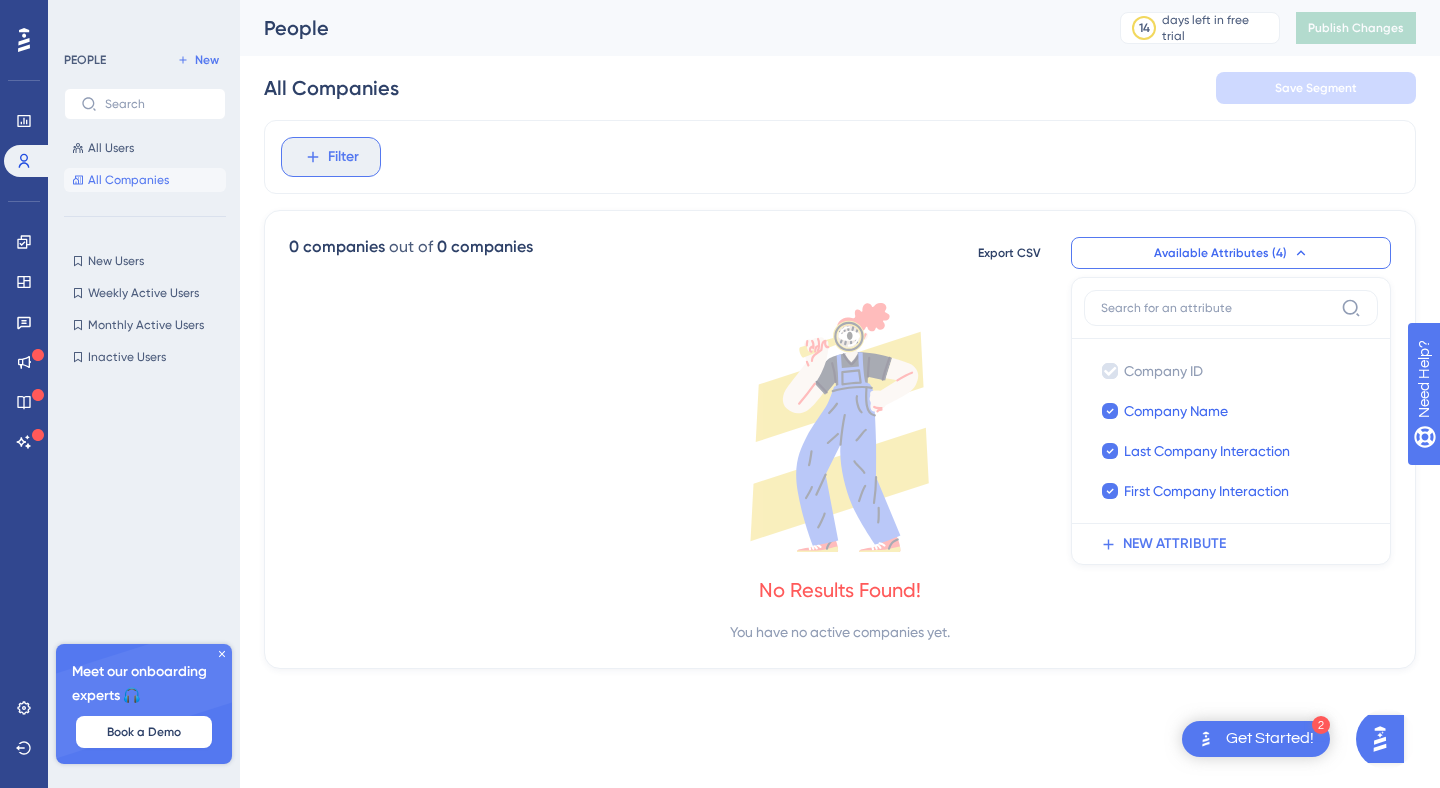 click on "Filter" at bounding box center (331, 157) 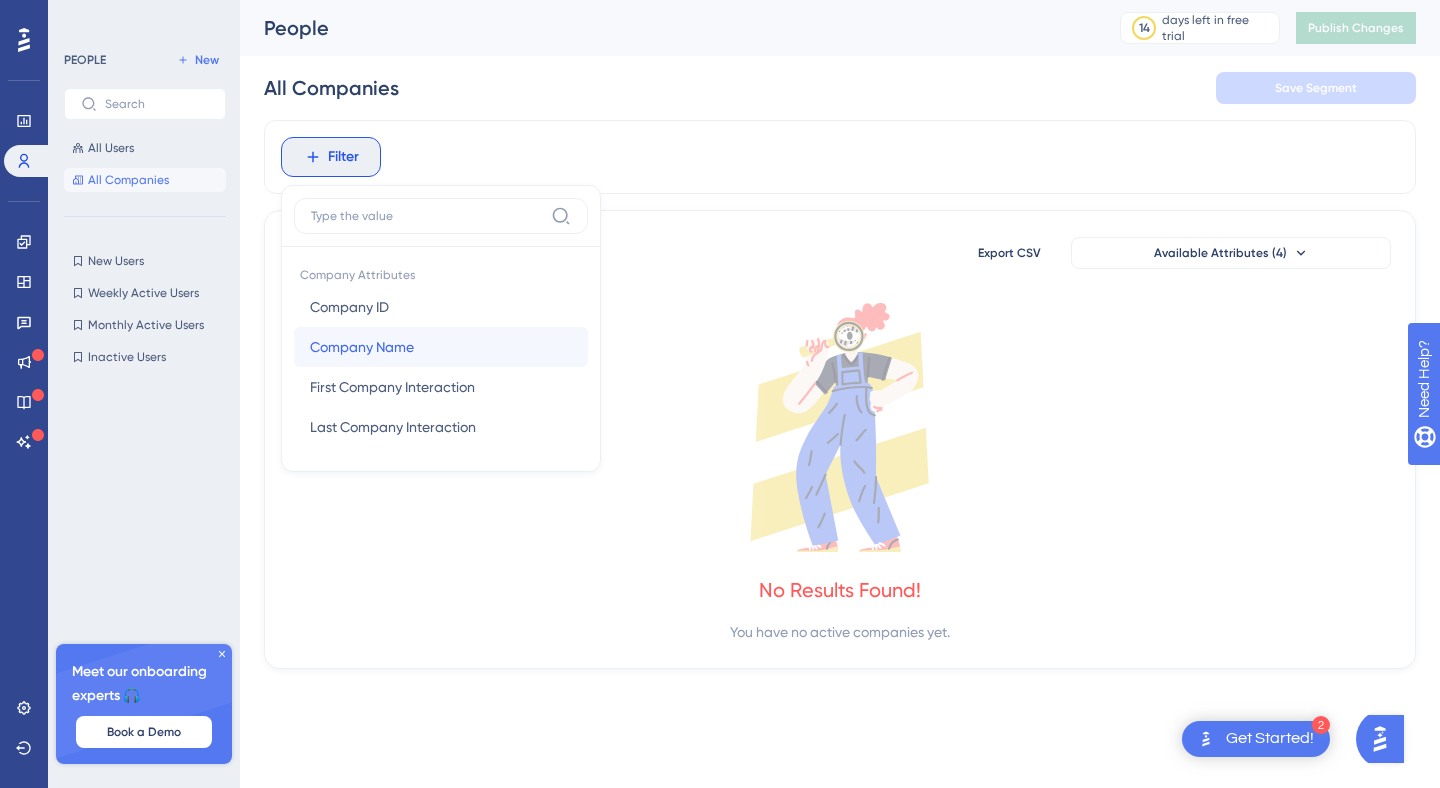 click on "Company Name Company Name" at bounding box center [441, 347] 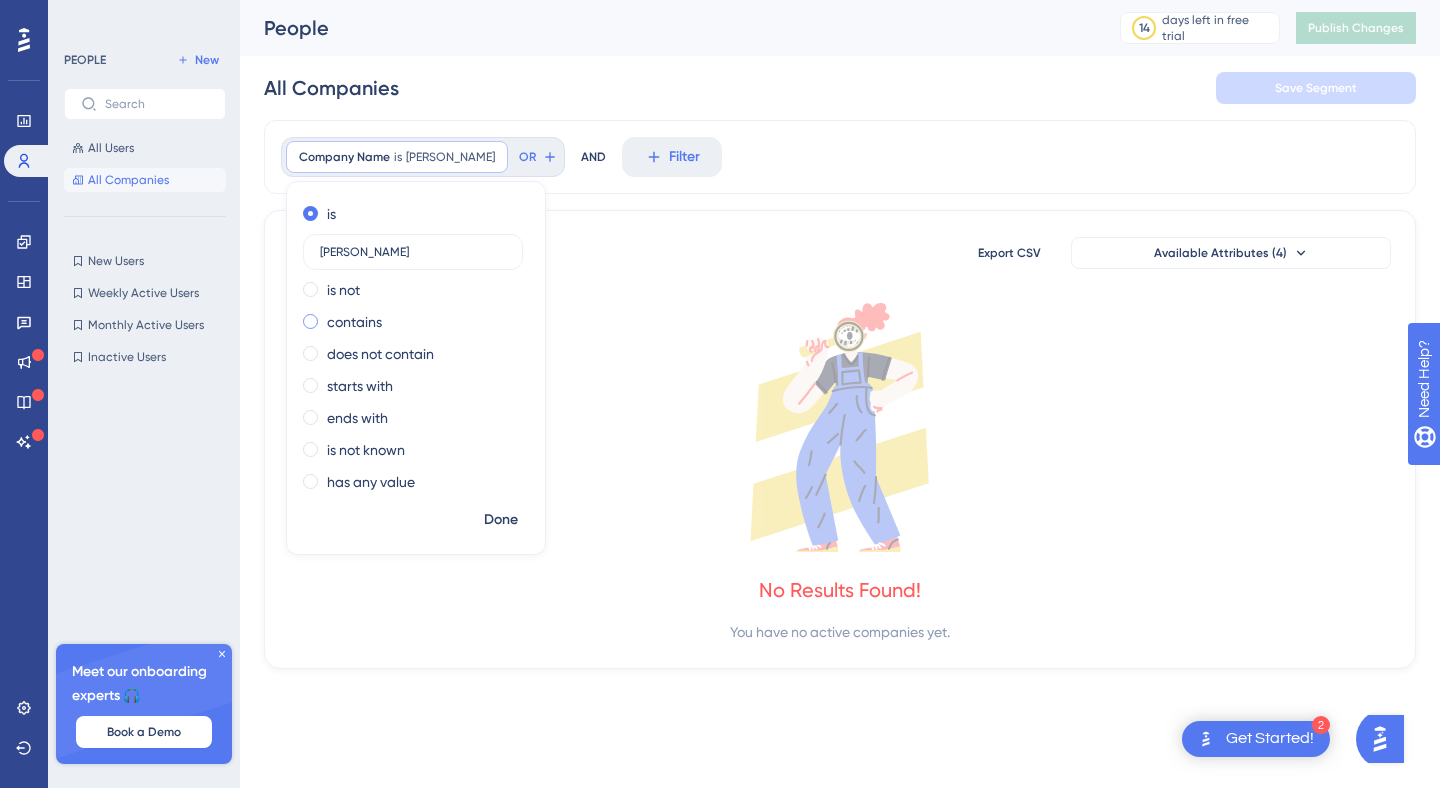 type on "constance" 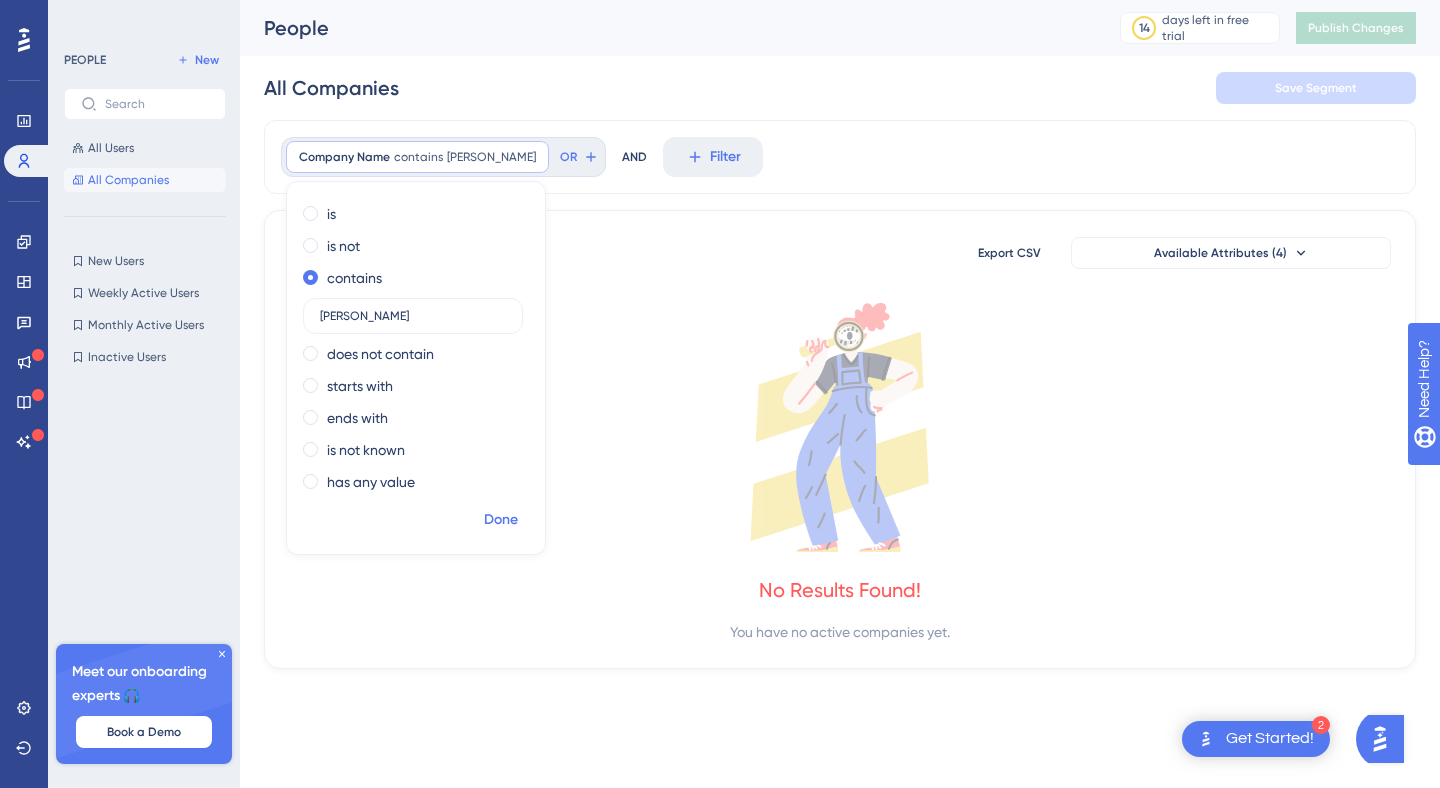 click on "Done" at bounding box center [501, 520] 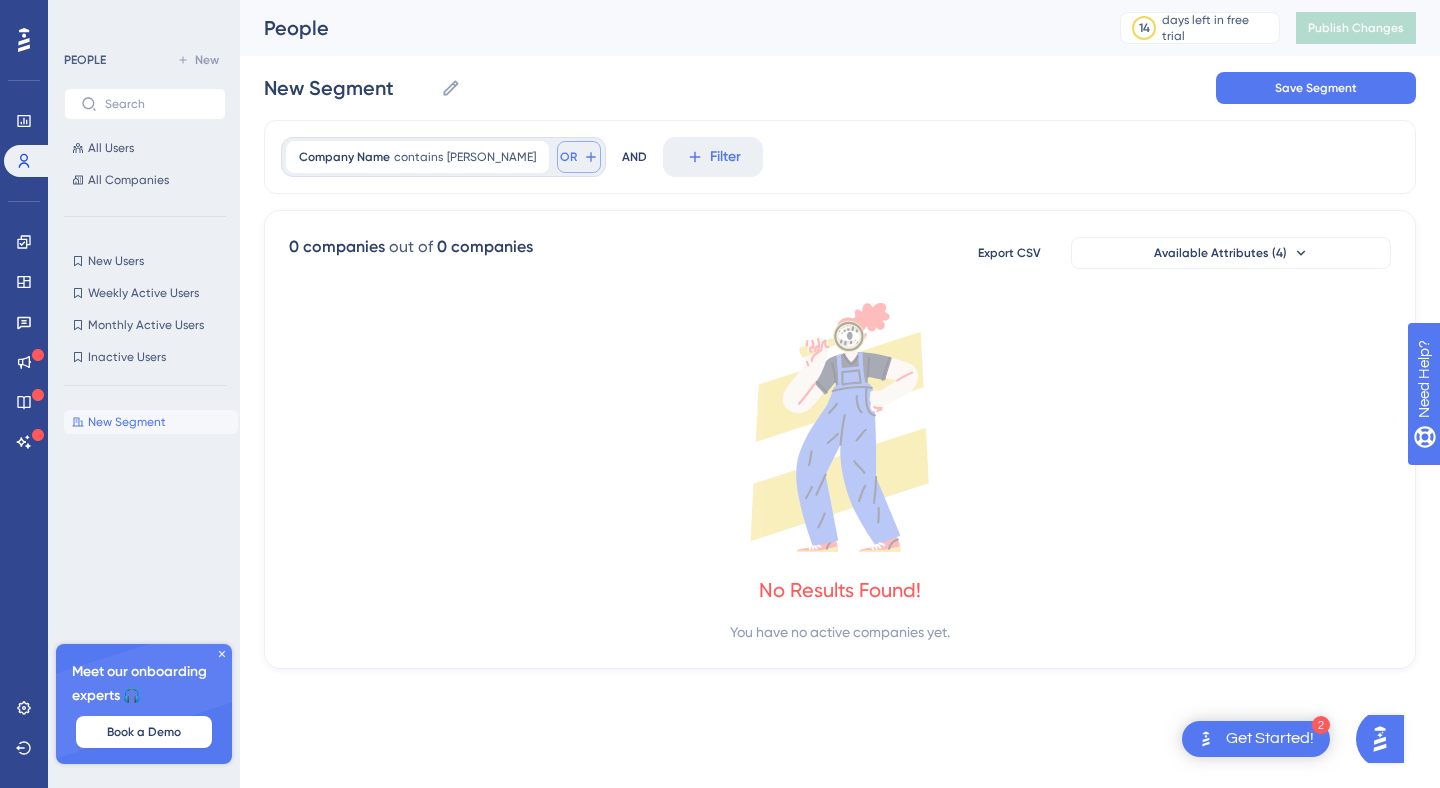 click on "OR" at bounding box center (568, 157) 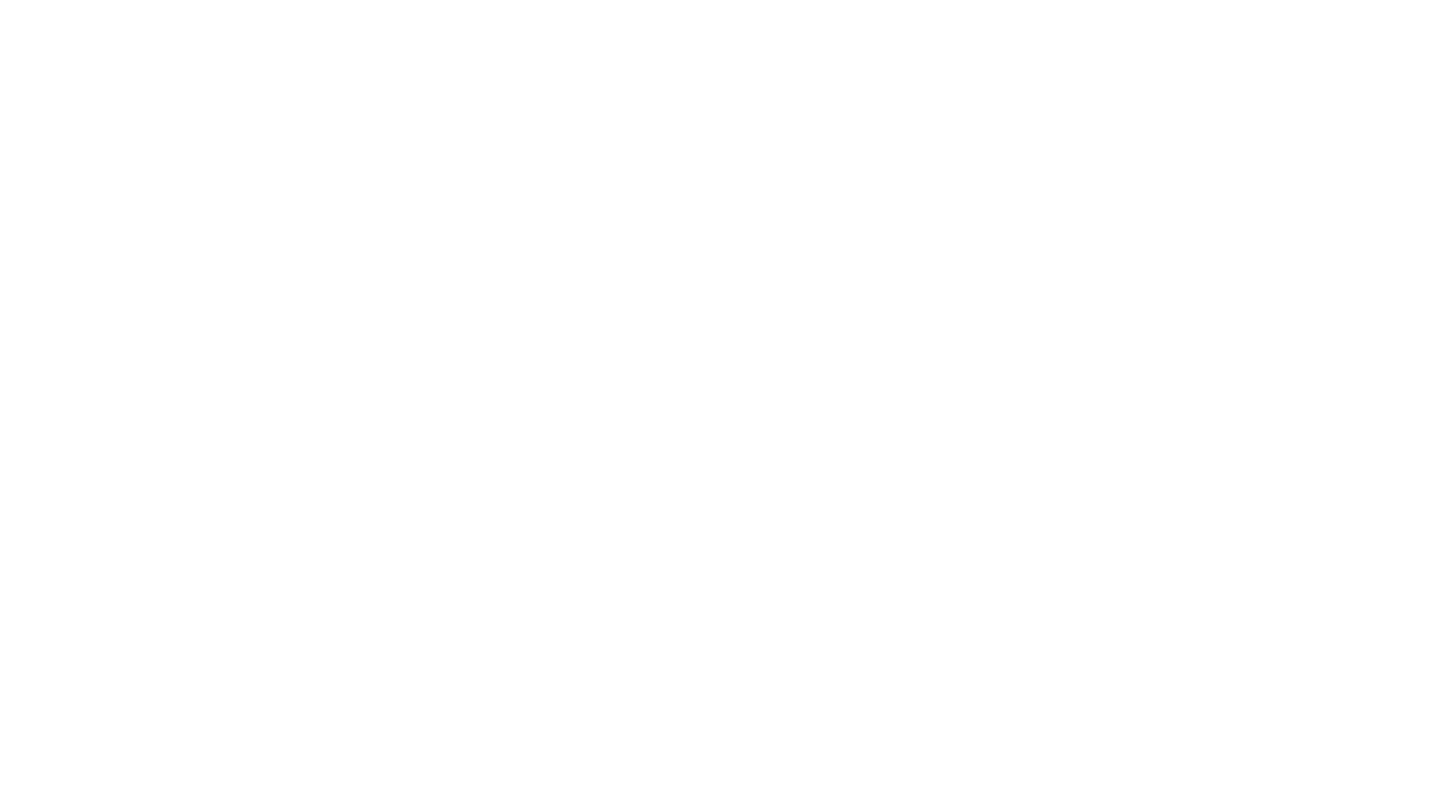 scroll, scrollTop: 0, scrollLeft: 0, axis: both 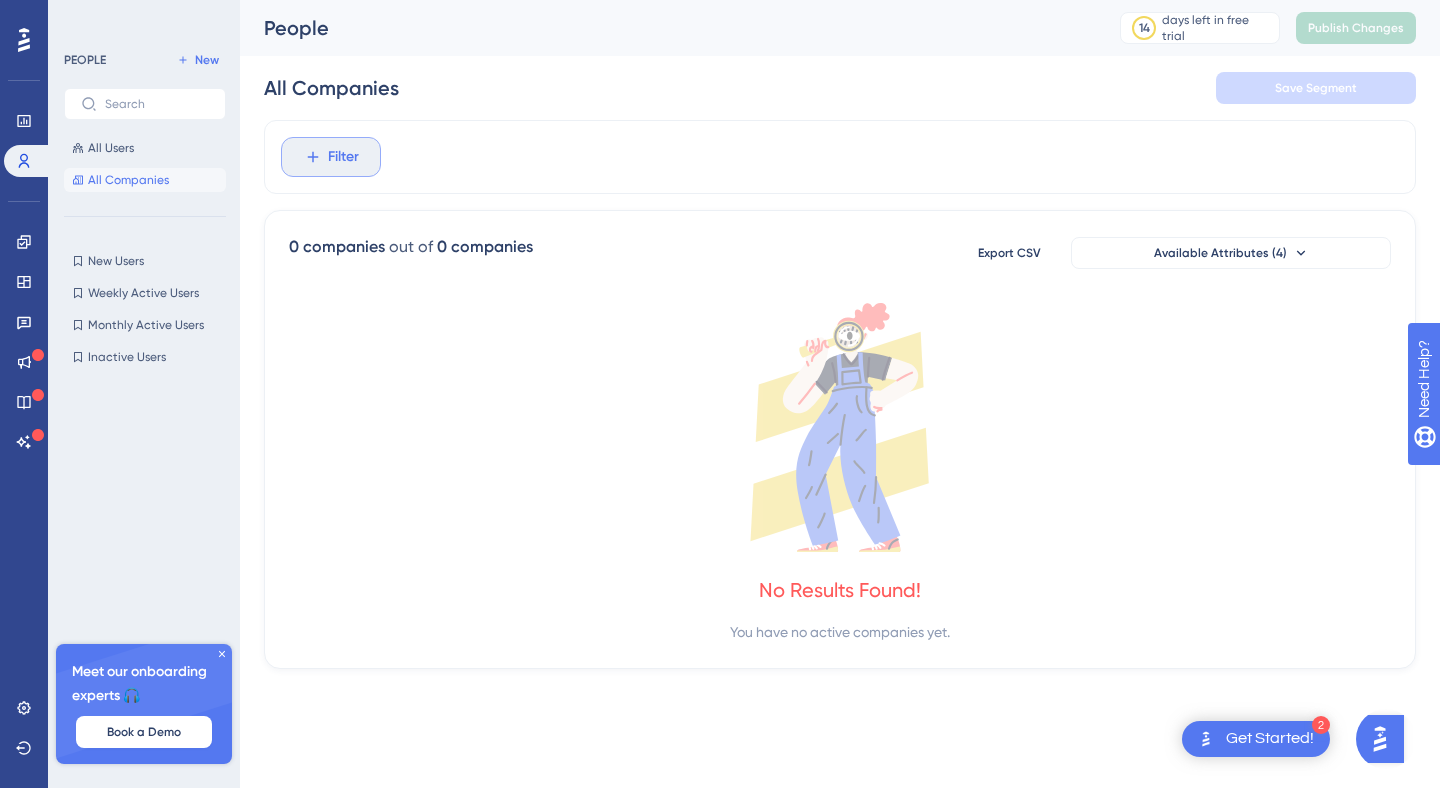 click on "Filter" at bounding box center [343, 157] 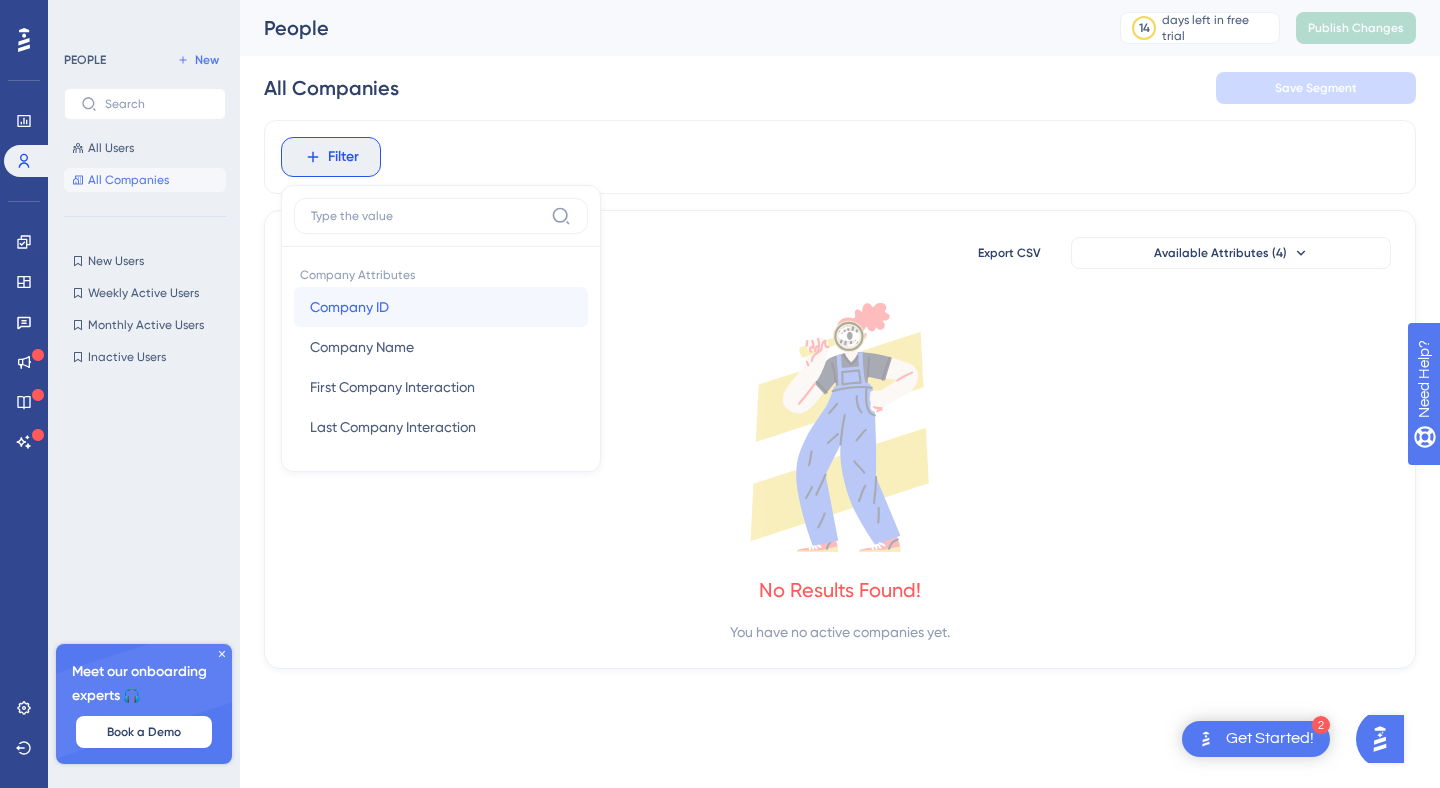 click on "Company ID Company ID" at bounding box center [441, 307] 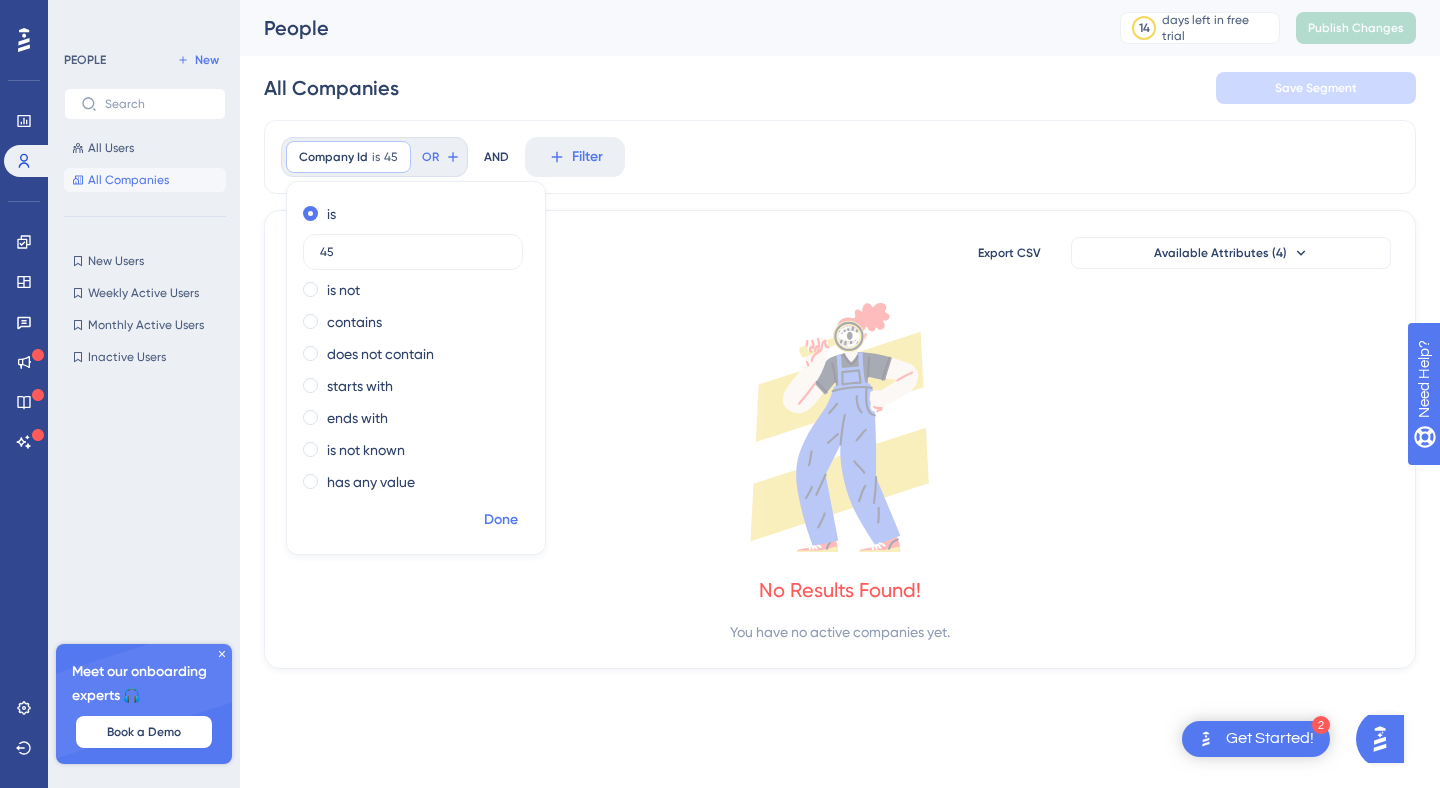 type on "45" 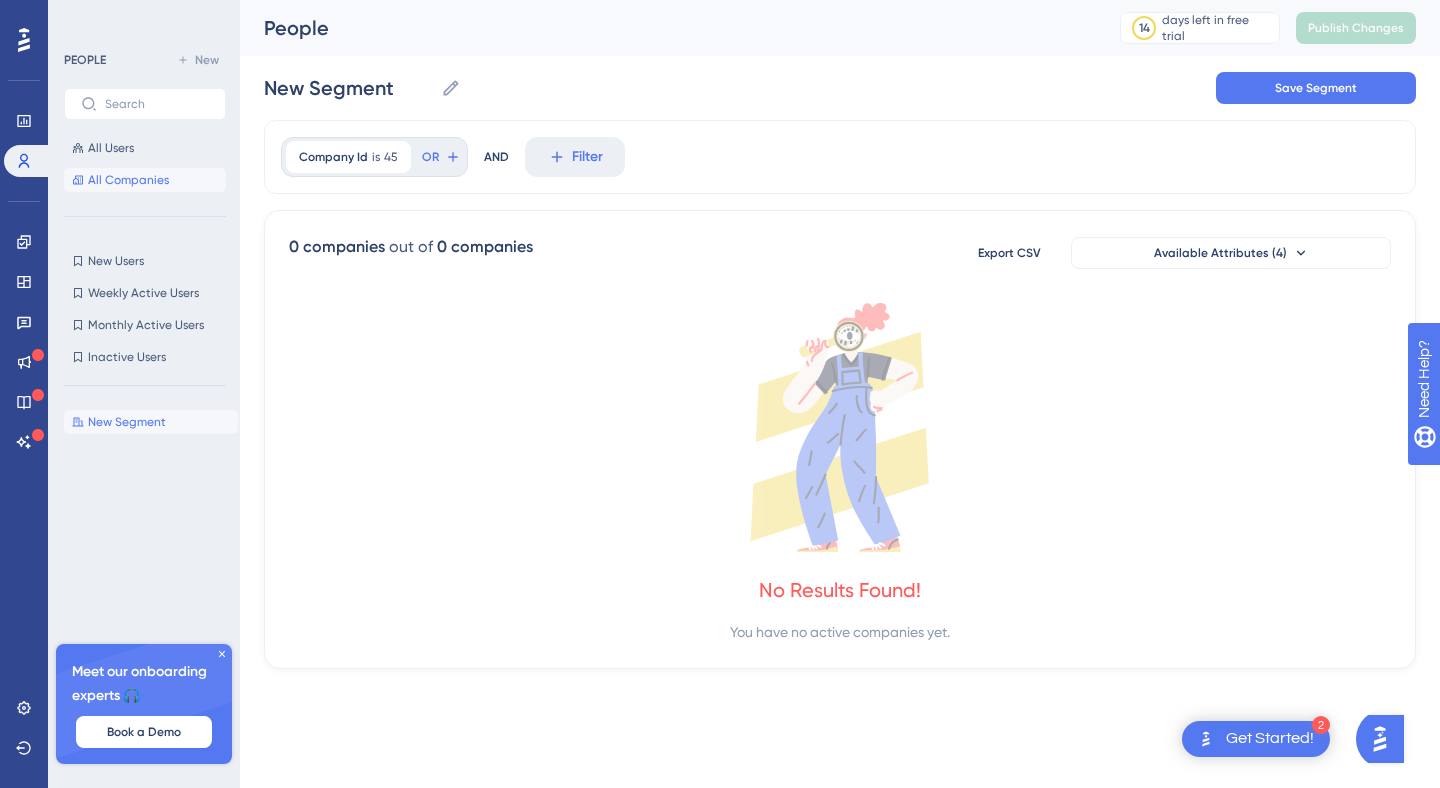 click on "All Companies" at bounding box center [128, 180] 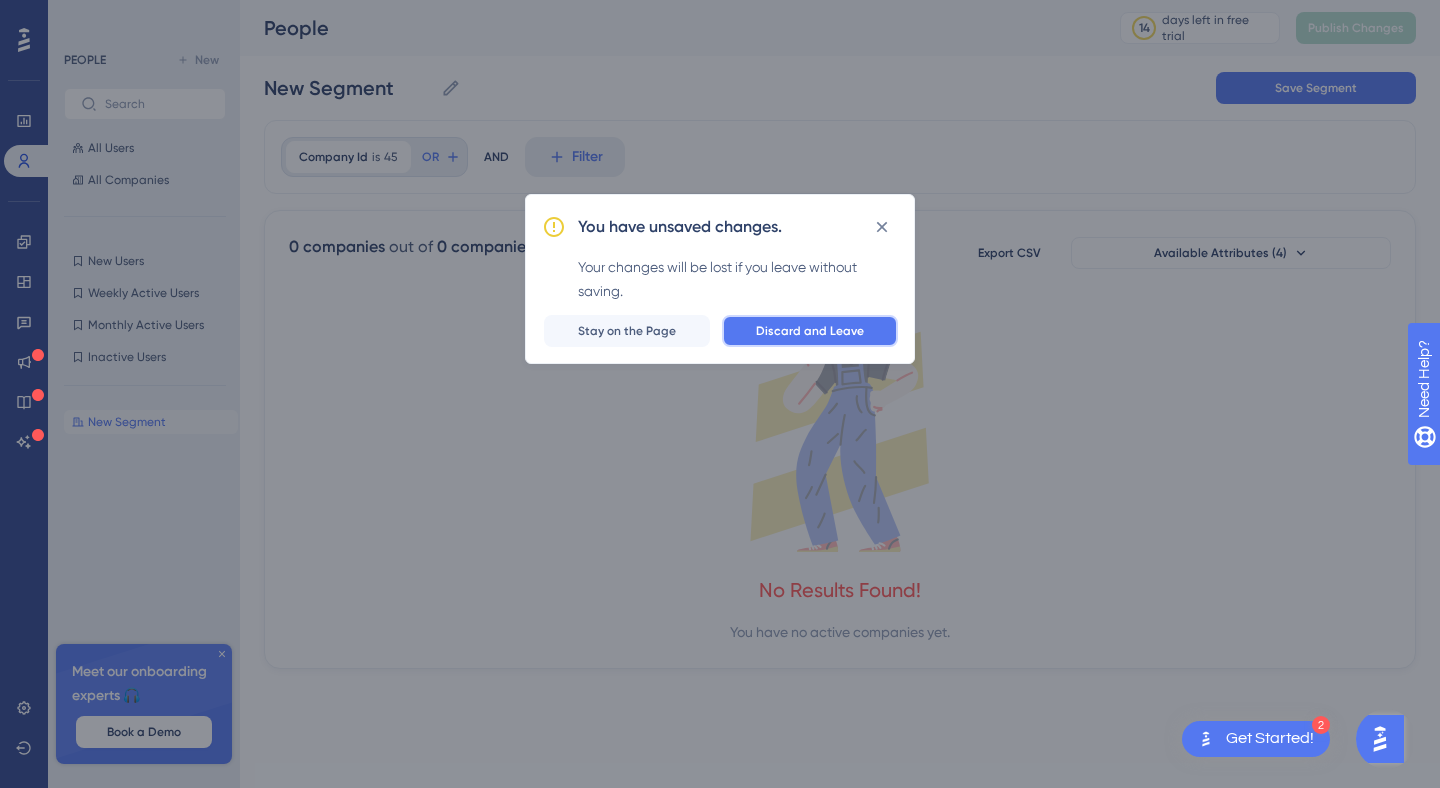 click on "Discard and Leave" at bounding box center [810, 331] 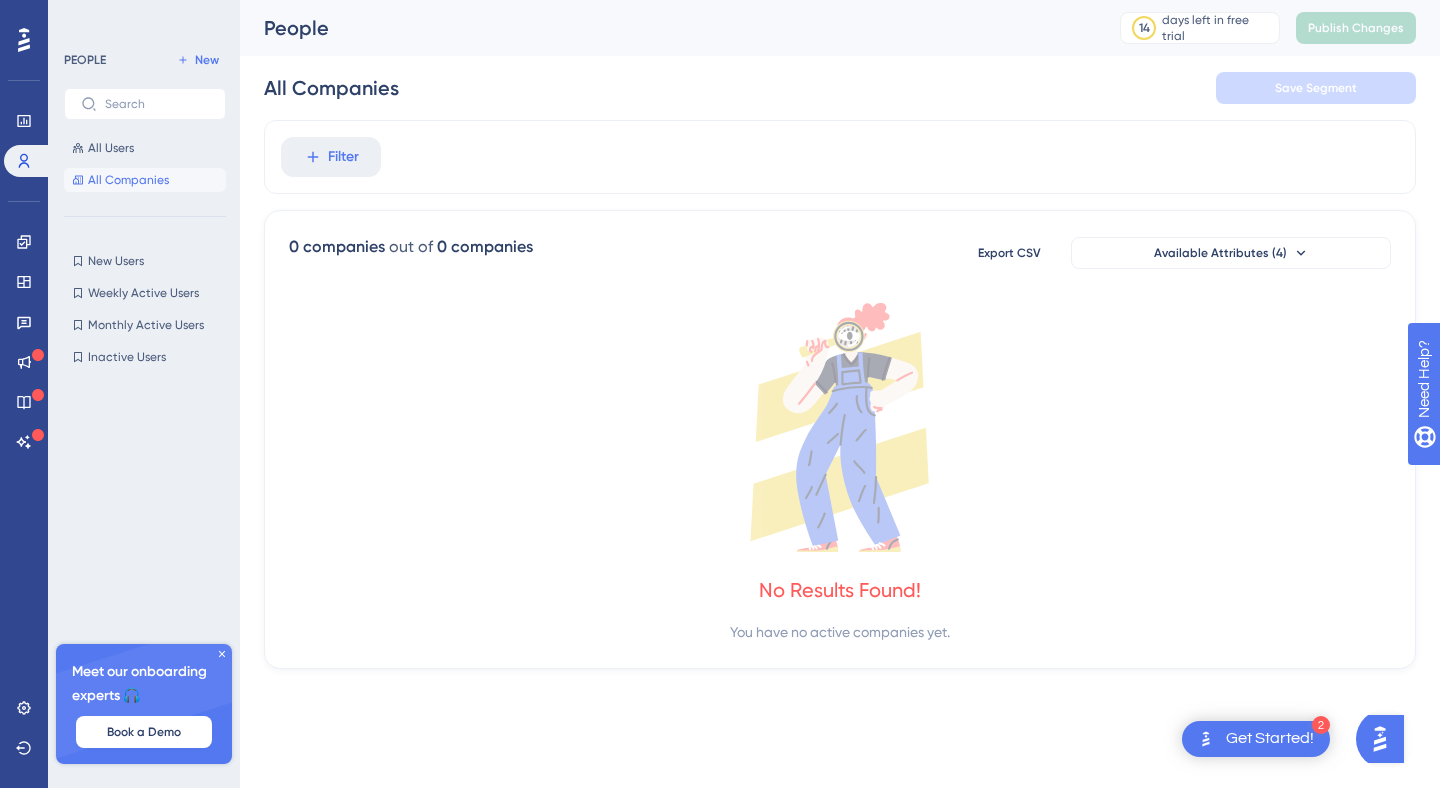 click on "All Companies" at bounding box center [128, 180] 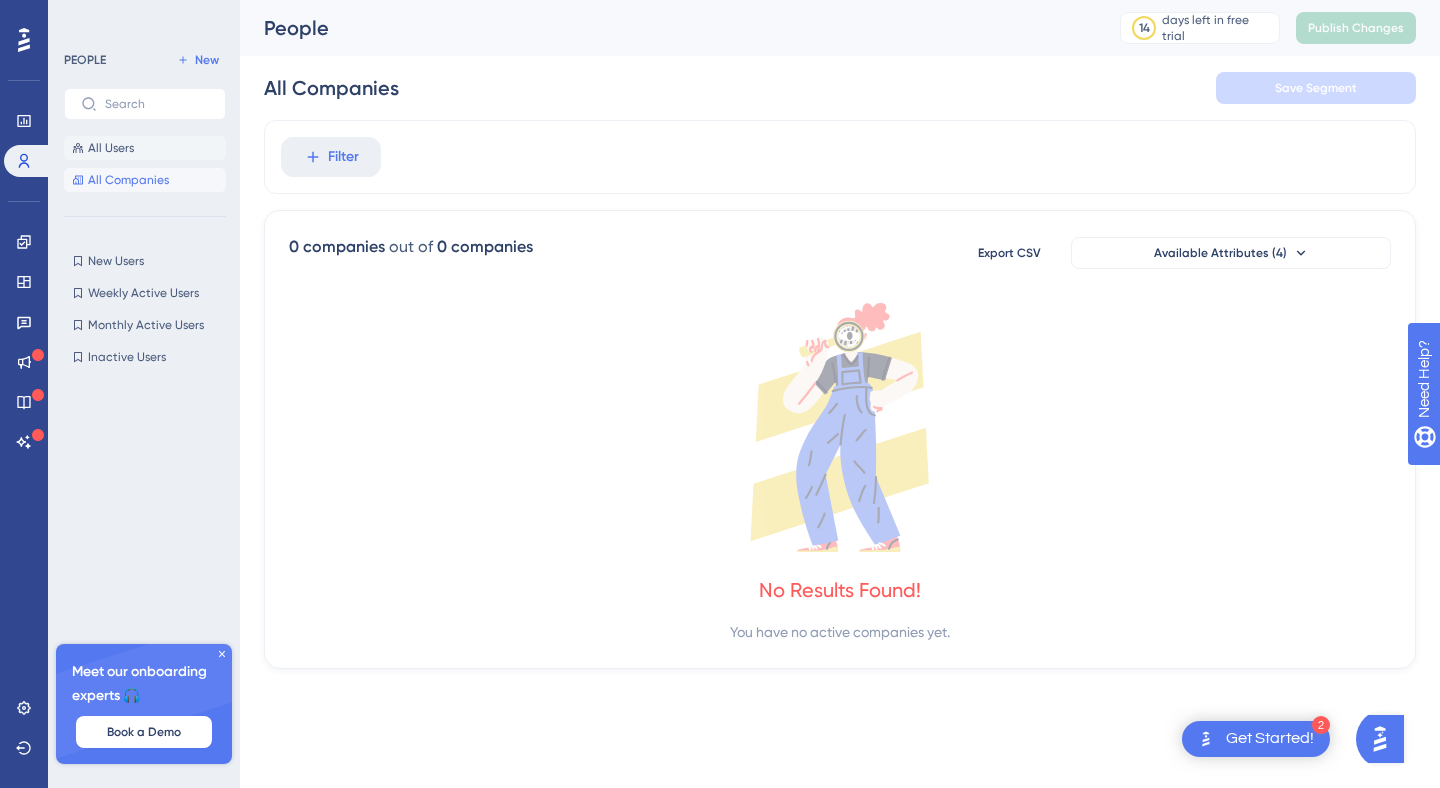 click on "All Users" at bounding box center (145, 148) 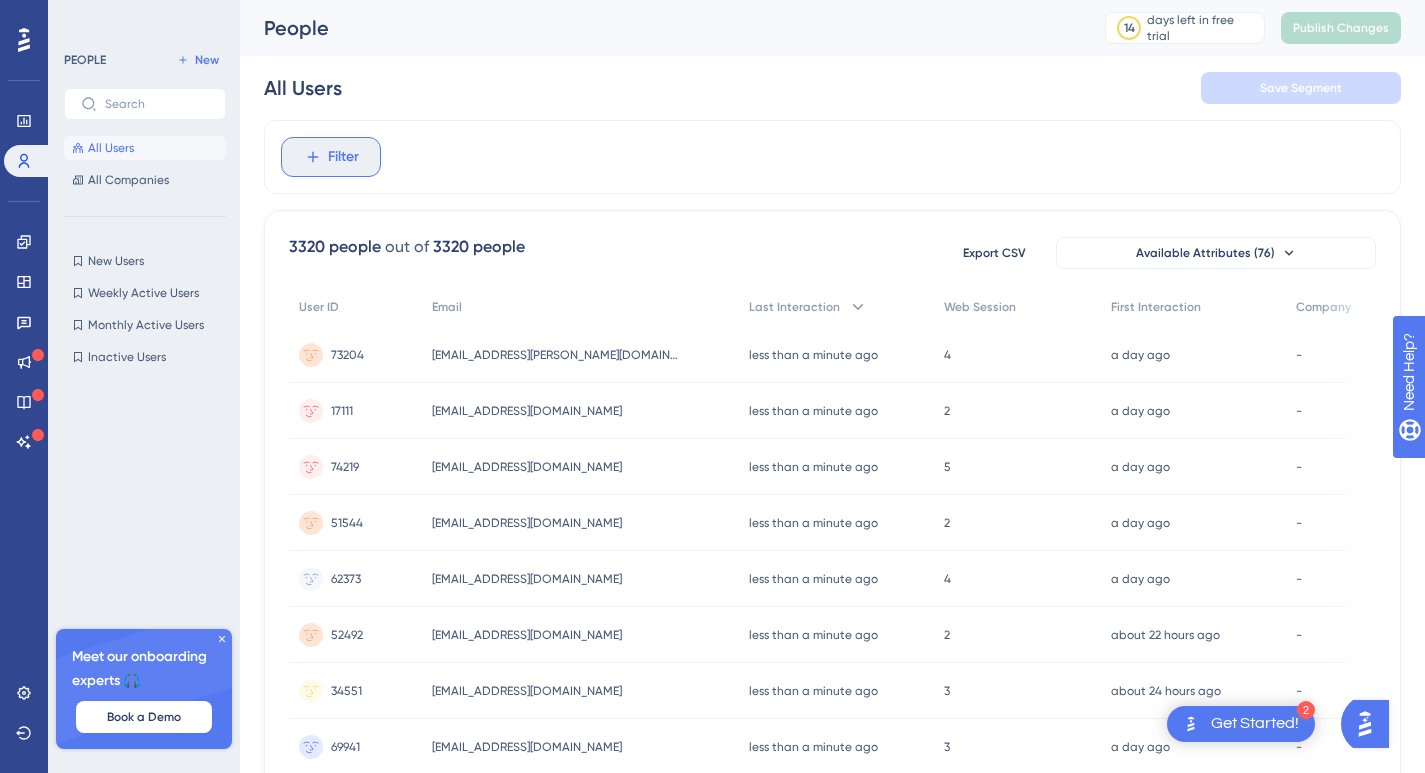 click on "Filter" at bounding box center (343, 157) 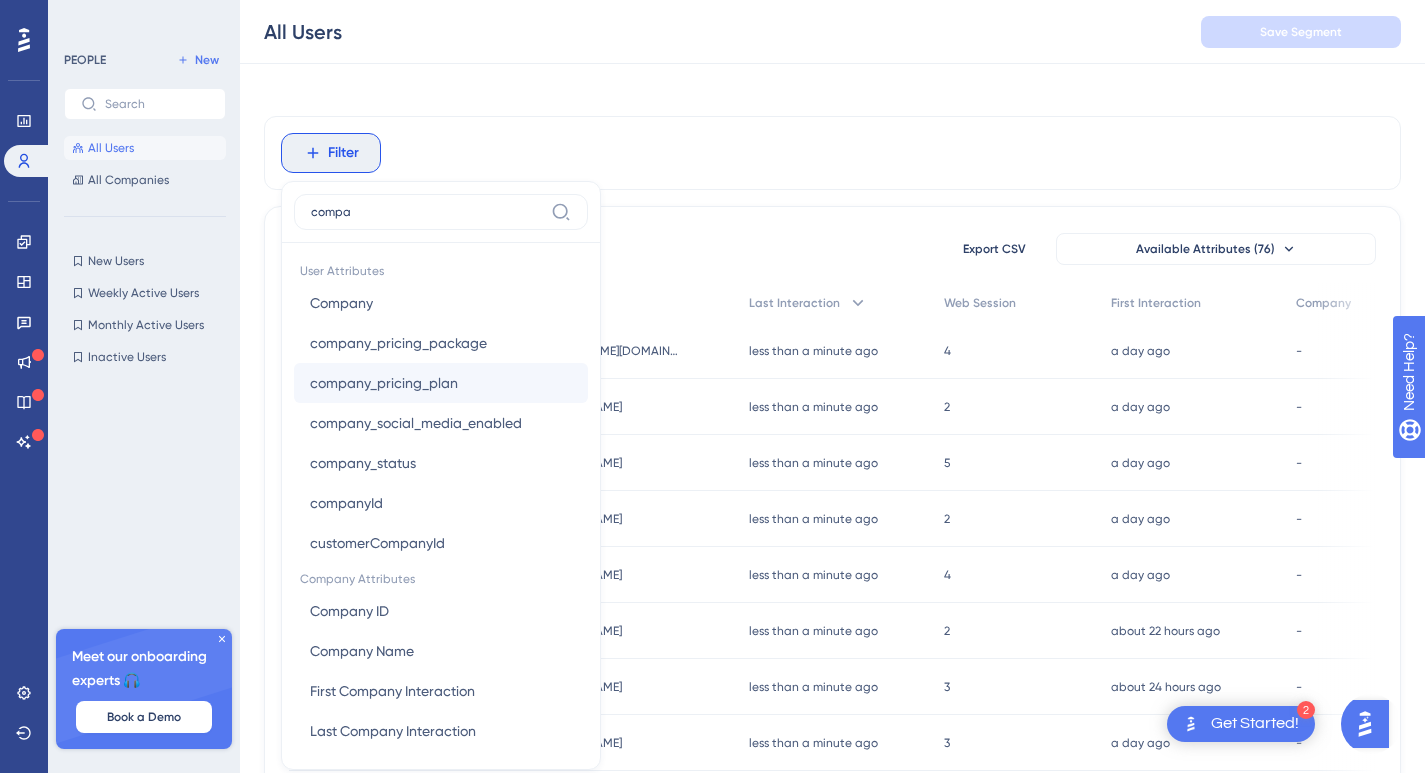scroll, scrollTop: 0, scrollLeft: 0, axis: both 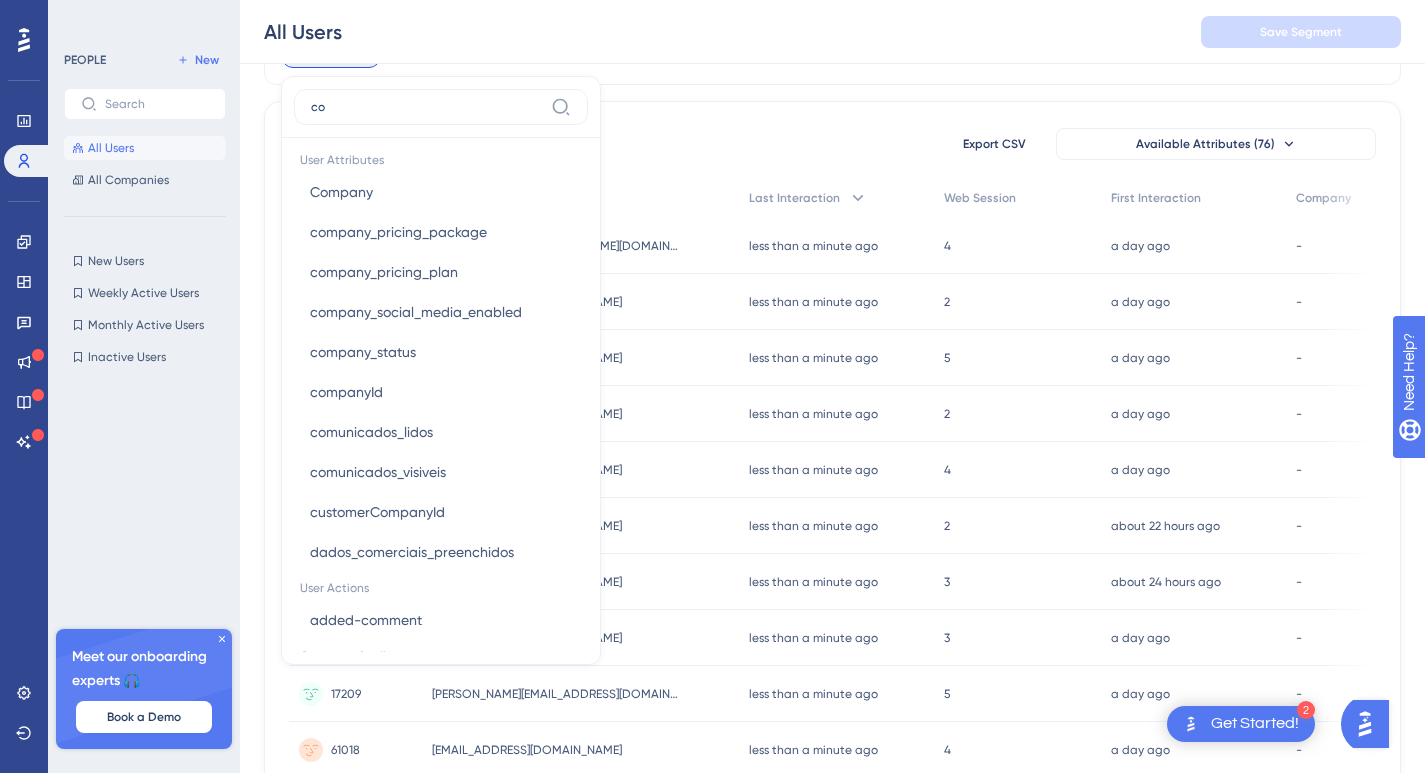 type on "c" 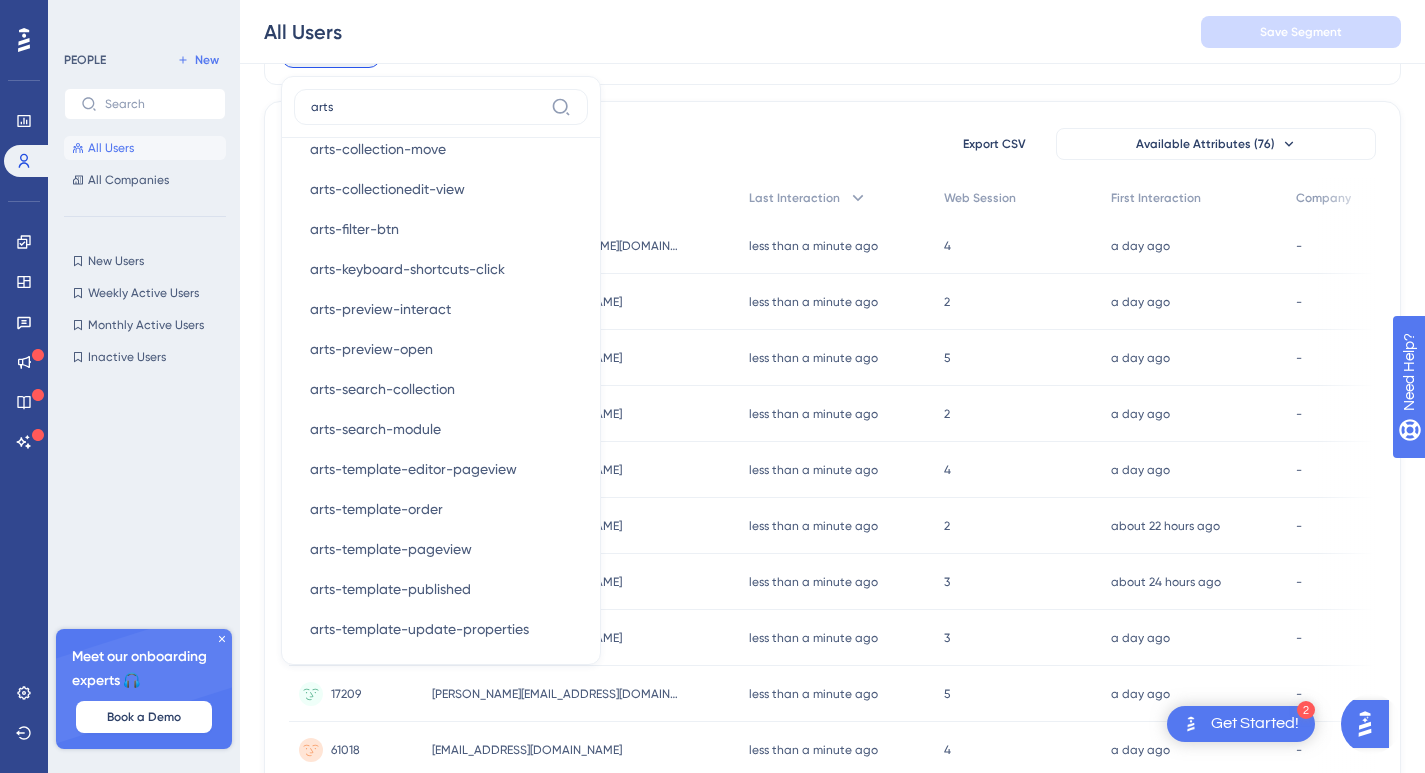 scroll, scrollTop: 646, scrollLeft: 0, axis: vertical 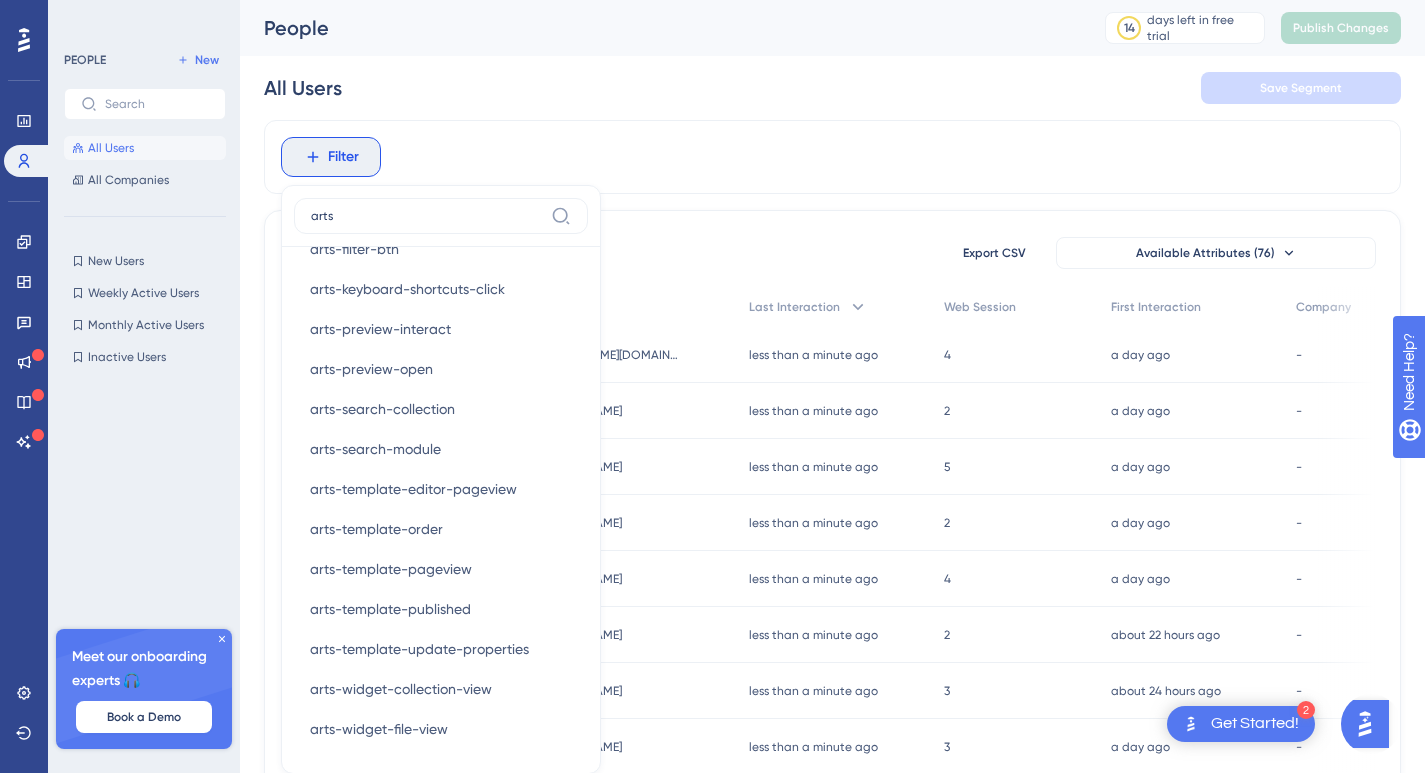 type on "arts" 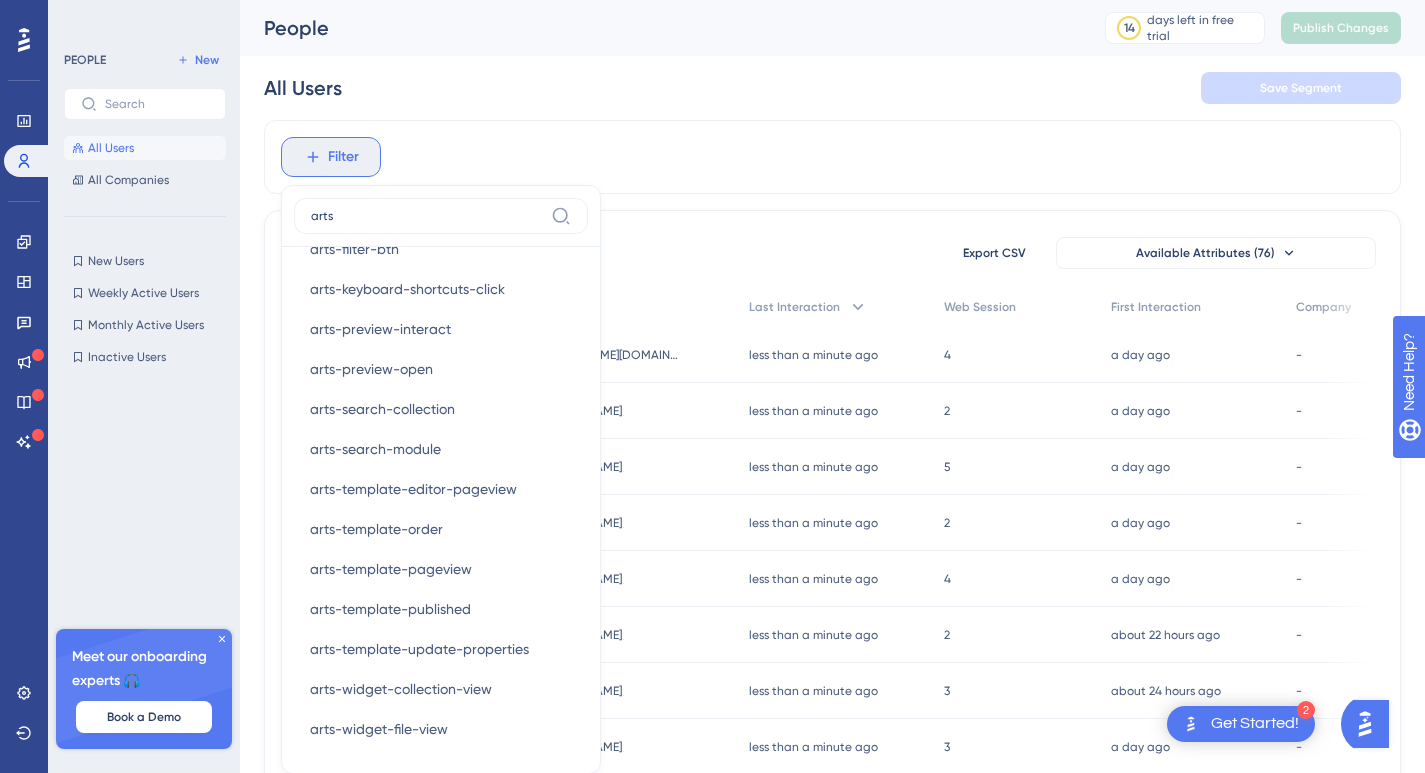 click on "Filter" at bounding box center [343, 157] 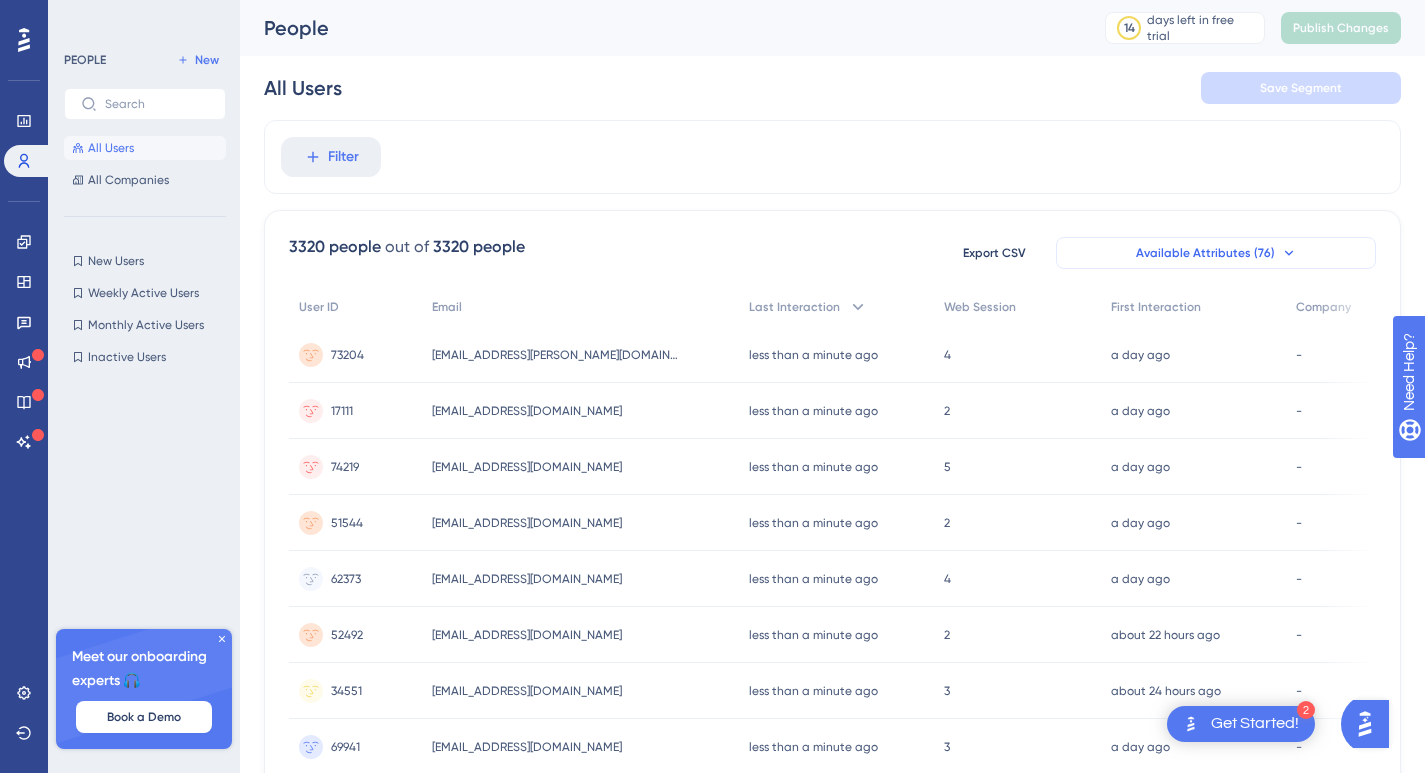 click on "Available Attributes (76)" at bounding box center [1205, 253] 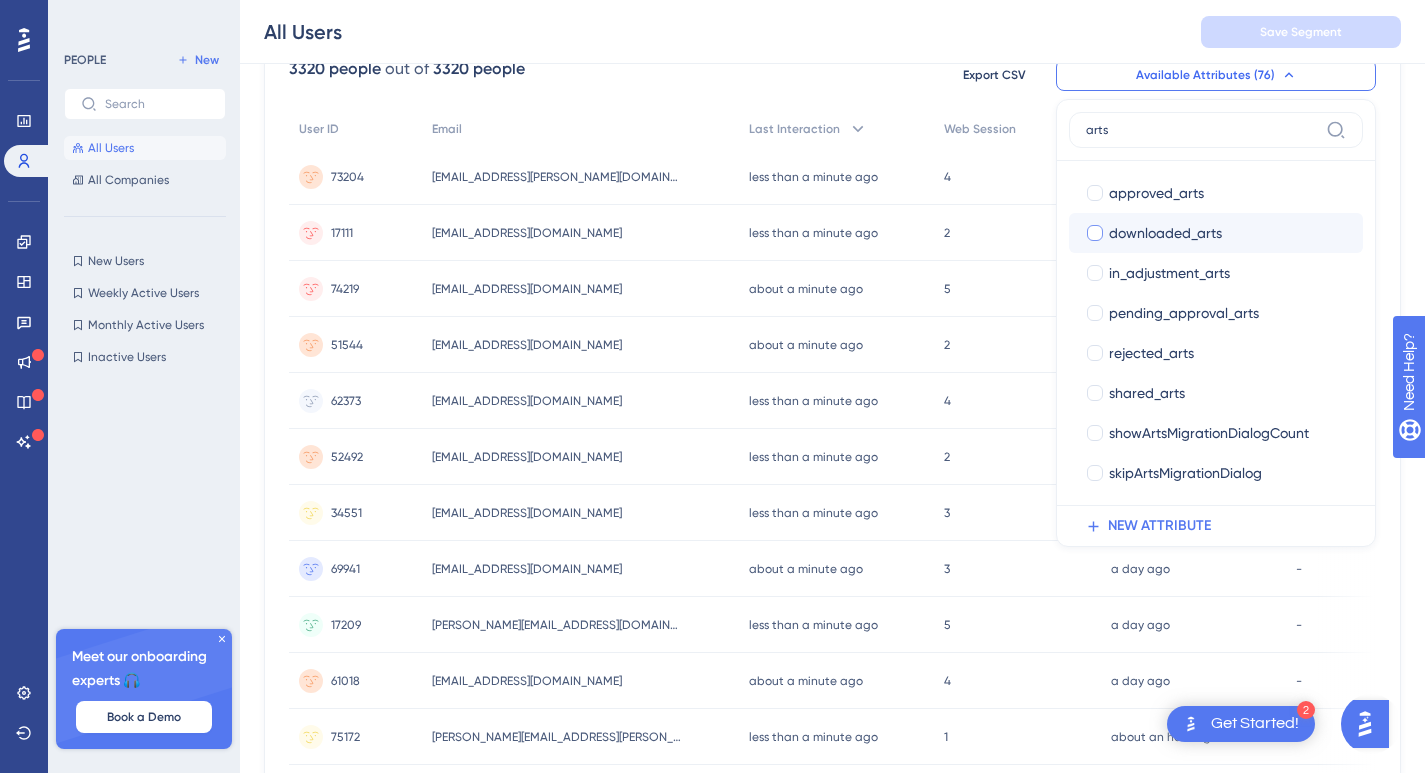 scroll, scrollTop: 25, scrollLeft: 0, axis: vertical 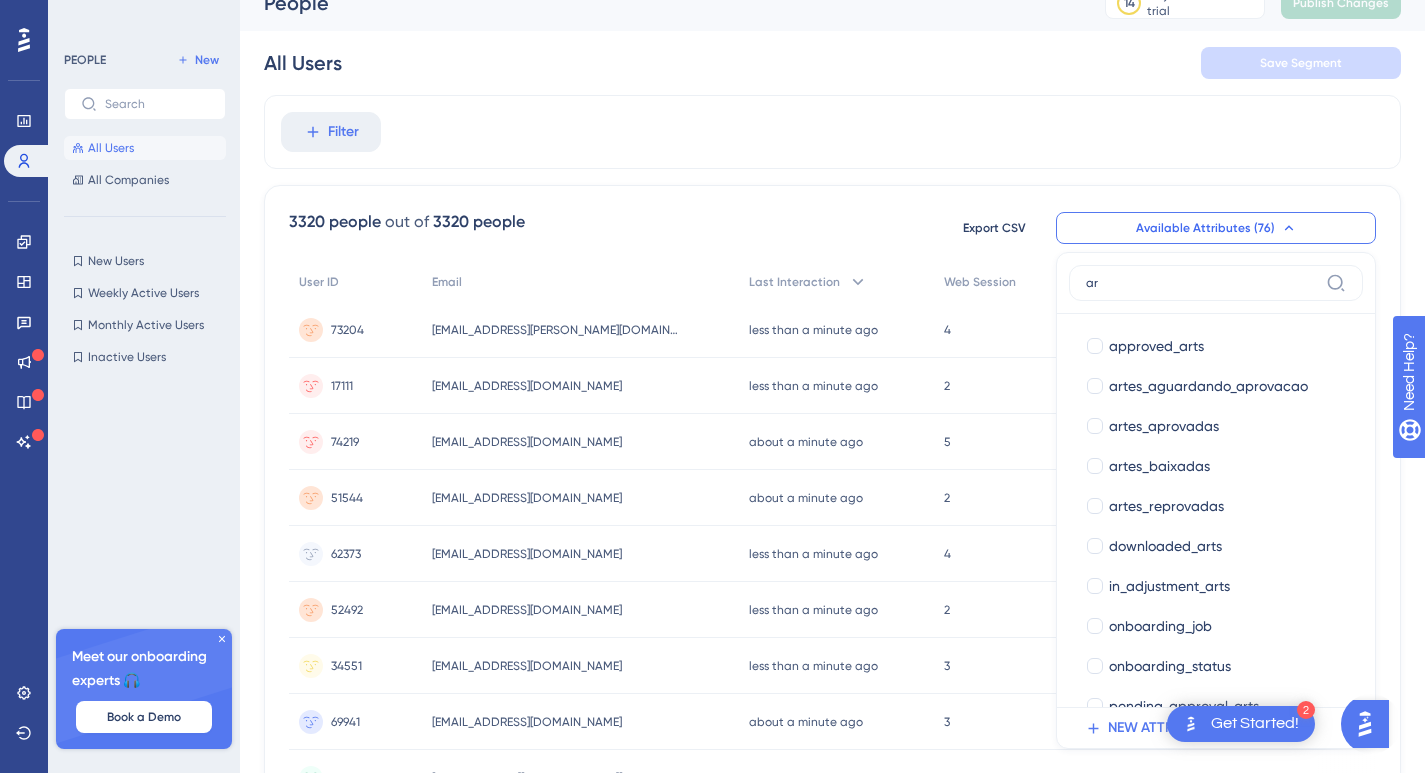 type on "a" 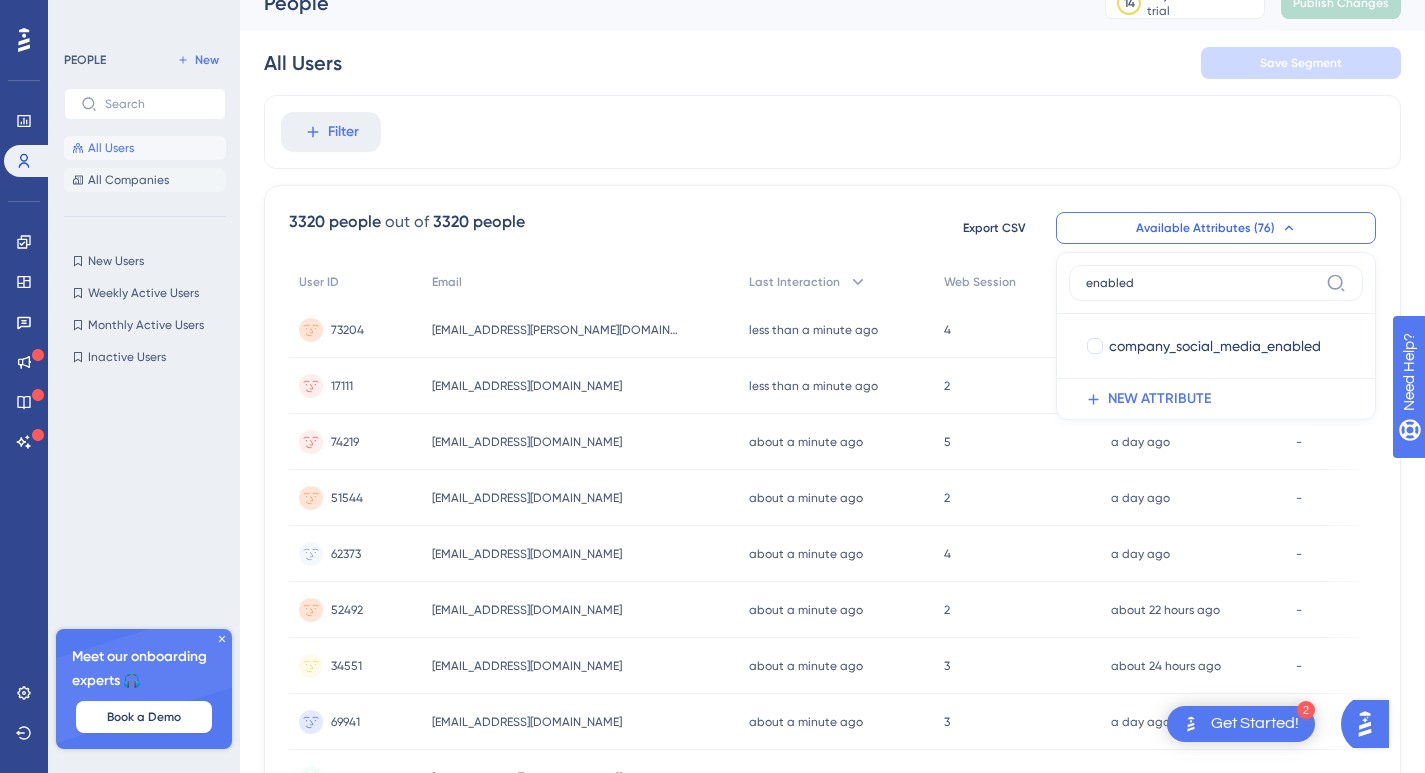 type on "enabled" 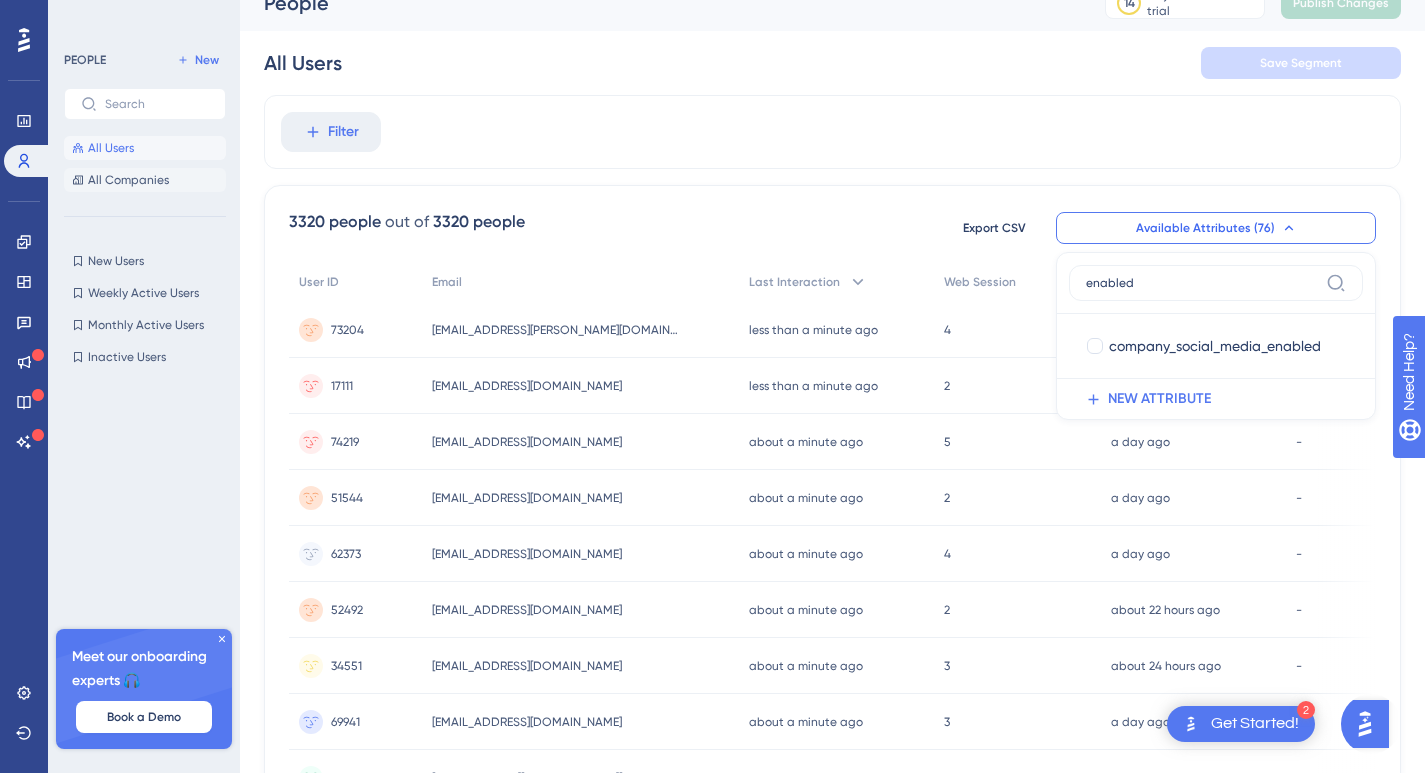 click on "All Companies" at bounding box center [128, 180] 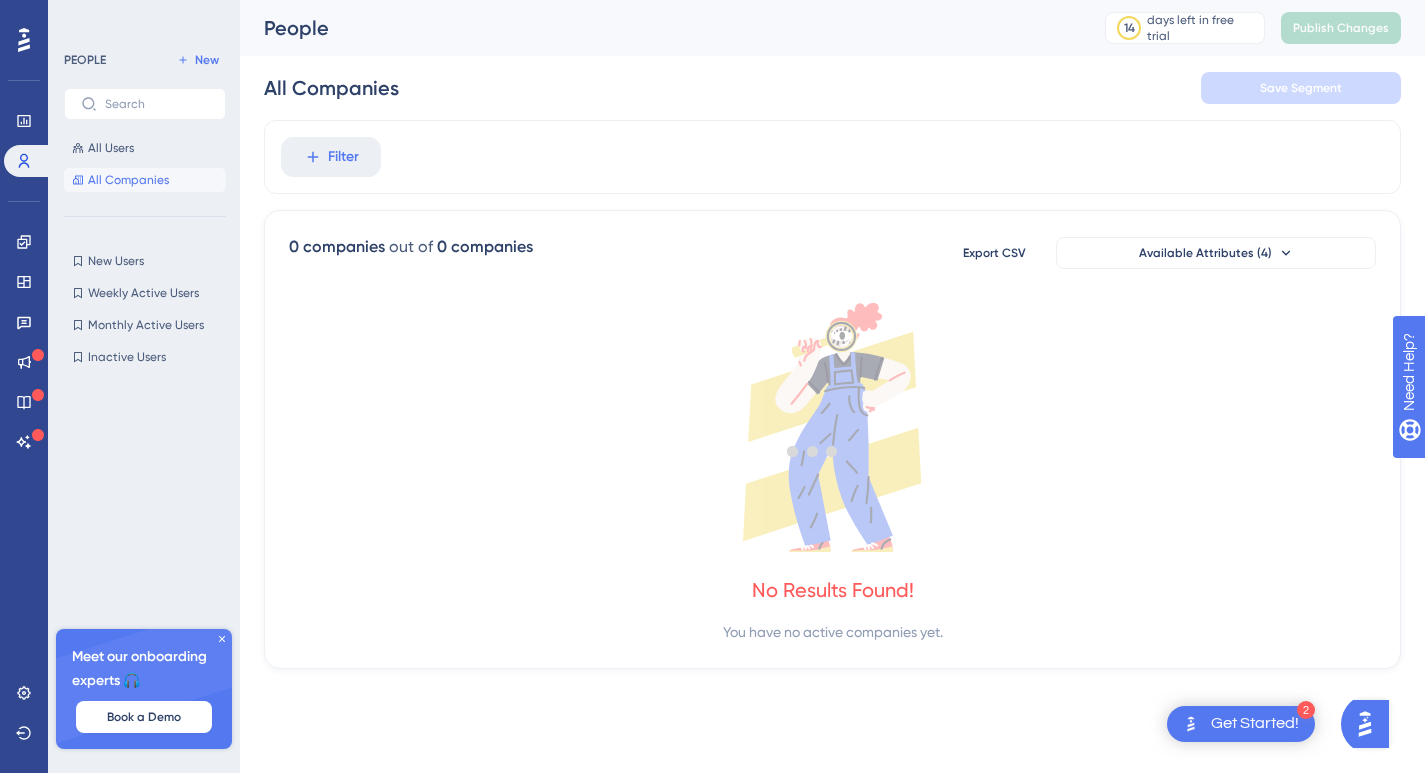 scroll, scrollTop: 0, scrollLeft: 0, axis: both 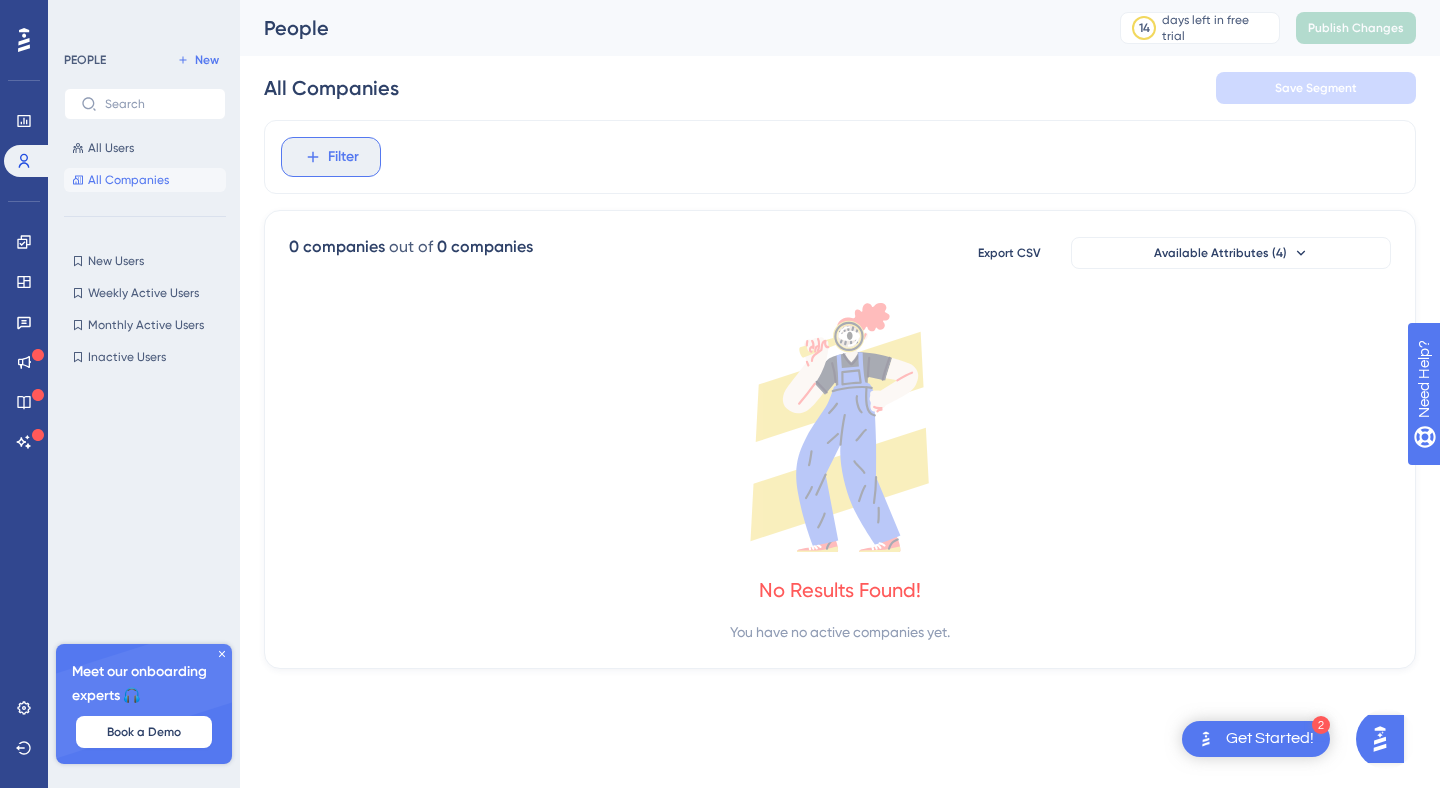 click on "Filter" at bounding box center [343, 157] 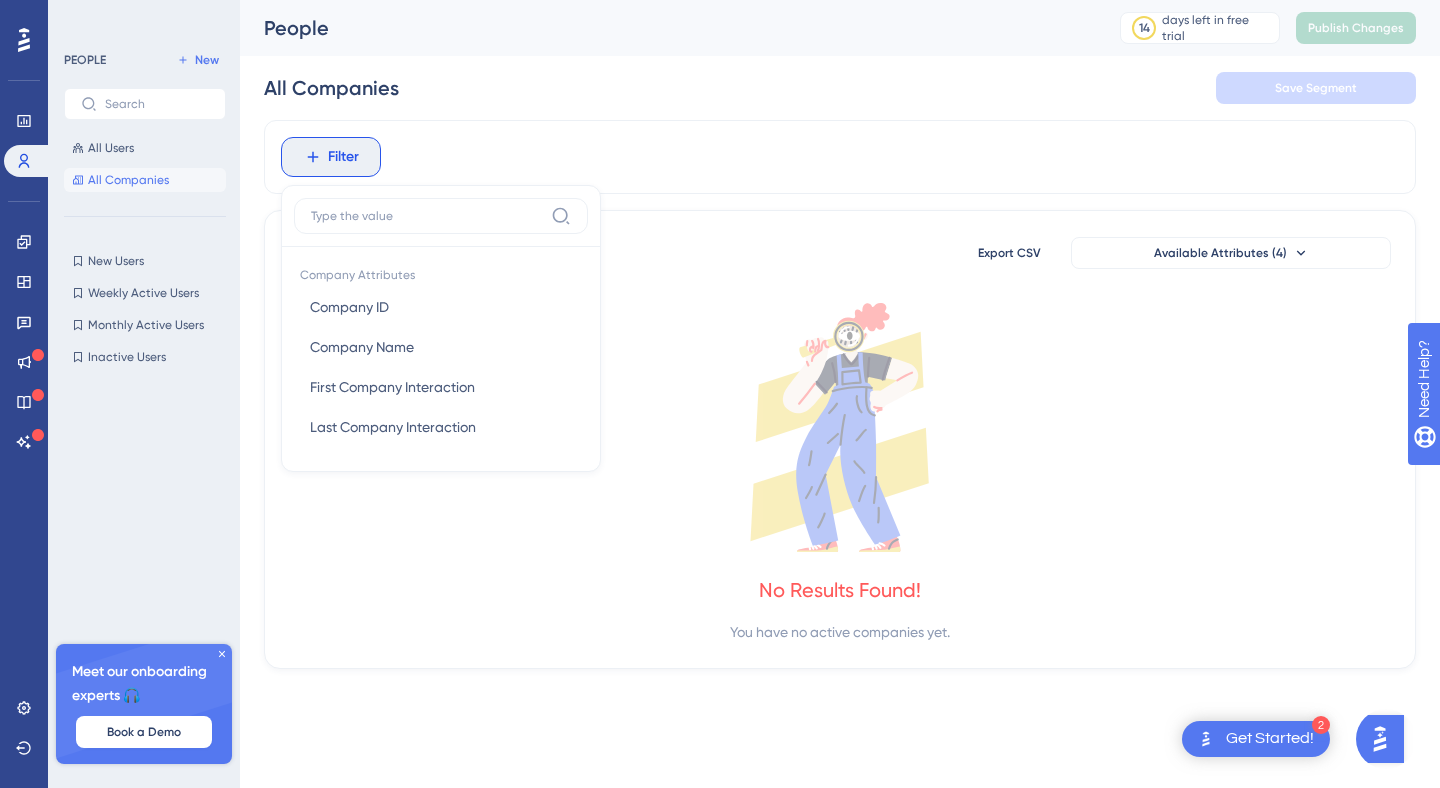 click on "Export CSV Available Attributes (4)" at bounding box center (1175, 253) 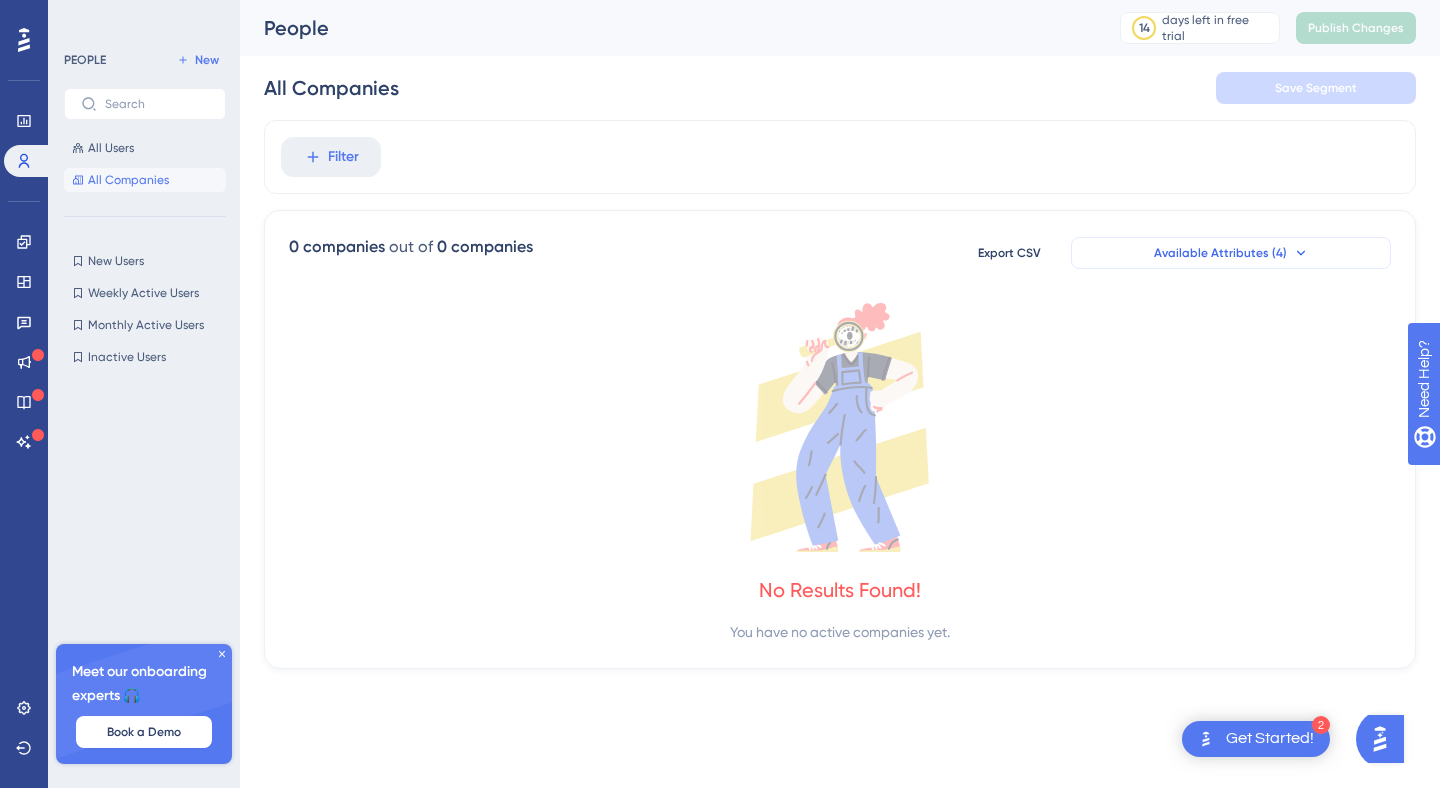 click on "Available Attributes (4)" at bounding box center [1231, 253] 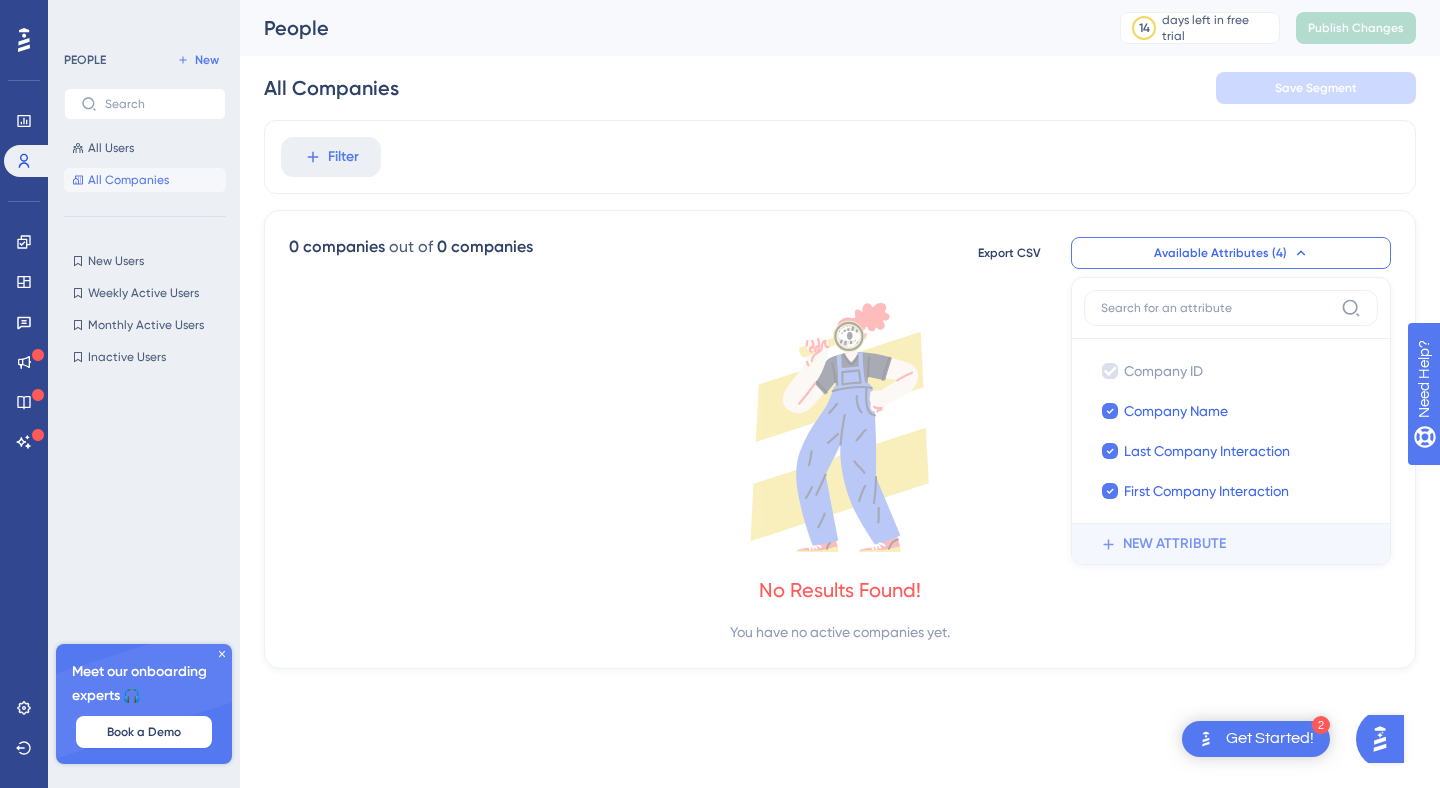 click on "NEW ATTRIBUTE" at bounding box center [1174, 544] 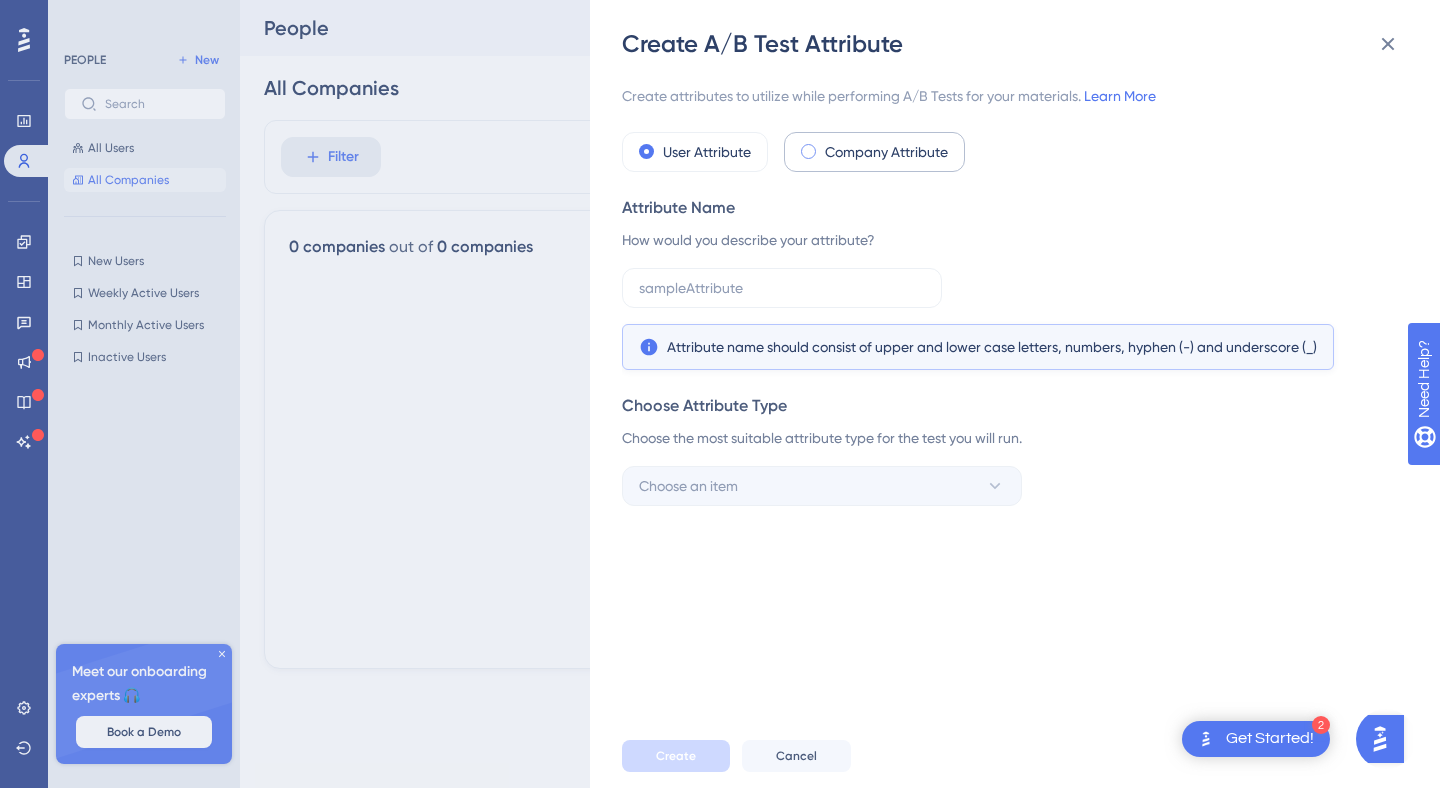 click on "Company Attribute" at bounding box center (886, 152) 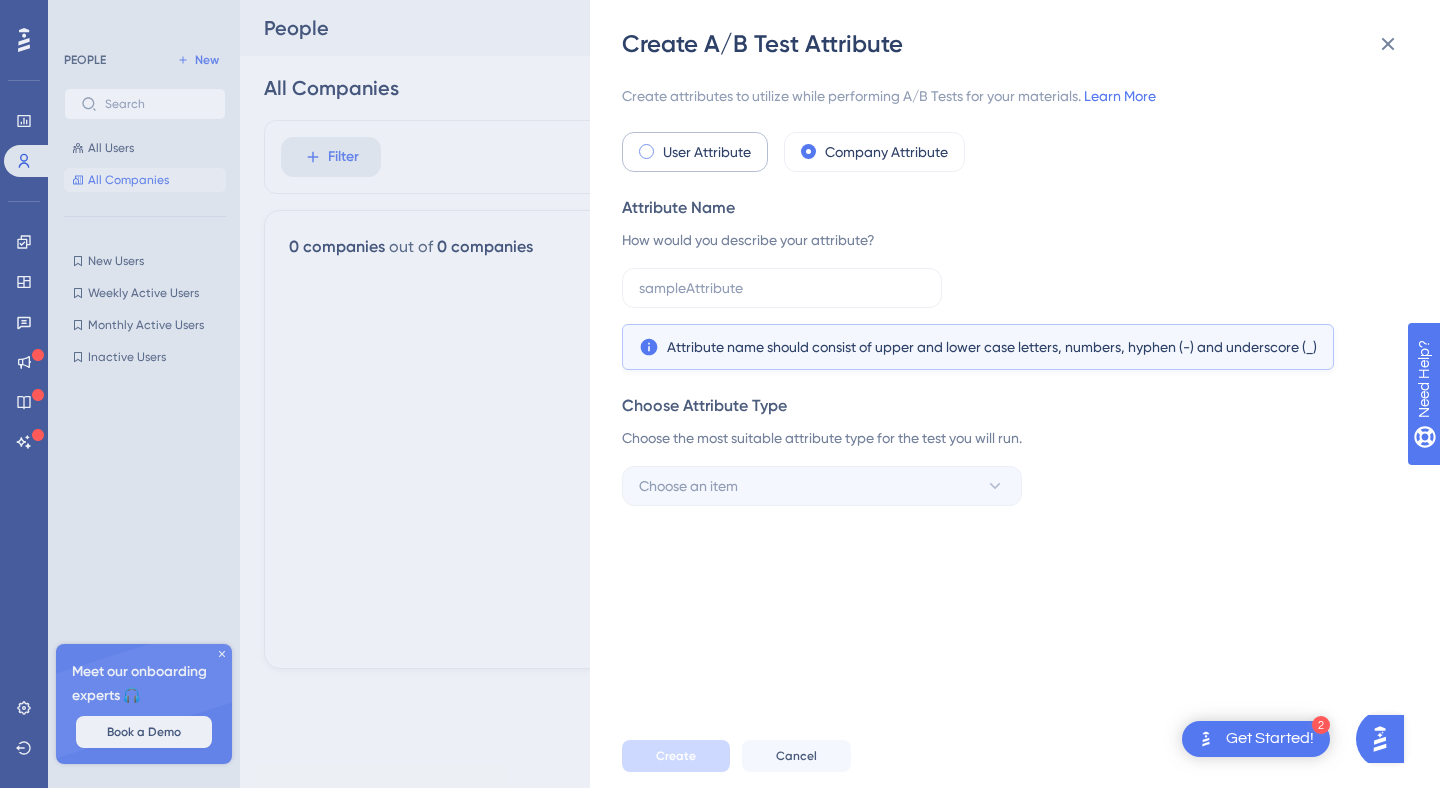 click on "User Attribute" at bounding box center (707, 152) 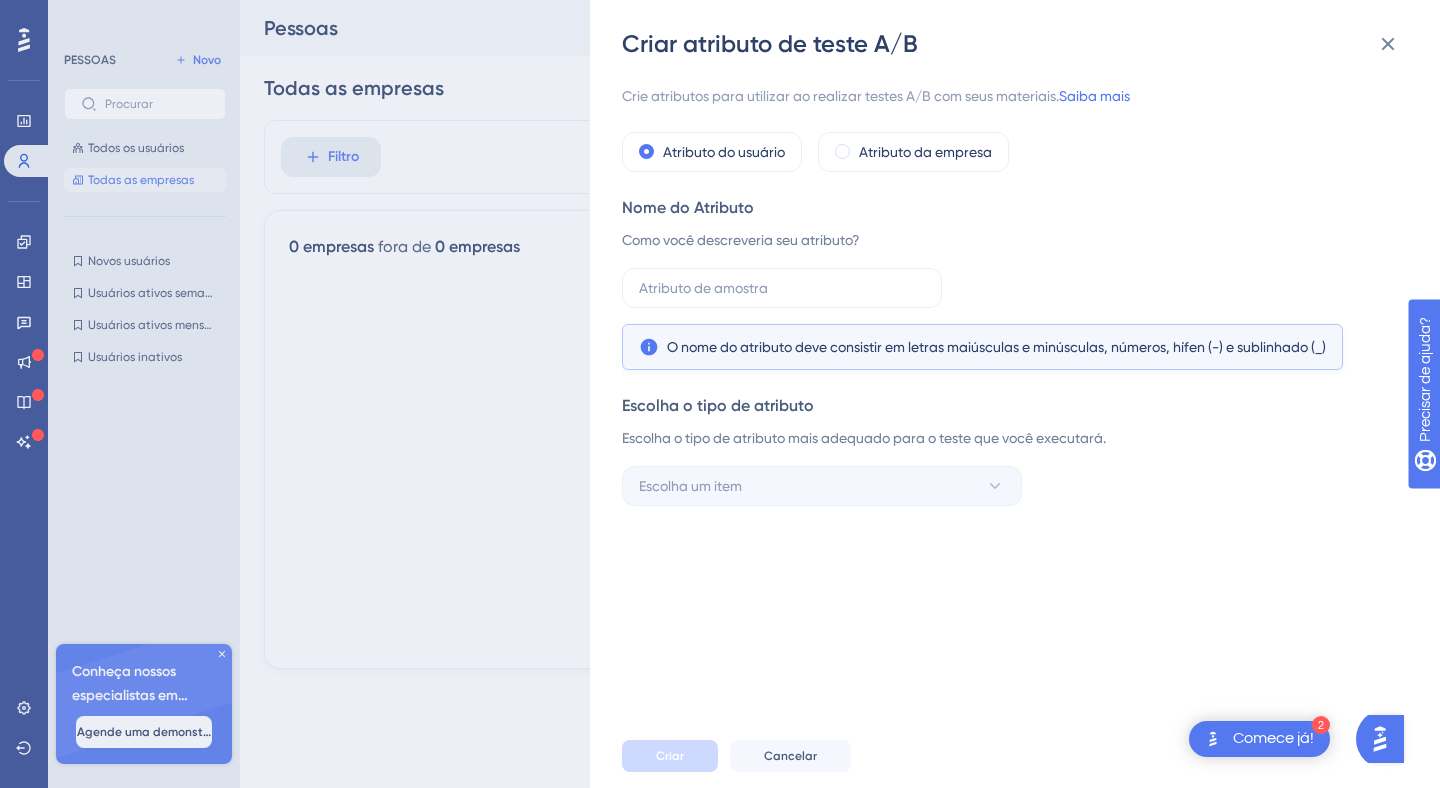 click on "Como você descreveria seu atributo?" at bounding box center [1009, 240] 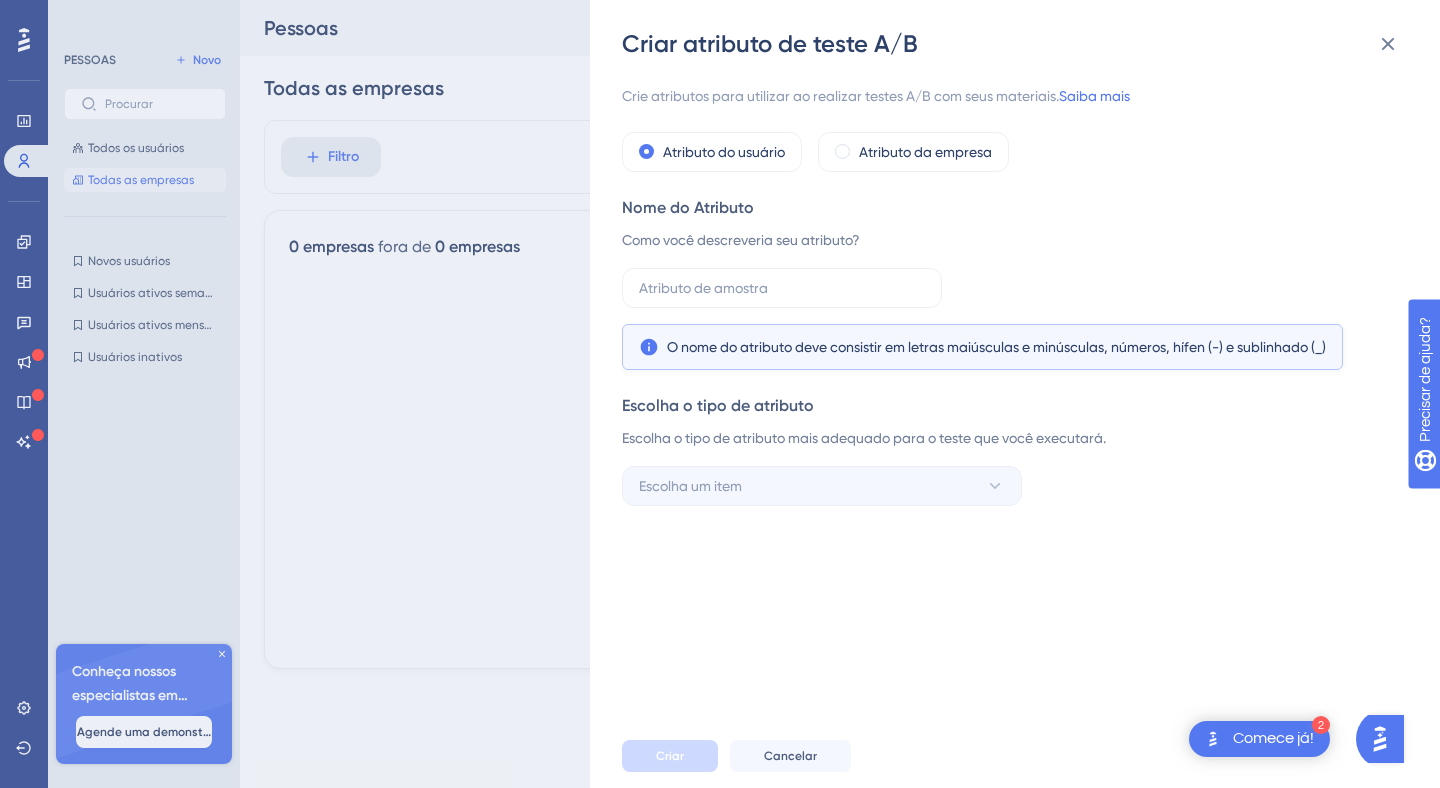 click on "Criar atributo de teste A/B Crie atributos para utilizar ao realizar testes A/B com seus materiais.  Saiba mais   Atributo do usuário Atributo da empresa Nome do Atributo Como você descreveria seu atributo? O nome do atributo deve consistir em letras maiúsculas e minúsculas, números, hífen (-) e sublinhado (_) Escolha o tipo de atributo Escolha o tipo de atributo mais adequado para o teste que você executará. Escolha um item Criar Cancelar" at bounding box center [720, 394] 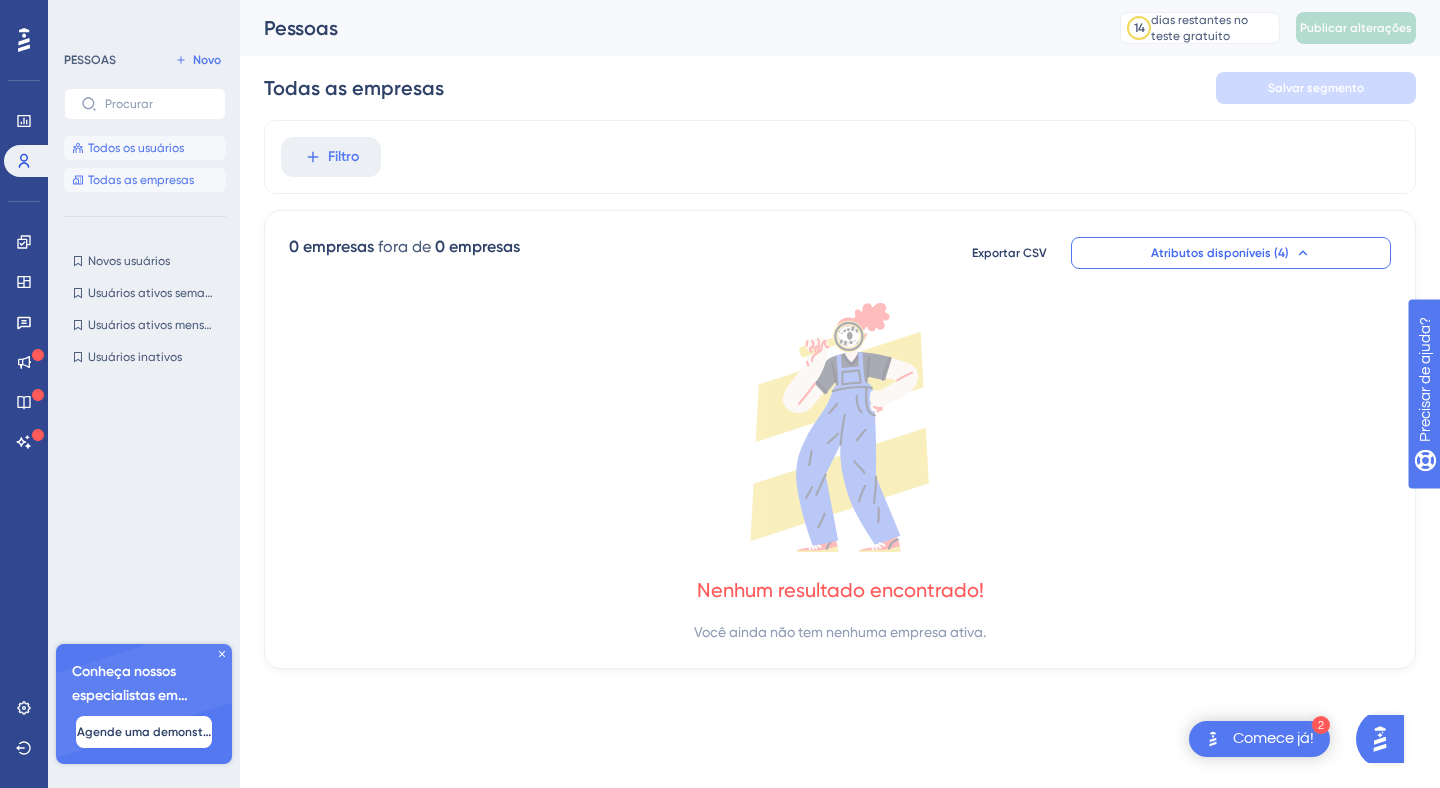click on "Todos os usuários" at bounding box center [136, 148] 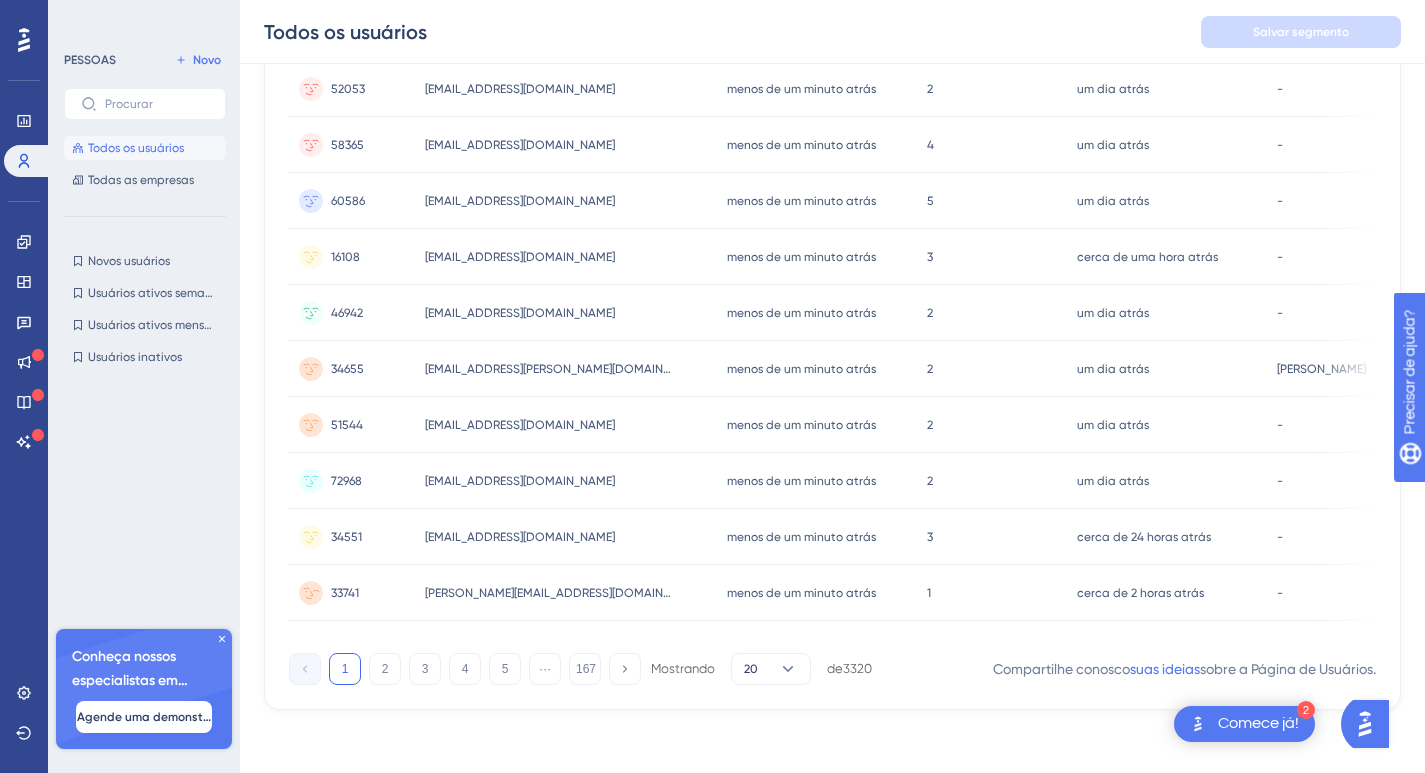 scroll, scrollTop: 842, scrollLeft: 0, axis: vertical 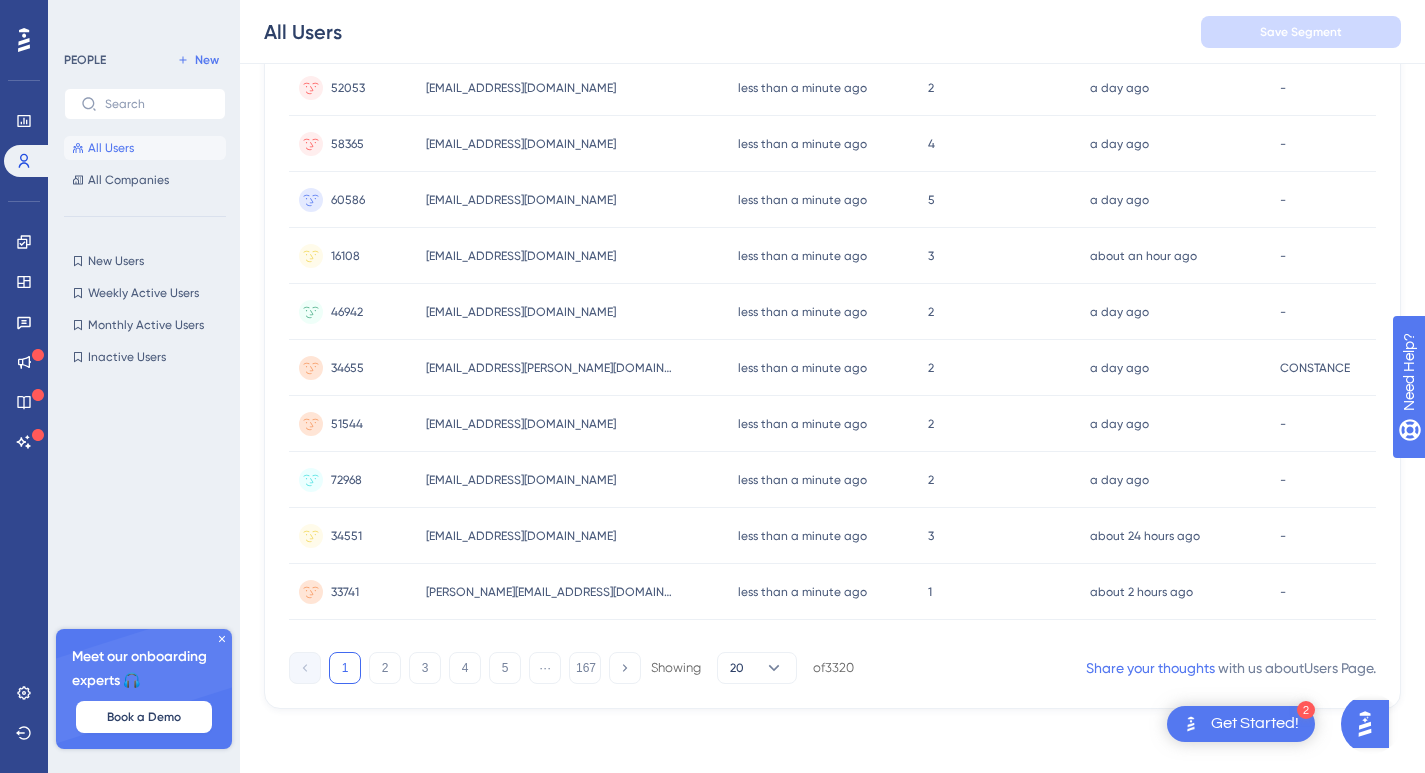 drag, startPoint x: 1182, startPoint y: 639, endPoint x: 1250, endPoint y: 377, distance: 270.68063 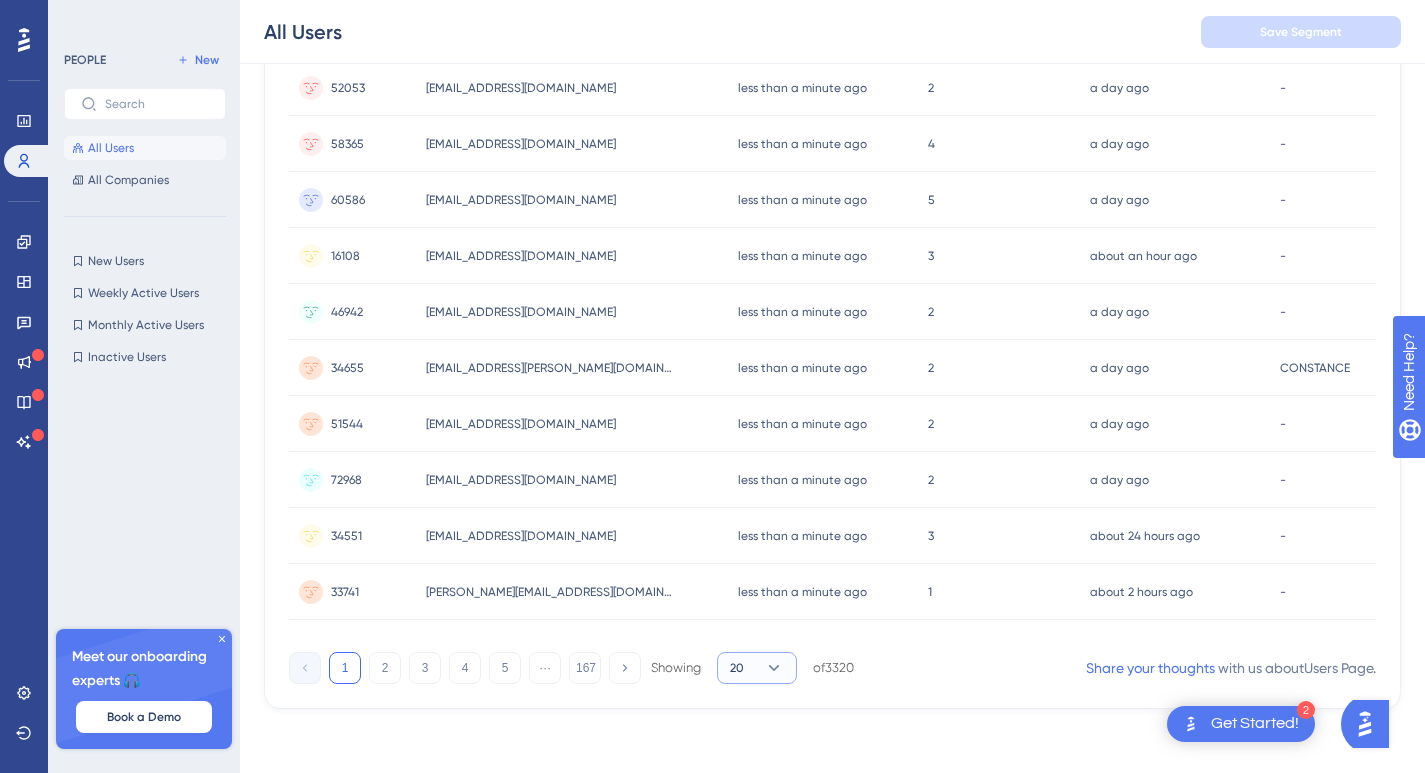 click on "20" at bounding box center (757, 668) 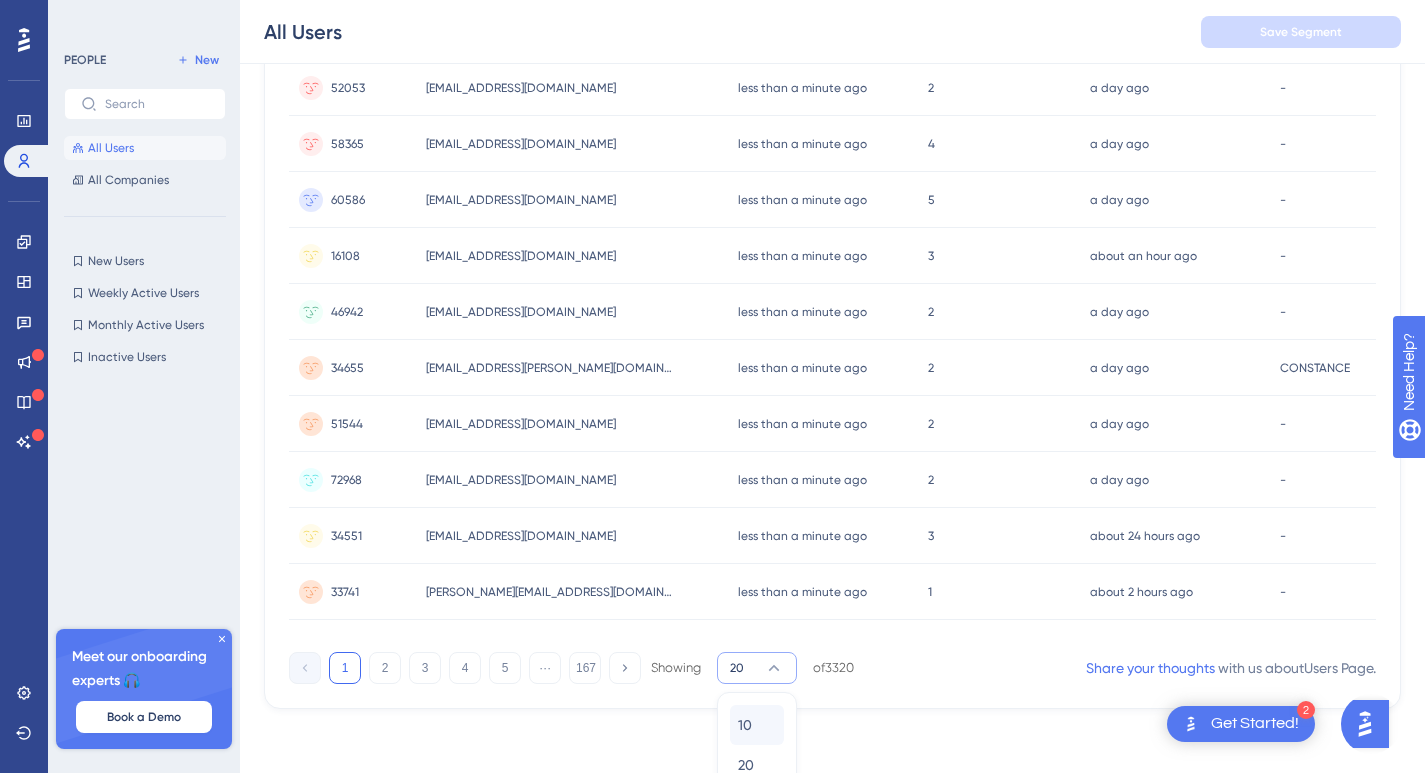 scroll, scrollTop: 940, scrollLeft: 0, axis: vertical 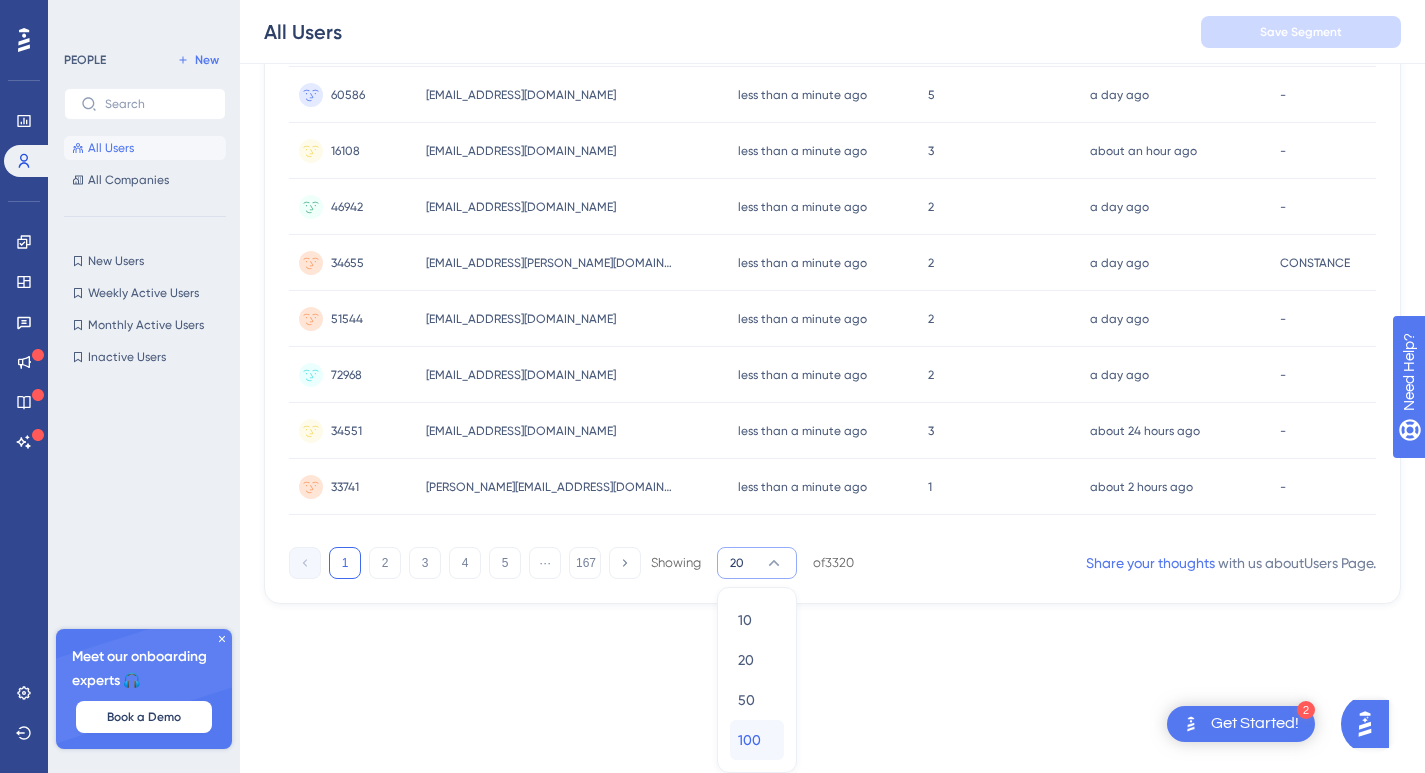 click on "100 100" at bounding box center [757, 740] 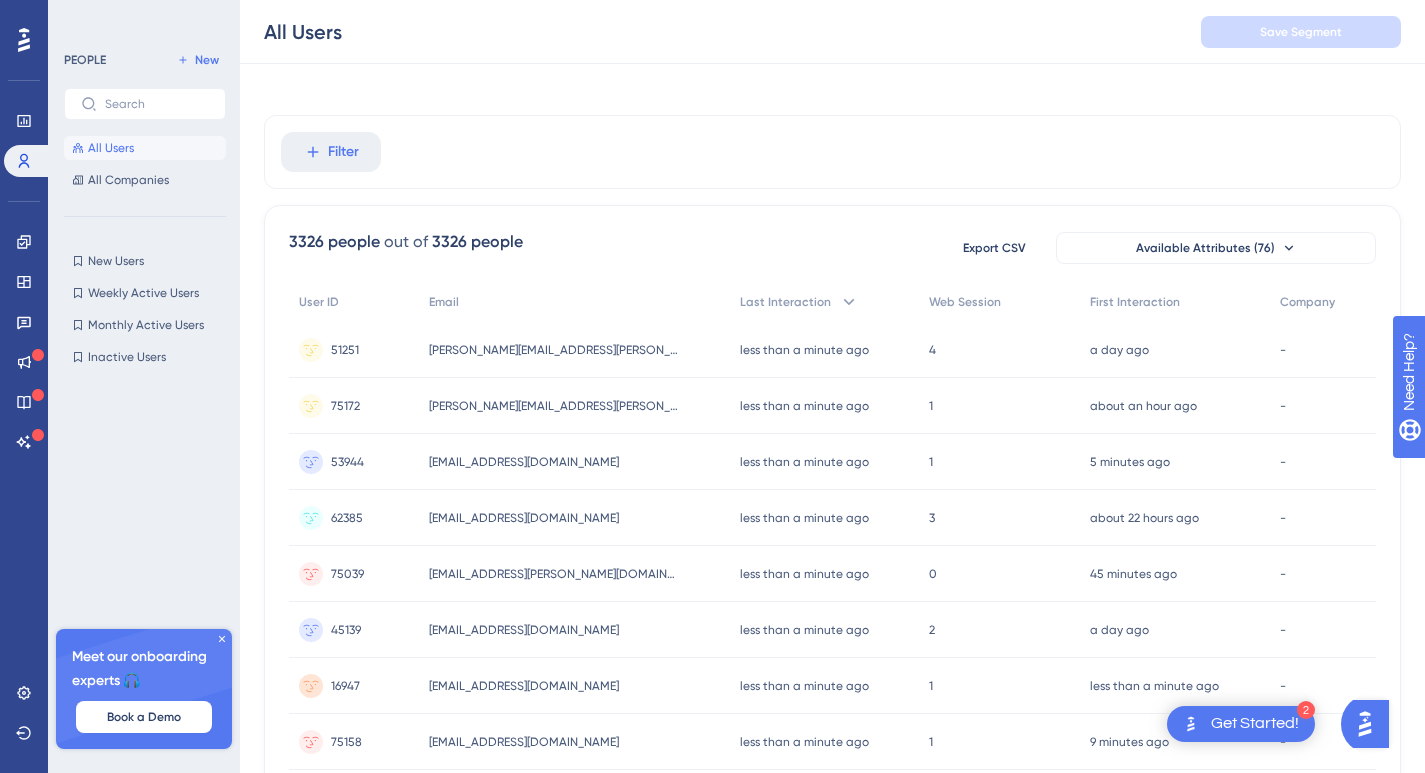 scroll, scrollTop: 0, scrollLeft: 0, axis: both 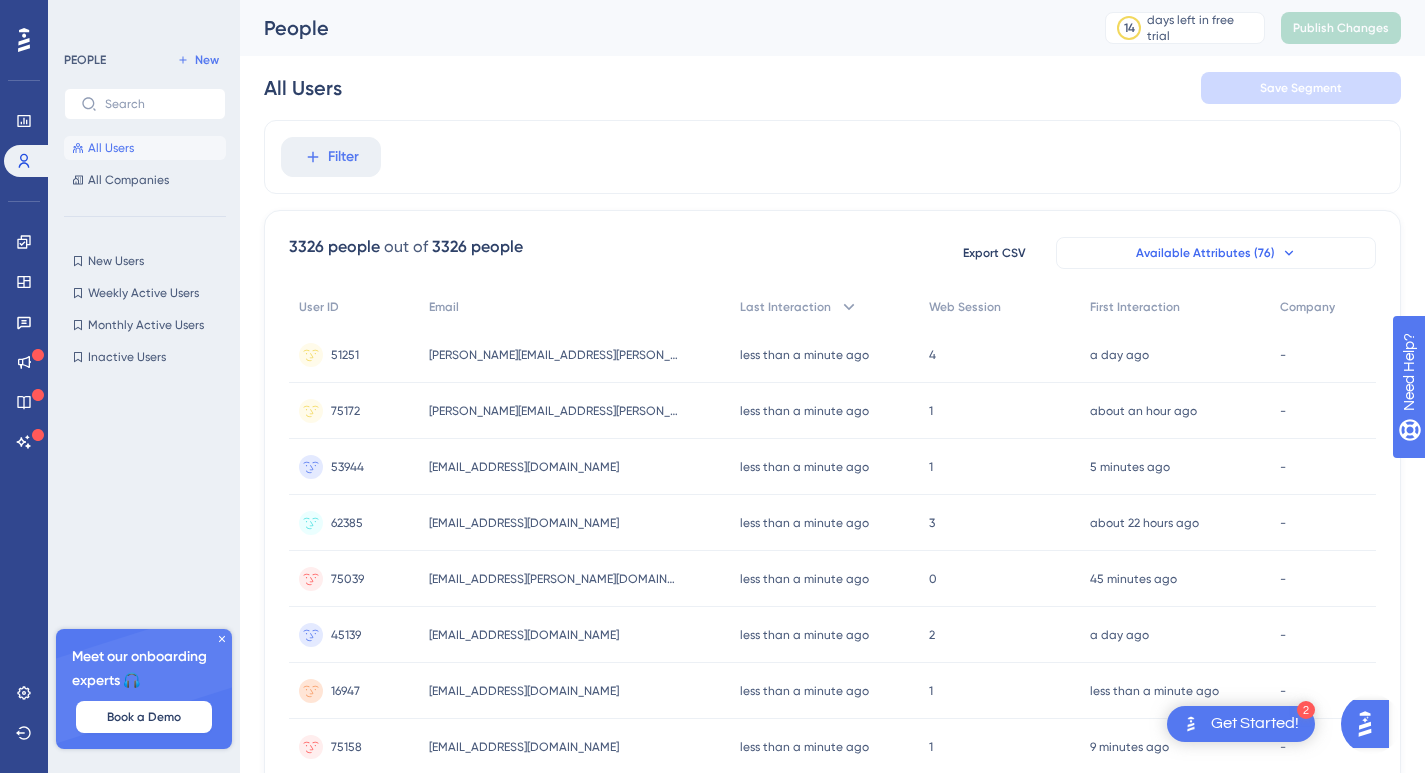 click on "Available Attributes (76)" at bounding box center [1205, 253] 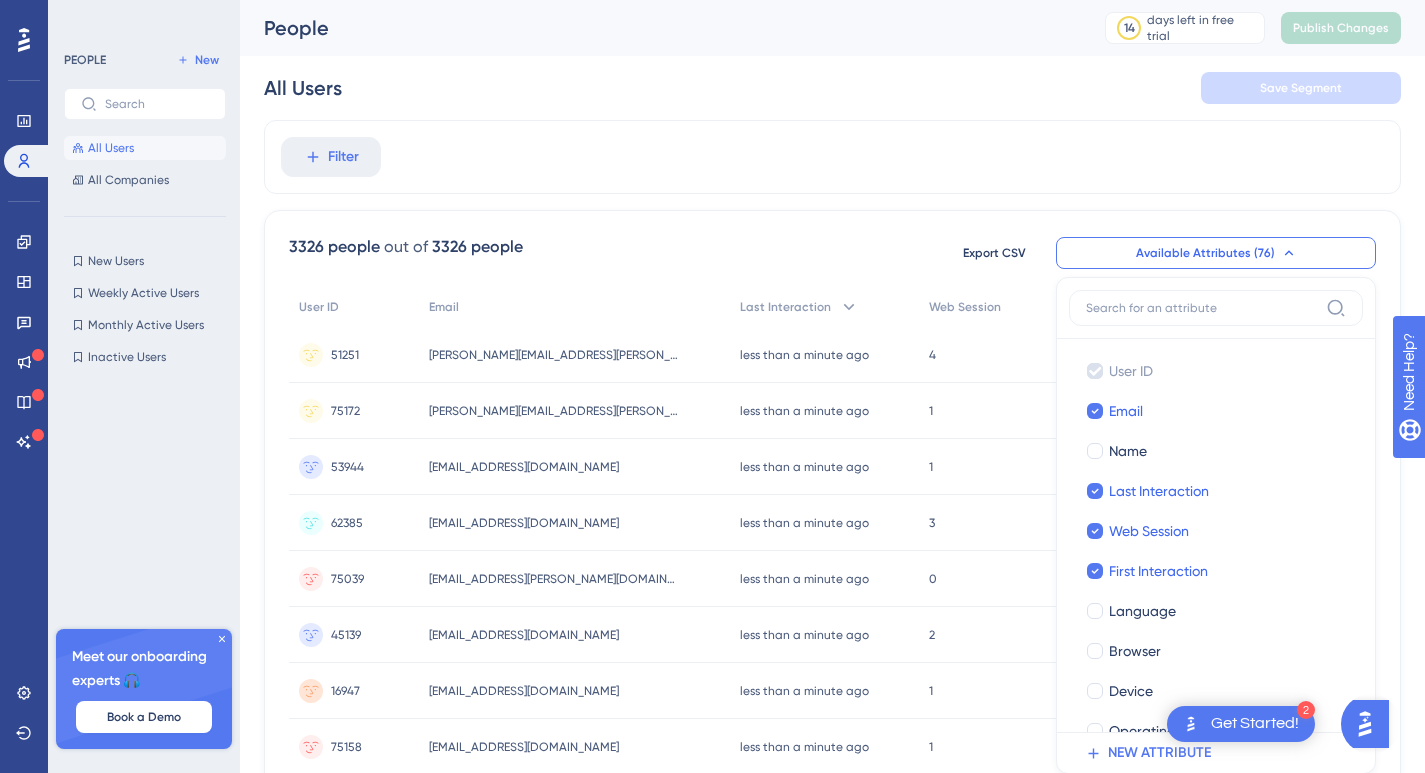 scroll, scrollTop: 117, scrollLeft: 0, axis: vertical 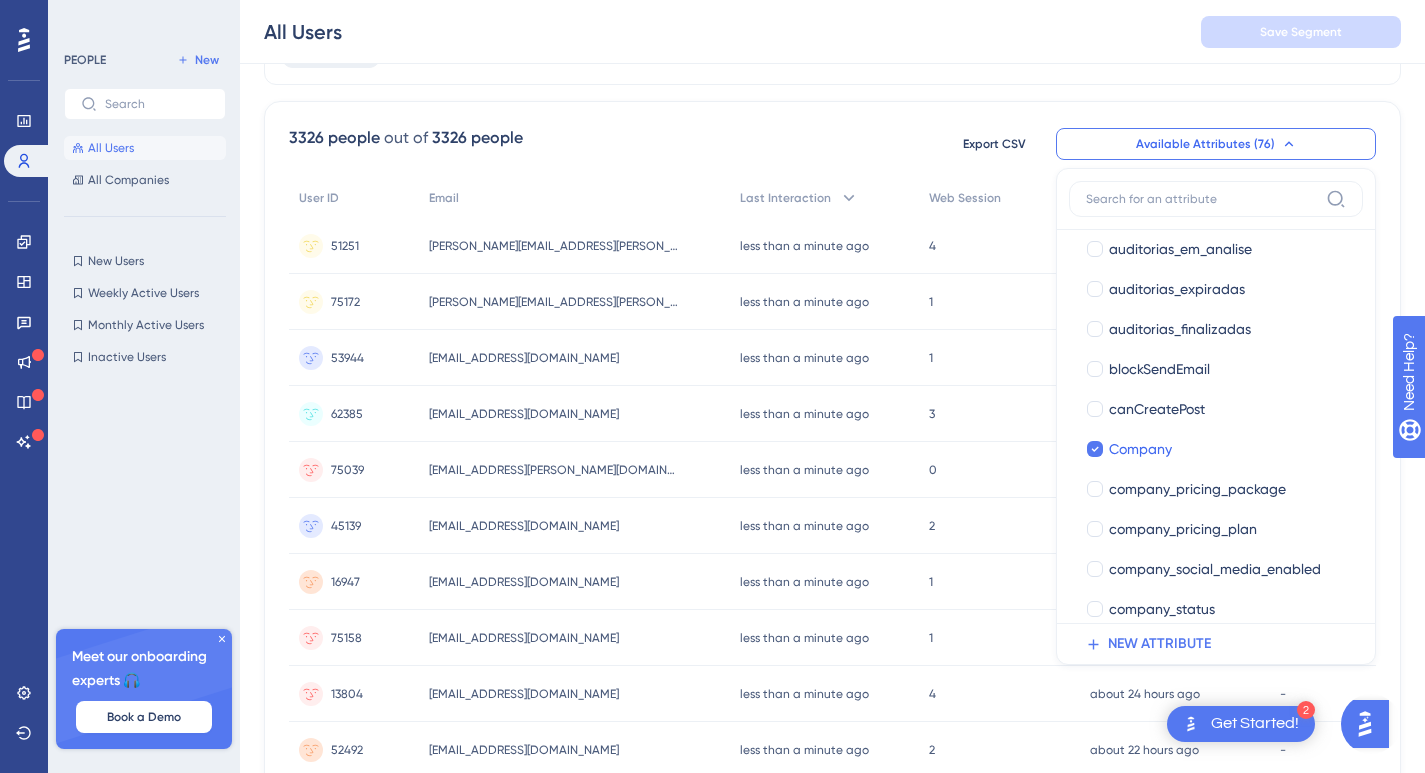 click at bounding box center (1202, 199) 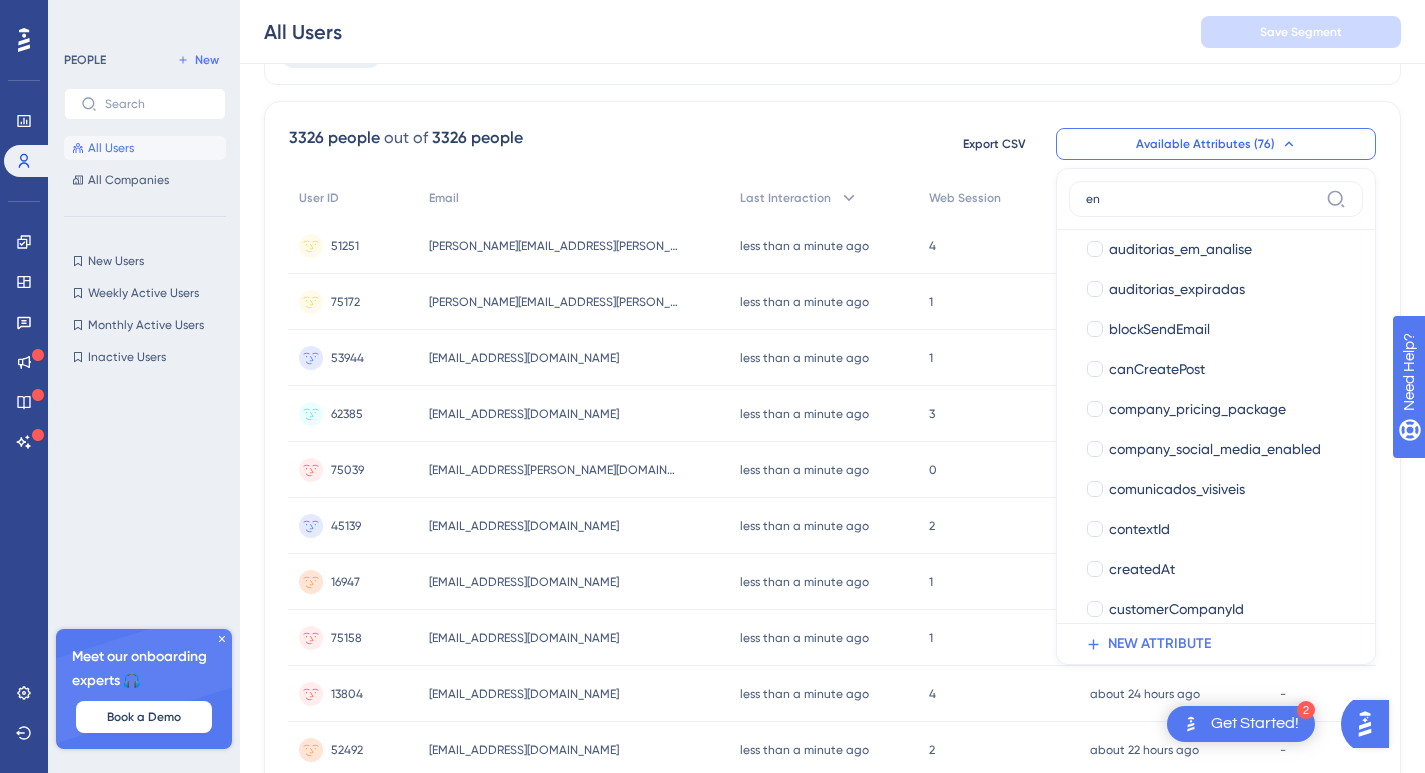 scroll, scrollTop: 0, scrollLeft: 0, axis: both 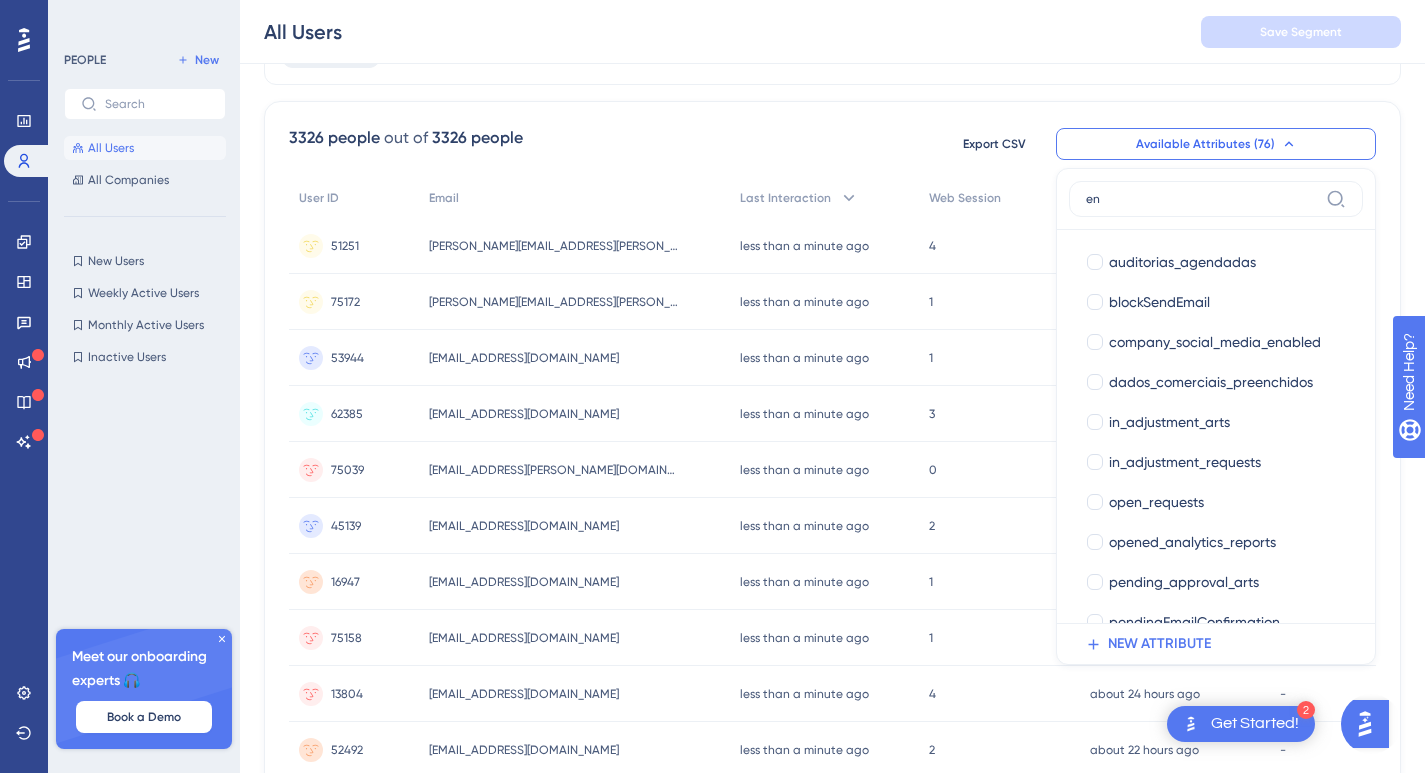 type on "e" 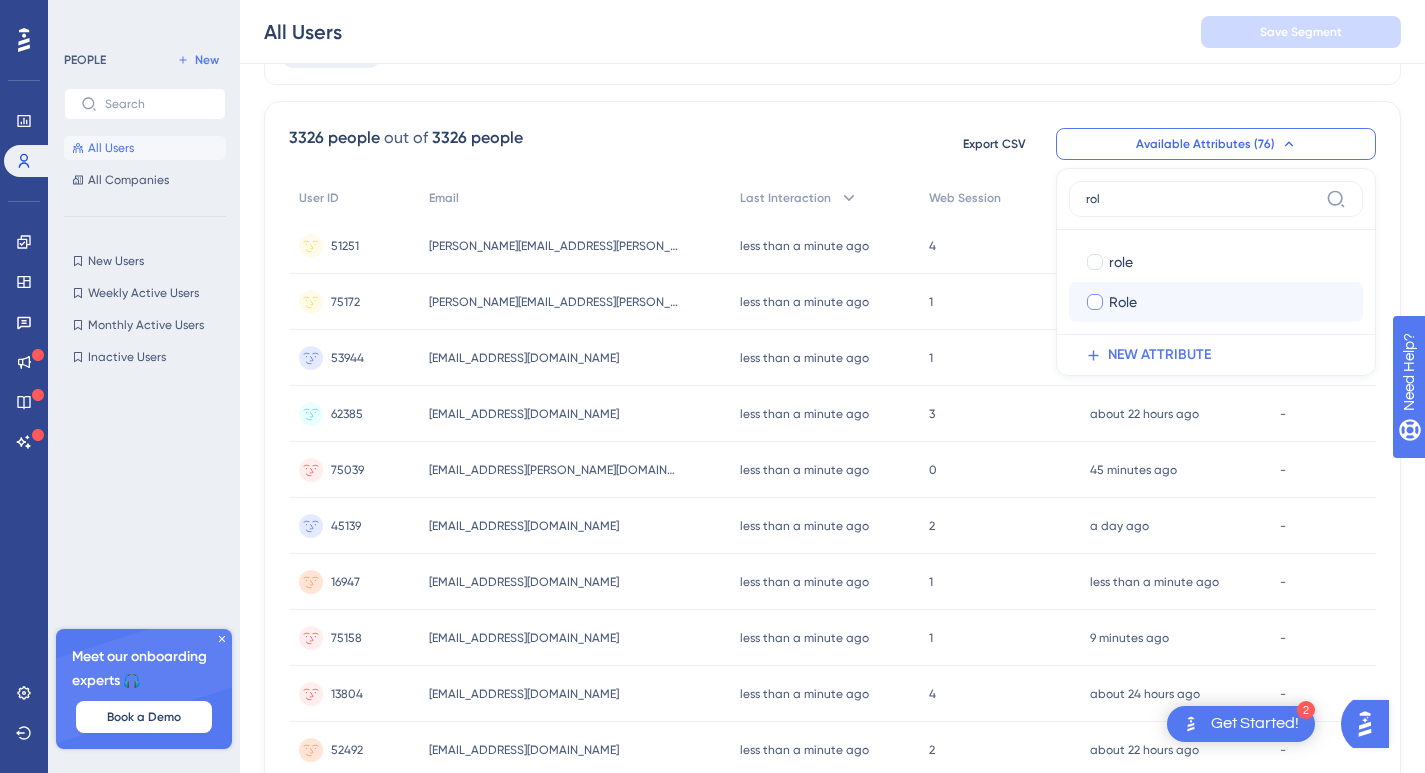 type on "rol" 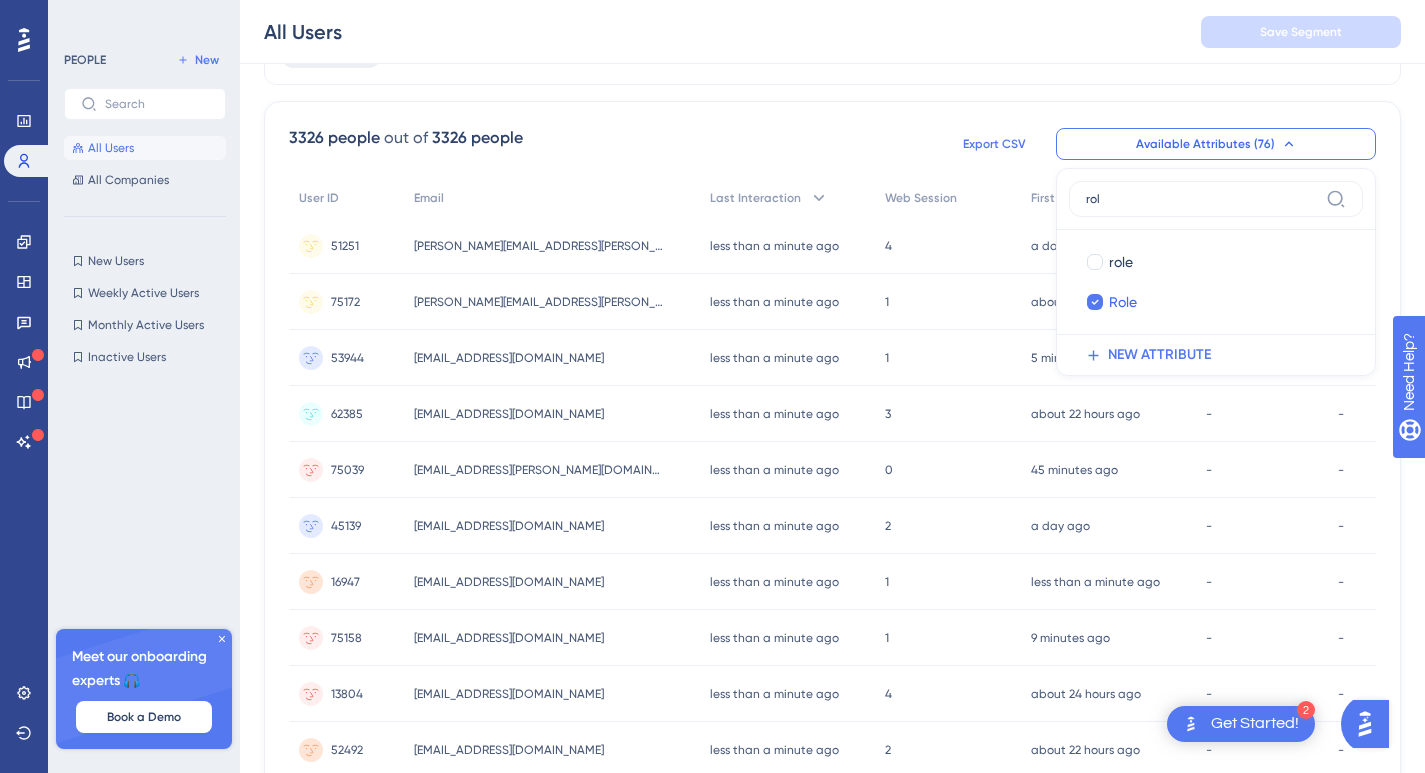 click on "Export CSV" at bounding box center (994, 144) 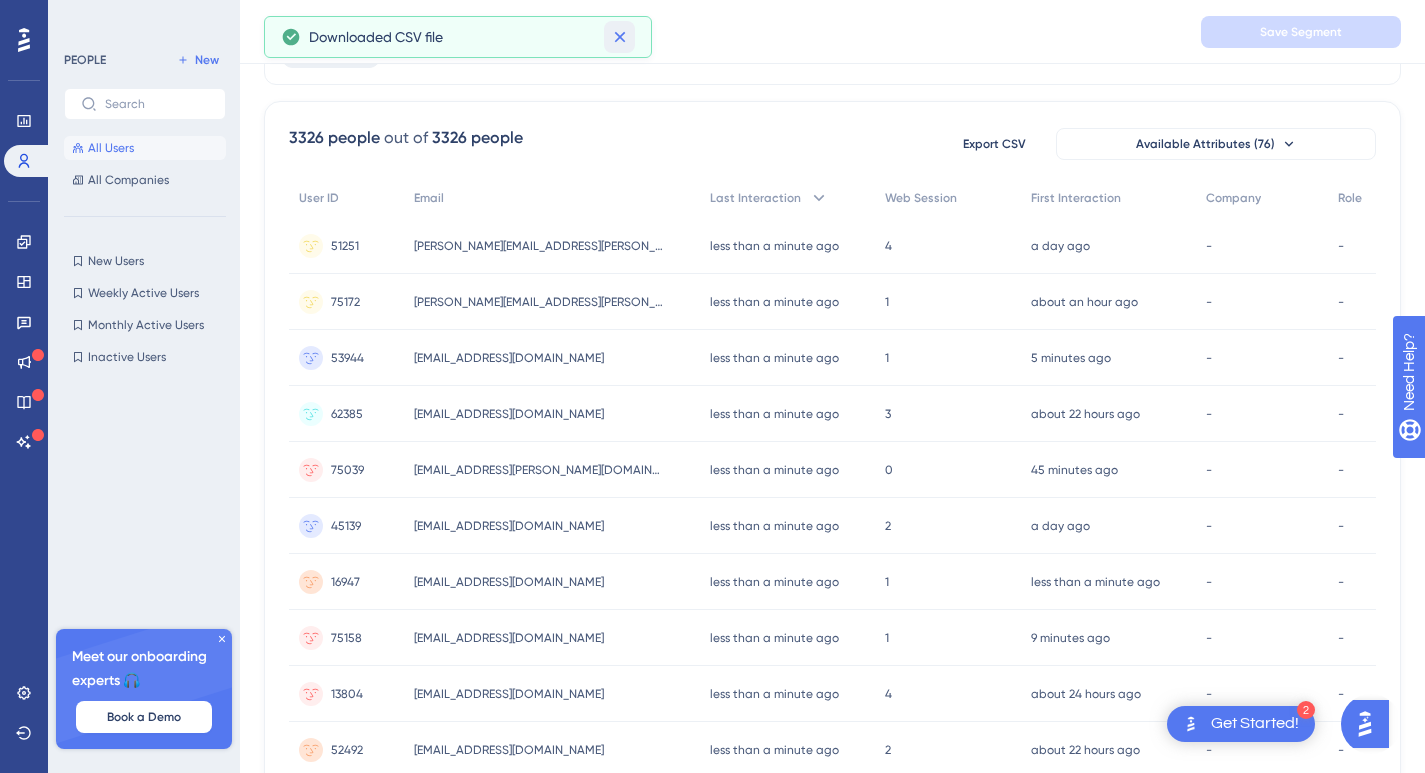 click 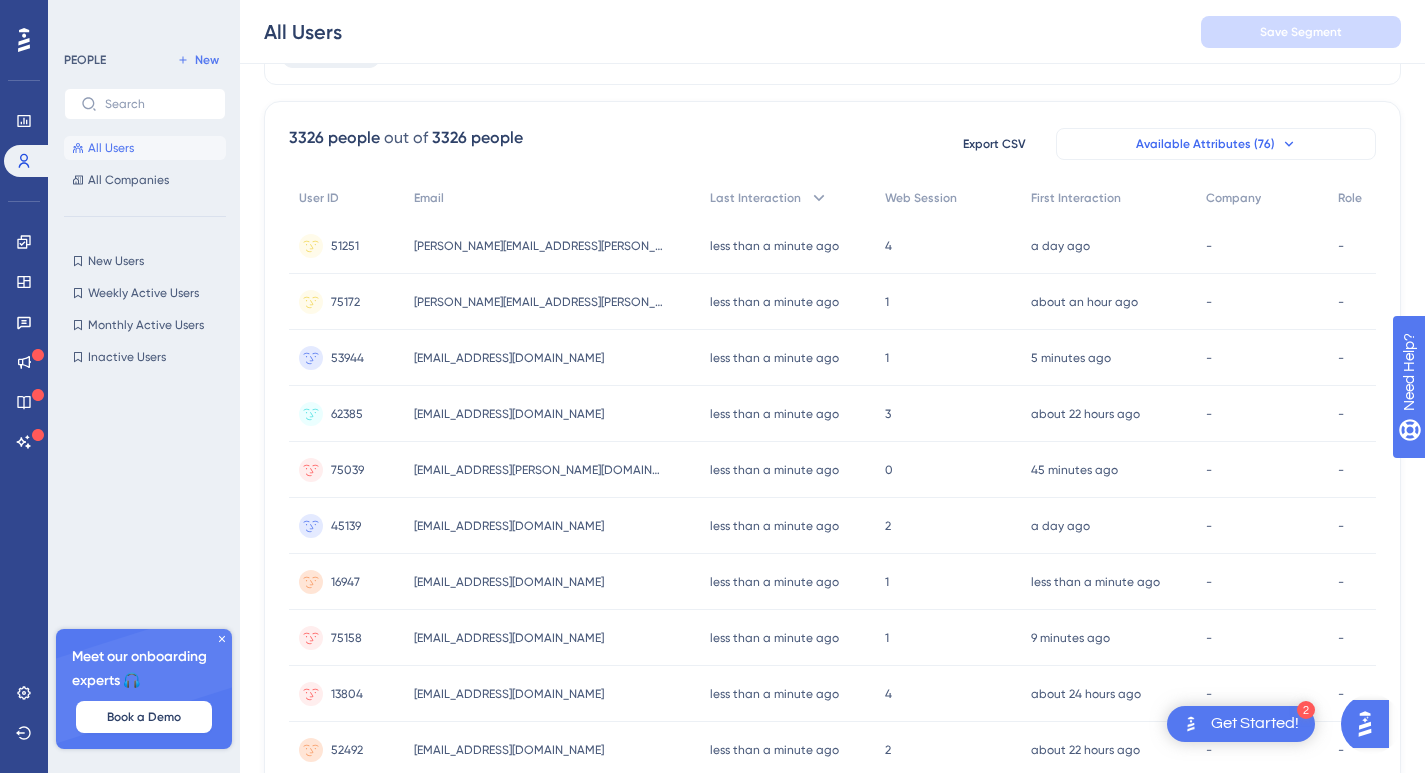 click on "Available Attributes (76)" at bounding box center [1216, 144] 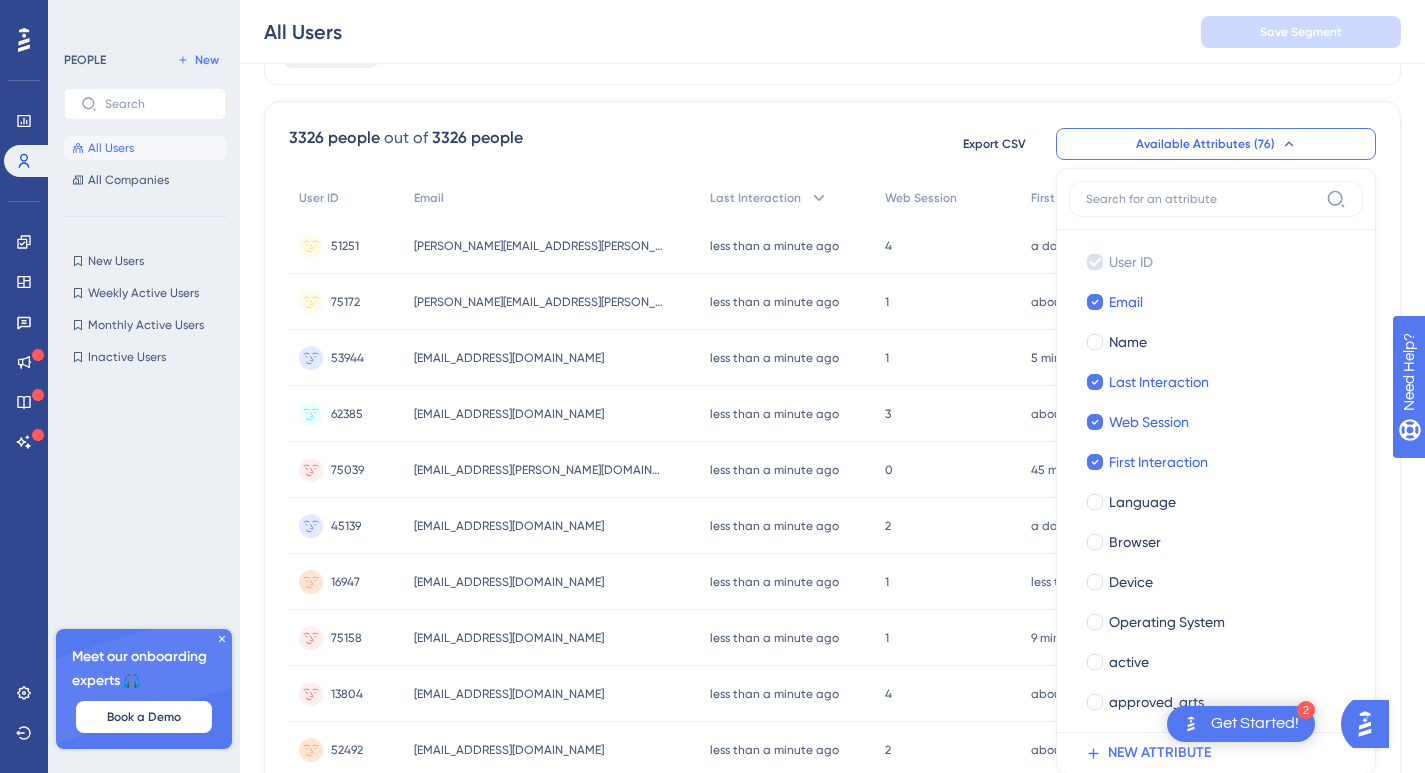 scroll, scrollTop: 201, scrollLeft: 0, axis: vertical 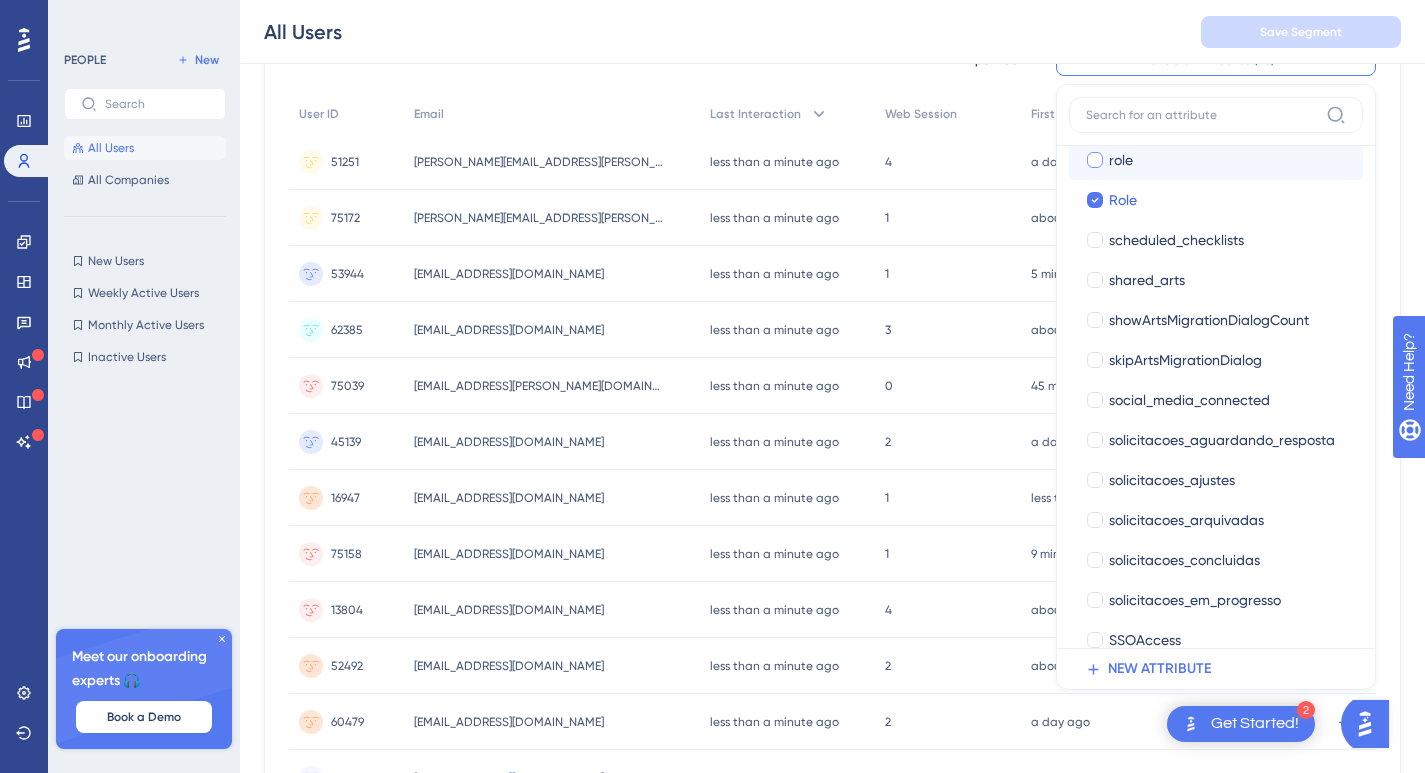 click at bounding box center (1095, 160) 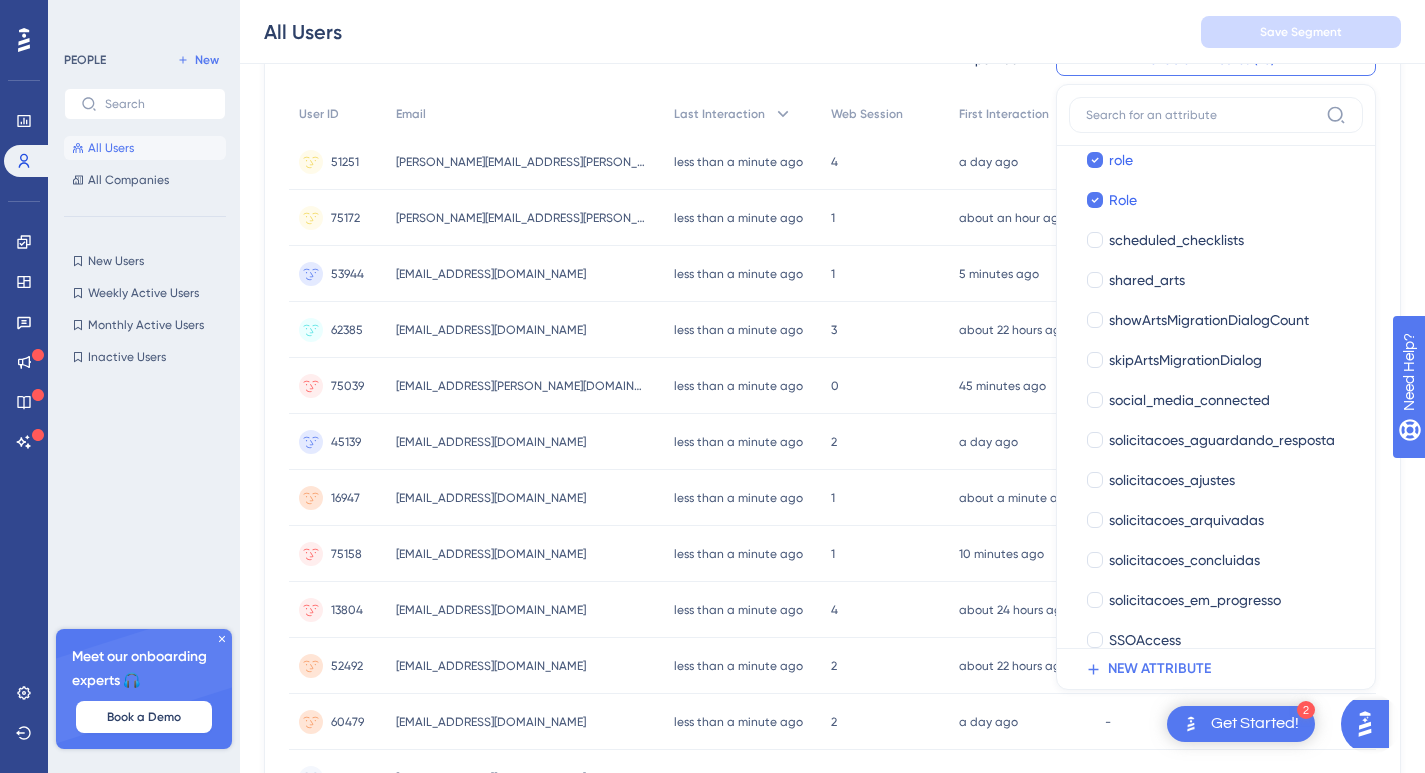 click on "3326   people out of 3326   people Export CSV Available Attributes (76) User ID User ID Email Email Name Name Last Interaction Last Interaction Web Session Web Session First Interaction First Interaction Language Language Browser Browser Device Device Operating System Operating System active active approved_arts approved_arts artes_aguardando_aprovacao artes_aguardando_aprovacao artes_aprovadas artes_aprovadas artes_baixadas artes_baixadas artes_reprovadas artes_reprovadas auditorias_acao auditorias_acao auditorias_agendadas auditorias_agendadas auditorias_avaliadas auditorias_avaliadas auditorias_em_analise auditorias_em_analise auditorias_expiradas auditorias_expiradas auditorias_finalizadas auditorias_finalizadas blockSendEmail blockSendEmail canCreatePost canCreatePost Company Company company_pricing_package company_pricing_package company_pricing_plan company_pricing_plan company_social_media_enabled company_social_media_enabled company_status company_status companyId companyId comunicados_lidos expires" at bounding box center (832, 60) 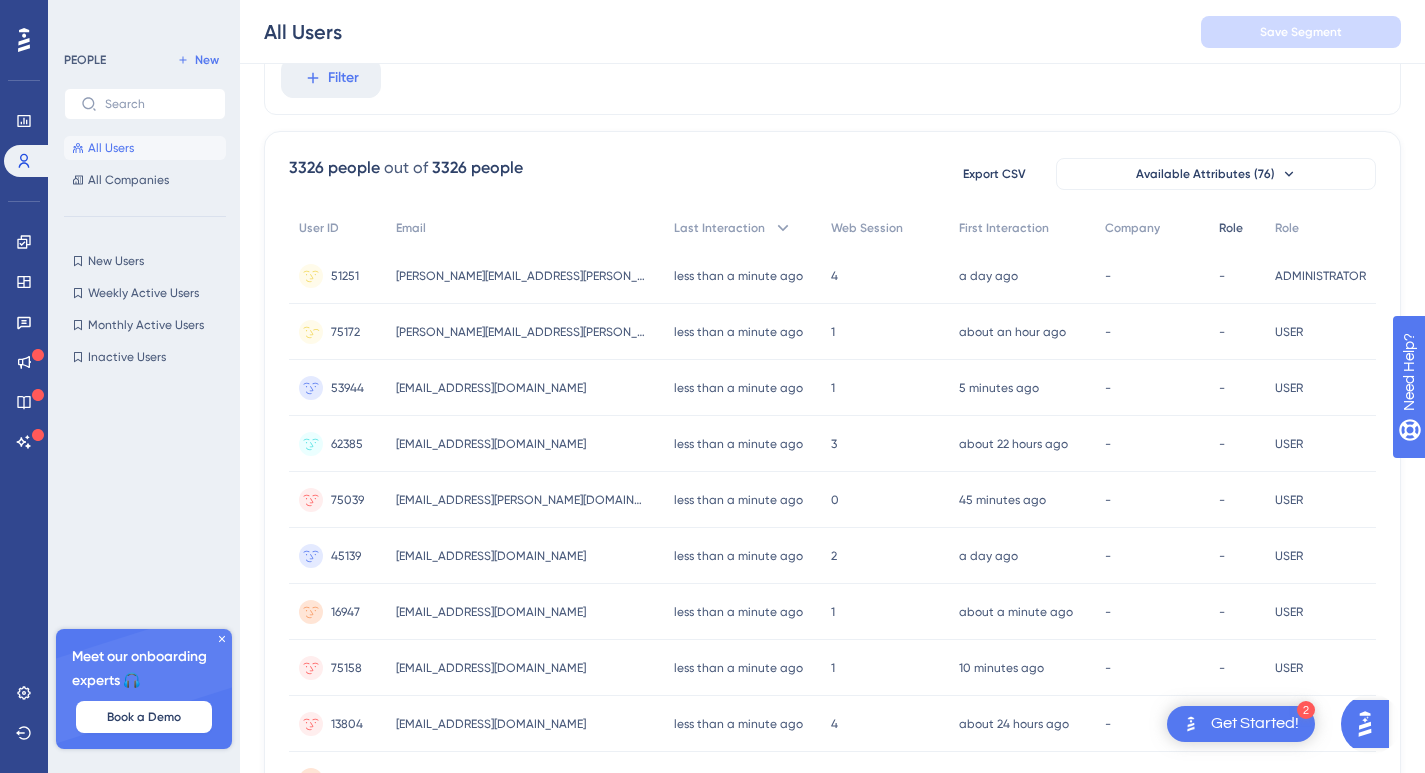 scroll, scrollTop: 34, scrollLeft: 0, axis: vertical 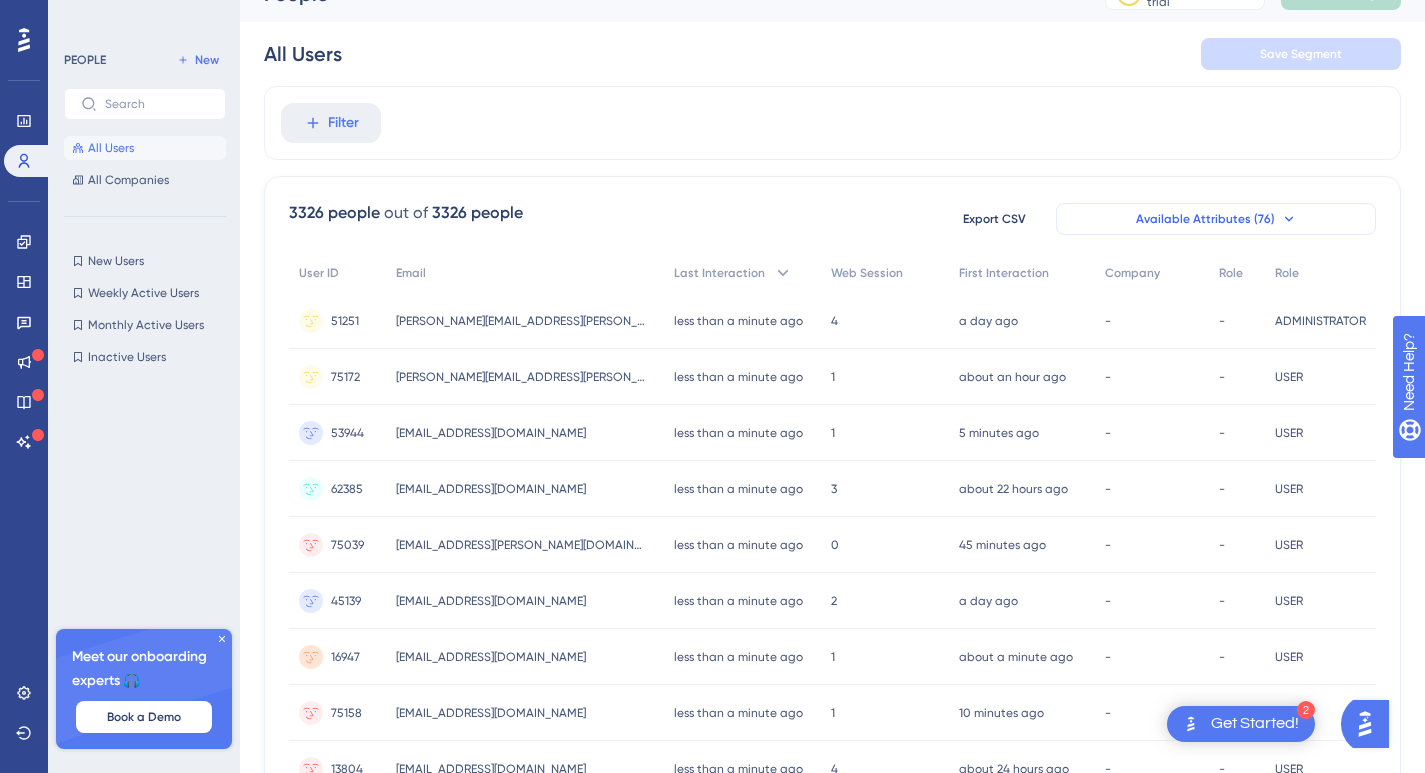click on "Available Attributes (76)" at bounding box center (1216, 219) 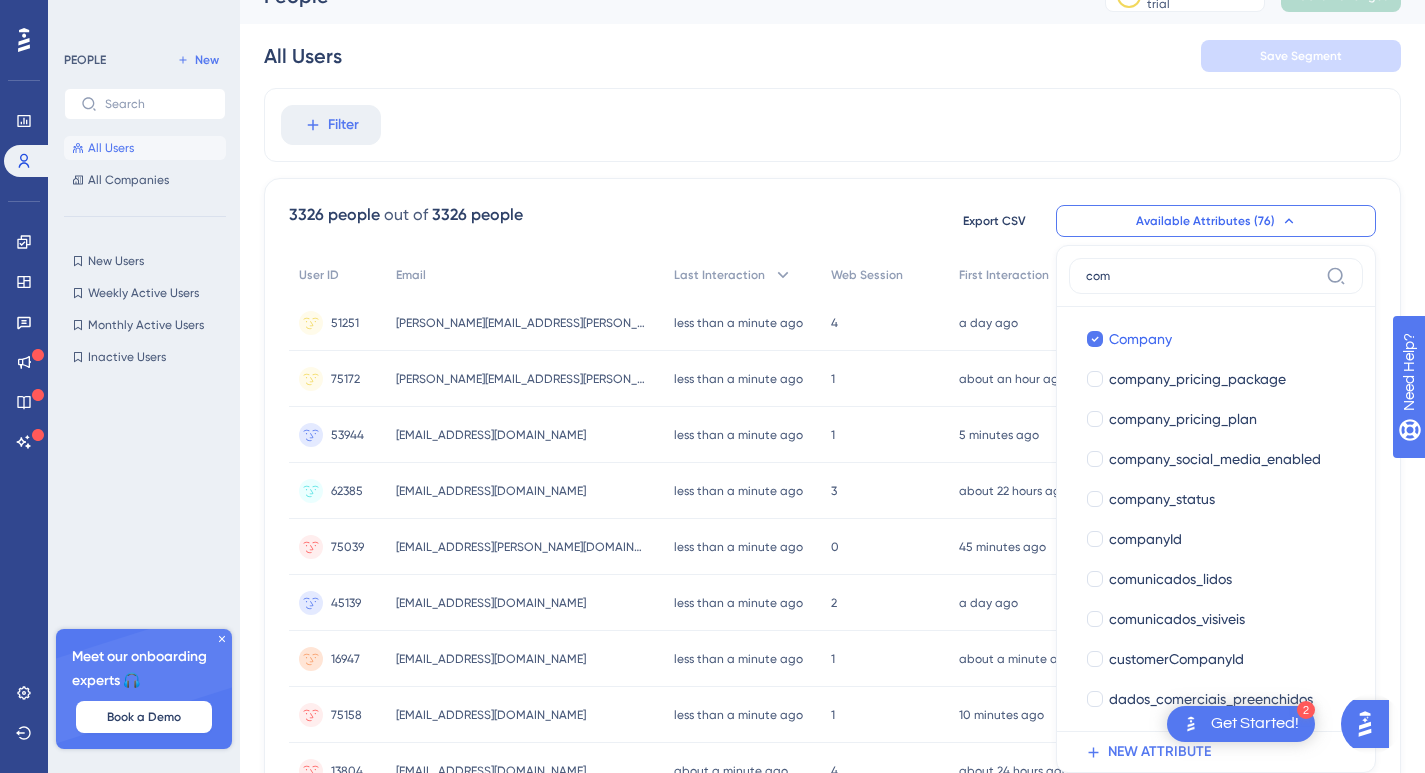 scroll, scrollTop: 0, scrollLeft: 0, axis: both 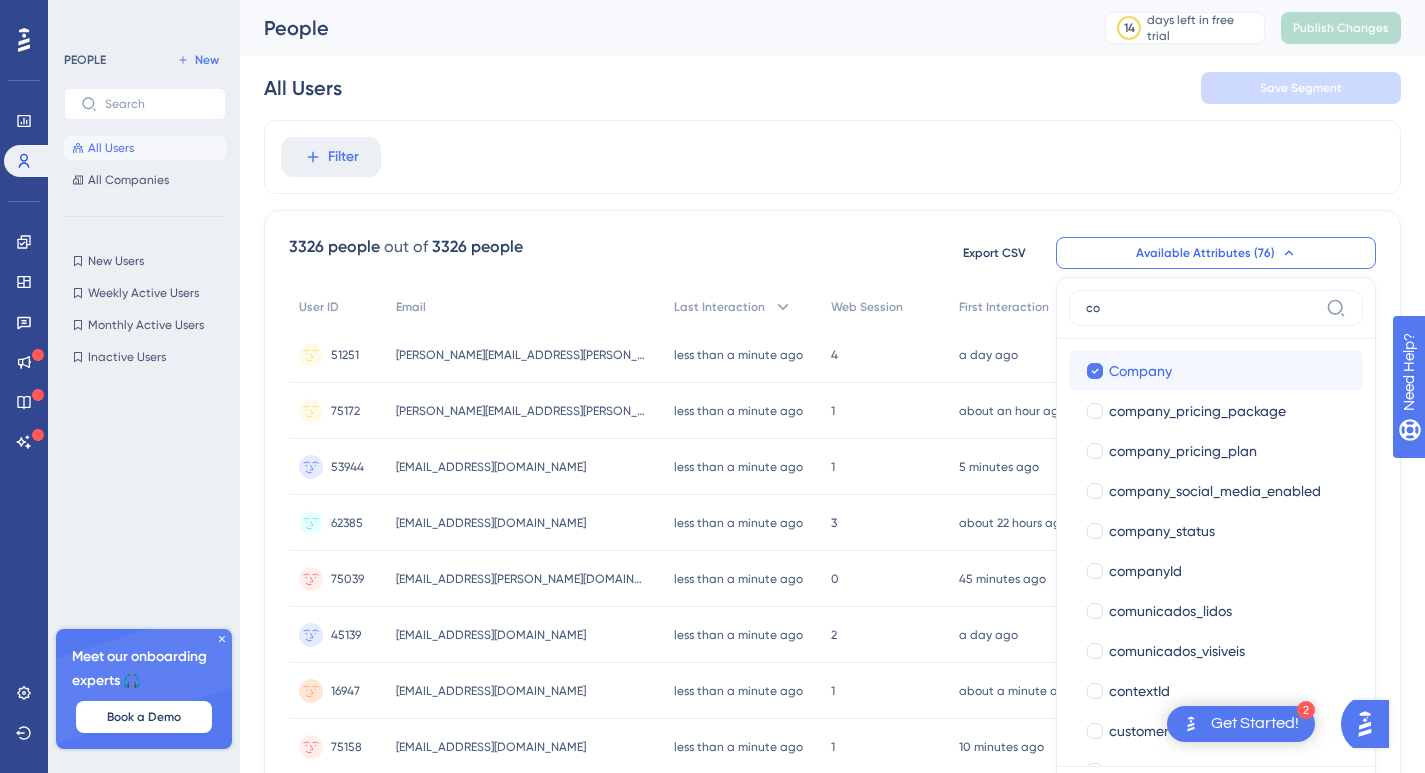 type on "c" 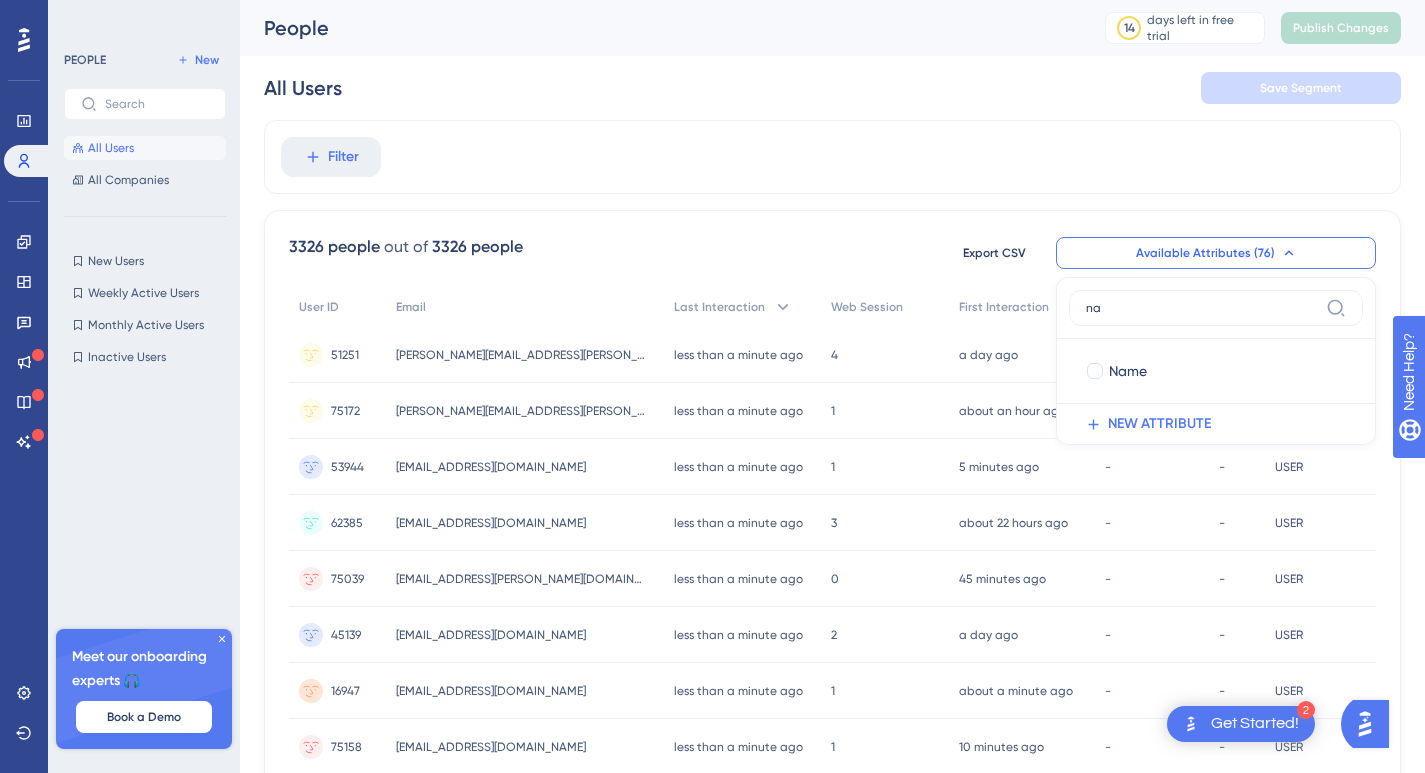 type on "n" 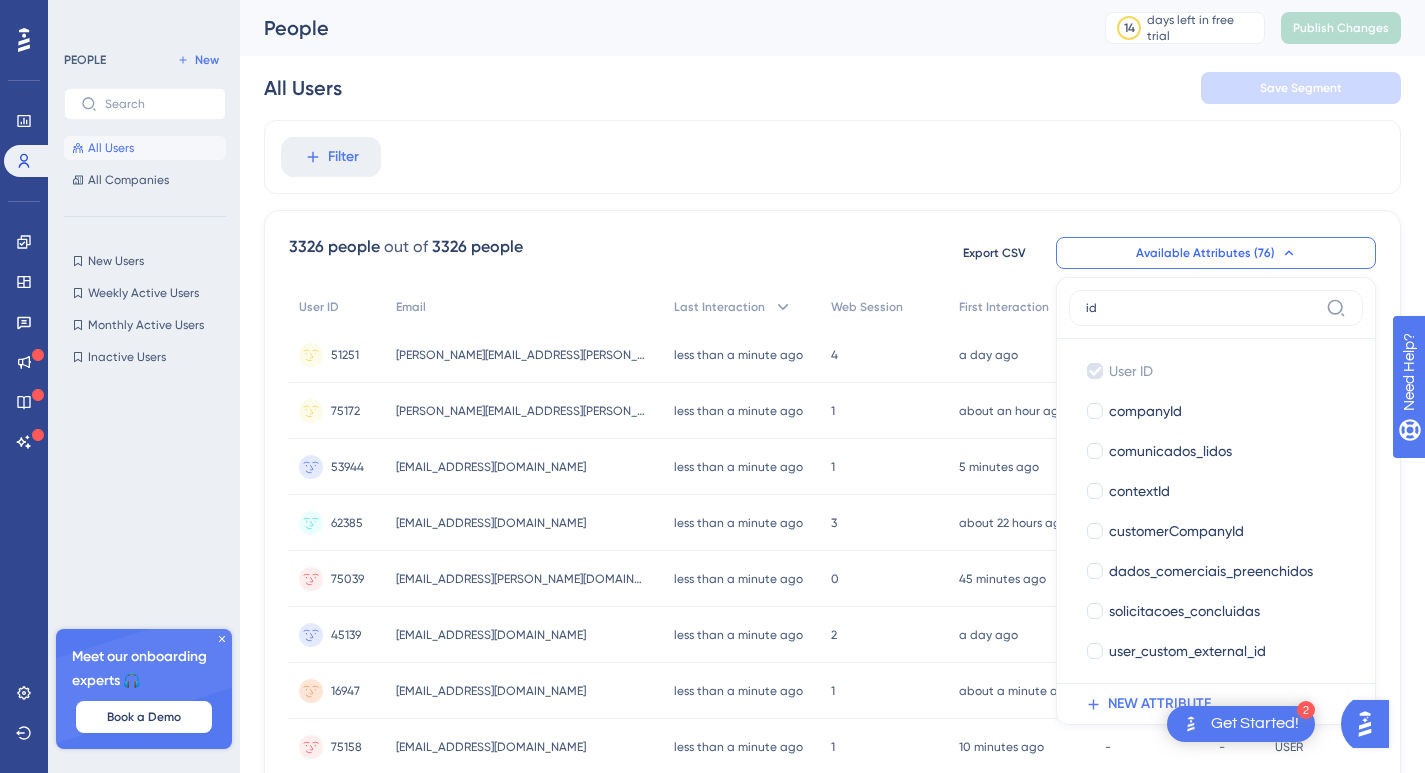 type on "i" 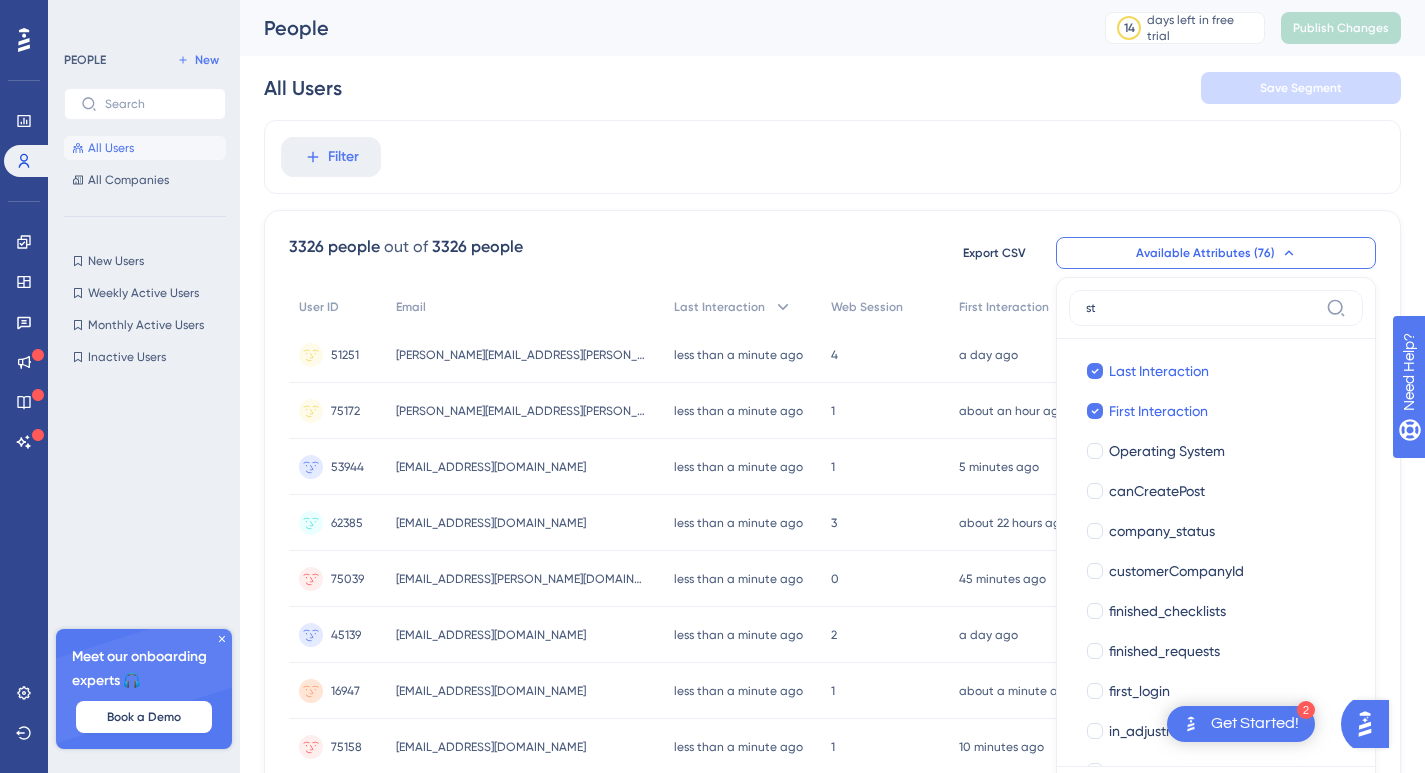 type on "s" 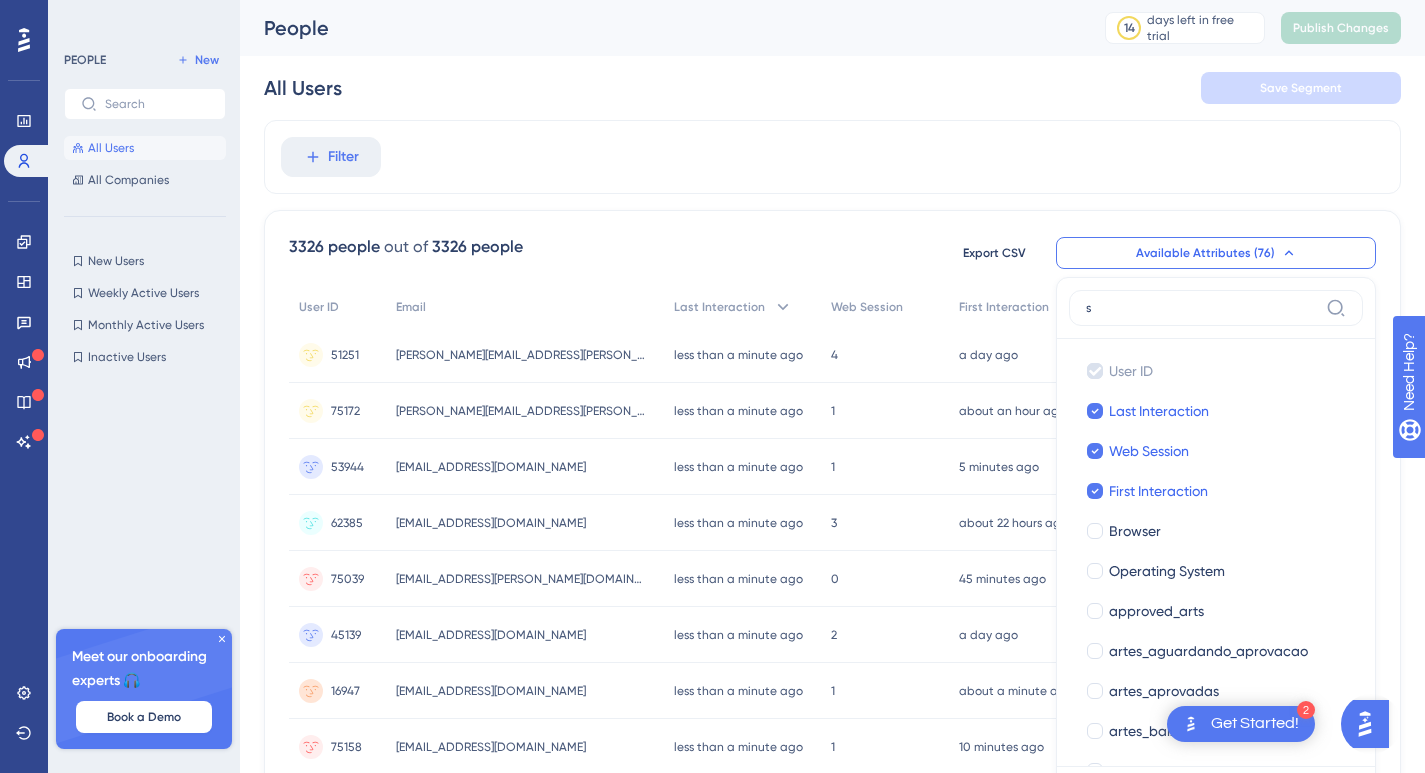 type 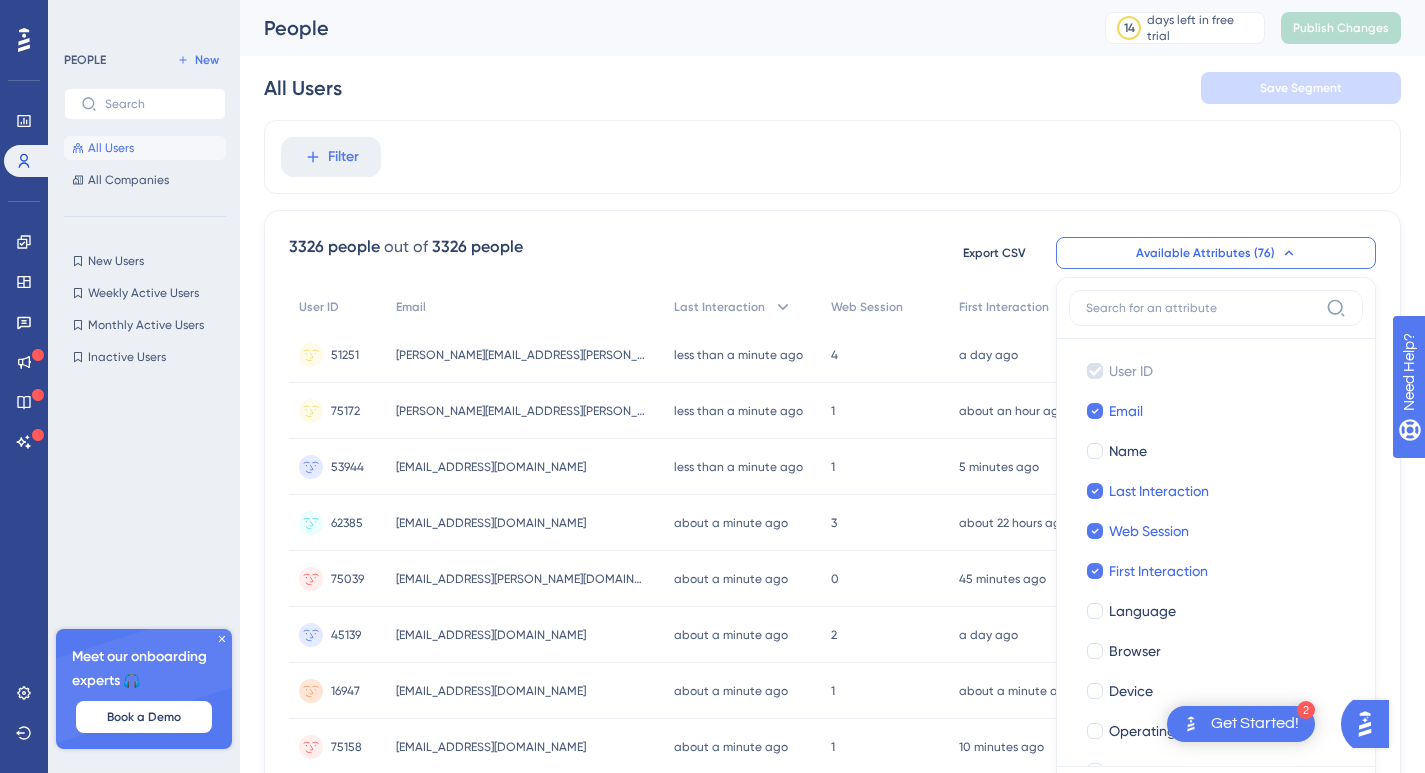 click on "3326   people out of 3326   people Export CSV Available Attributes (76) User ID User ID Email Email Name Name Last Interaction Last Interaction Web Session Web Session First Interaction First Interaction Language Language Browser Browser Device Device Operating System Operating System active active approved_arts approved_arts artes_aguardando_aprovacao artes_aguardando_aprovacao artes_aprovadas artes_aprovadas artes_baixadas artes_baixadas artes_reprovadas artes_reprovadas auditorias_acao auditorias_acao auditorias_agendadas auditorias_agendadas auditorias_avaliadas auditorias_avaliadas auditorias_em_analise auditorias_em_analise auditorias_expiradas auditorias_expiradas auditorias_finalizadas auditorias_finalizadas blockSendEmail blockSendEmail canCreatePost canCreatePost Company Company company_pricing_package company_pricing_package company_pricing_plan company_pricing_plan company_social_media_enabled company_social_media_enabled company_status company_status companyId companyId comunicados_lidos expires" at bounding box center [832, 253] 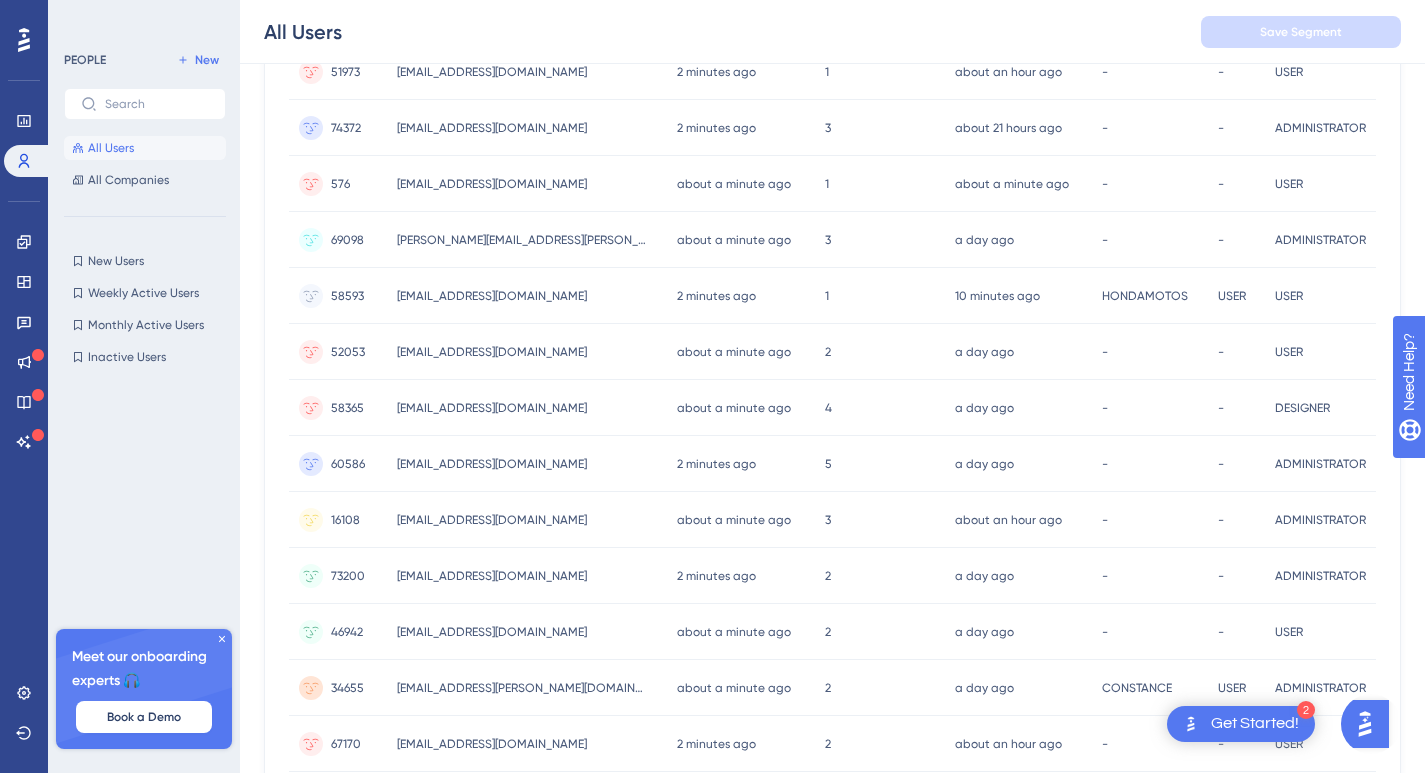 scroll, scrollTop: 0, scrollLeft: 0, axis: both 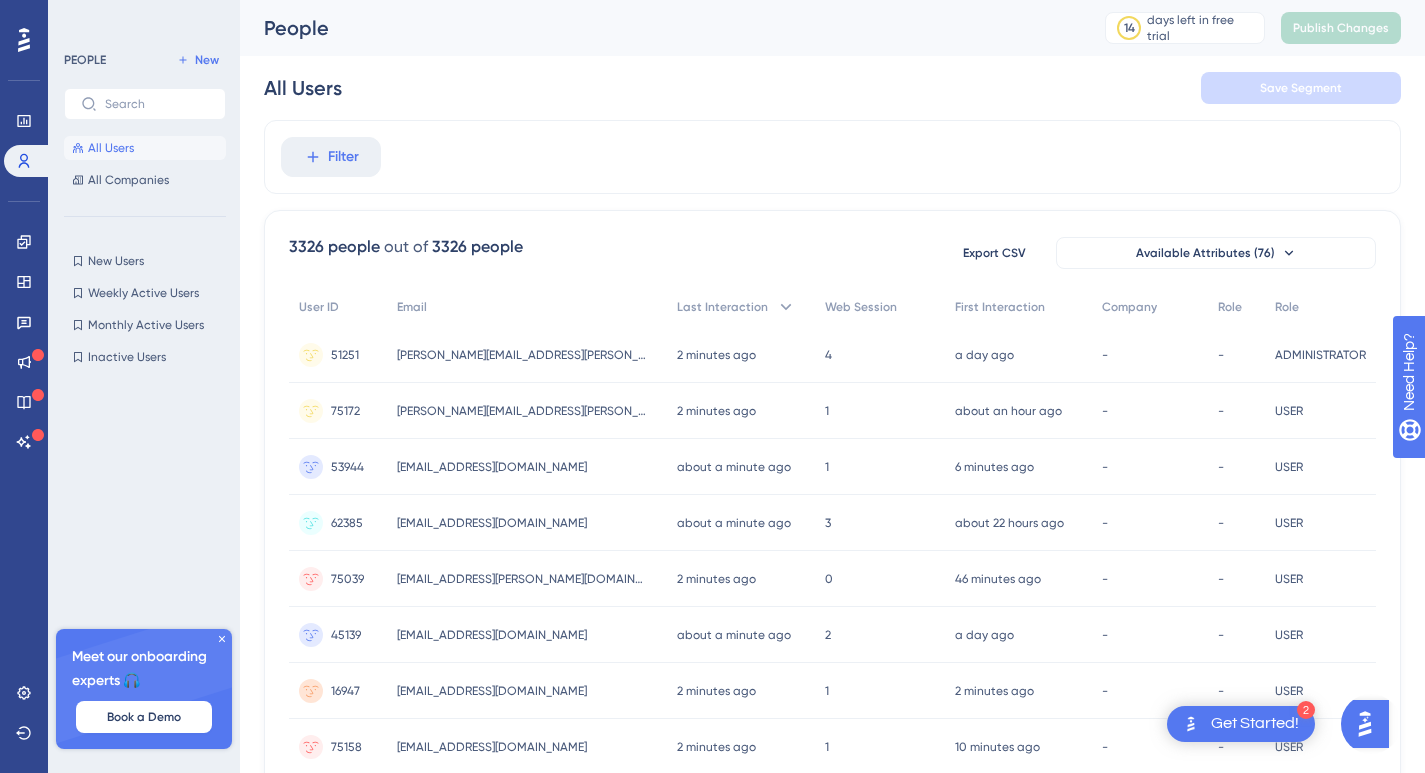 click on "Filter" at bounding box center (832, 157) 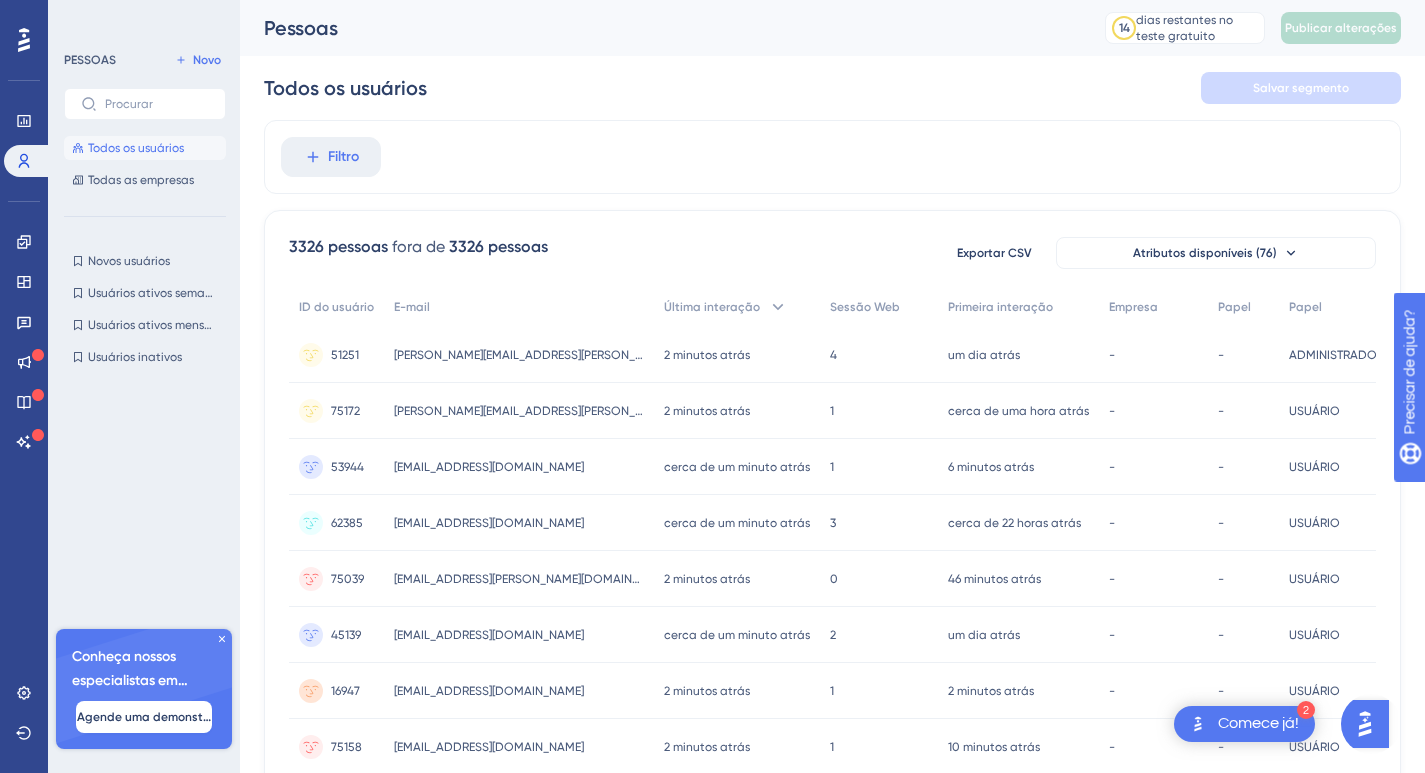 scroll, scrollTop: 4, scrollLeft: 0, axis: vertical 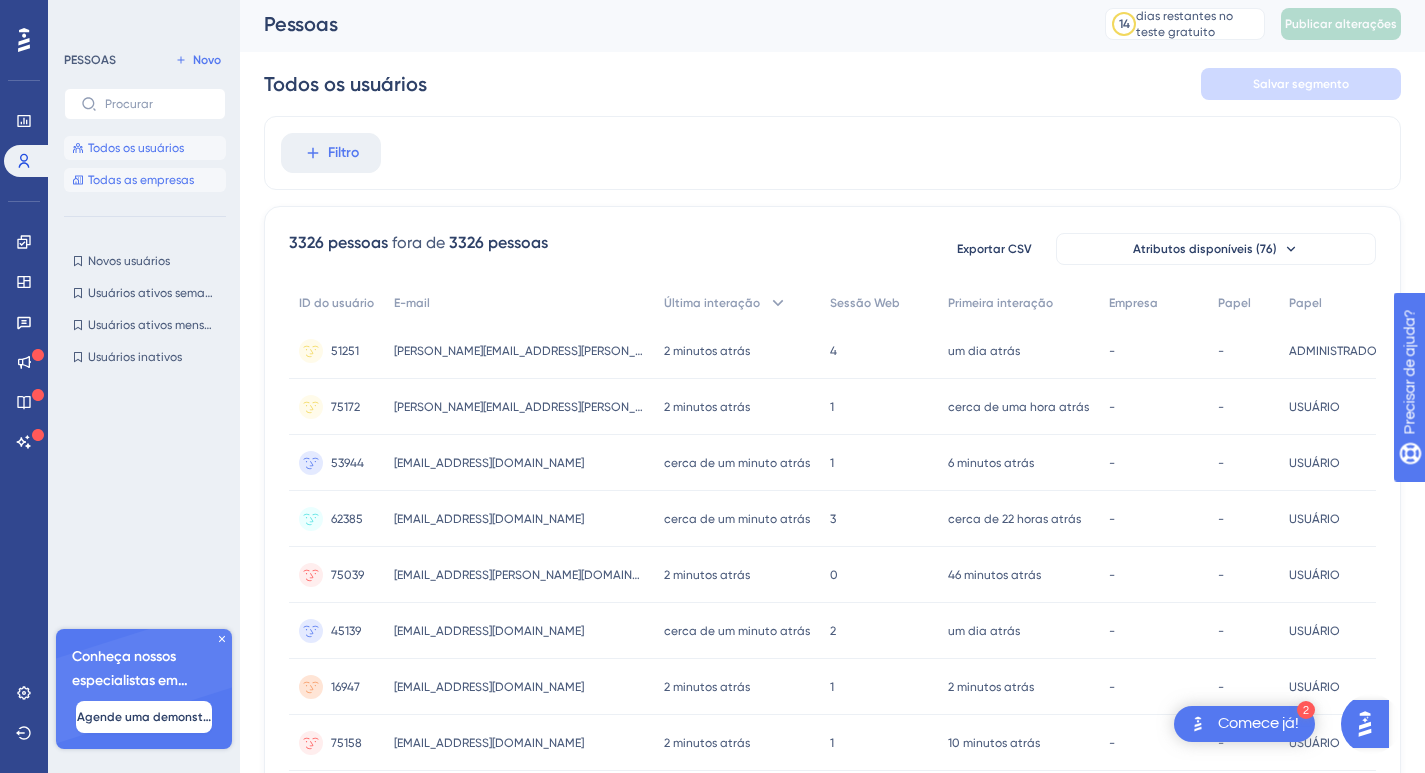 click on "Todas as empresas" at bounding box center [141, 180] 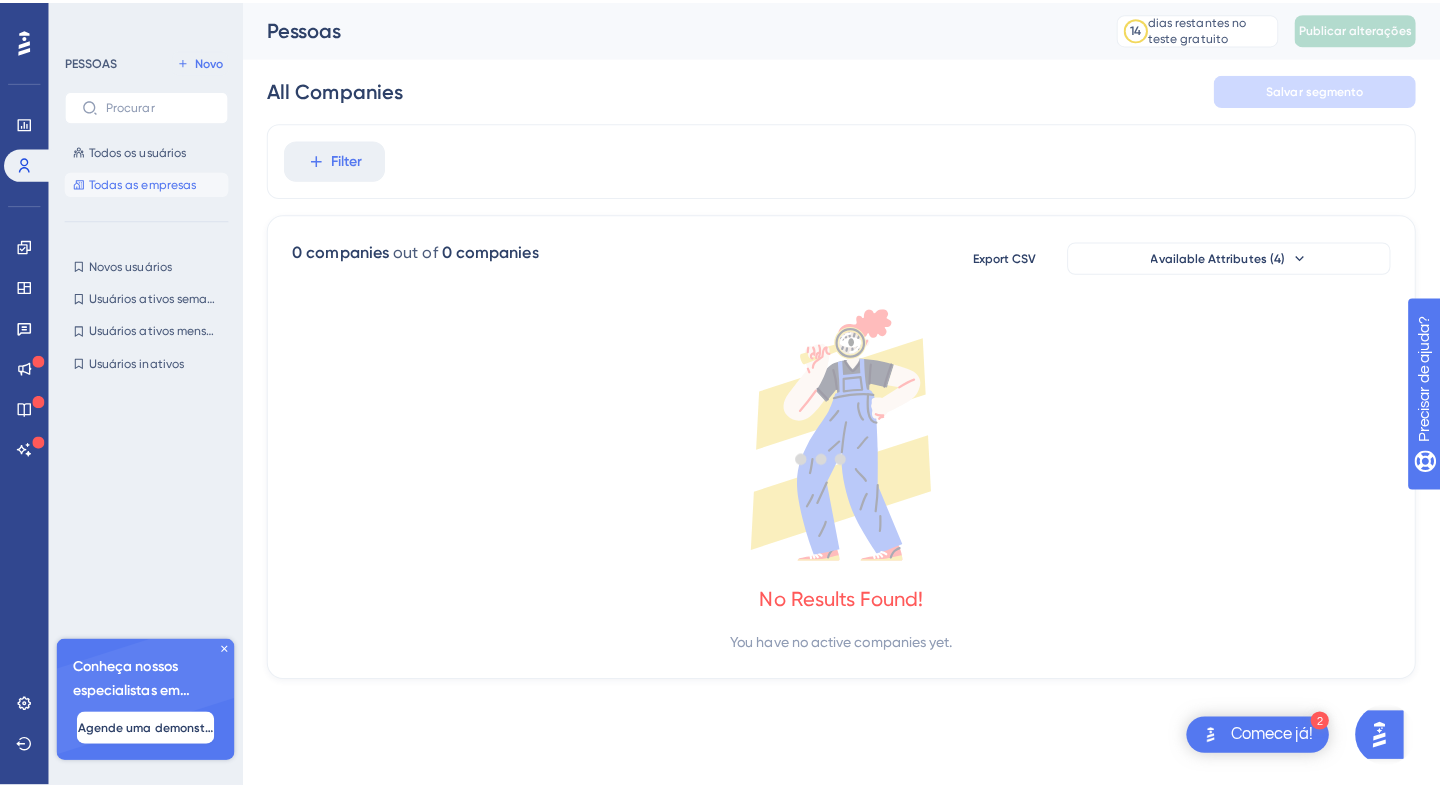 scroll, scrollTop: 0, scrollLeft: 0, axis: both 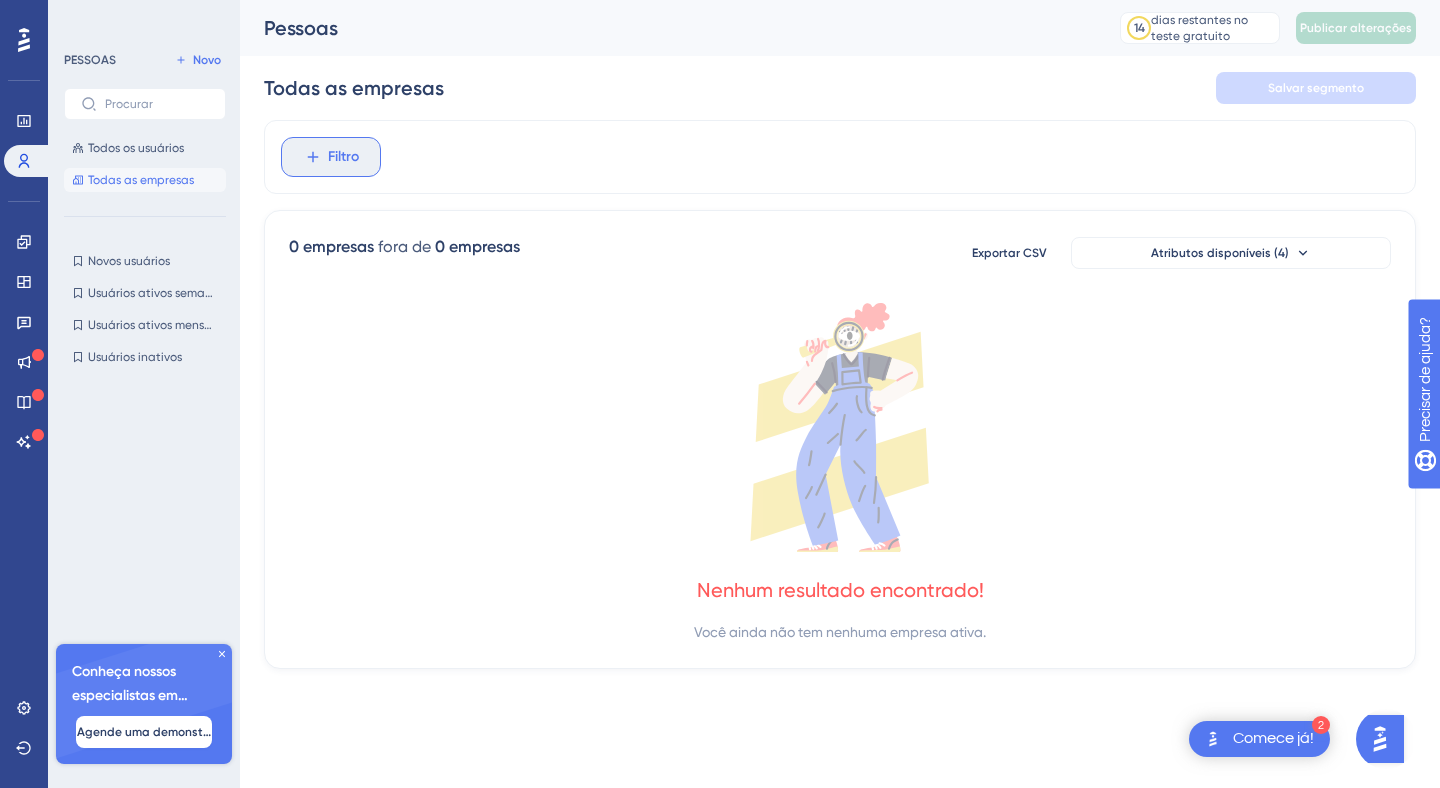 click on "Filtro" at bounding box center (343, 156) 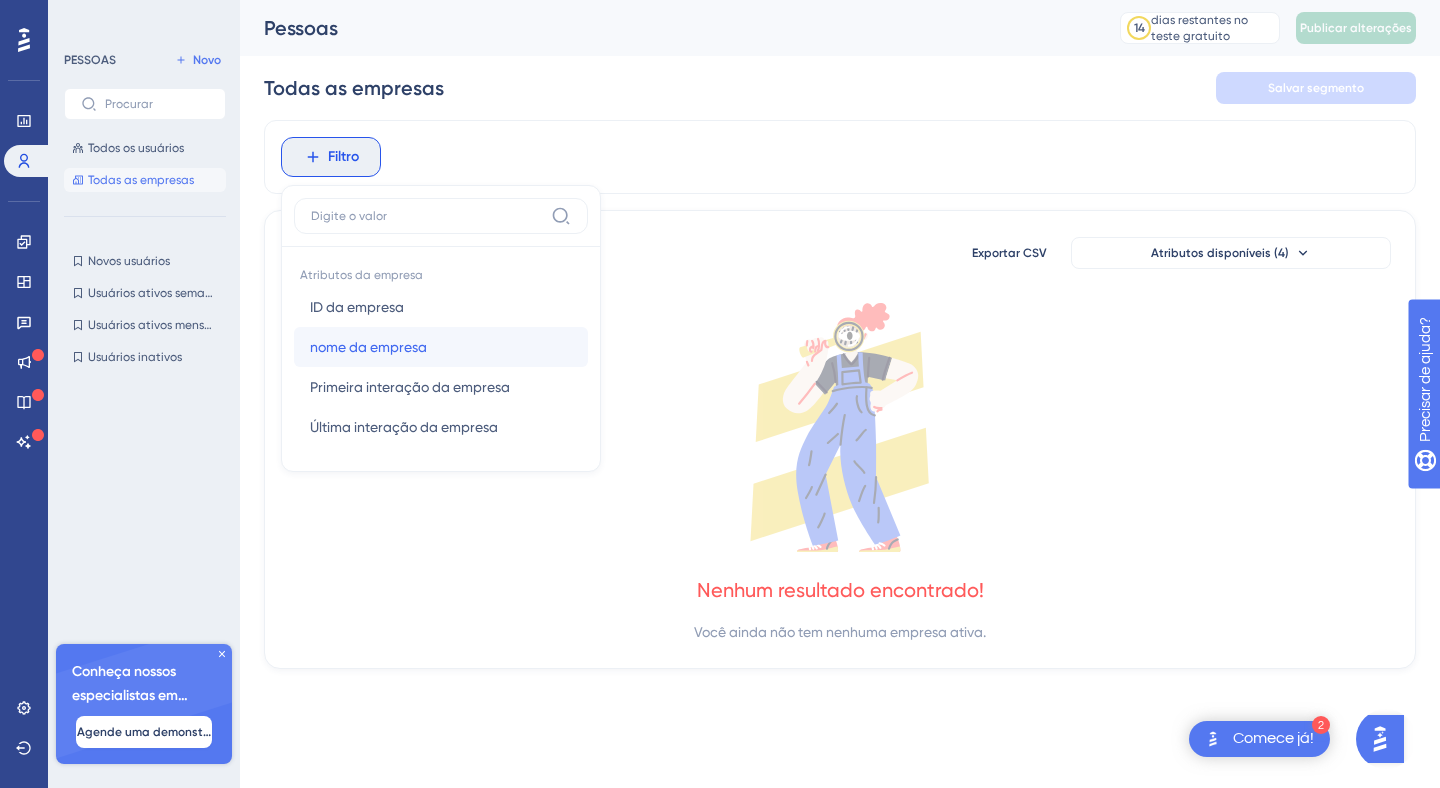 click on "nome da empresa nome da empresa" at bounding box center [441, 347] 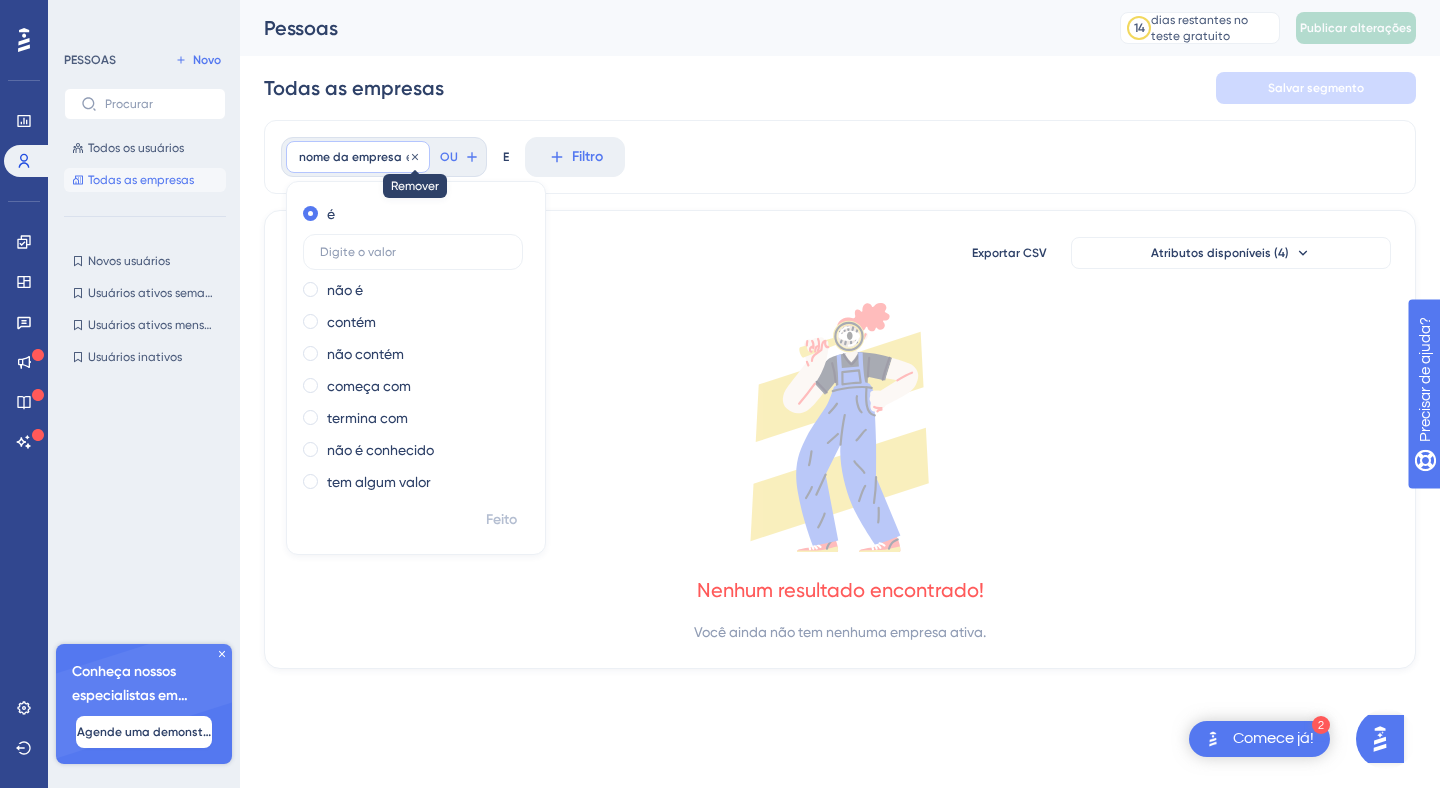 click 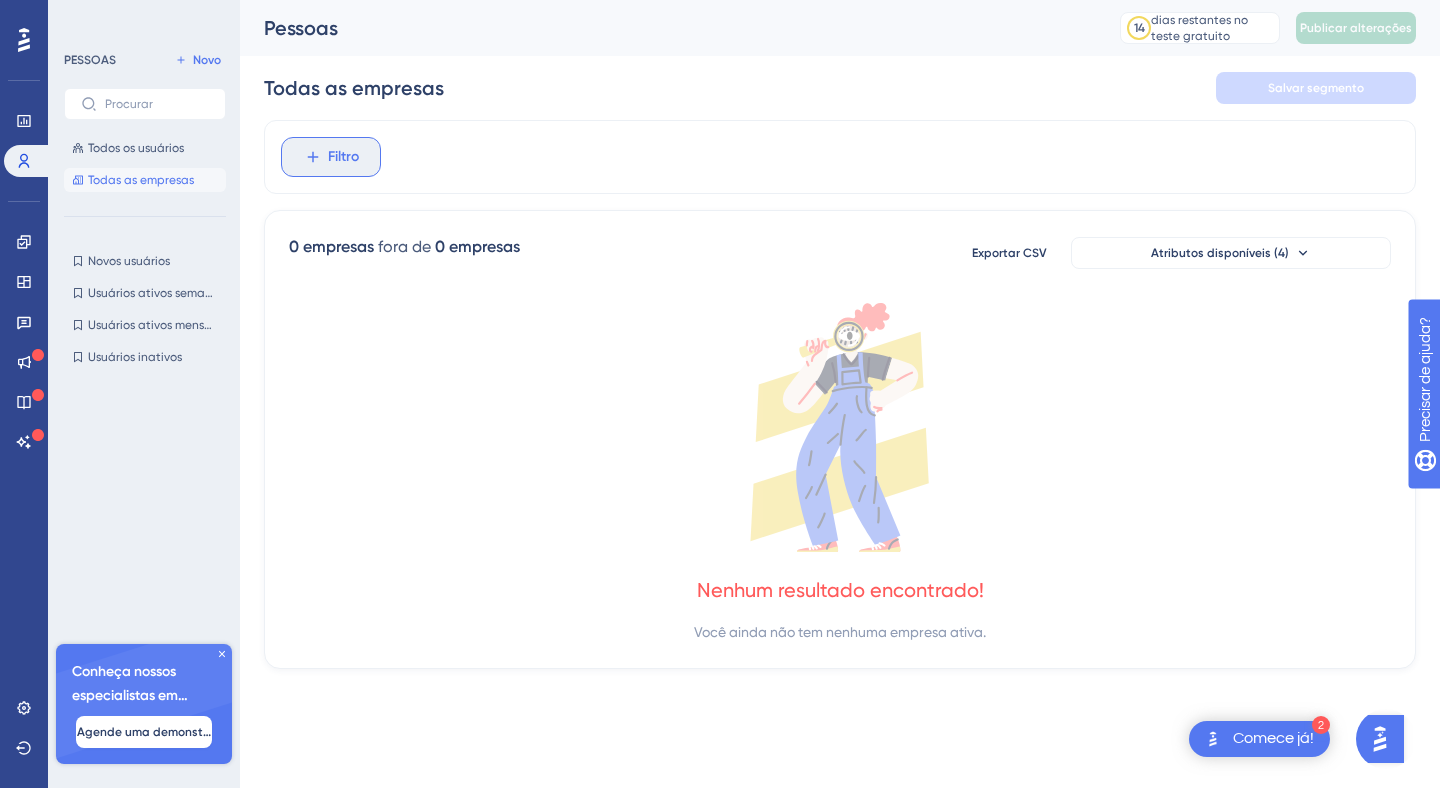 click on "Filtro" at bounding box center (343, 156) 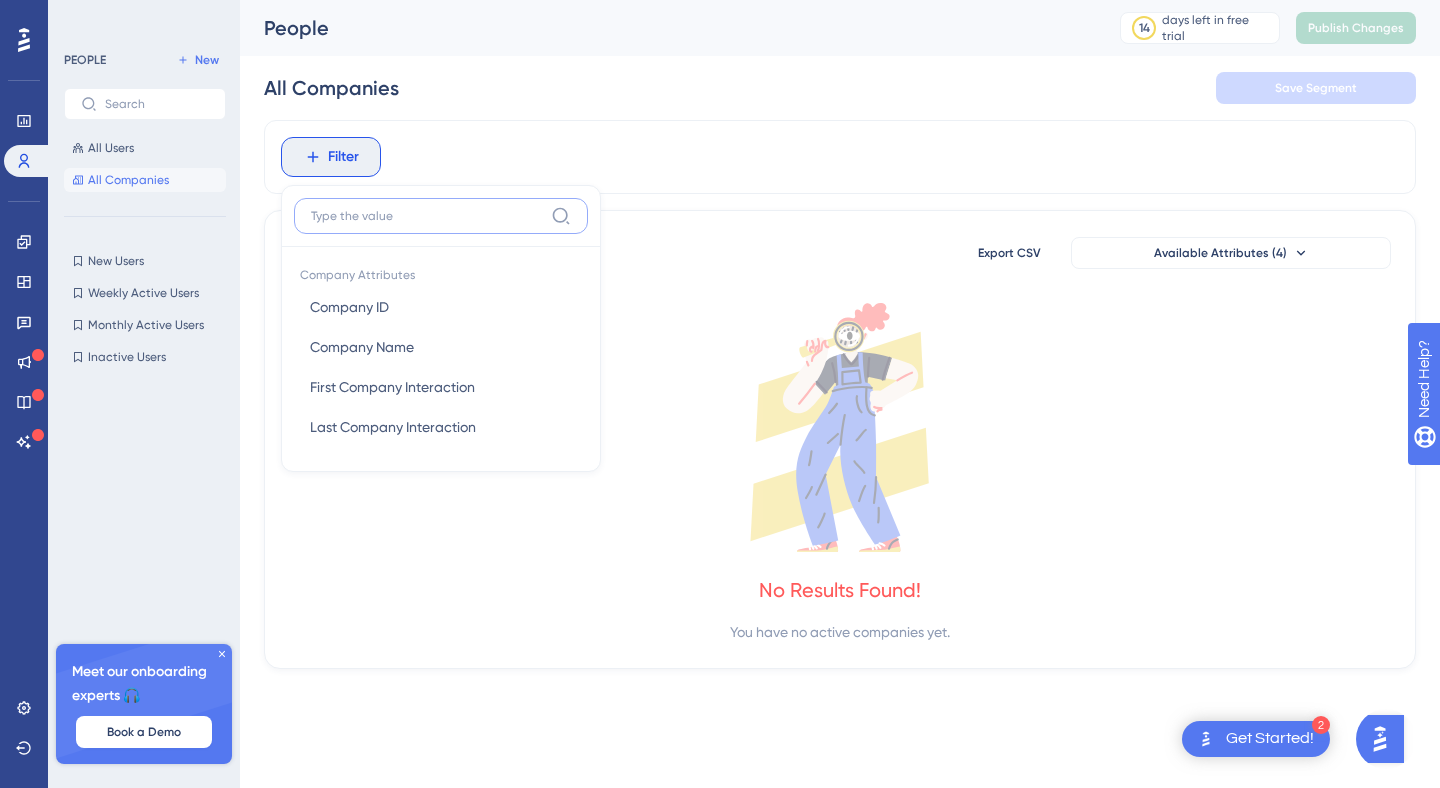 click at bounding box center (427, 216) 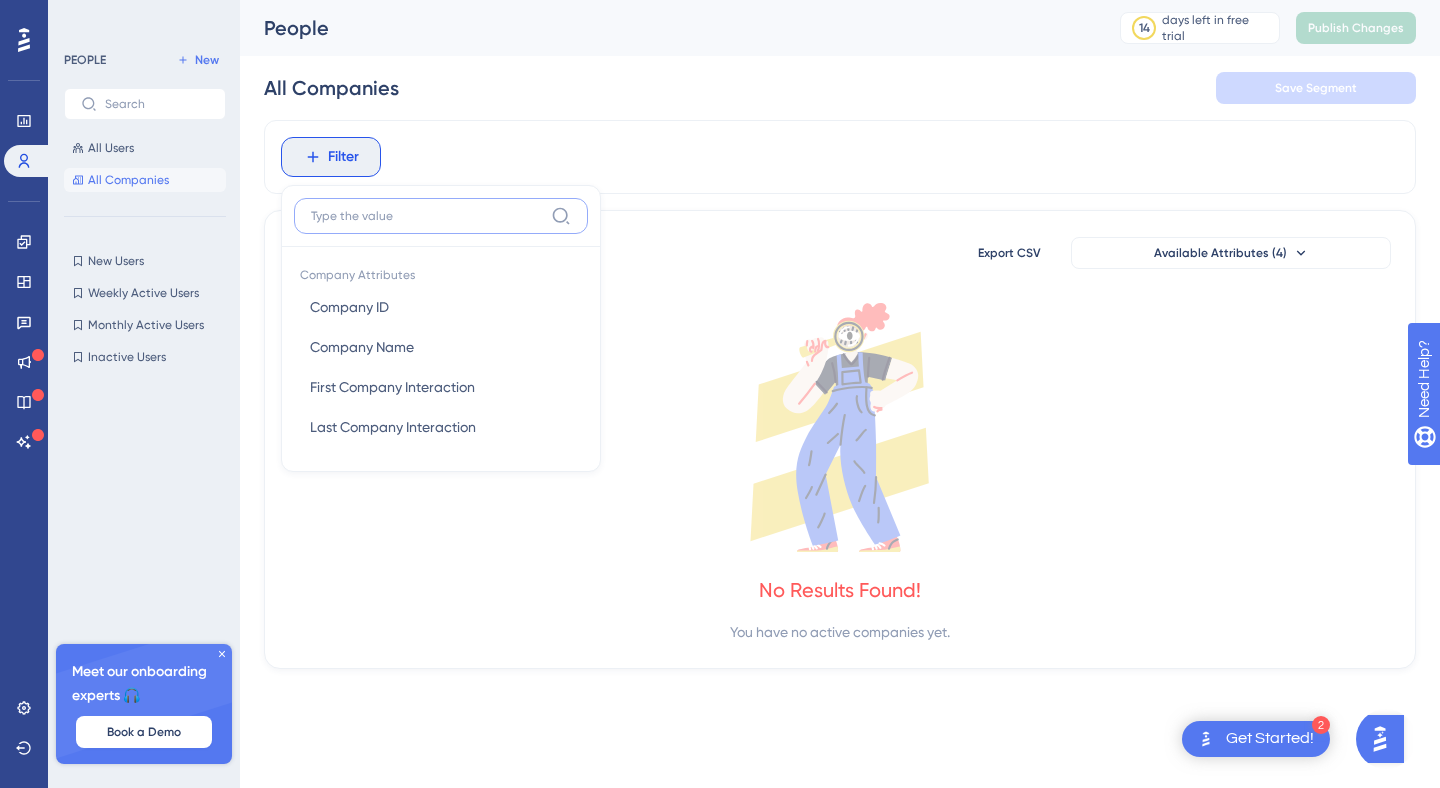 type on "e" 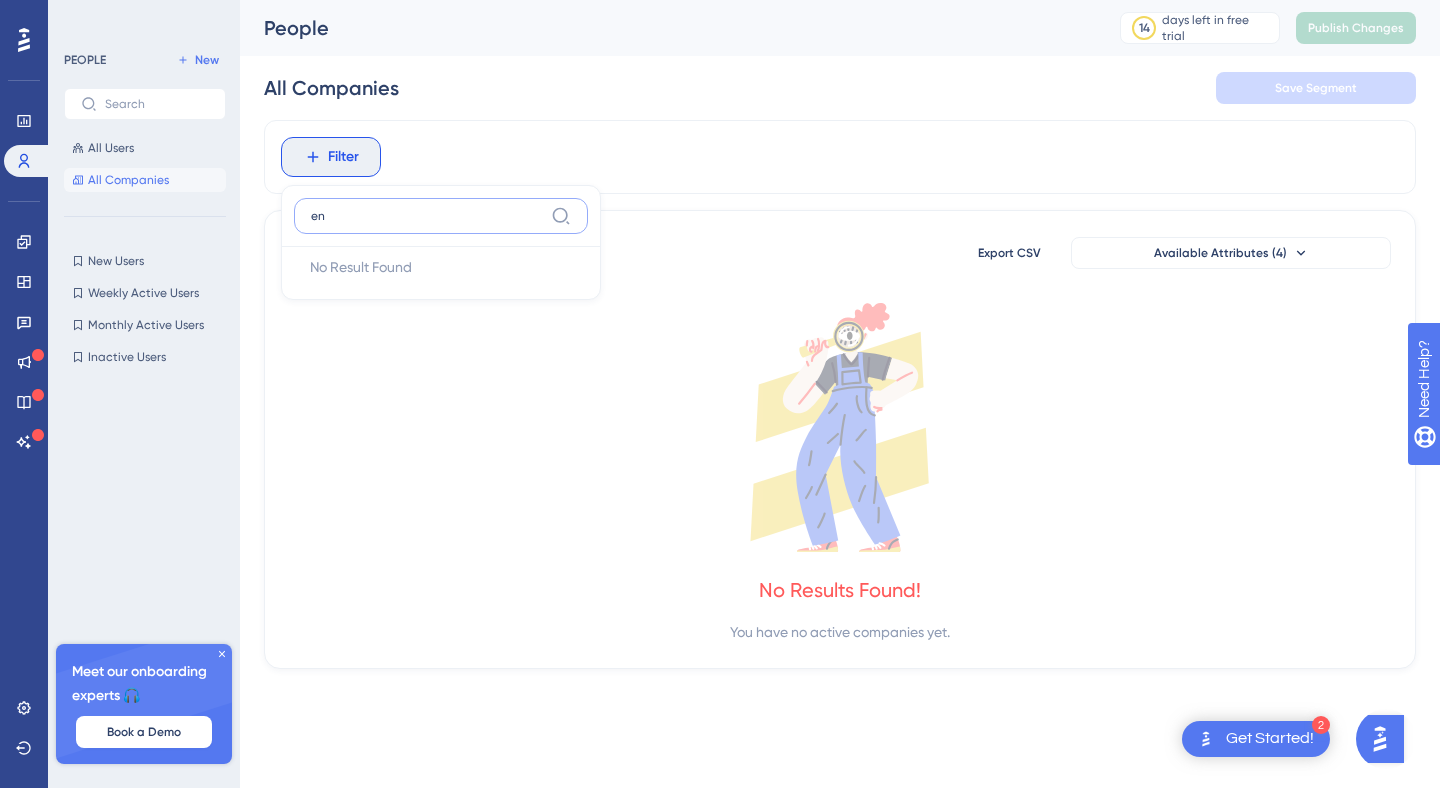 type on "e" 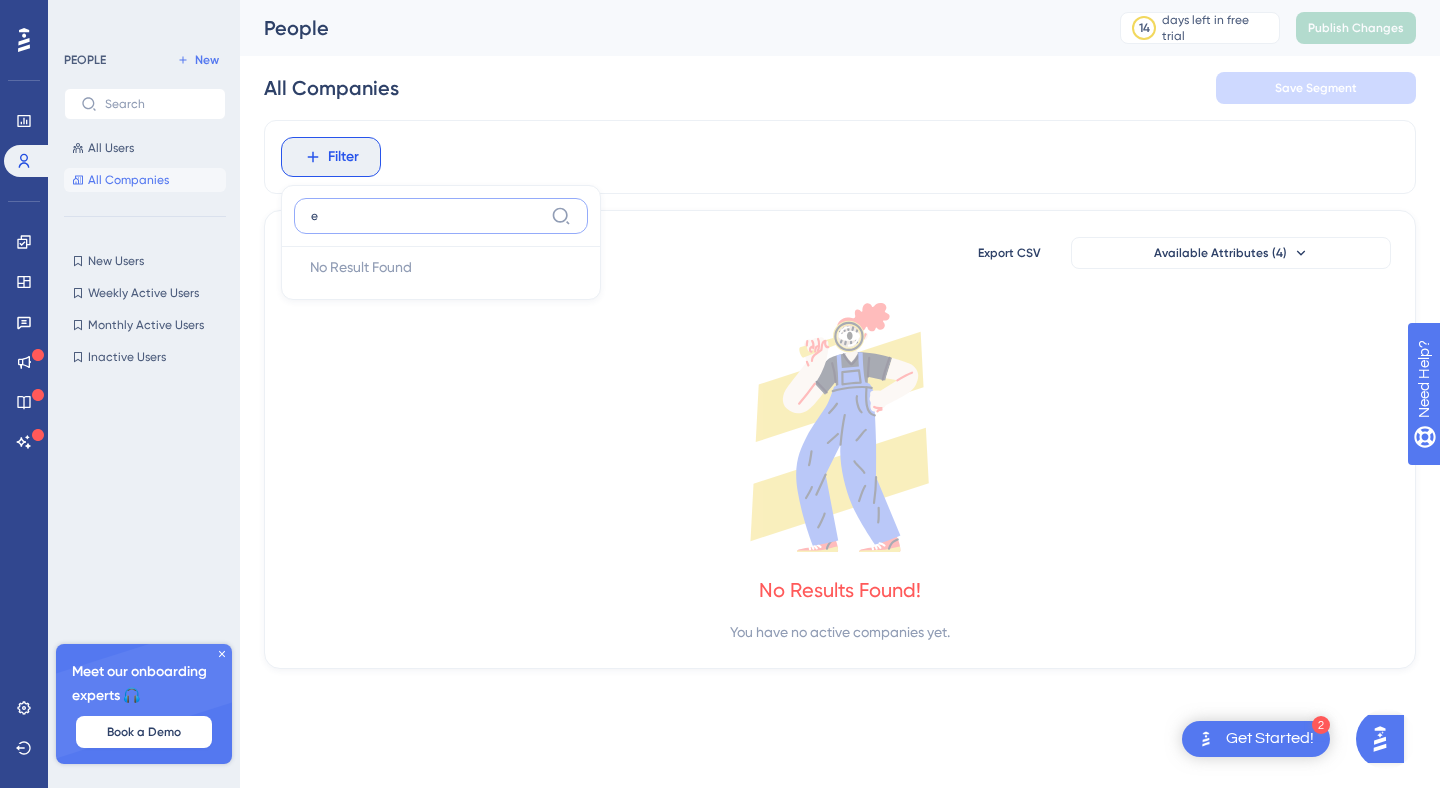 type 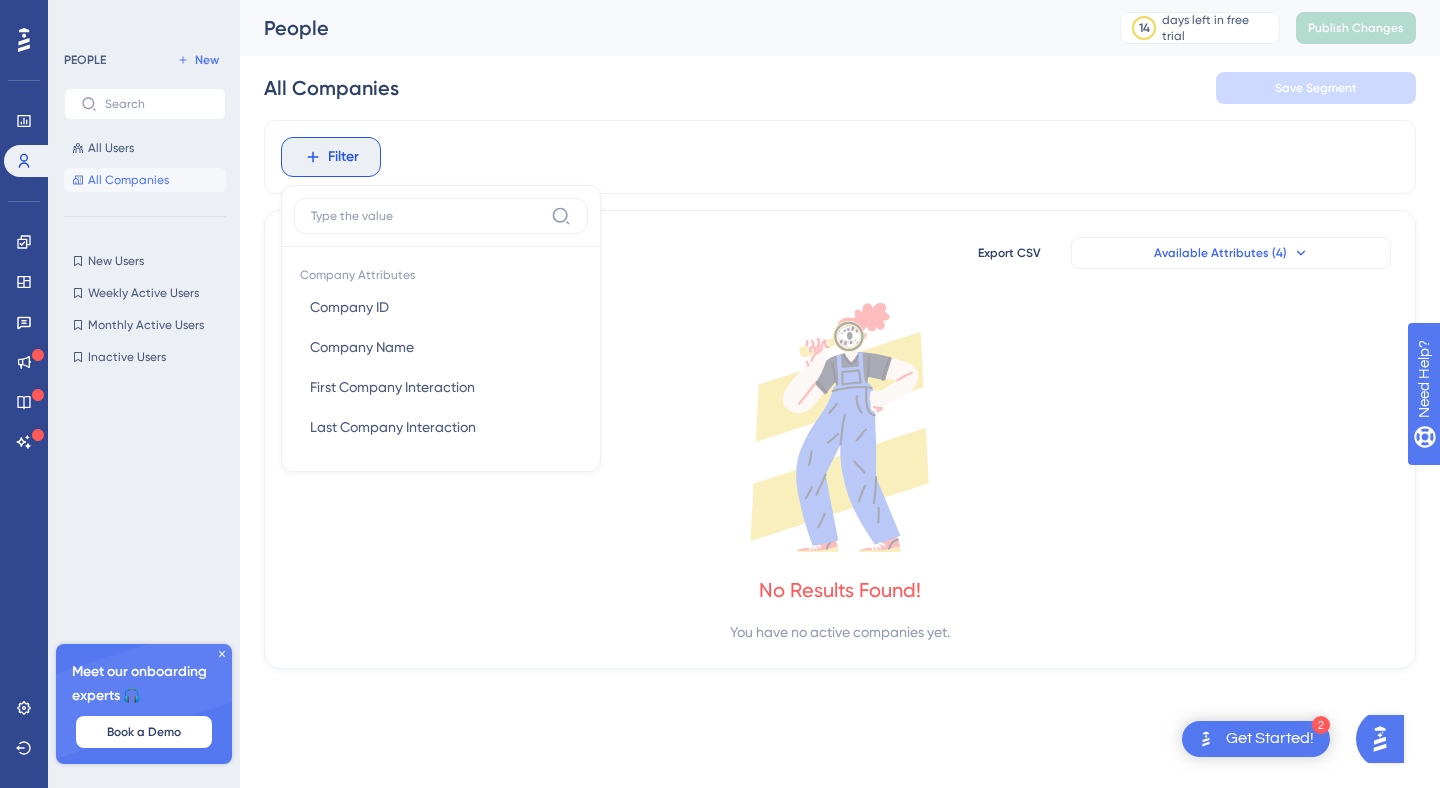 click on "Available Attributes (4)" at bounding box center (1231, 253) 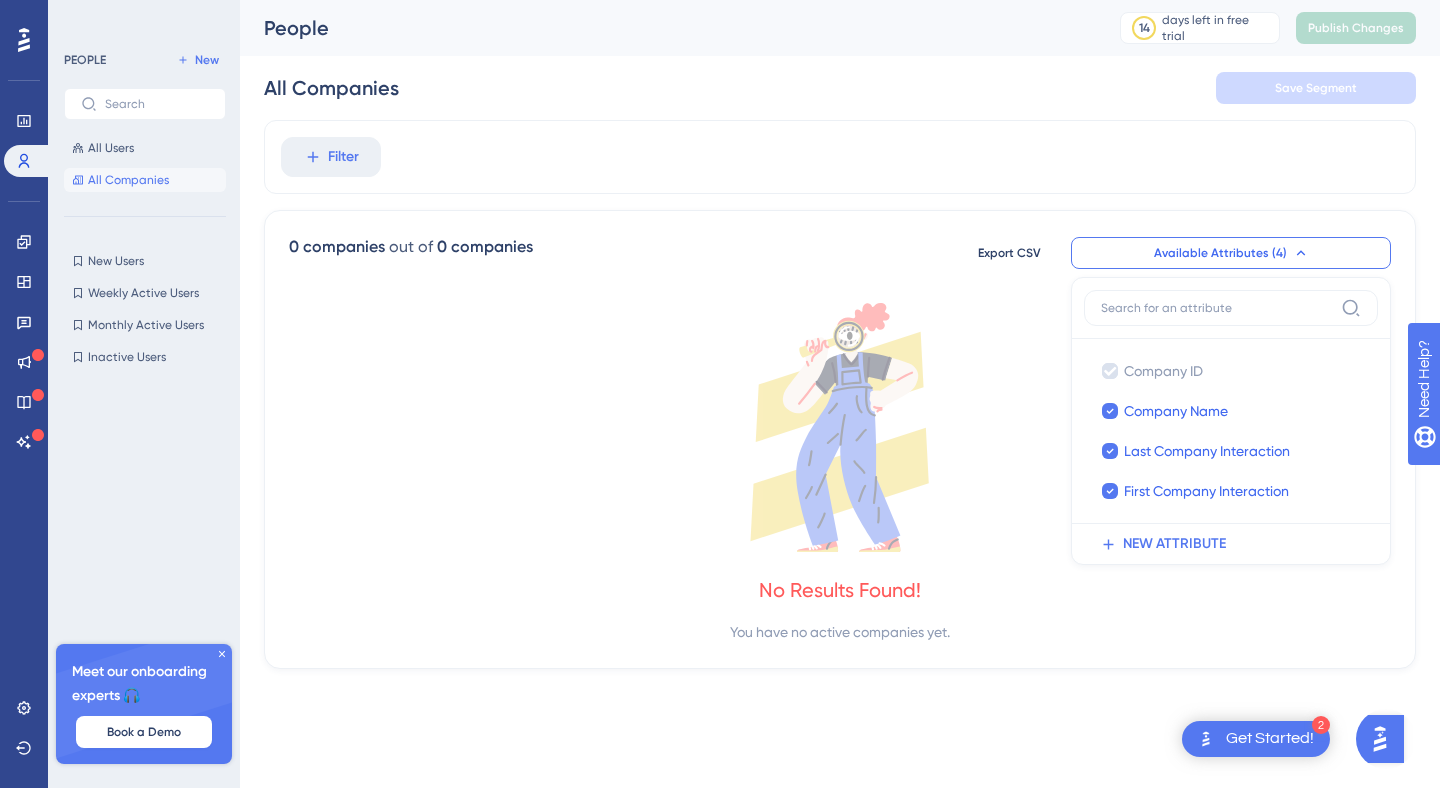 click on "All Companies" at bounding box center (128, 180) 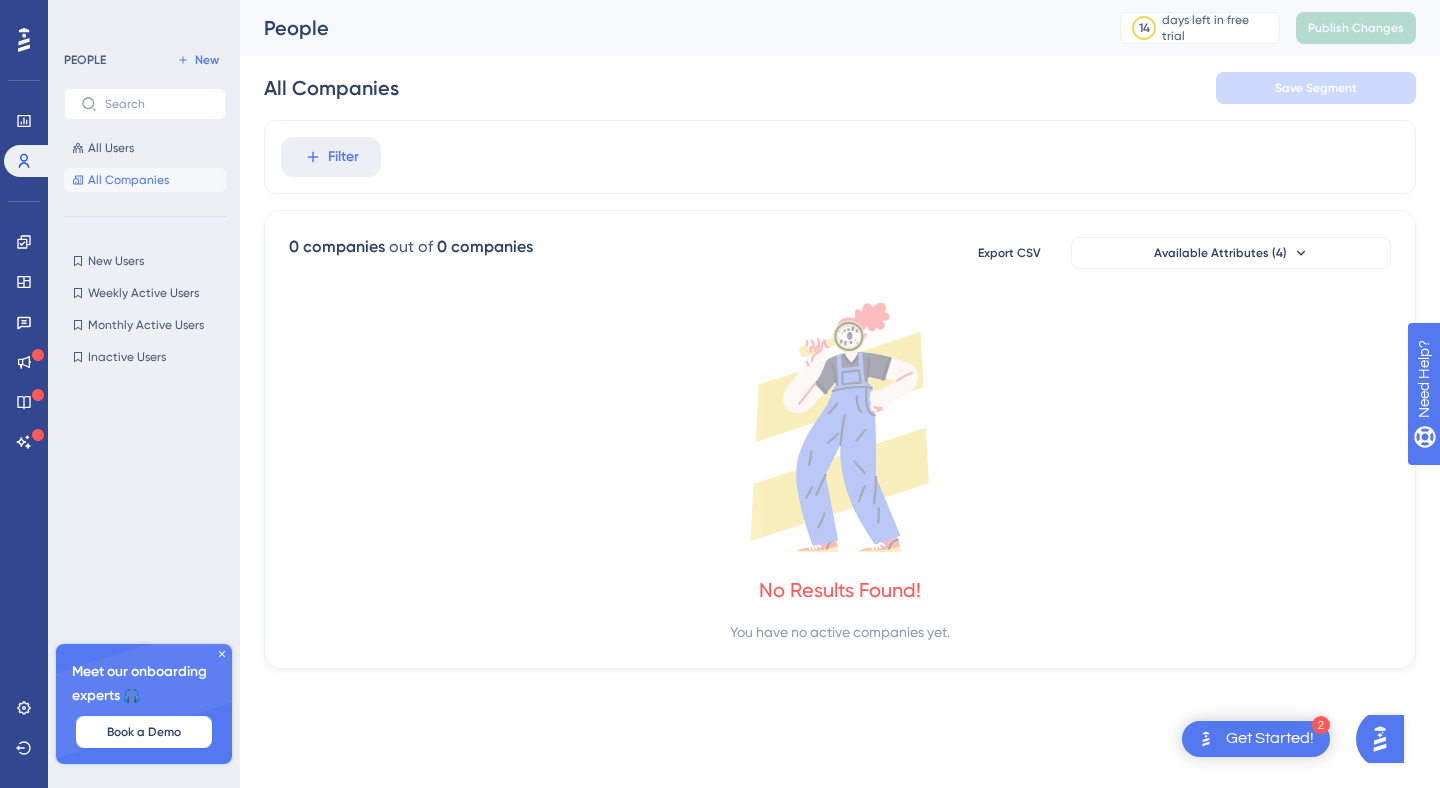 click on "All Companies" at bounding box center [145, 180] 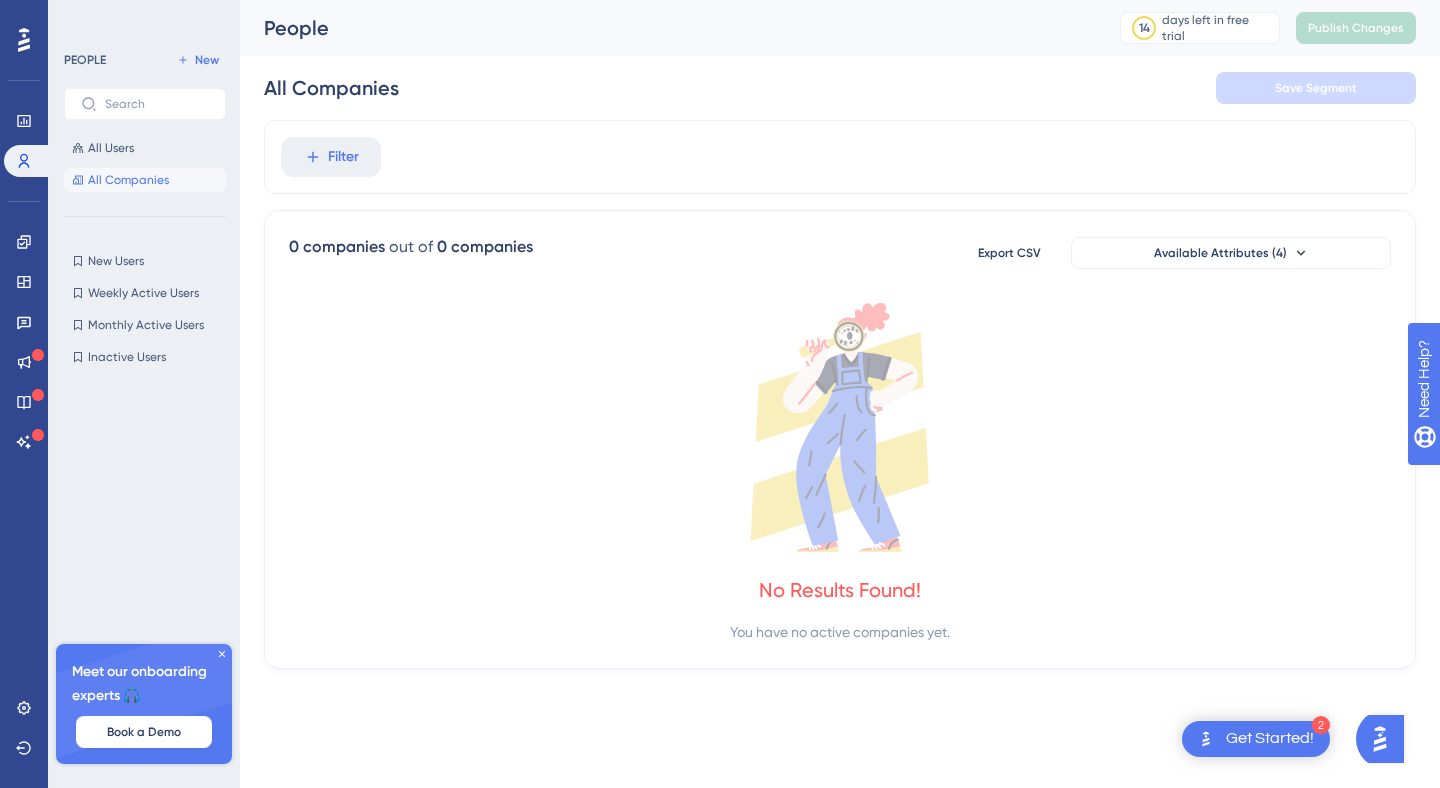 click on "All Companies" at bounding box center (145, 180) 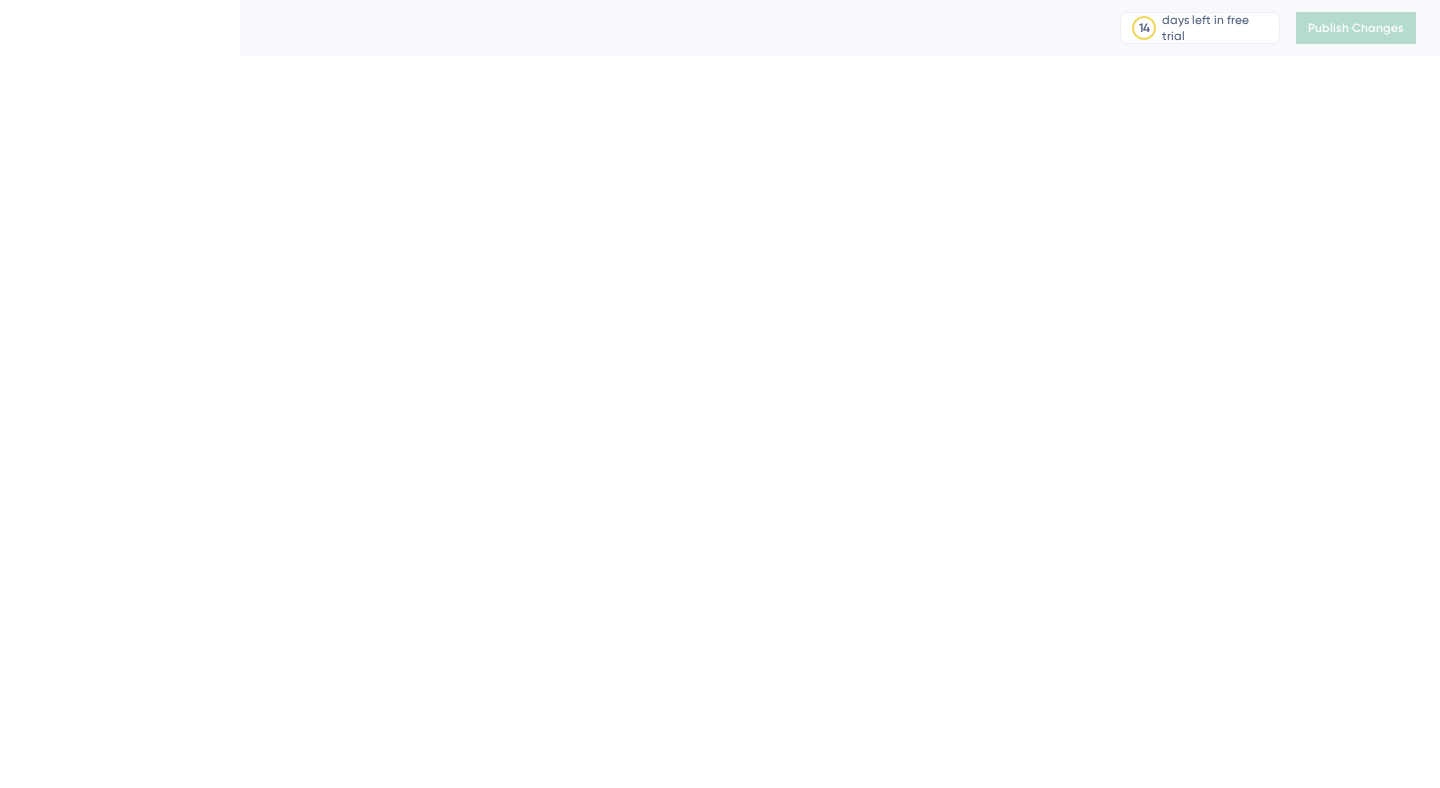 scroll, scrollTop: 0, scrollLeft: 0, axis: both 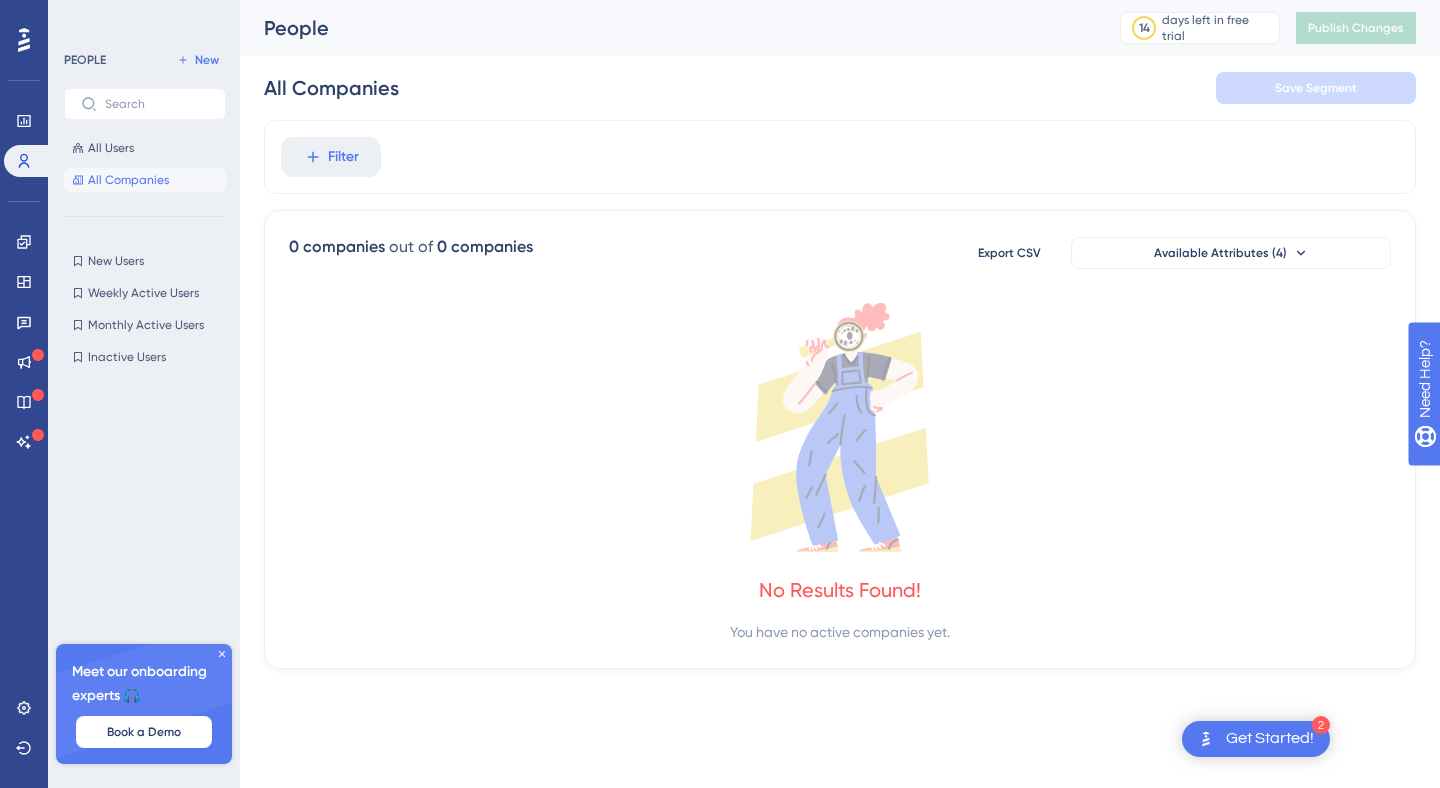 click on "All Companies" at bounding box center [128, 180] 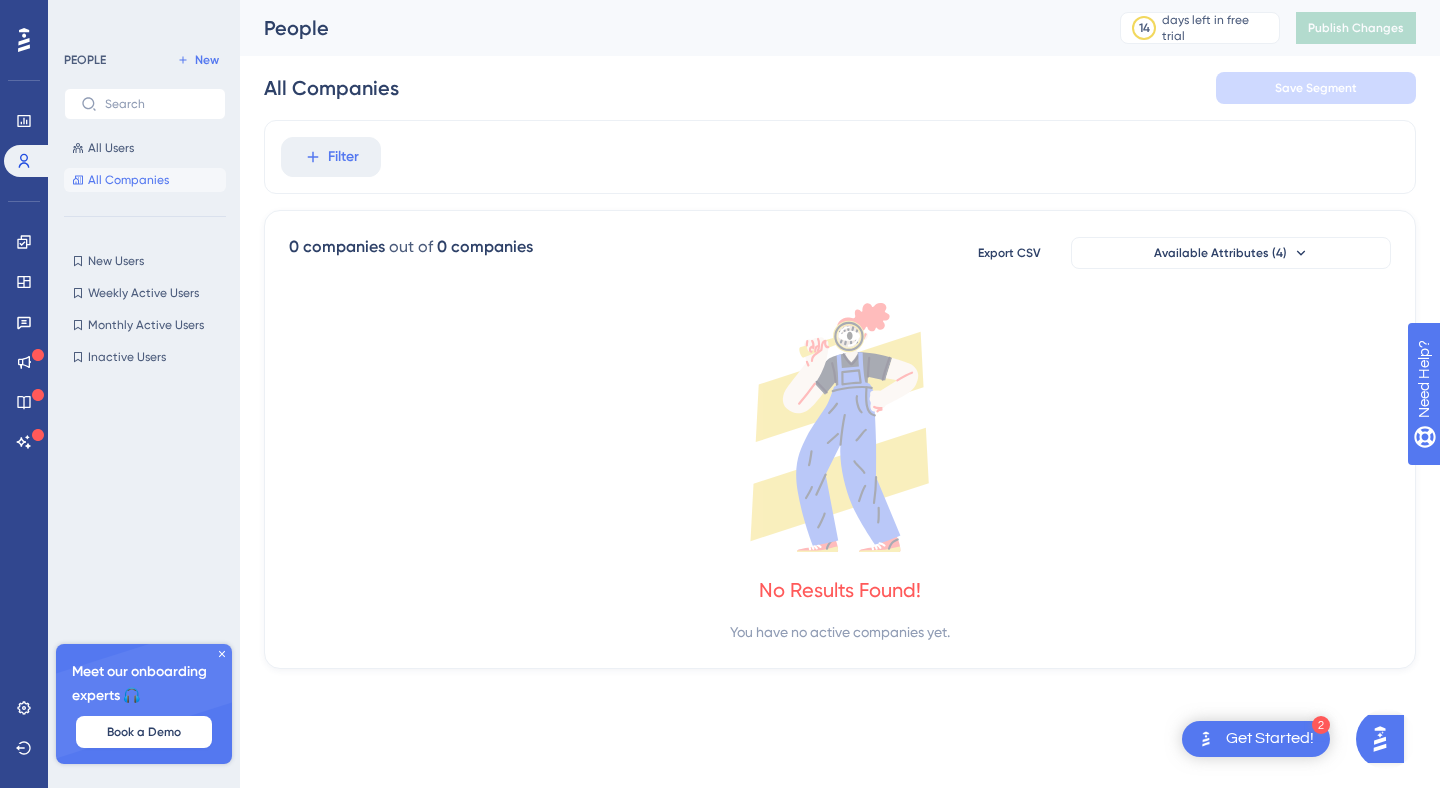 click on "PEOPLE New All Users All Companies New Users New Users Weekly Active Users Weekly Active Users Monthly Active Users Monthly Active Users Inactive Users Inactive Users" at bounding box center [145, 383] 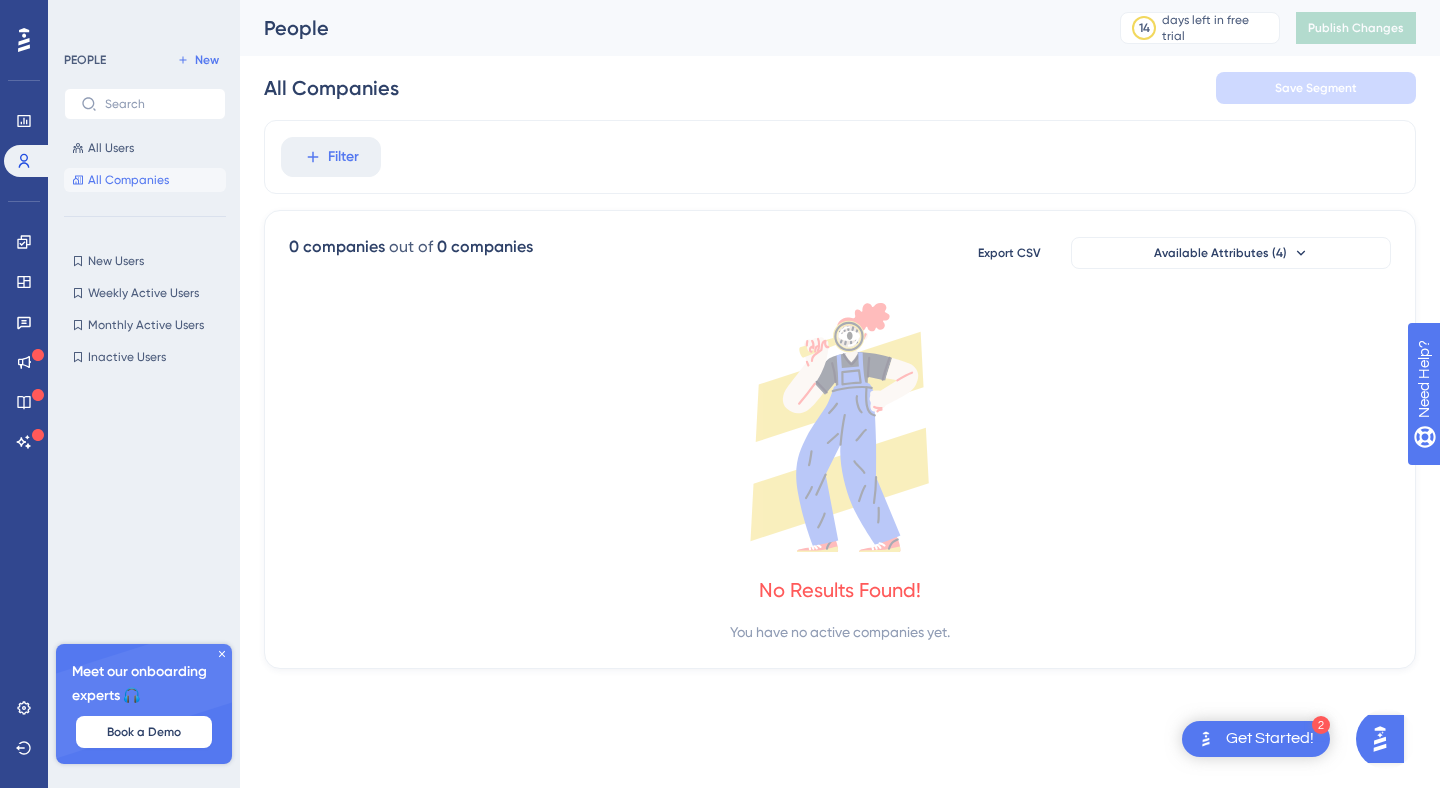 click on "All Companies" at bounding box center (128, 180) 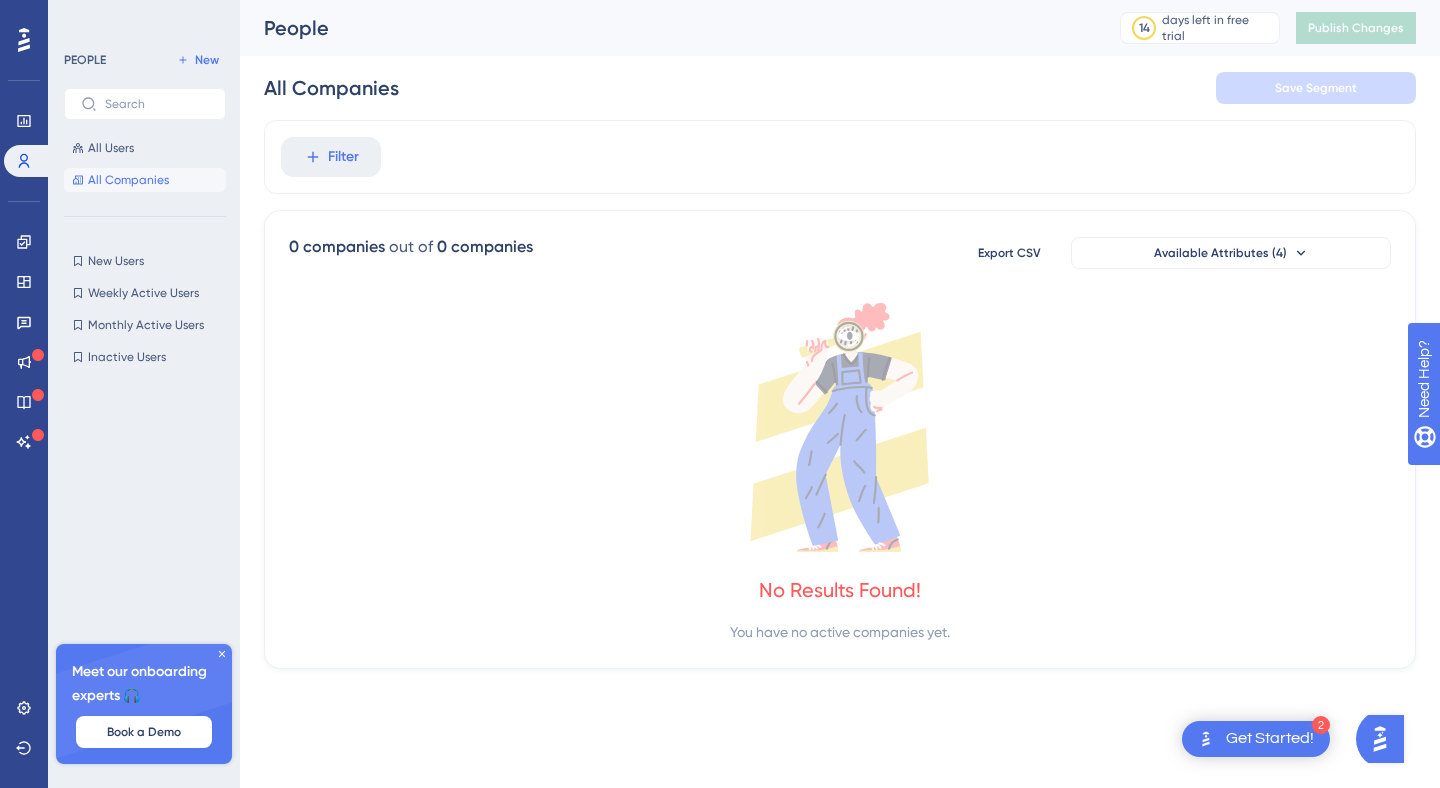 click on "PEOPLE New All Users All Companies New Users New Users Weekly Active Users Weekly Active Users Monthly Active Users Monthly Active Users Inactive Users Inactive Users" at bounding box center (145, 383) 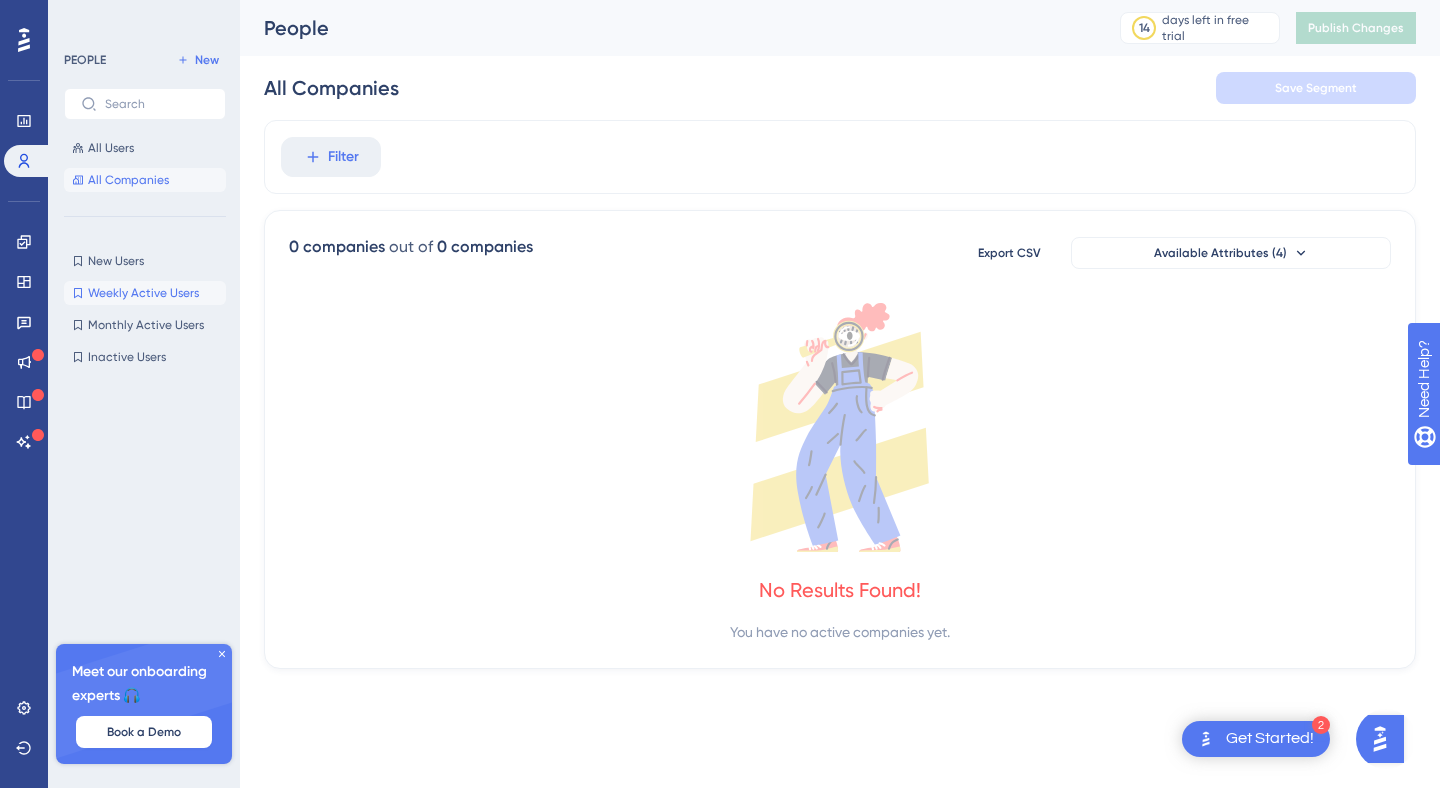 click on "Weekly Active Users" at bounding box center [143, 293] 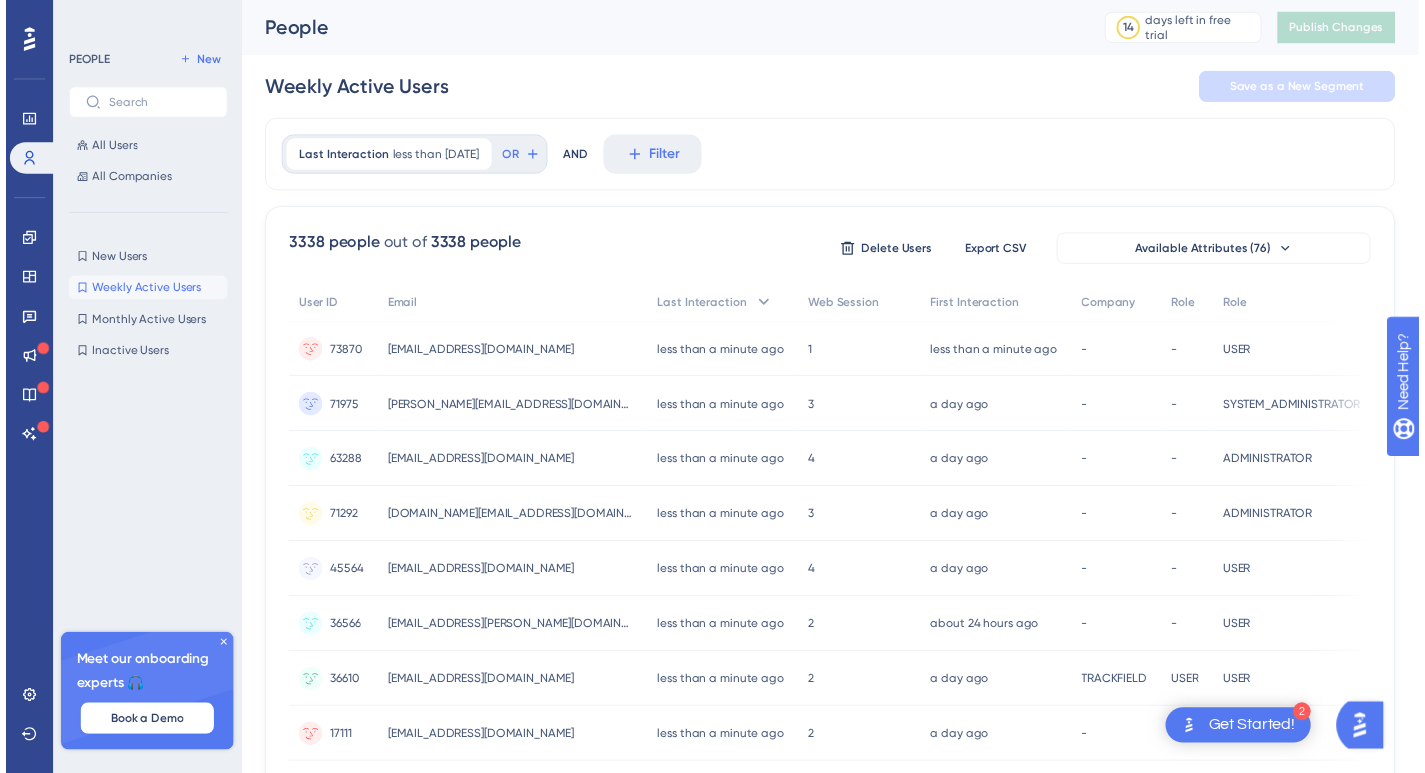 scroll, scrollTop: 39, scrollLeft: 0, axis: vertical 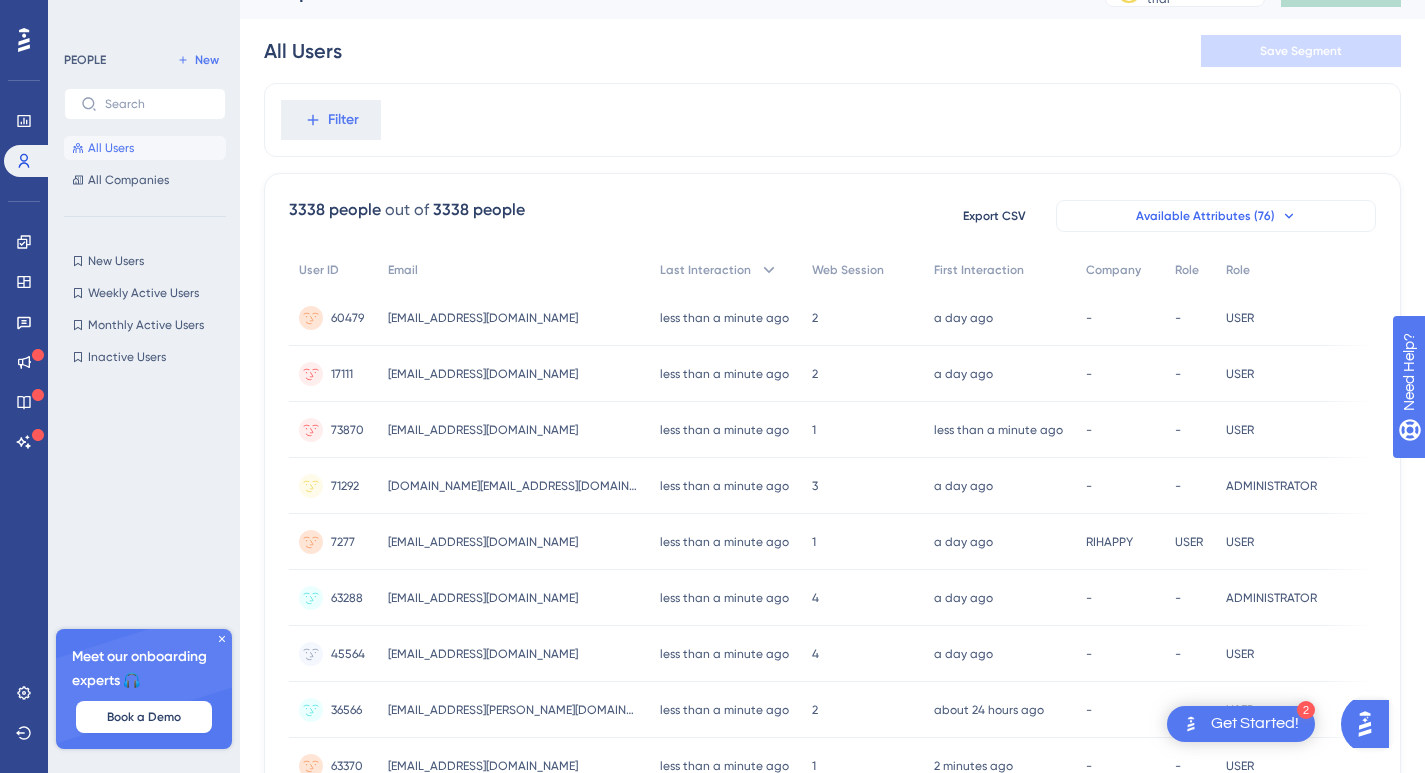 click 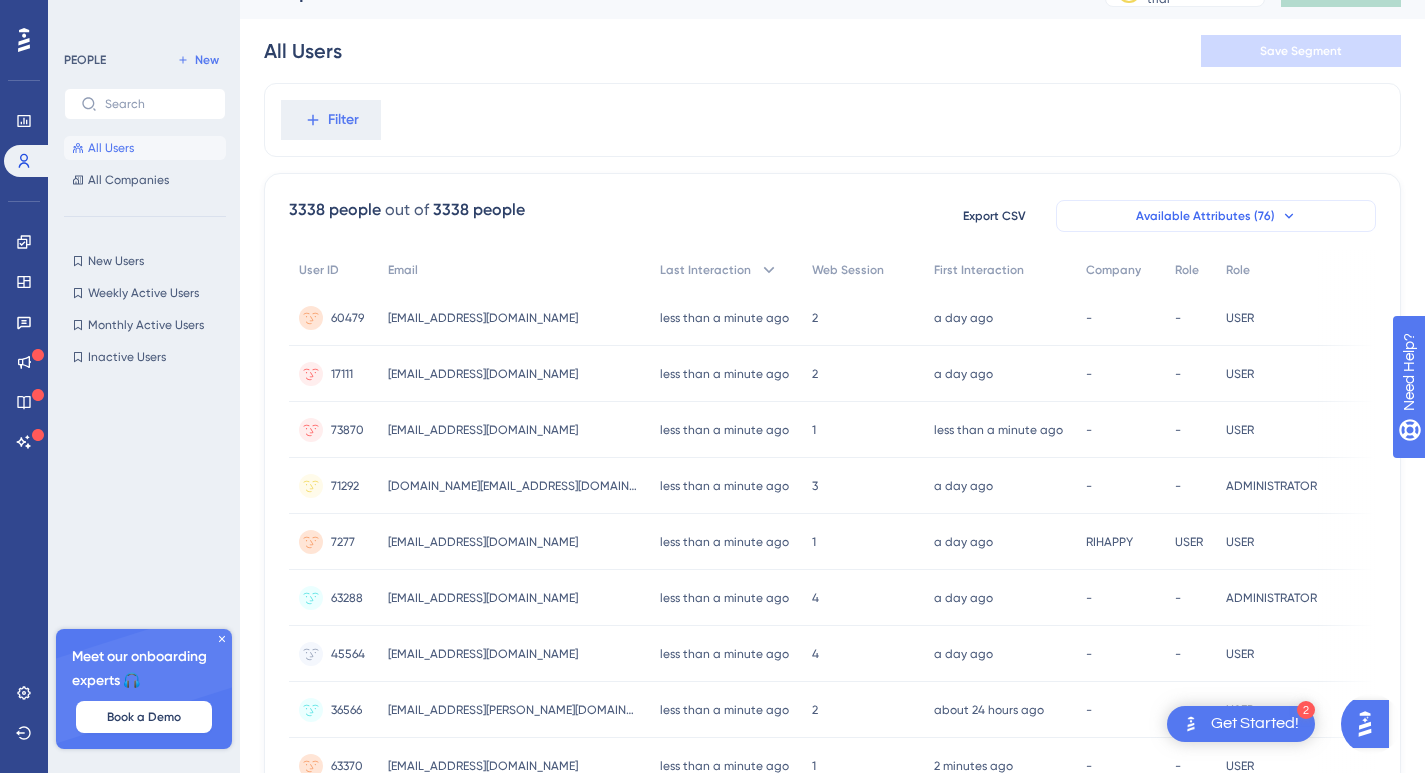 click on "Available Attributes (76)" at bounding box center (1216, 216) 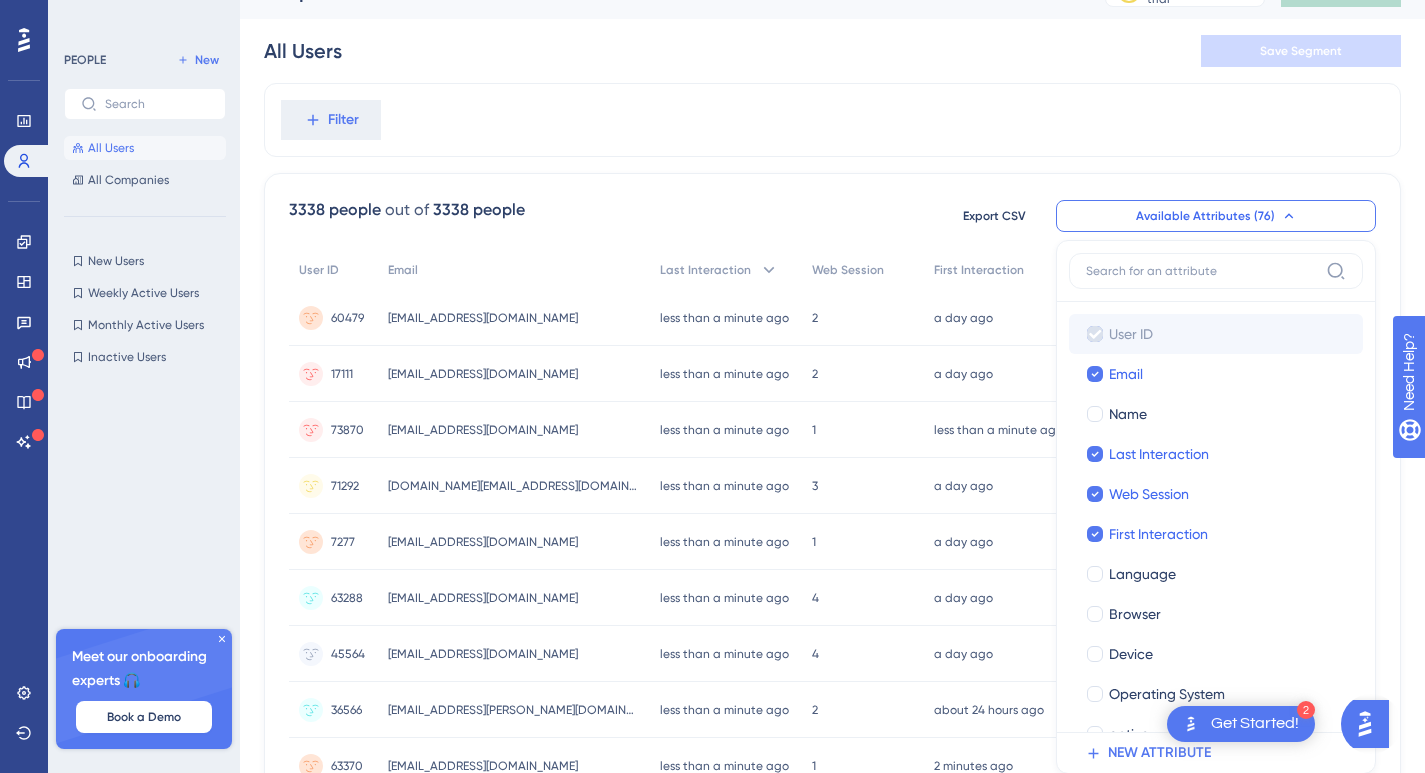 scroll, scrollTop: 157, scrollLeft: 0, axis: vertical 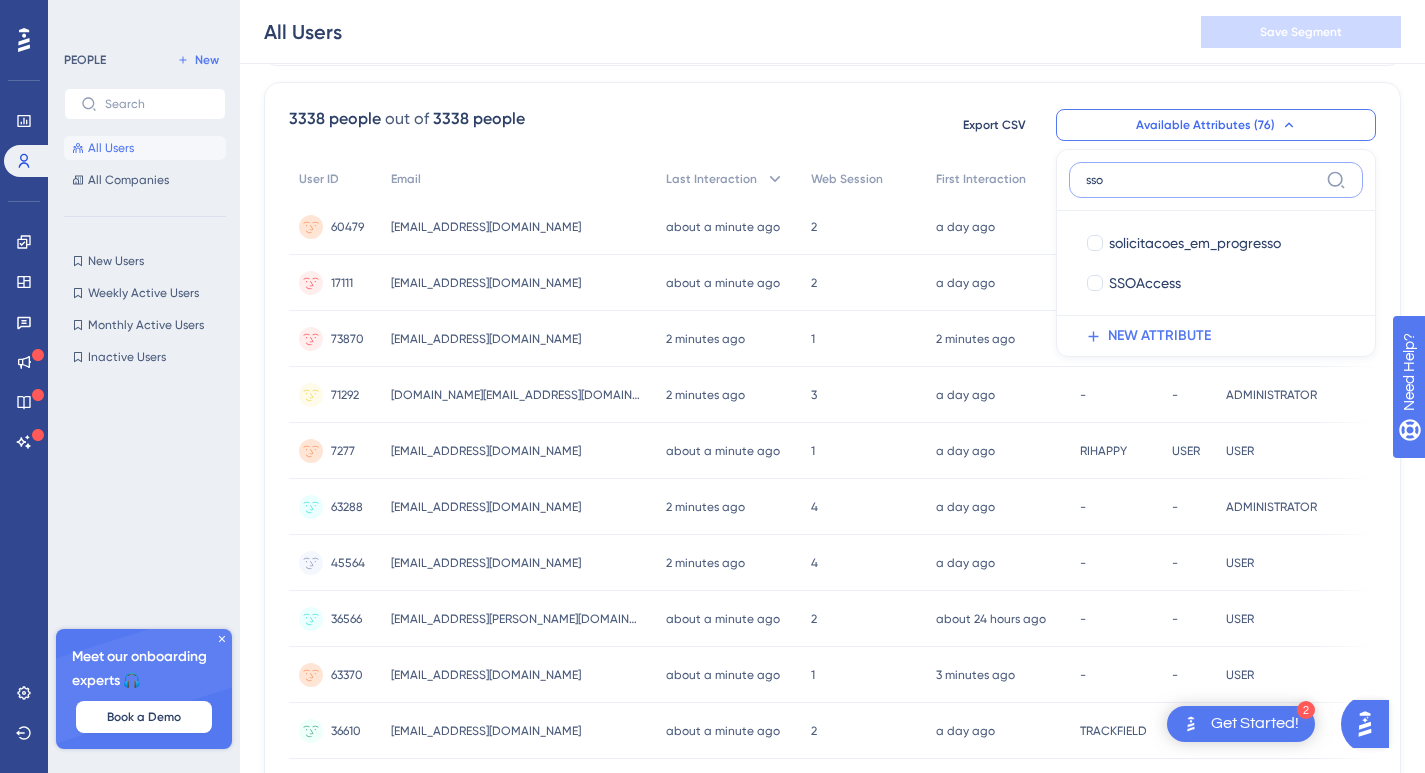 type on "sso" 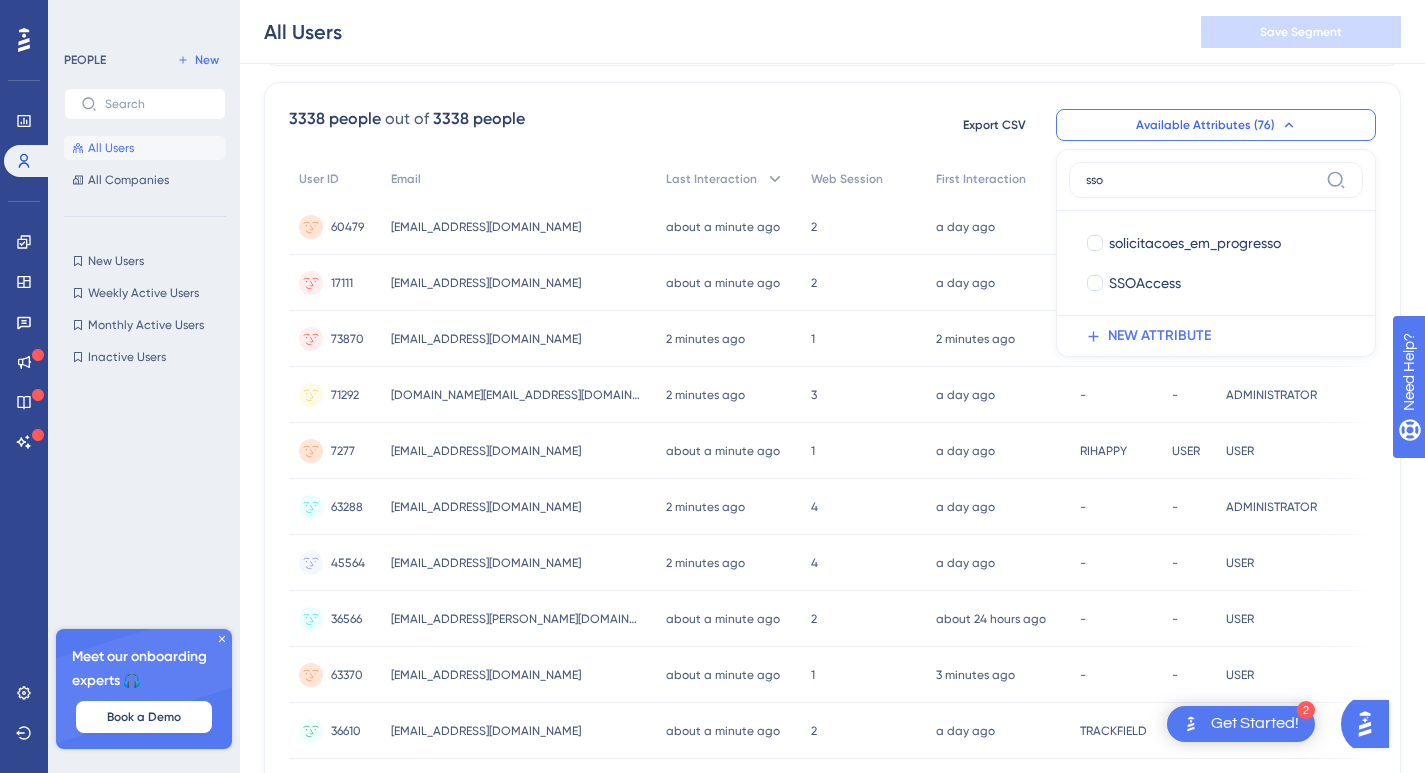 click on "3338   people" at bounding box center (479, 119) 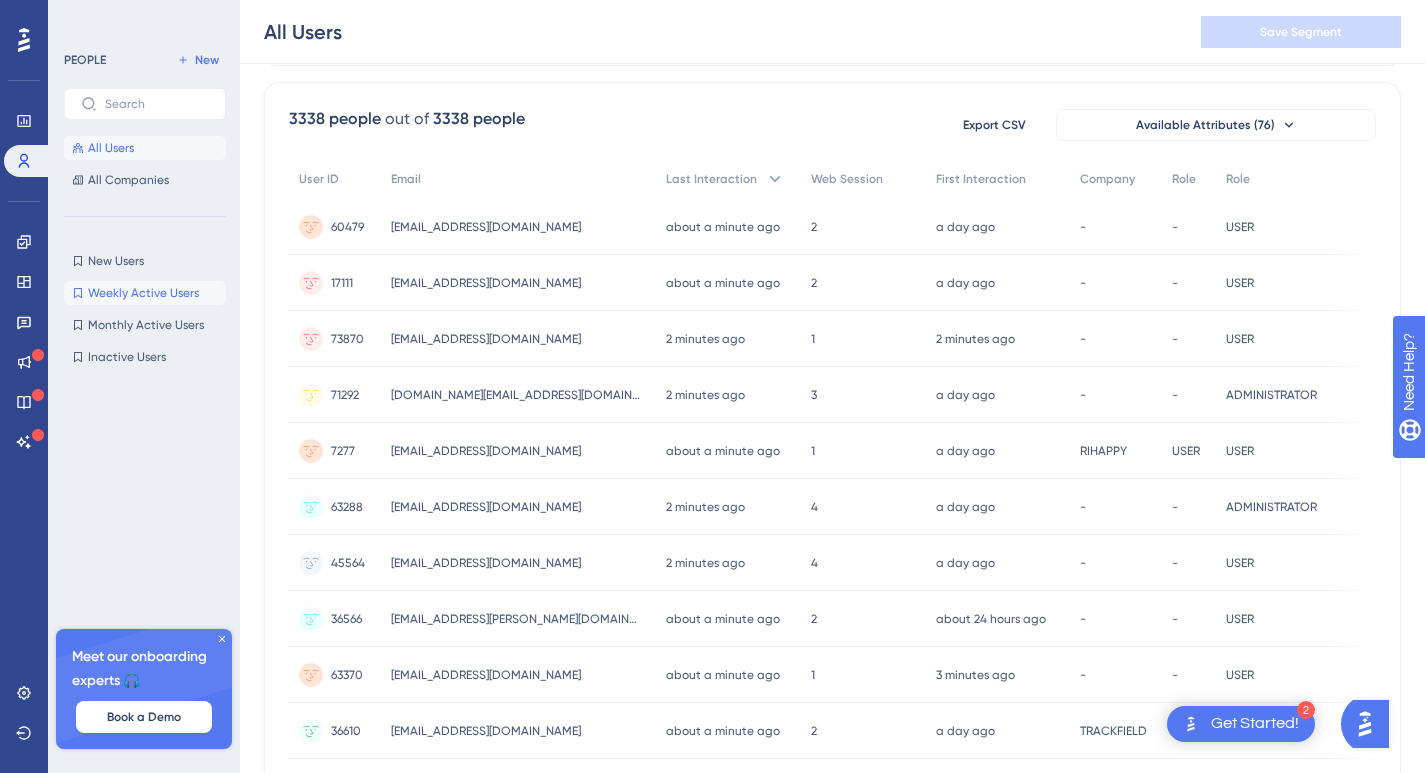 click on "Weekly Active Users" at bounding box center [143, 293] 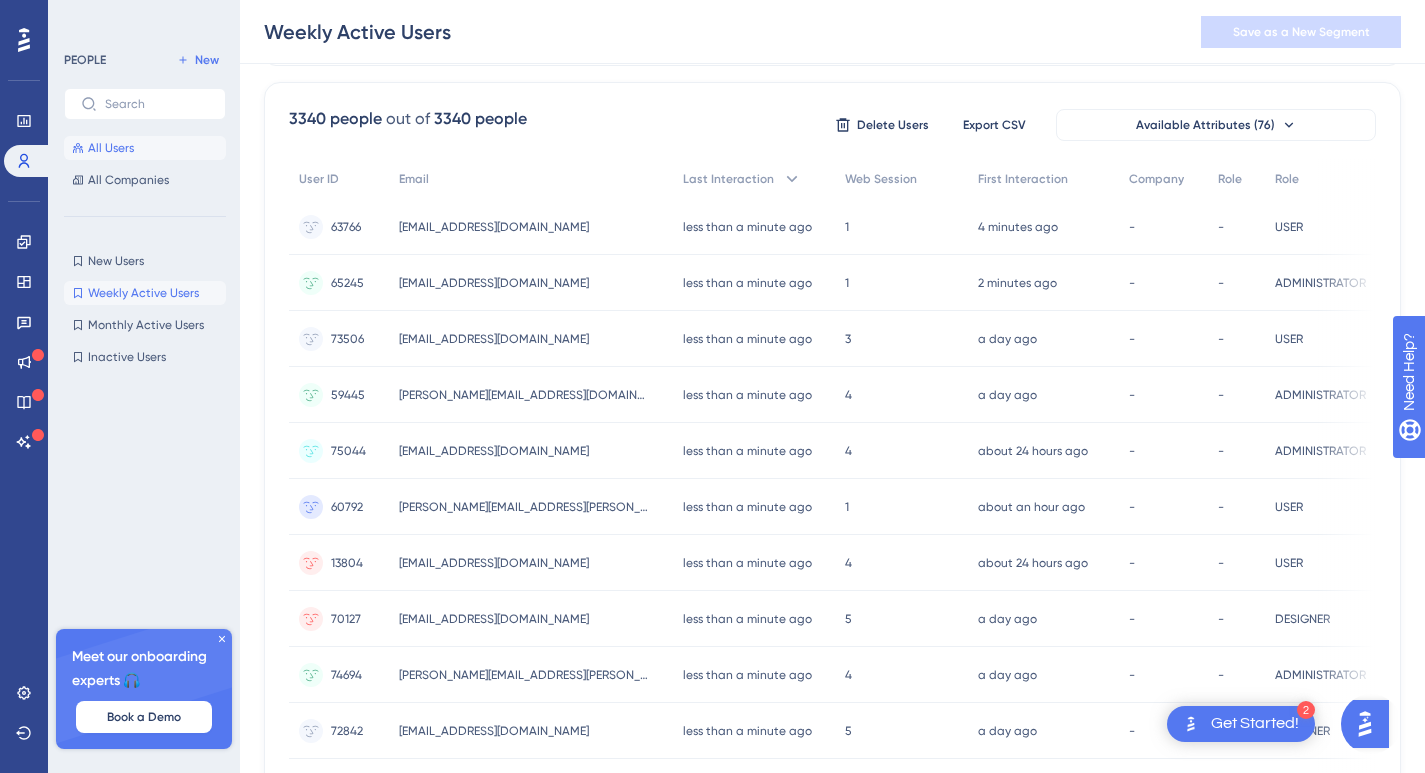 drag, startPoint x: 123, startPoint y: 156, endPoint x: 121, endPoint y: 137, distance: 19.104973 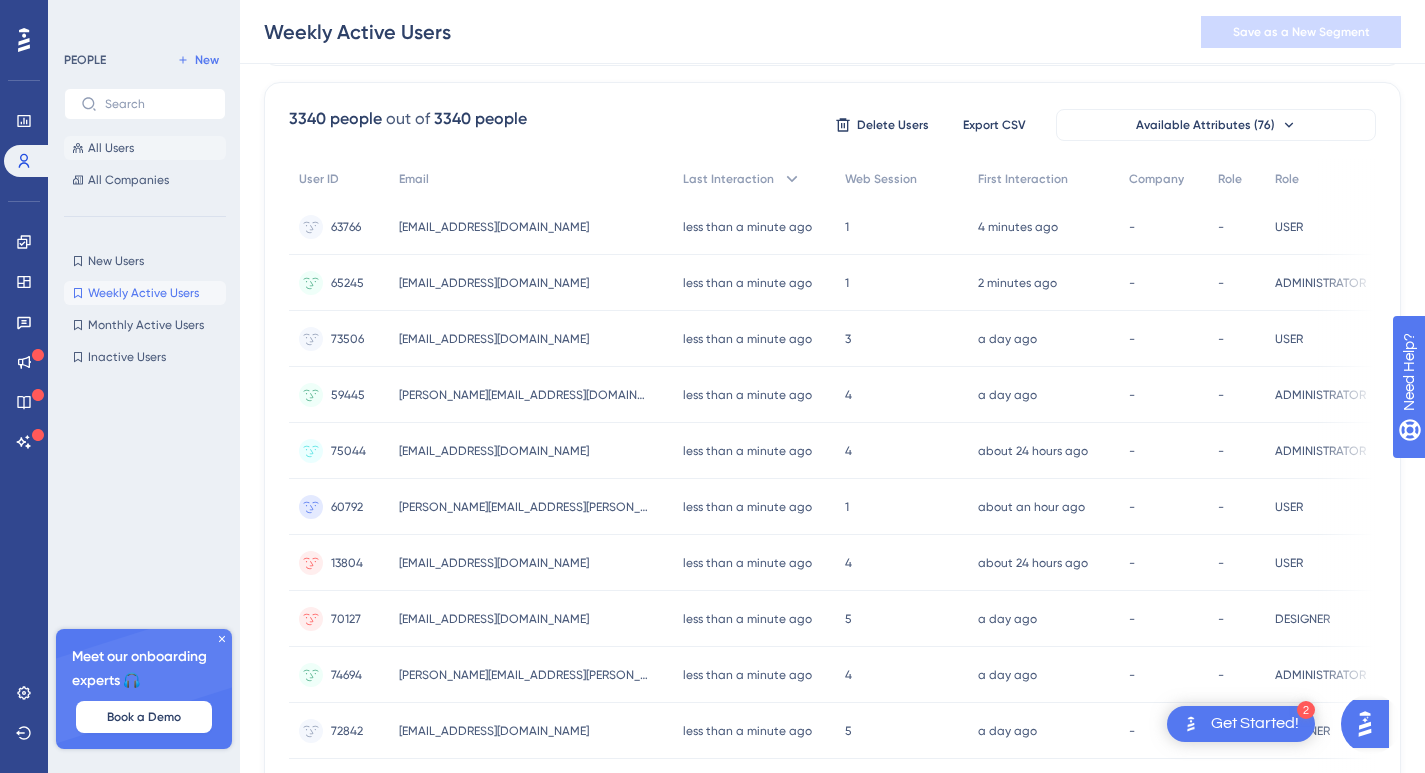 click on "All Users" at bounding box center [145, 148] 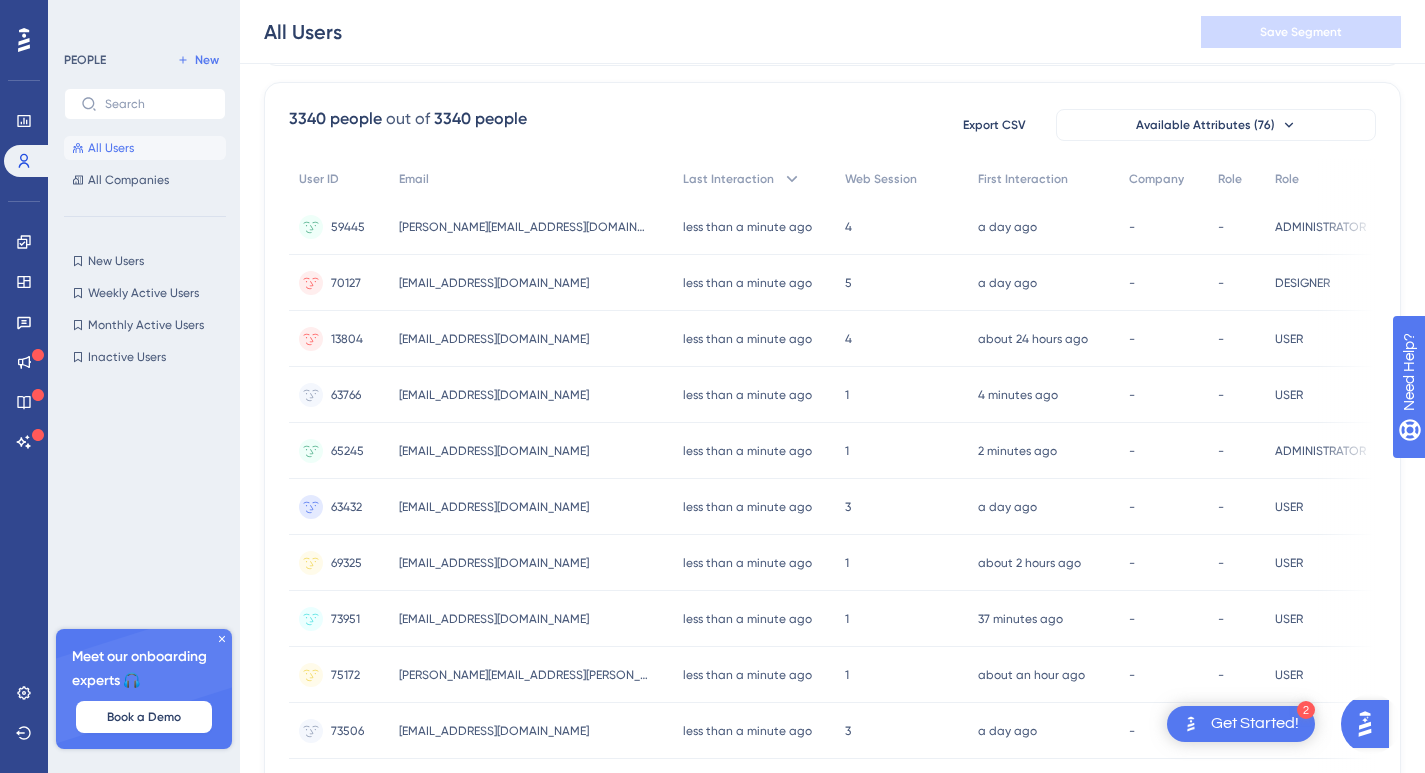scroll, scrollTop: 0, scrollLeft: 0, axis: both 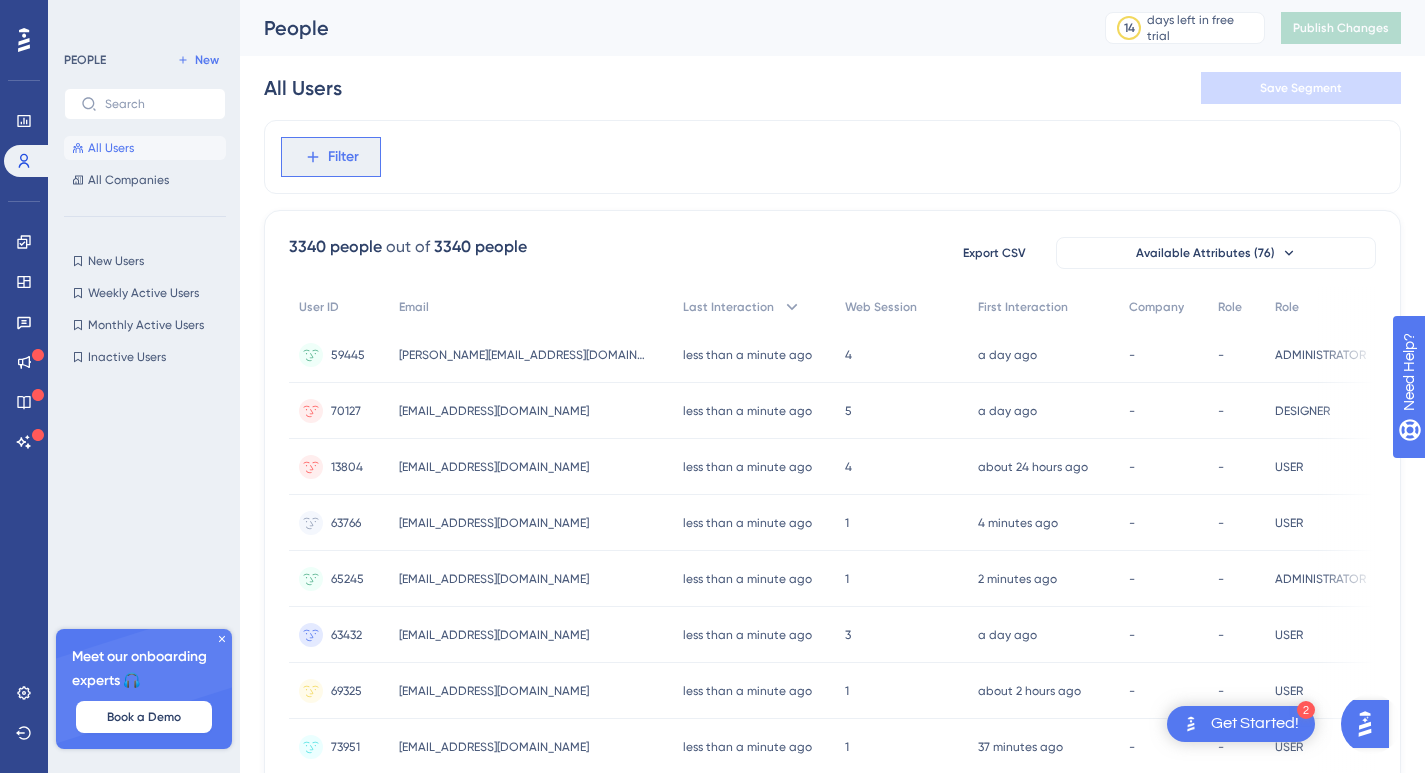 click on "Filter" at bounding box center (343, 157) 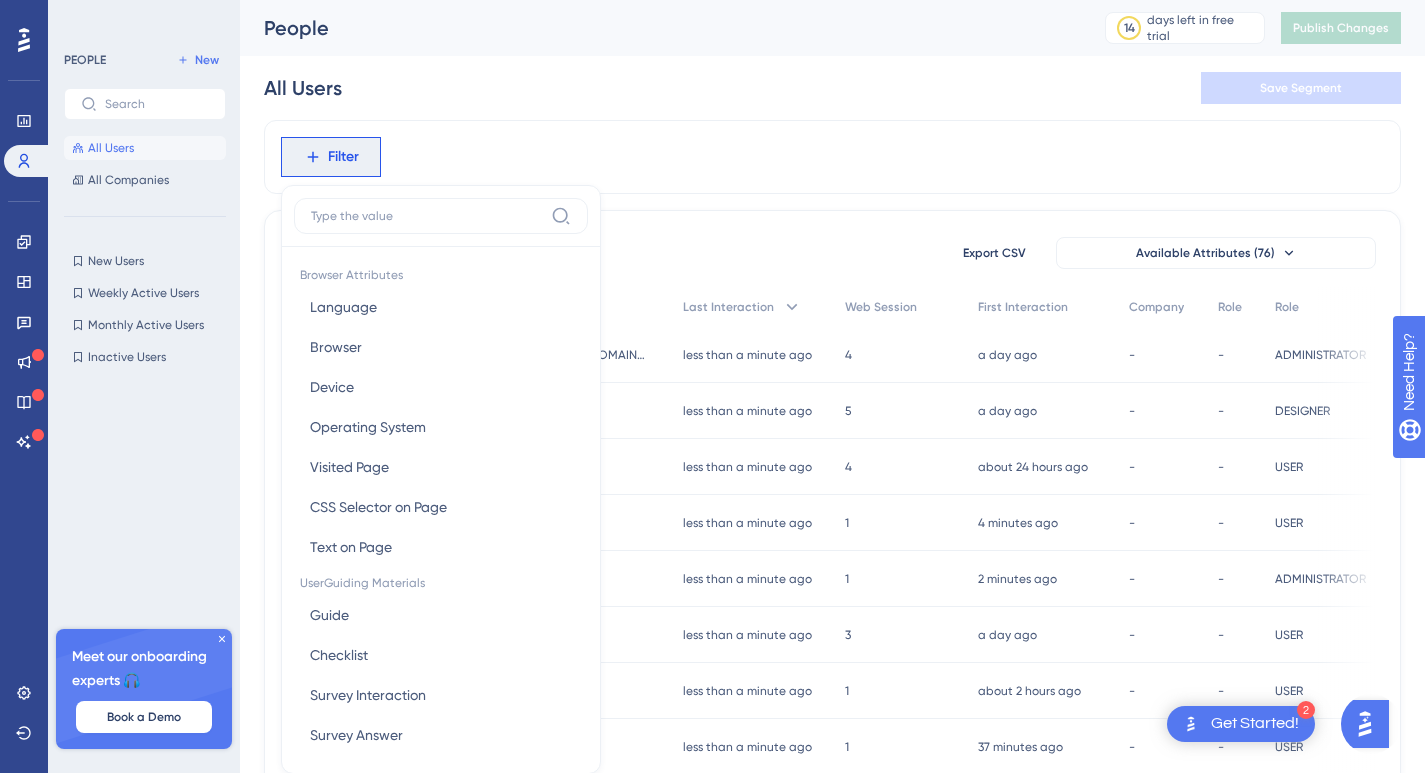 scroll, scrollTop: 73, scrollLeft: 0, axis: vertical 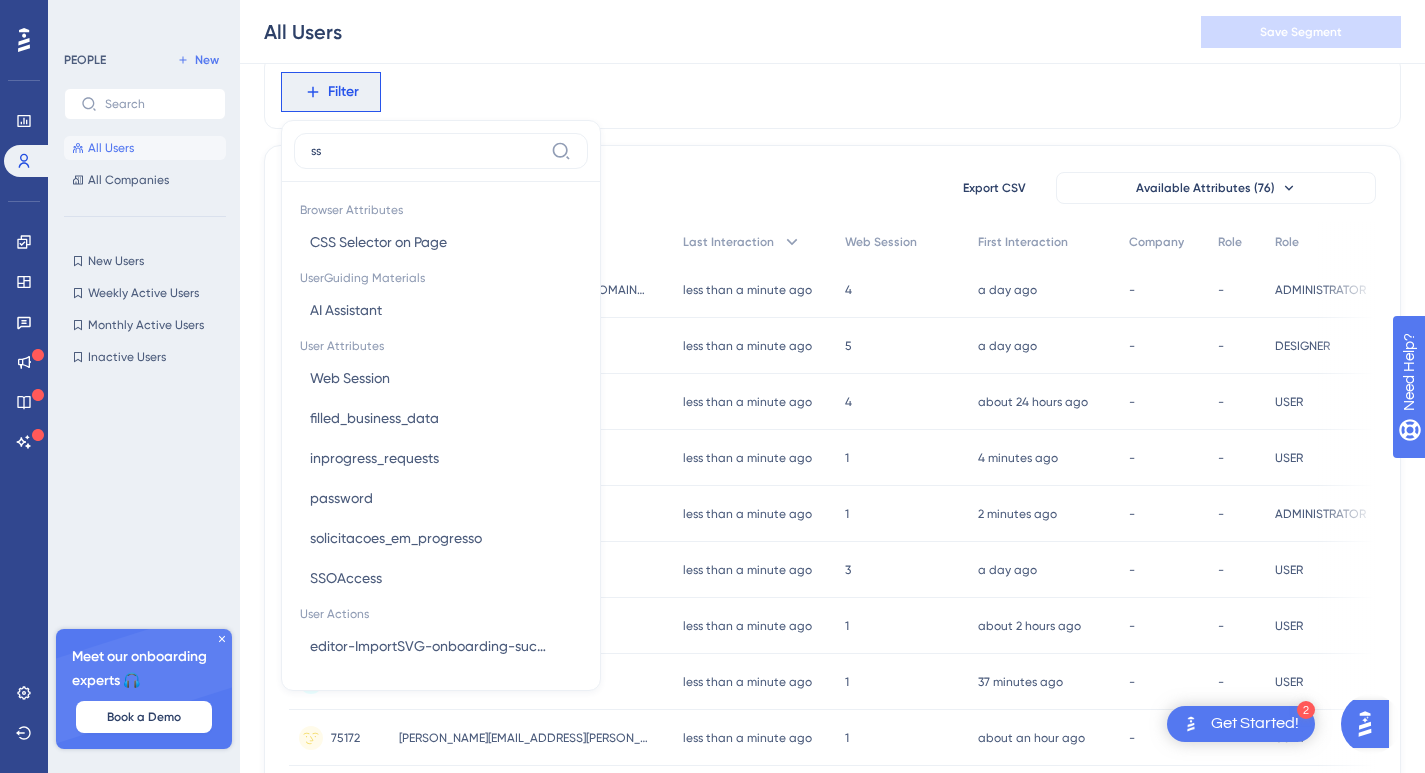 type on "s" 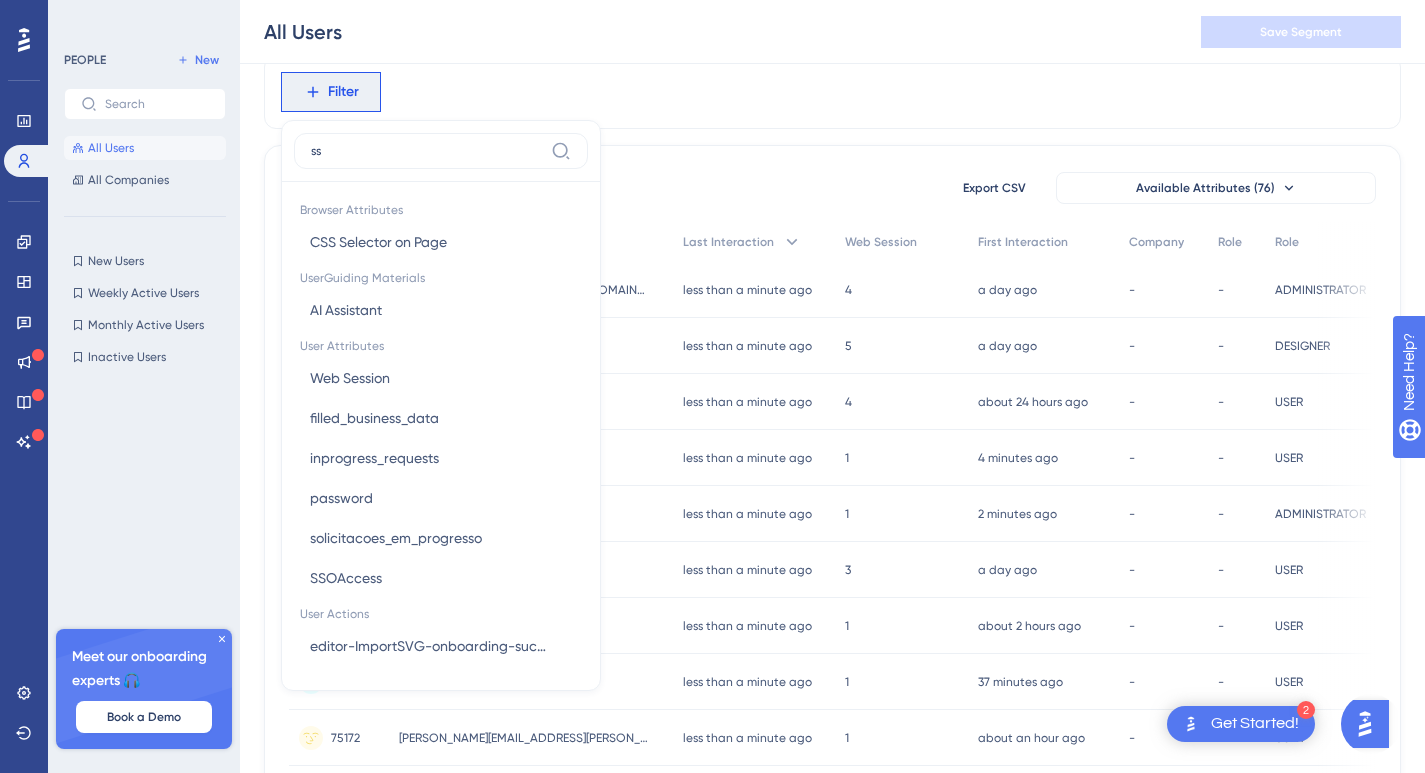 type on "s" 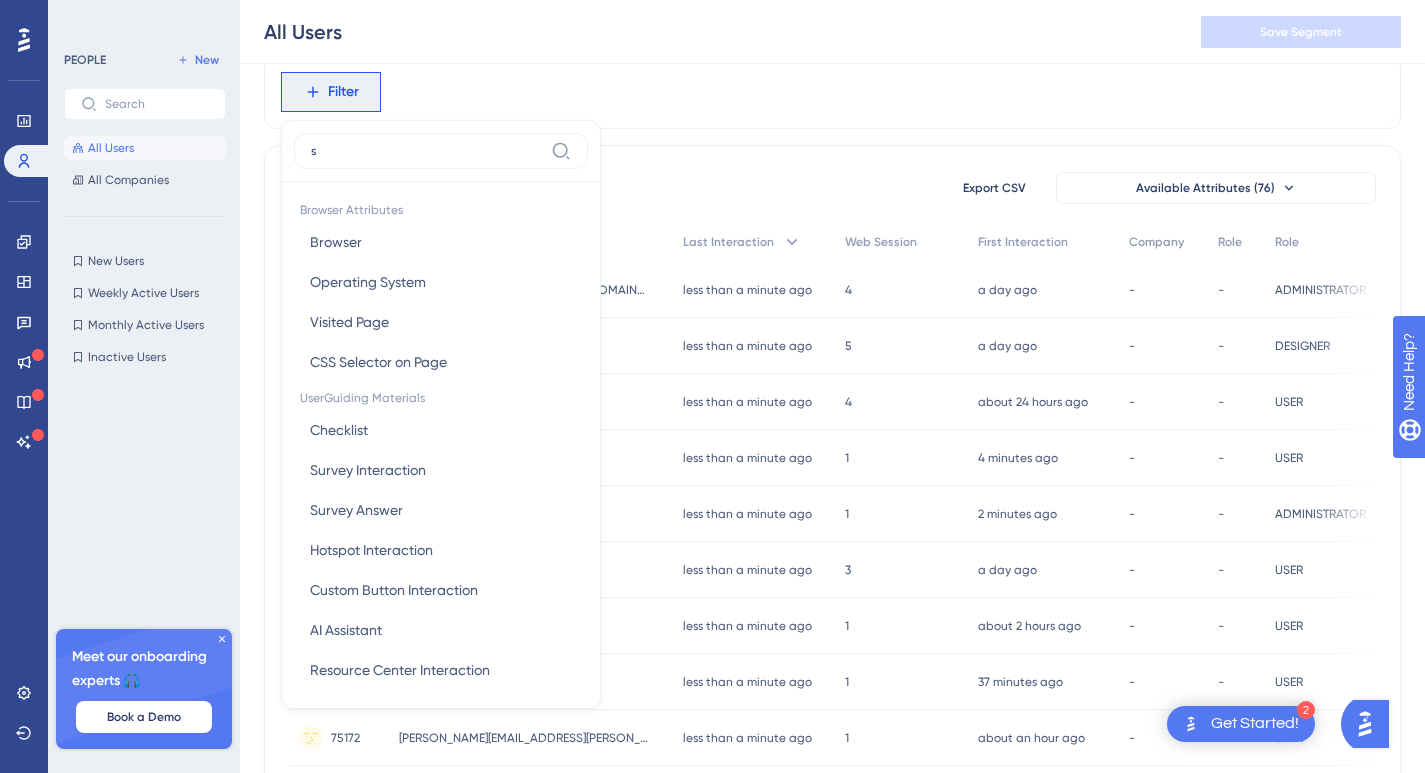 type 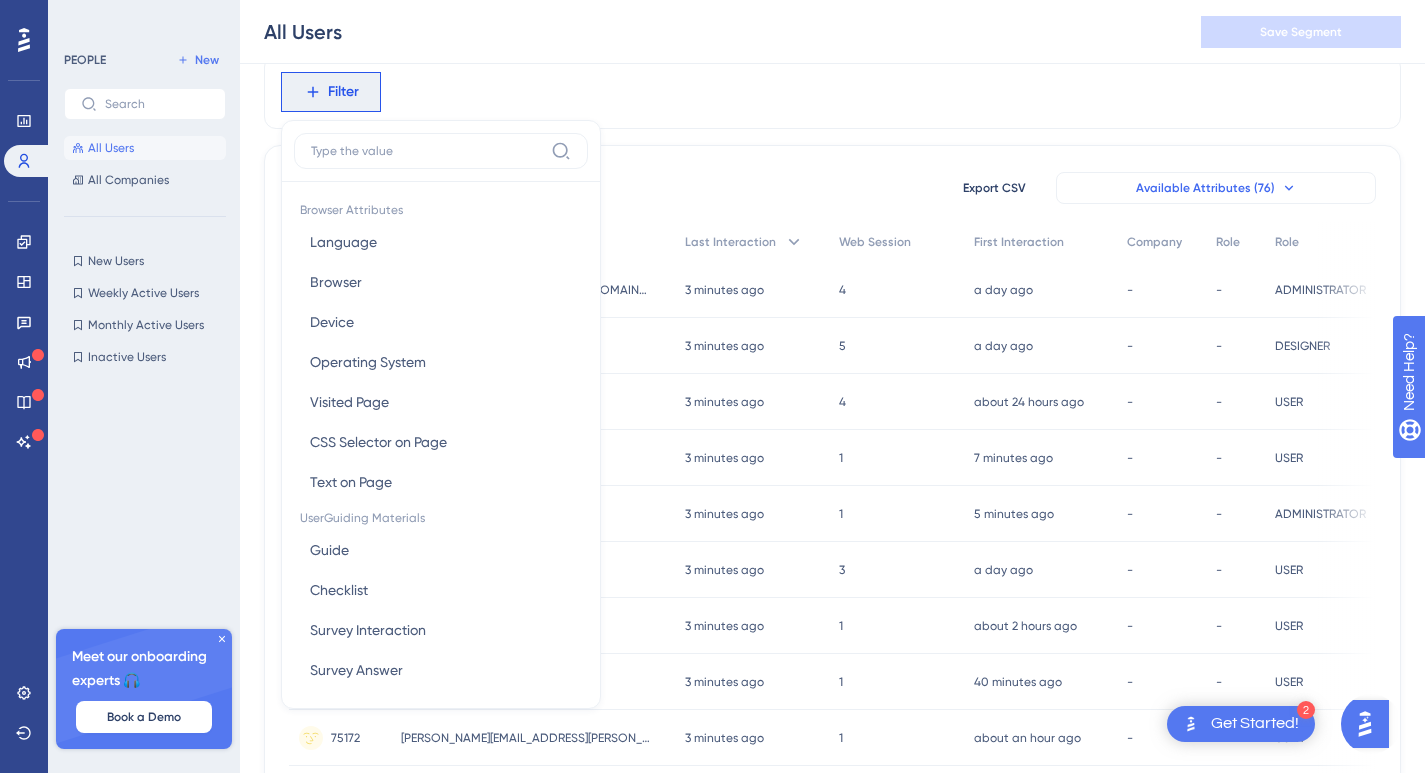click on "Available Attributes (76)" at bounding box center (1205, 188) 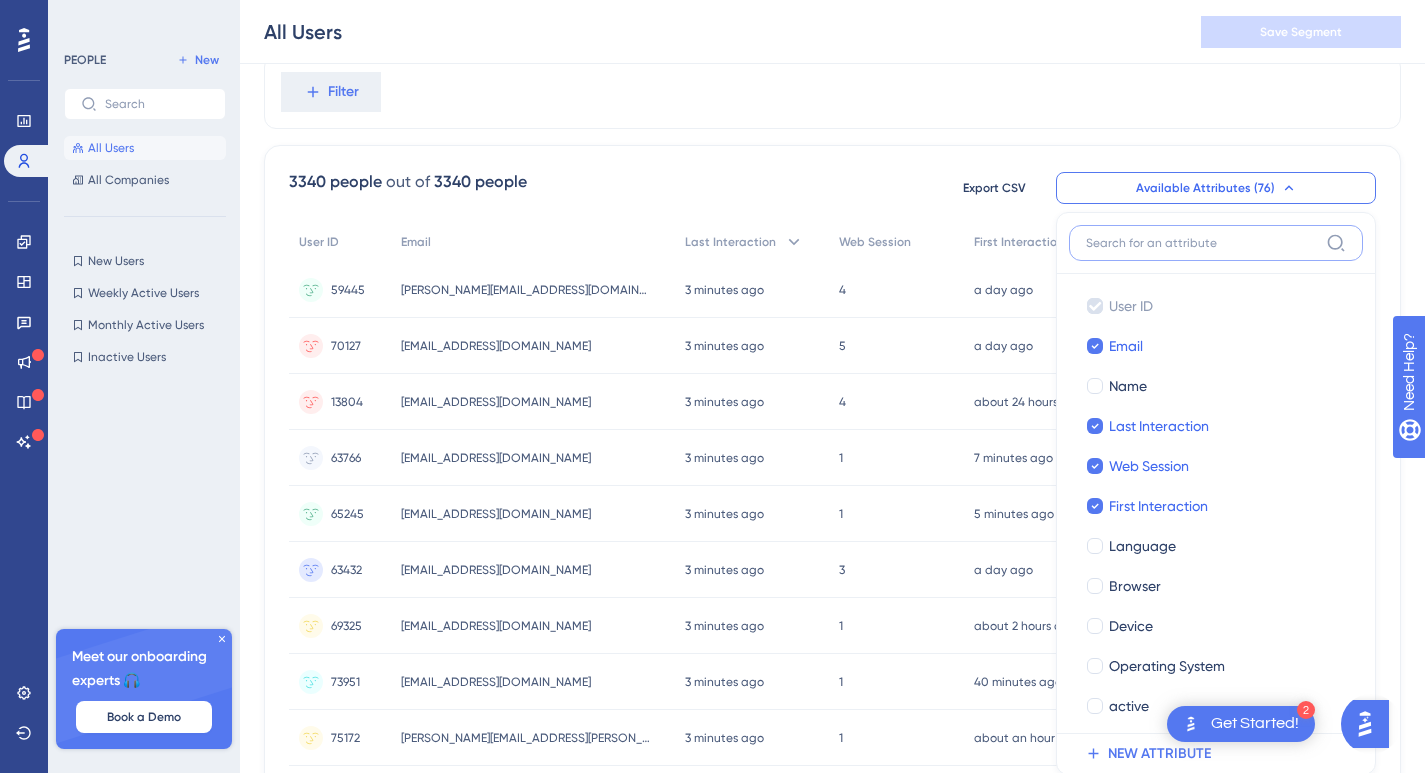 scroll, scrollTop: 180, scrollLeft: 0, axis: vertical 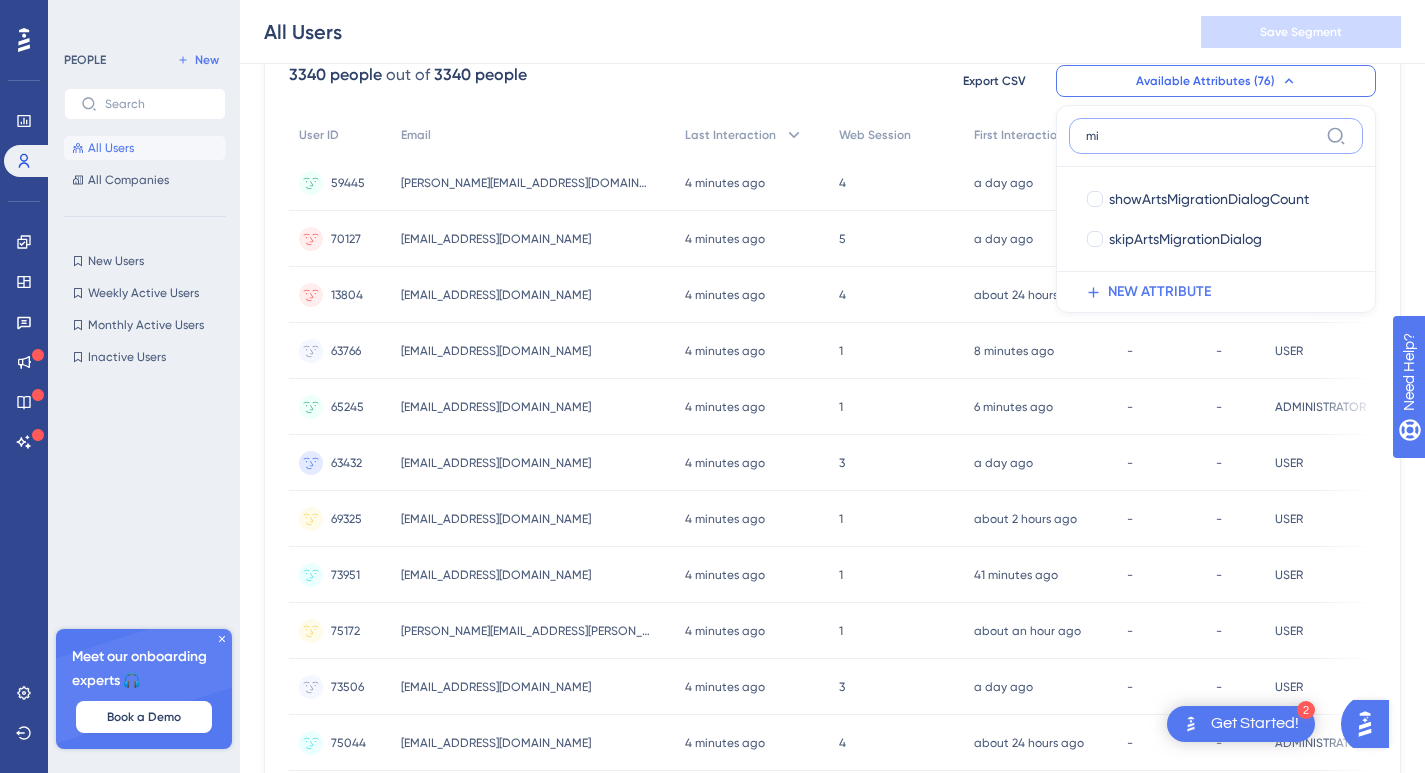 type on "m" 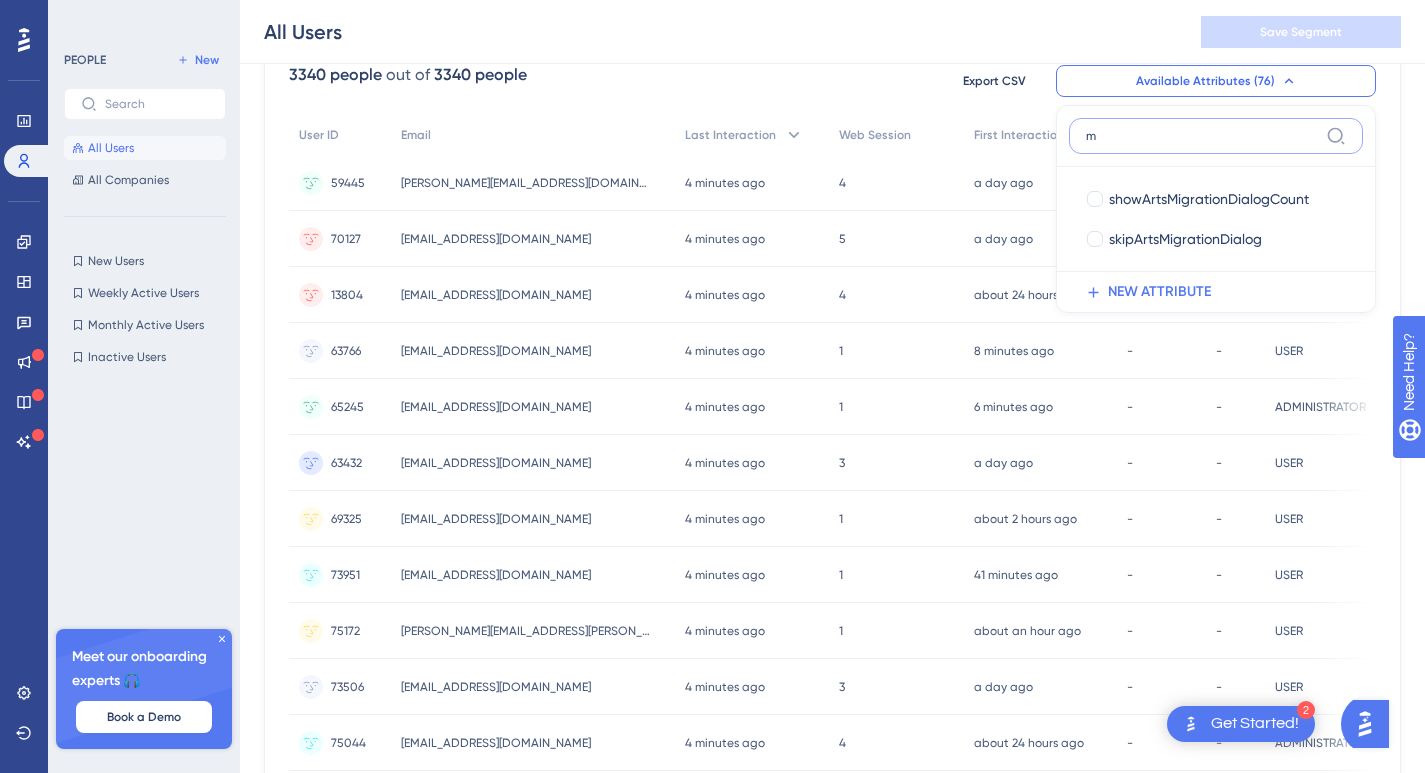 type 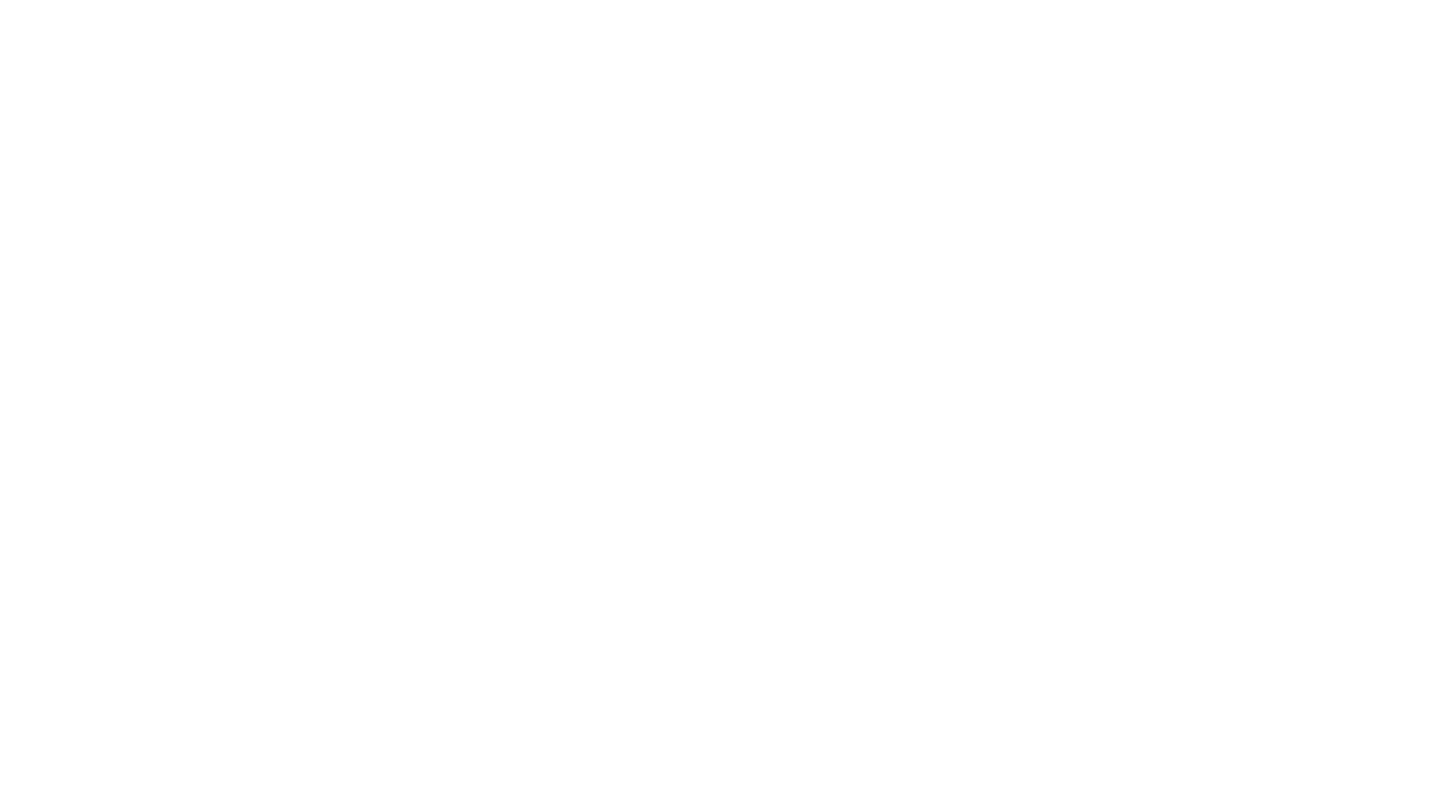 scroll, scrollTop: 0, scrollLeft: 0, axis: both 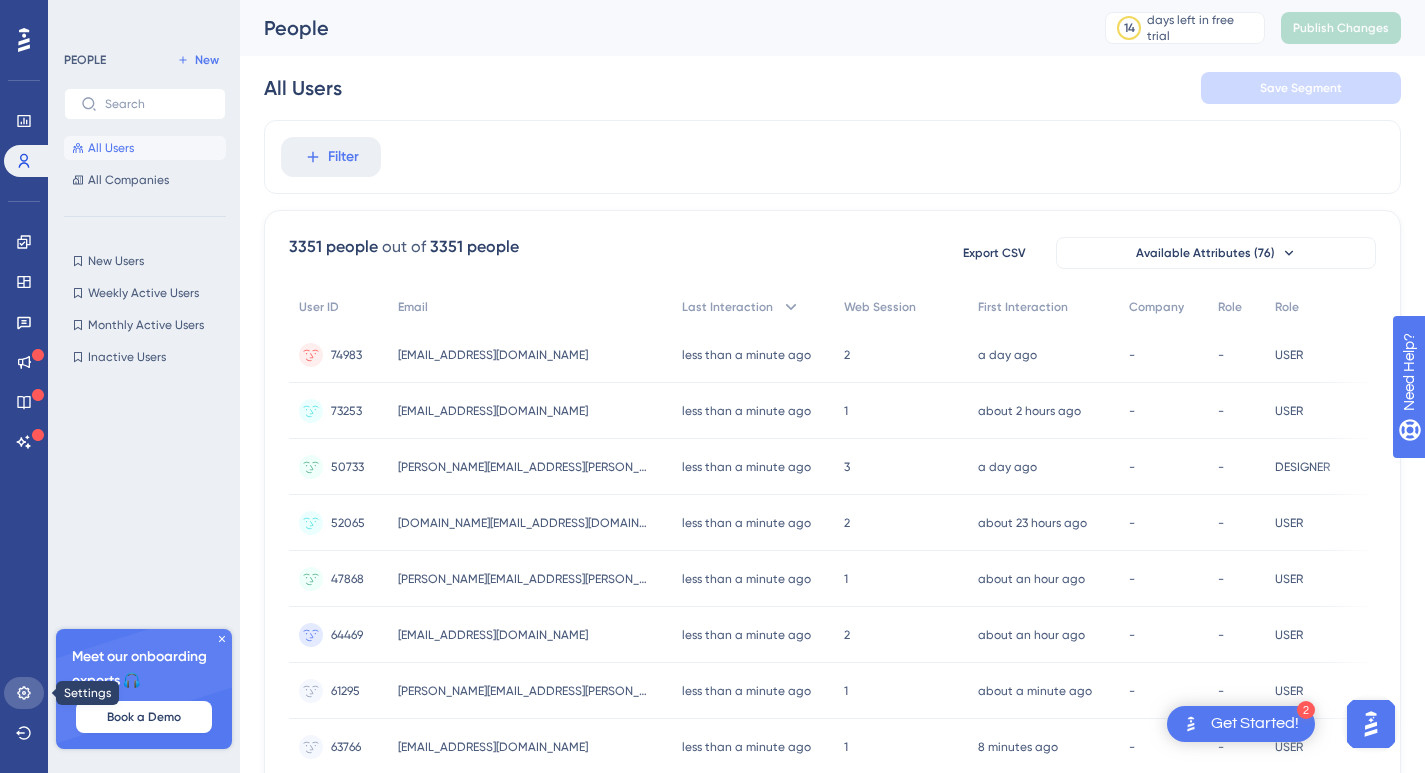 click at bounding box center (24, 693) 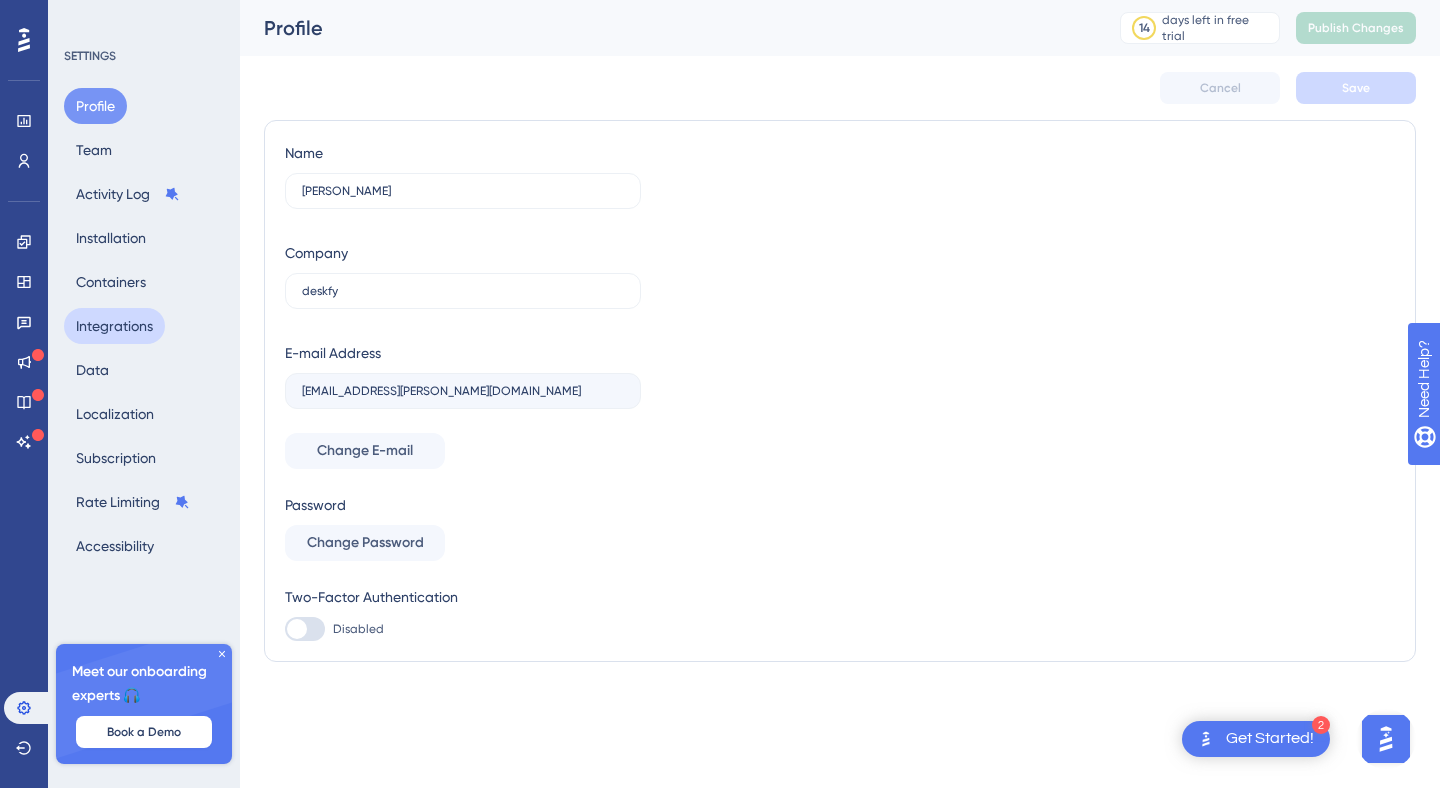 click on "Integrations" at bounding box center (114, 326) 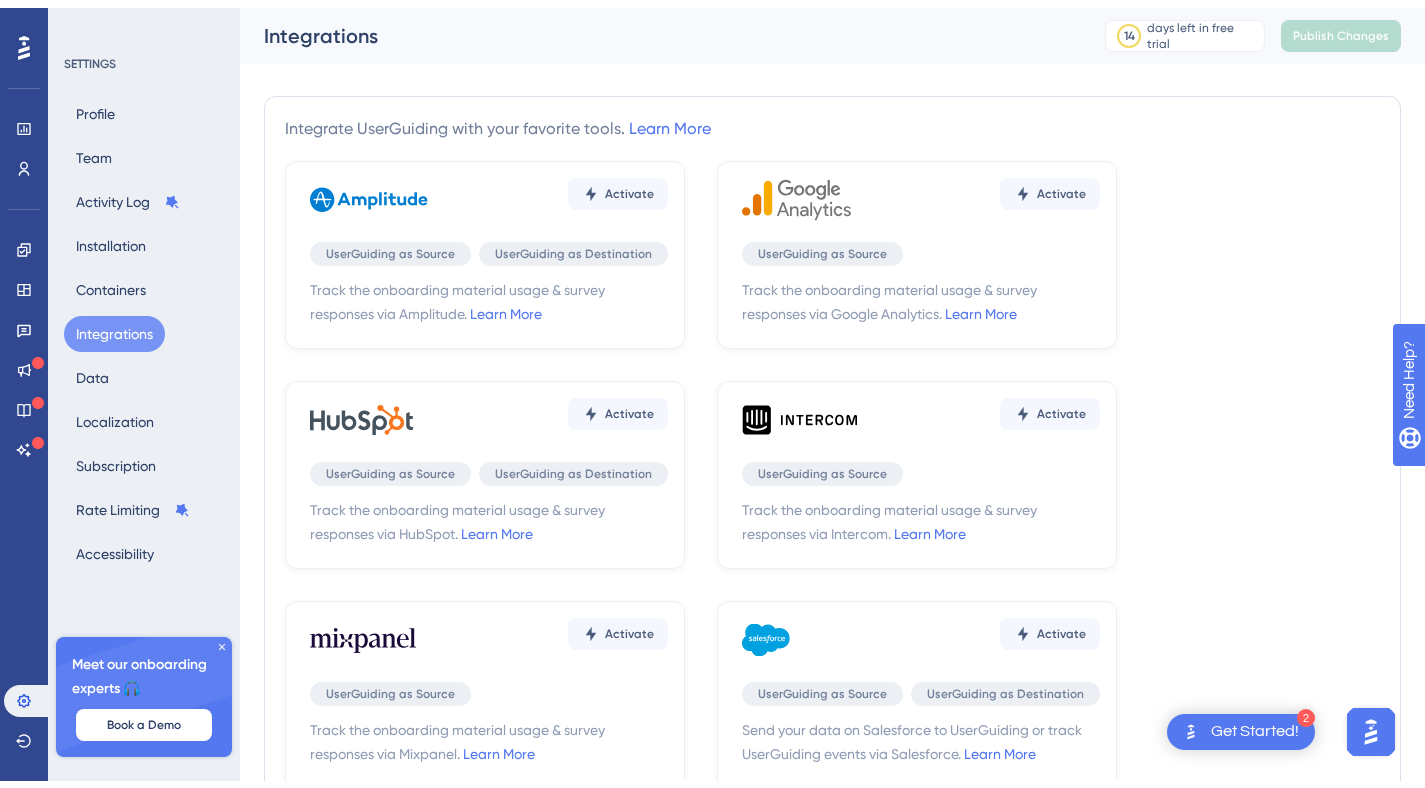 scroll, scrollTop: 577, scrollLeft: 0, axis: vertical 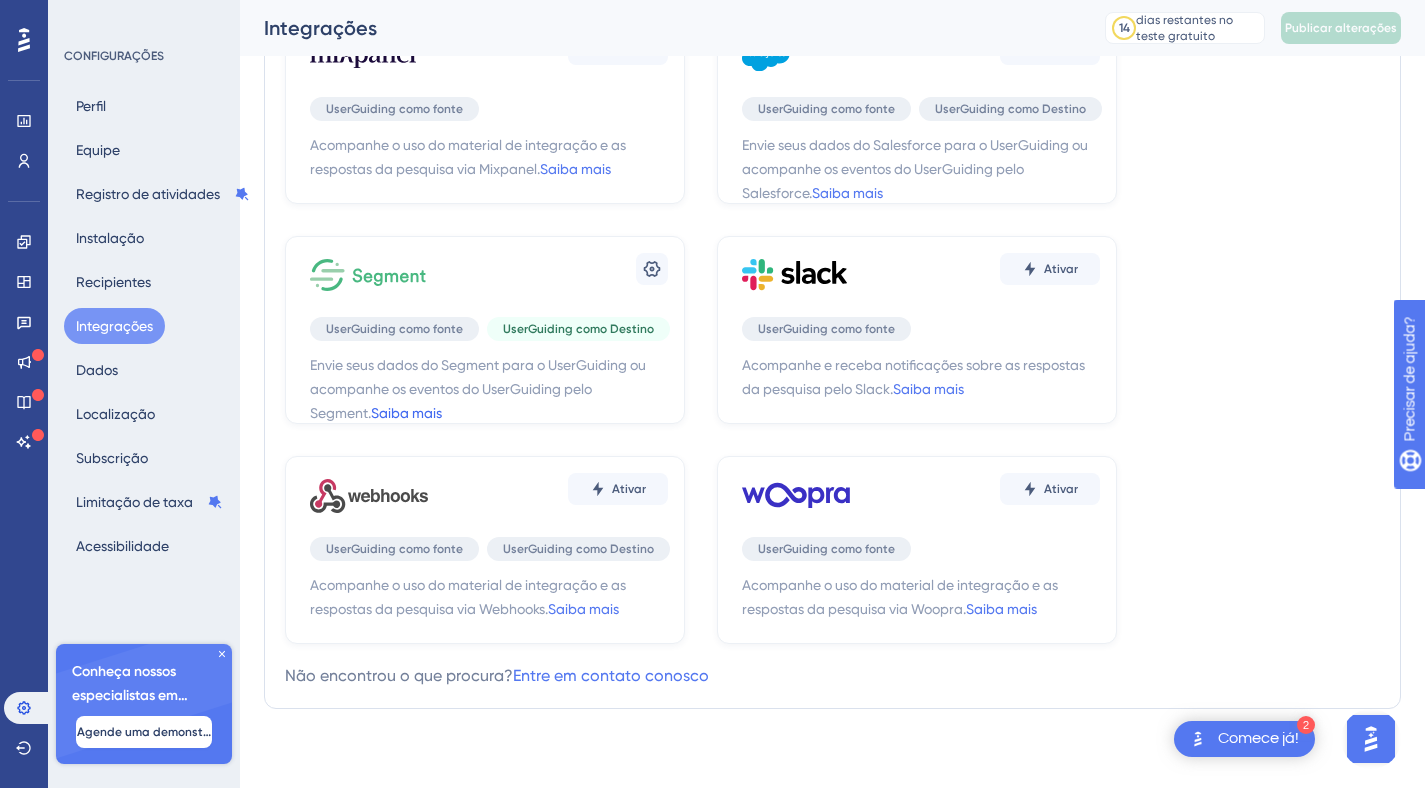 click on "Saiba mais" at bounding box center (406, 413) 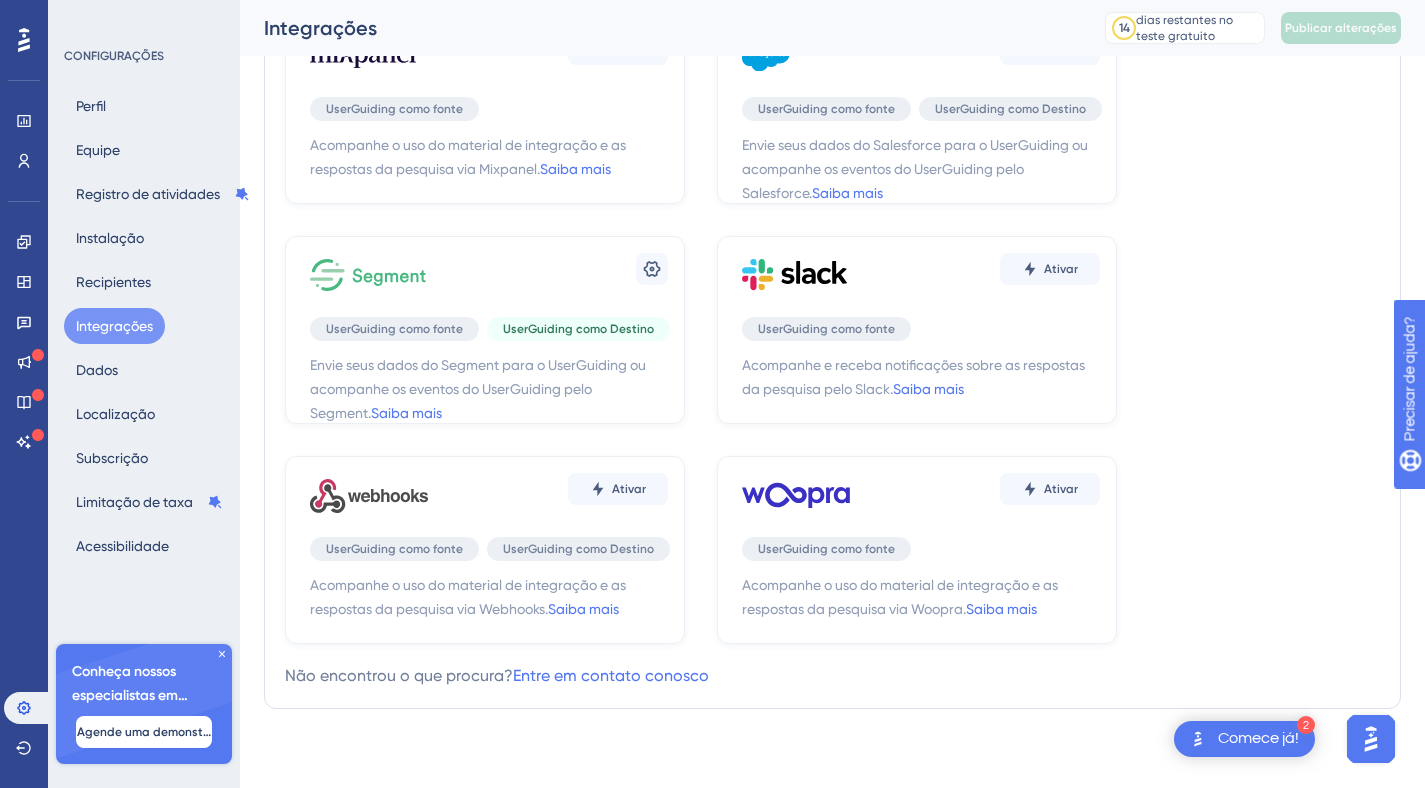 click at bounding box center (1371, 739) 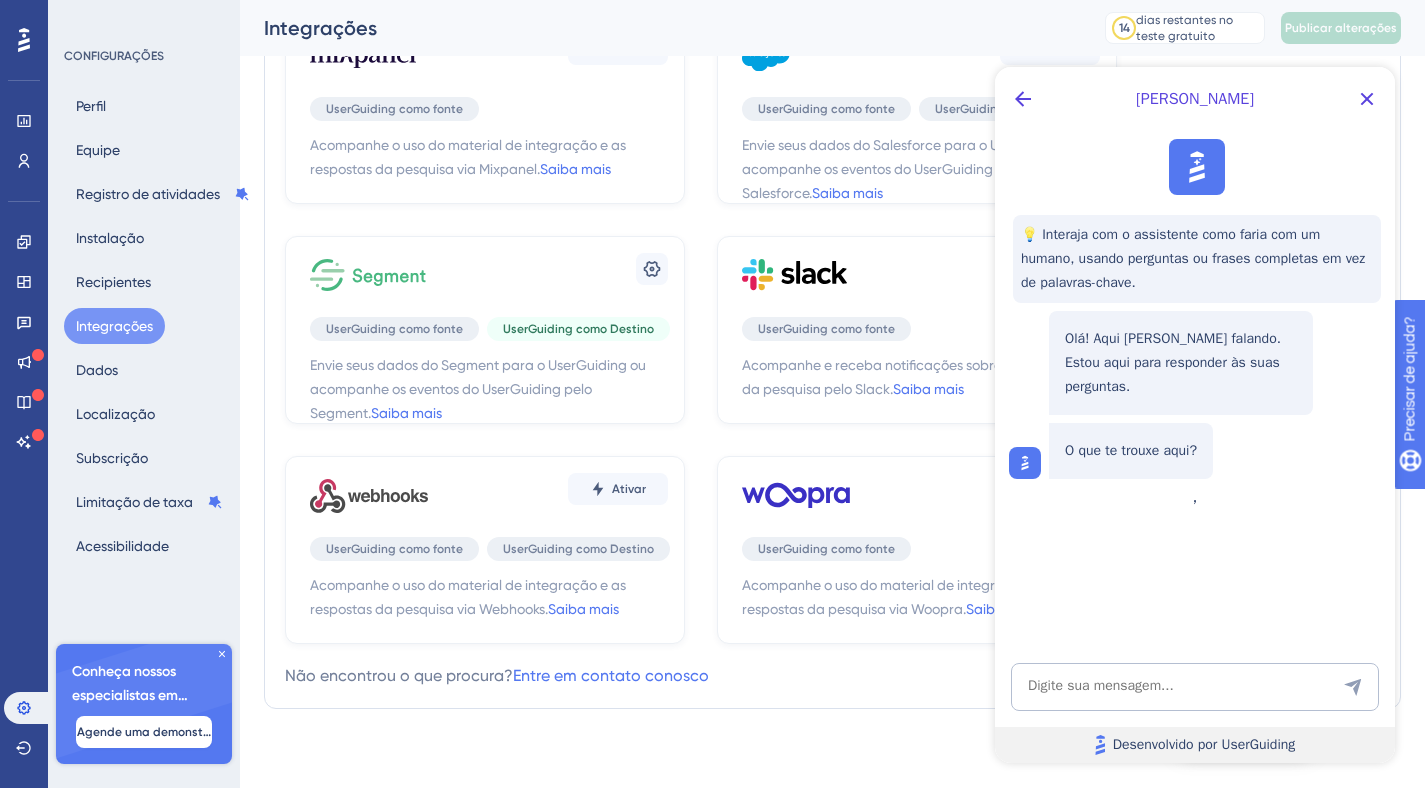 scroll, scrollTop: 0, scrollLeft: 0, axis: both 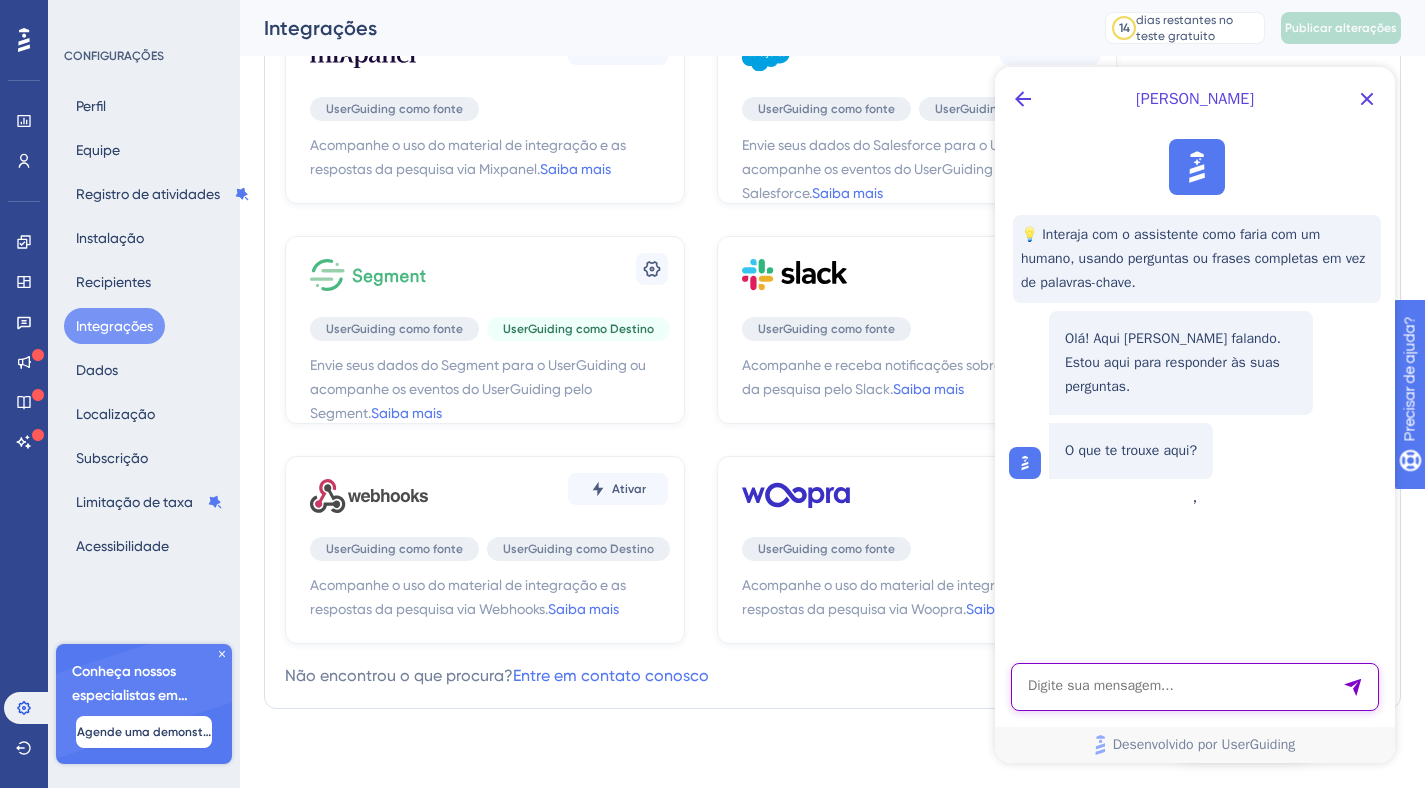 click at bounding box center (1195, 687) 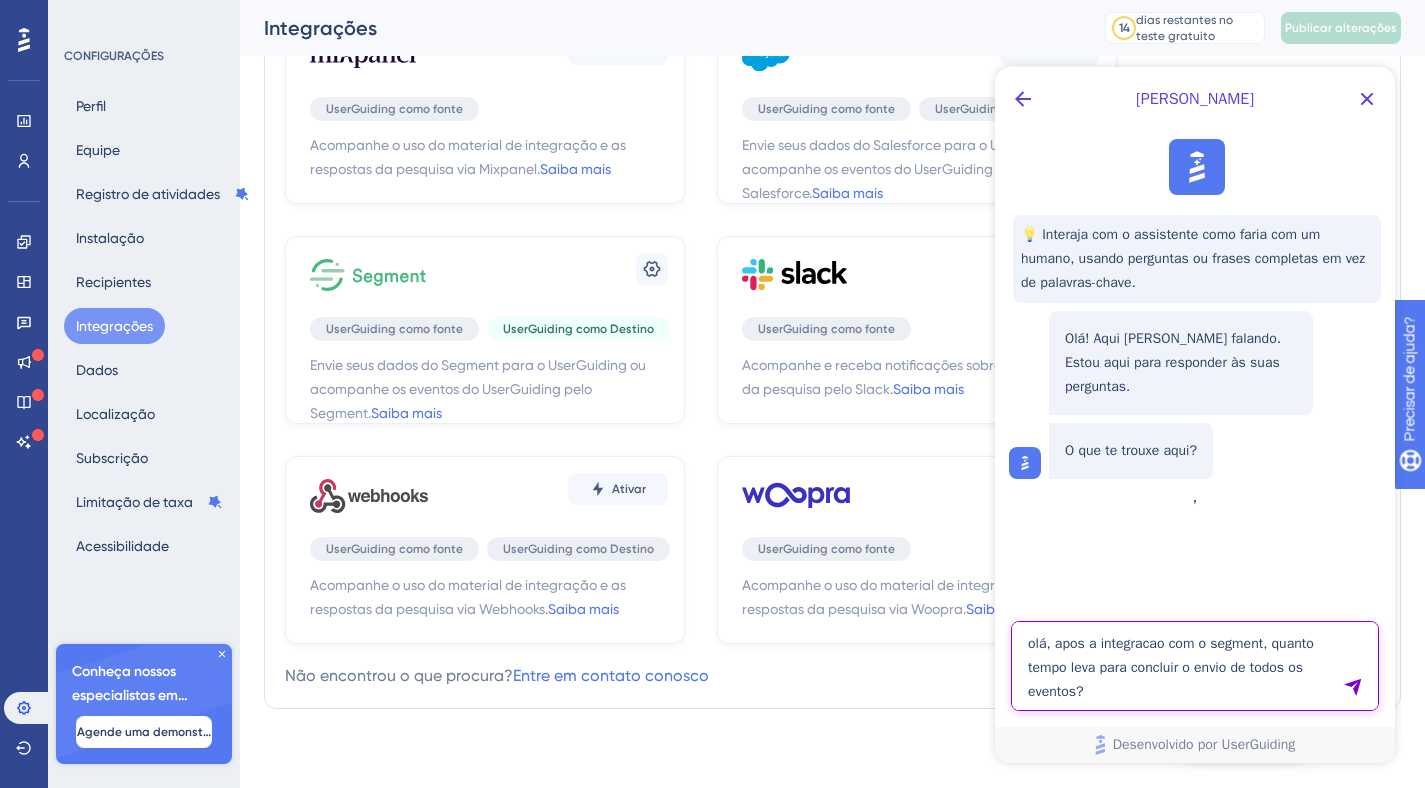 type on "olá, apos a integracao com o segment, quanto tempo leva para concluir o envio de todos os eventos?" 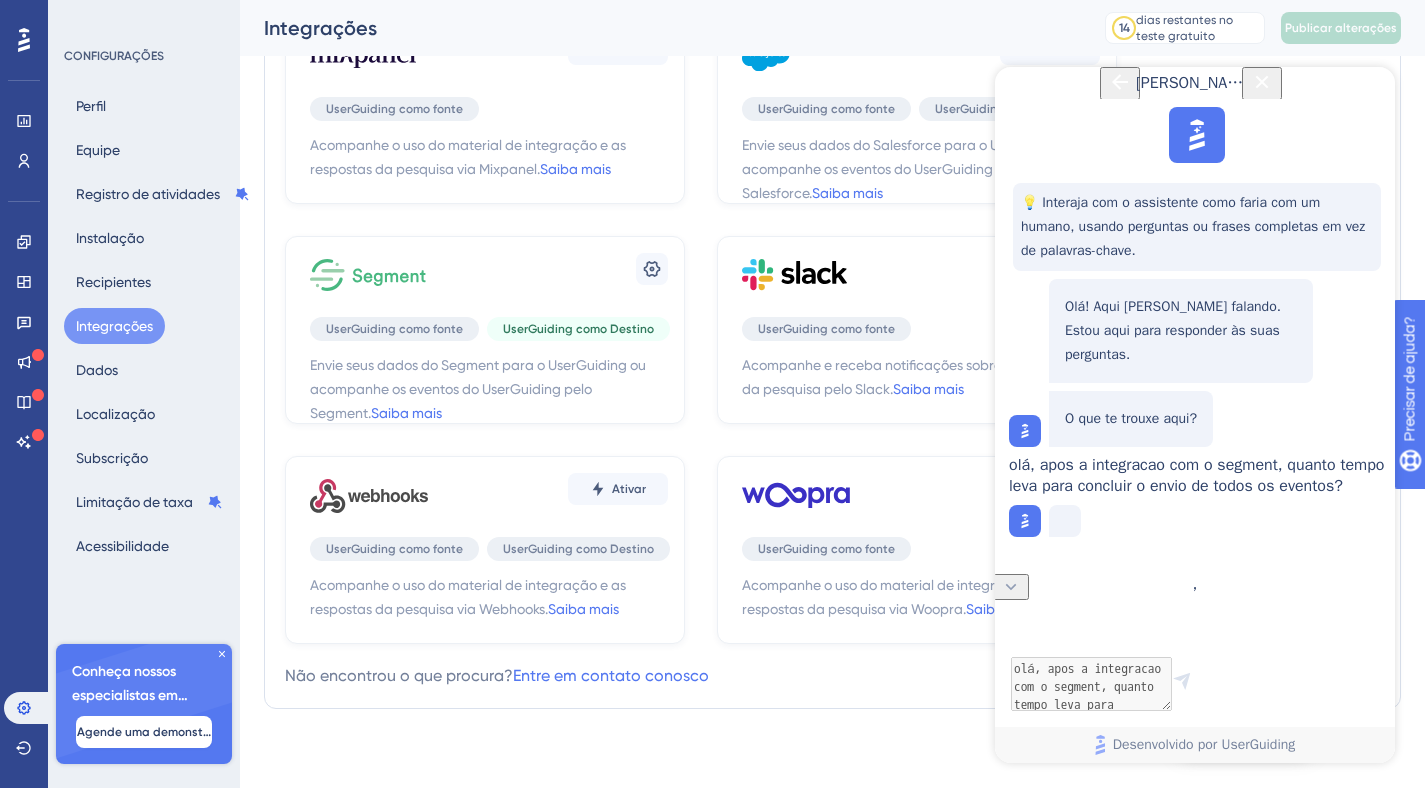 scroll, scrollTop: 44, scrollLeft: 0, axis: vertical 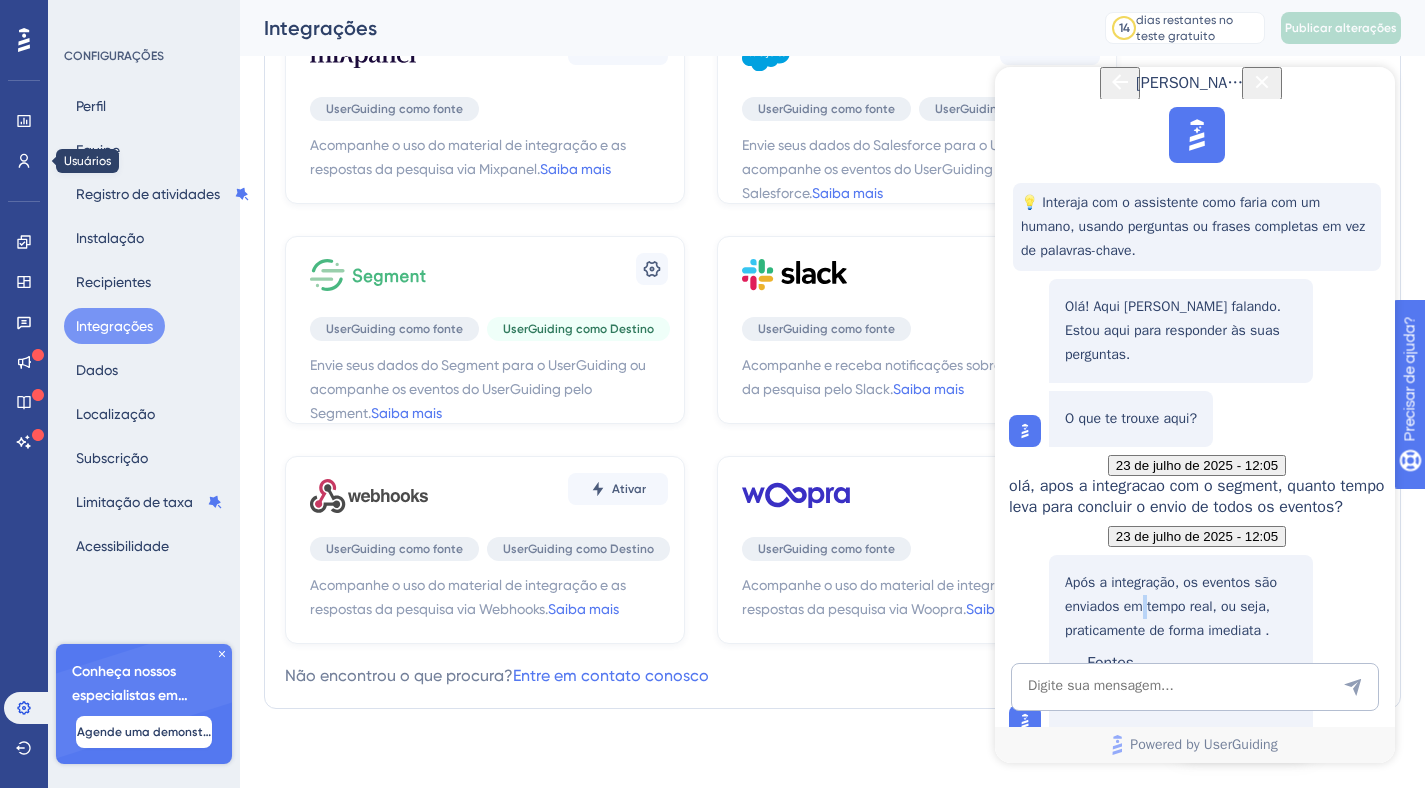click on "Após a integração, os eventos são enviados em tempo real, ou seja, praticamente de forma imediata ." at bounding box center (1181, 331) 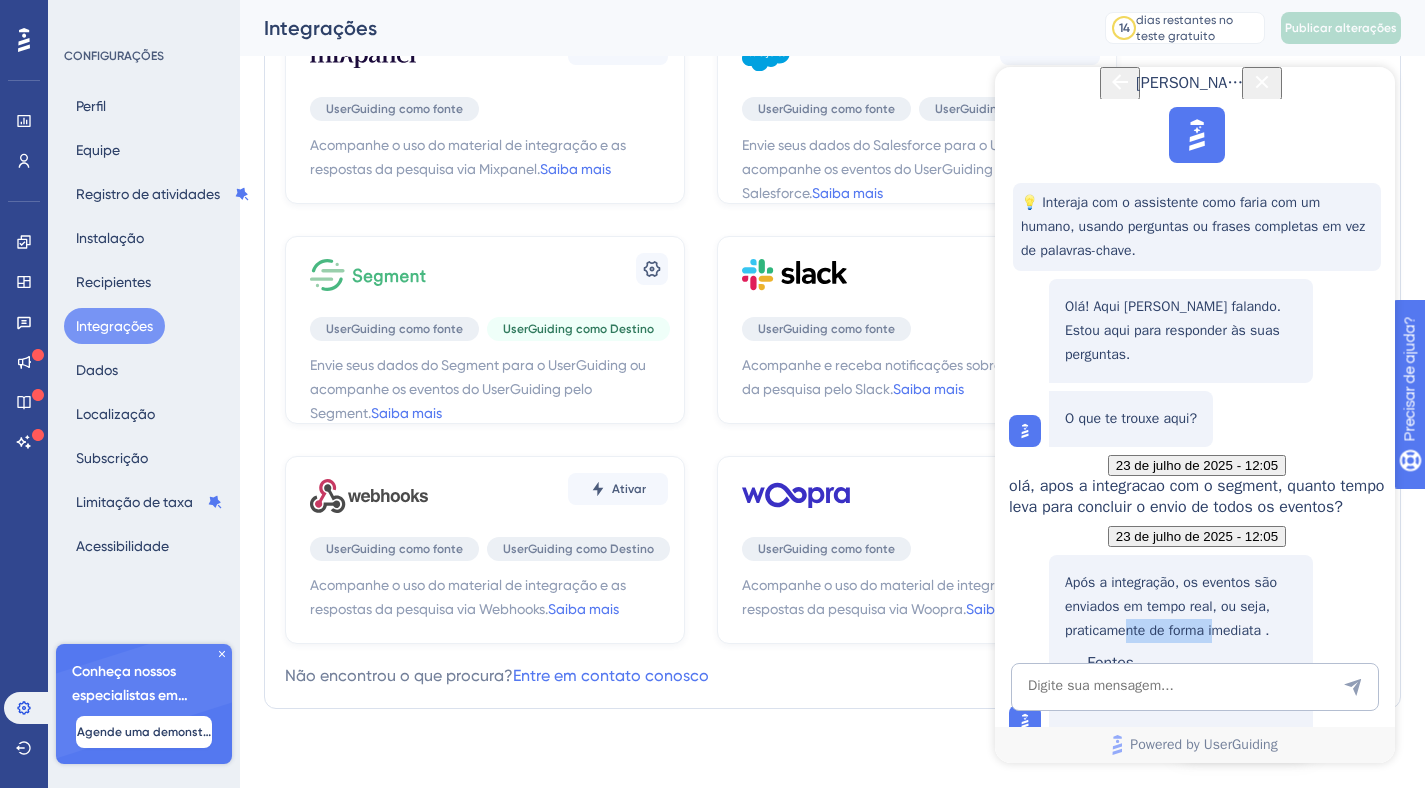 drag, startPoint x: 1128, startPoint y: 501, endPoint x: 1223, endPoint y: 516, distance: 96.17692 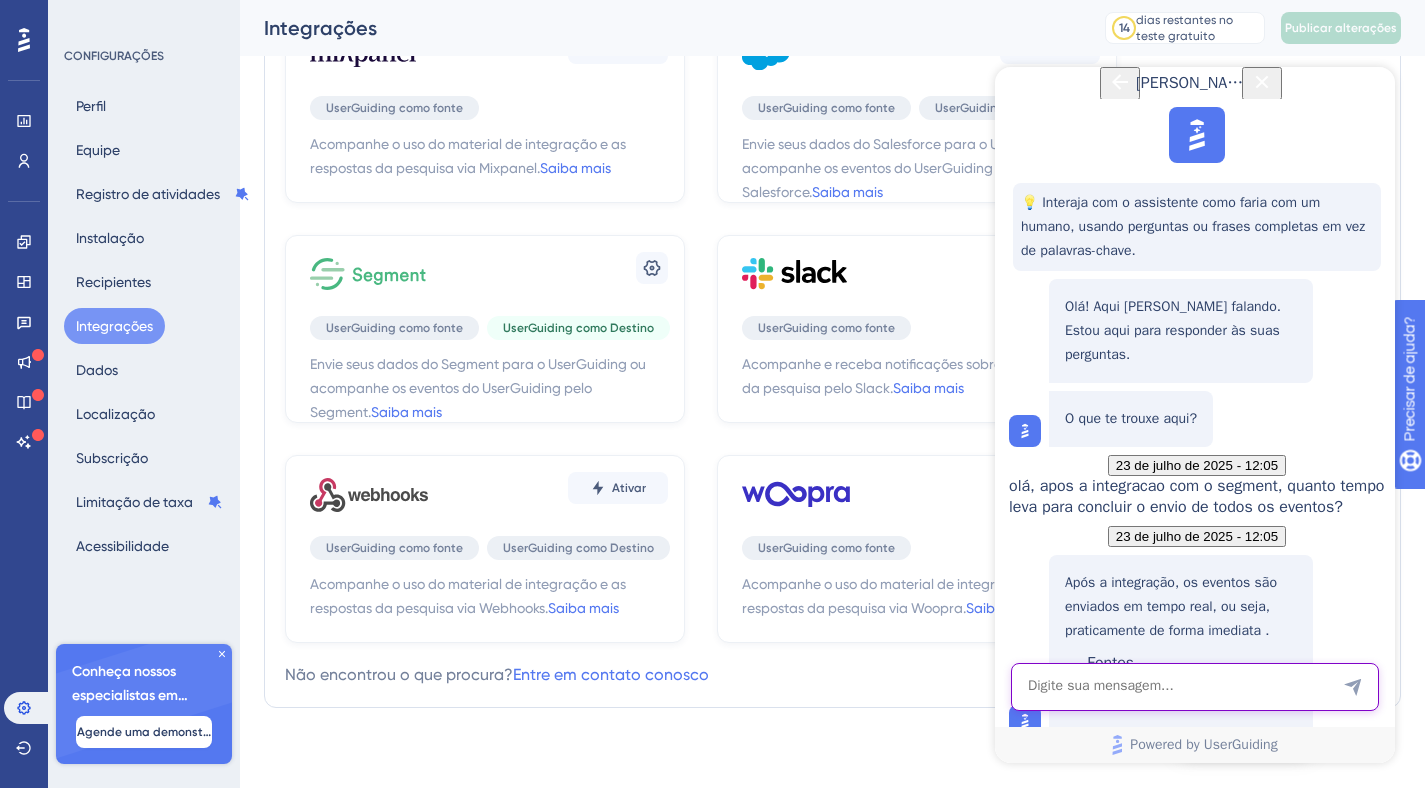 click at bounding box center (1195, 687) 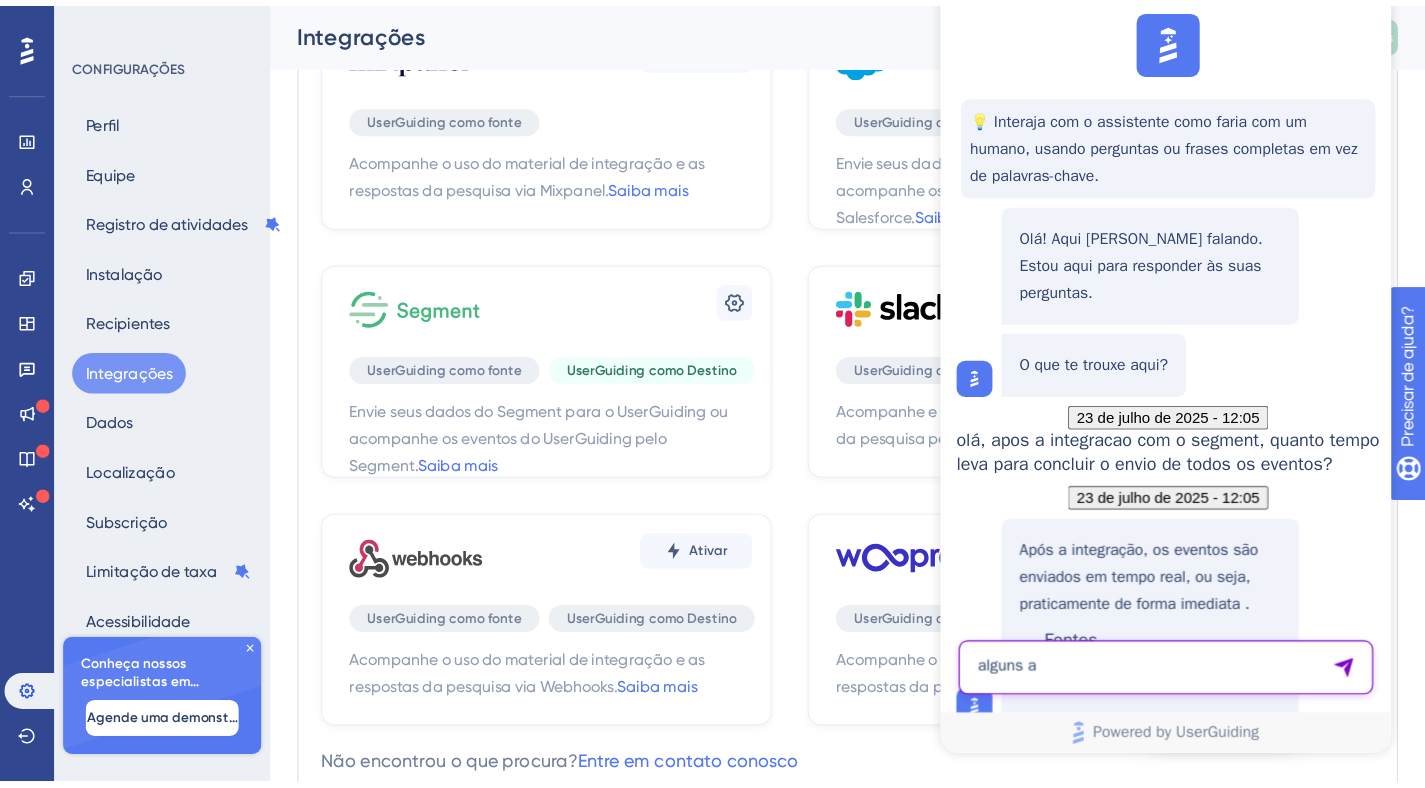 scroll, scrollTop: 578, scrollLeft: 0, axis: vertical 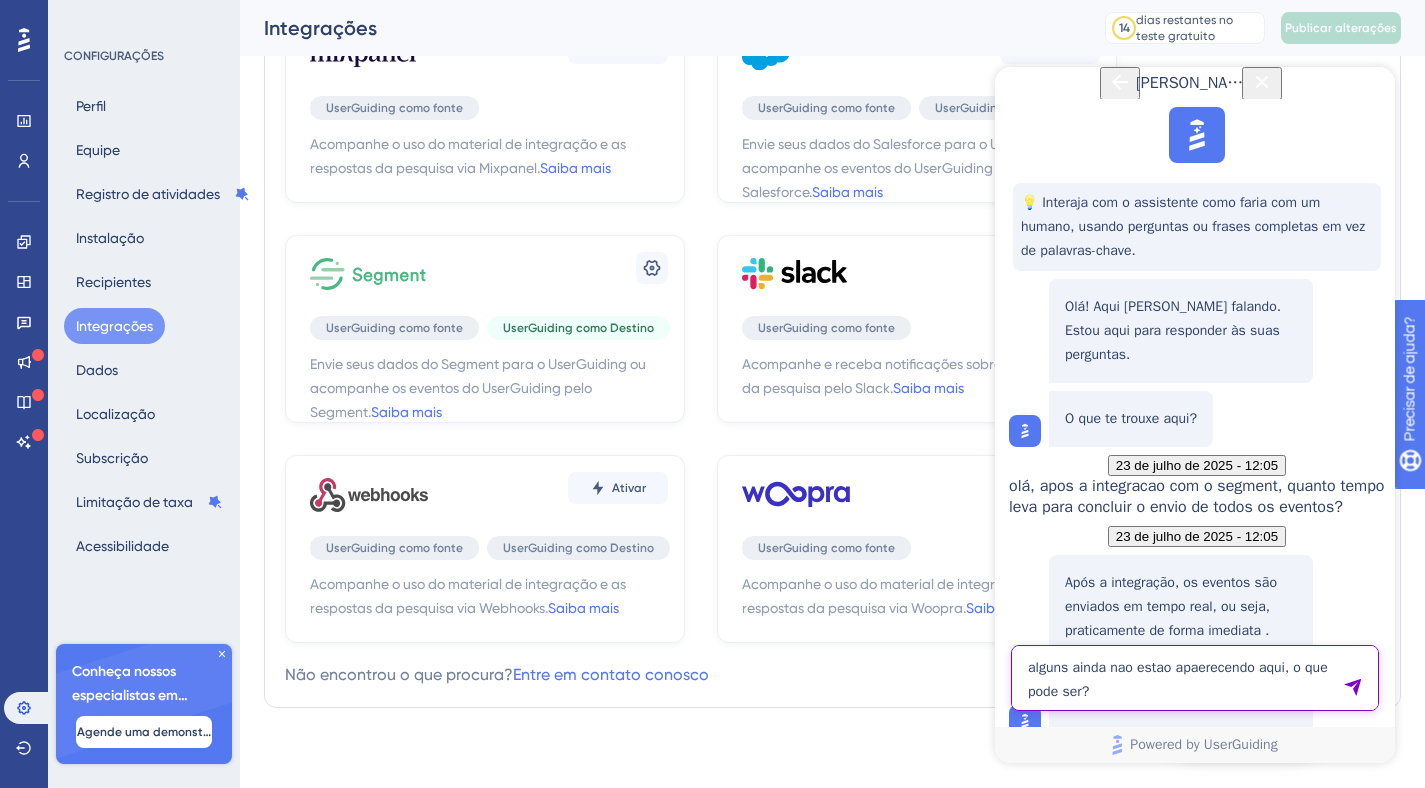 type on "alguns ainda nao estao apaerecendo aqui, o que pode ser?" 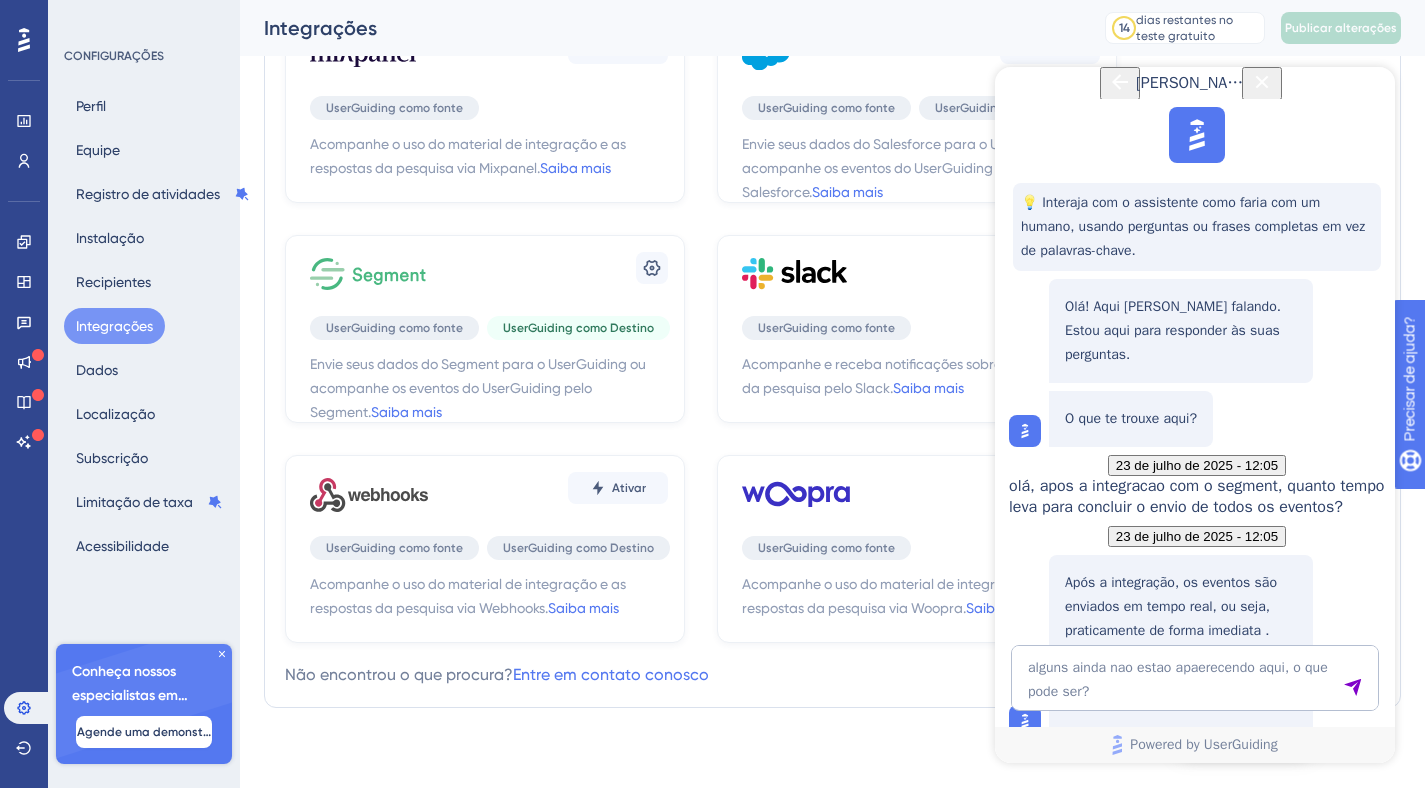 type 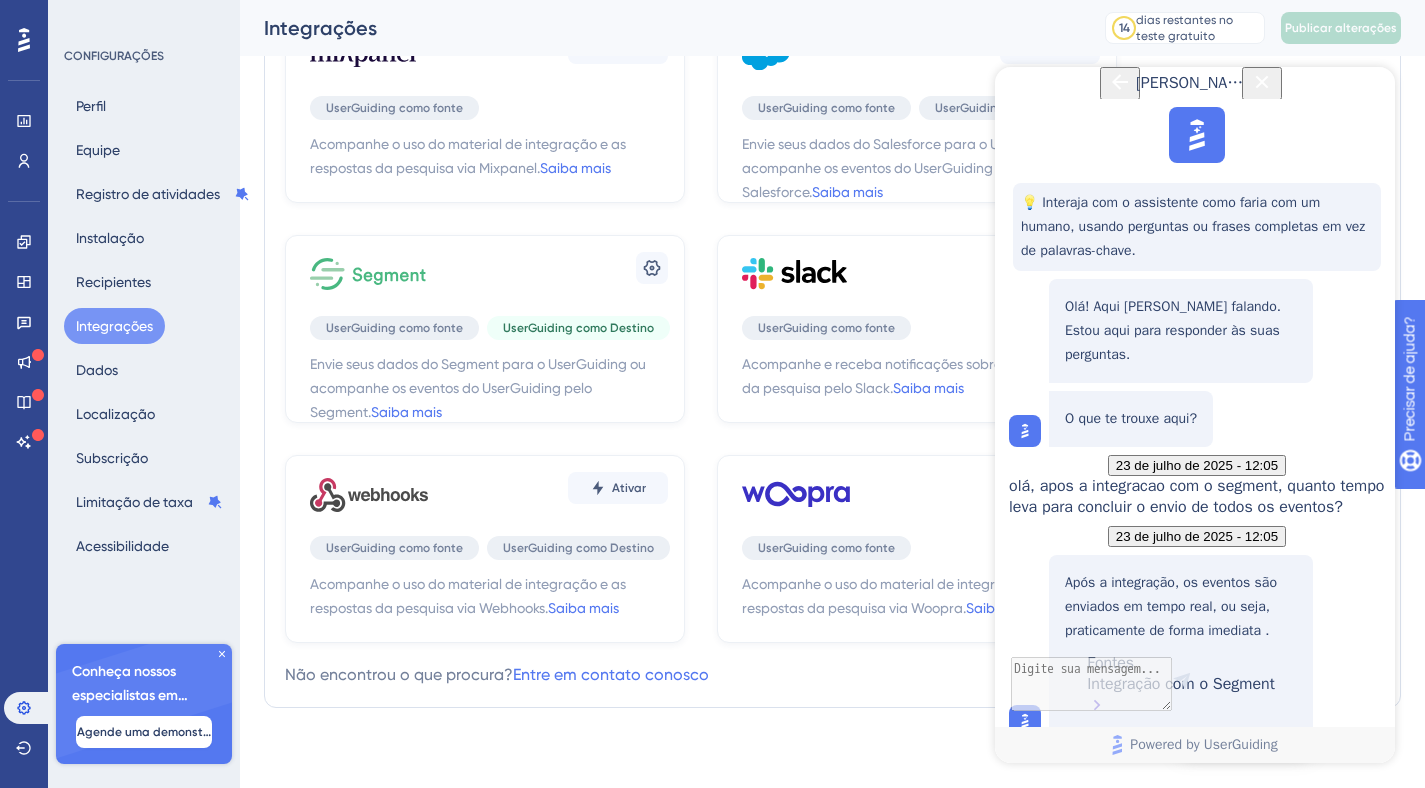 scroll, scrollTop: 446, scrollLeft: 0, axis: vertical 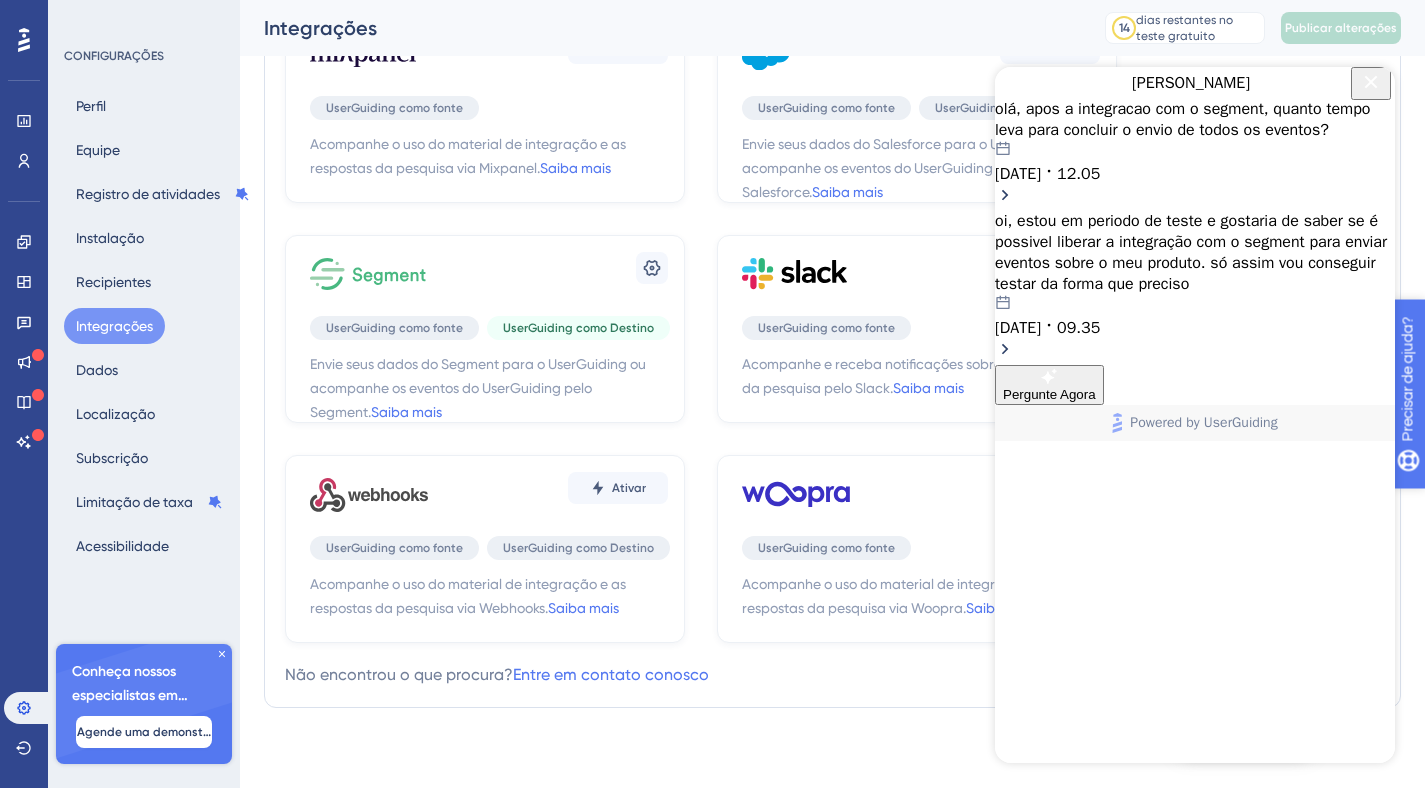 click on "Precisar de ajuda?" at bounding box center [1485, 505] 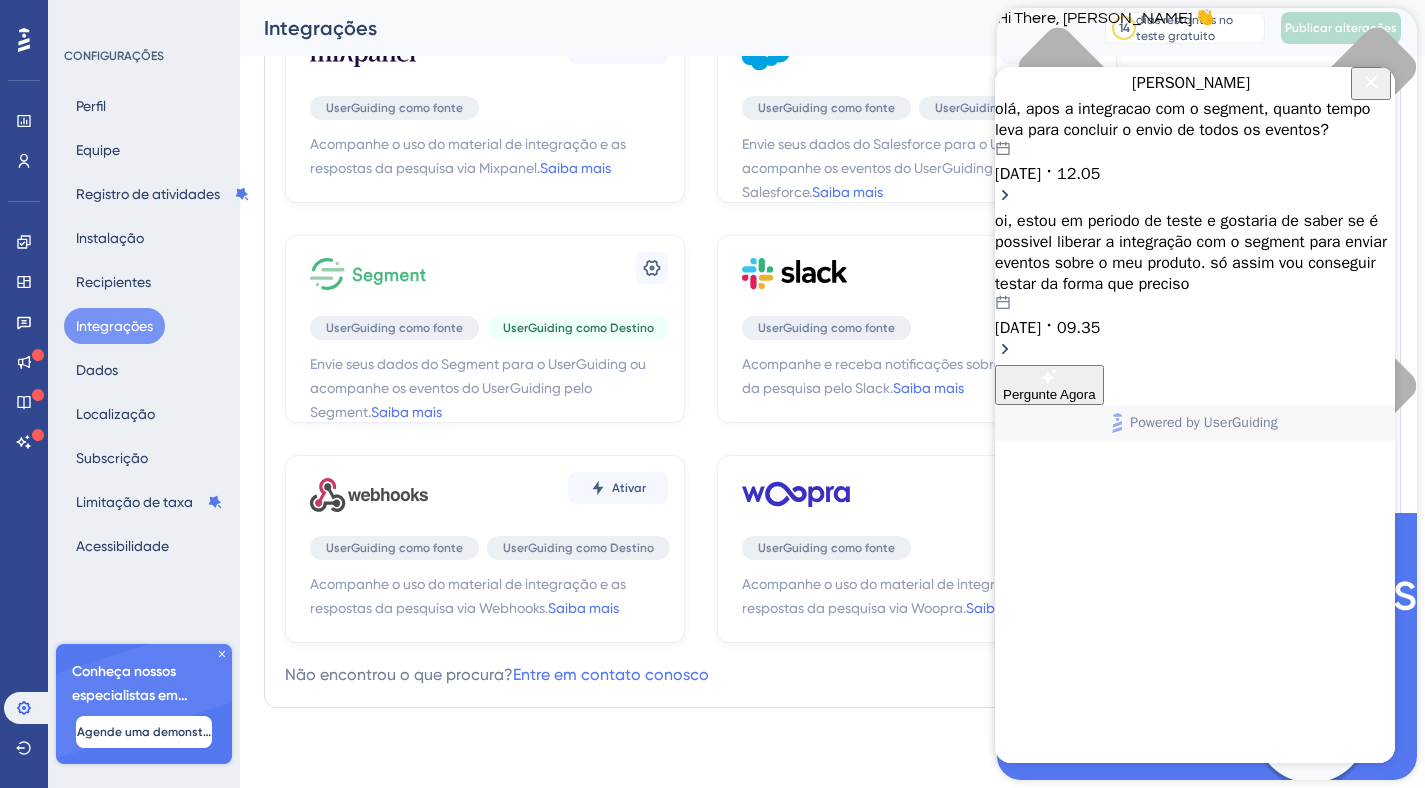 click on "olá, apos a integracao com o segment, quanto tempo leva para concluir o envio de todos os eventos?" at bounding box center [1195, 120] 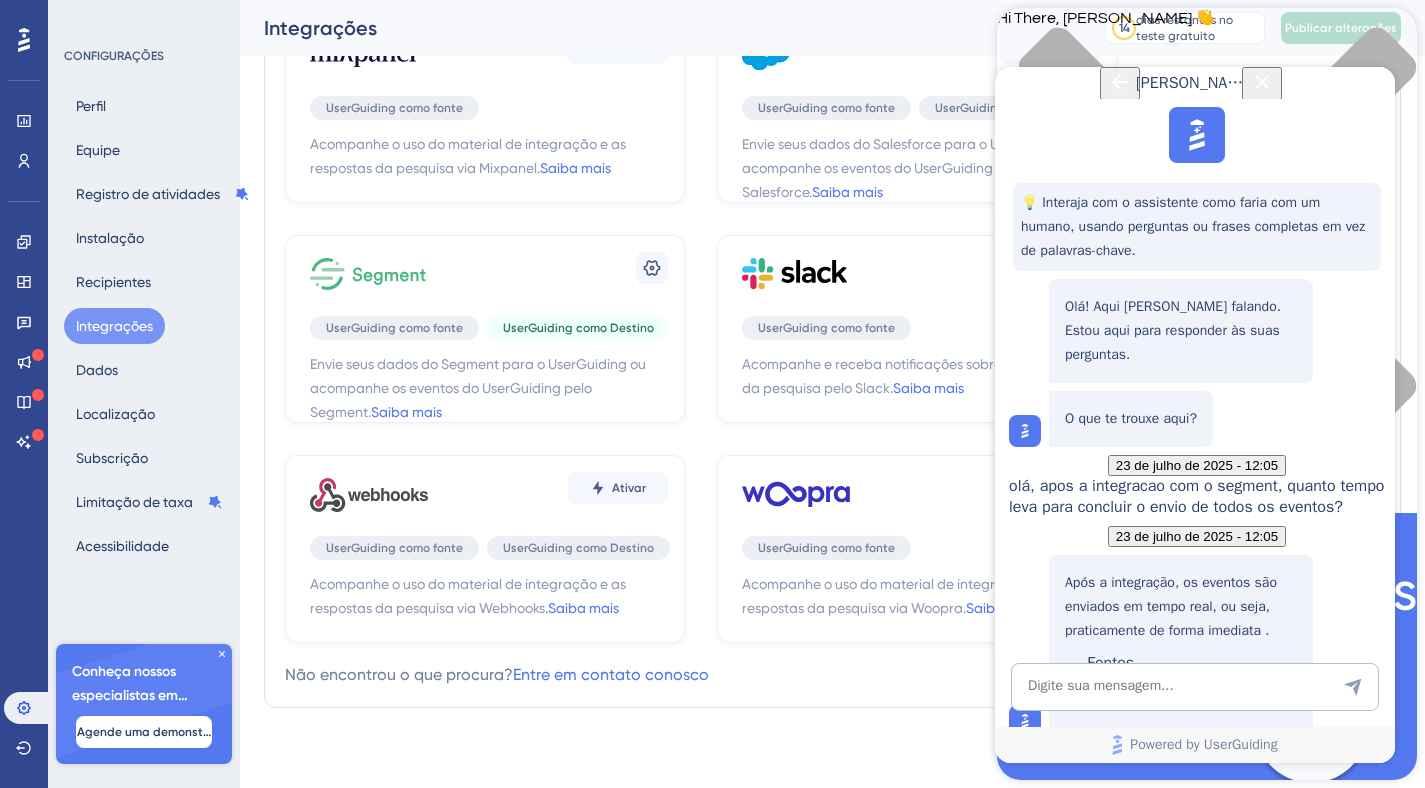scroll, scrollTop: 689, scrollLeft: 0, axis: vertical 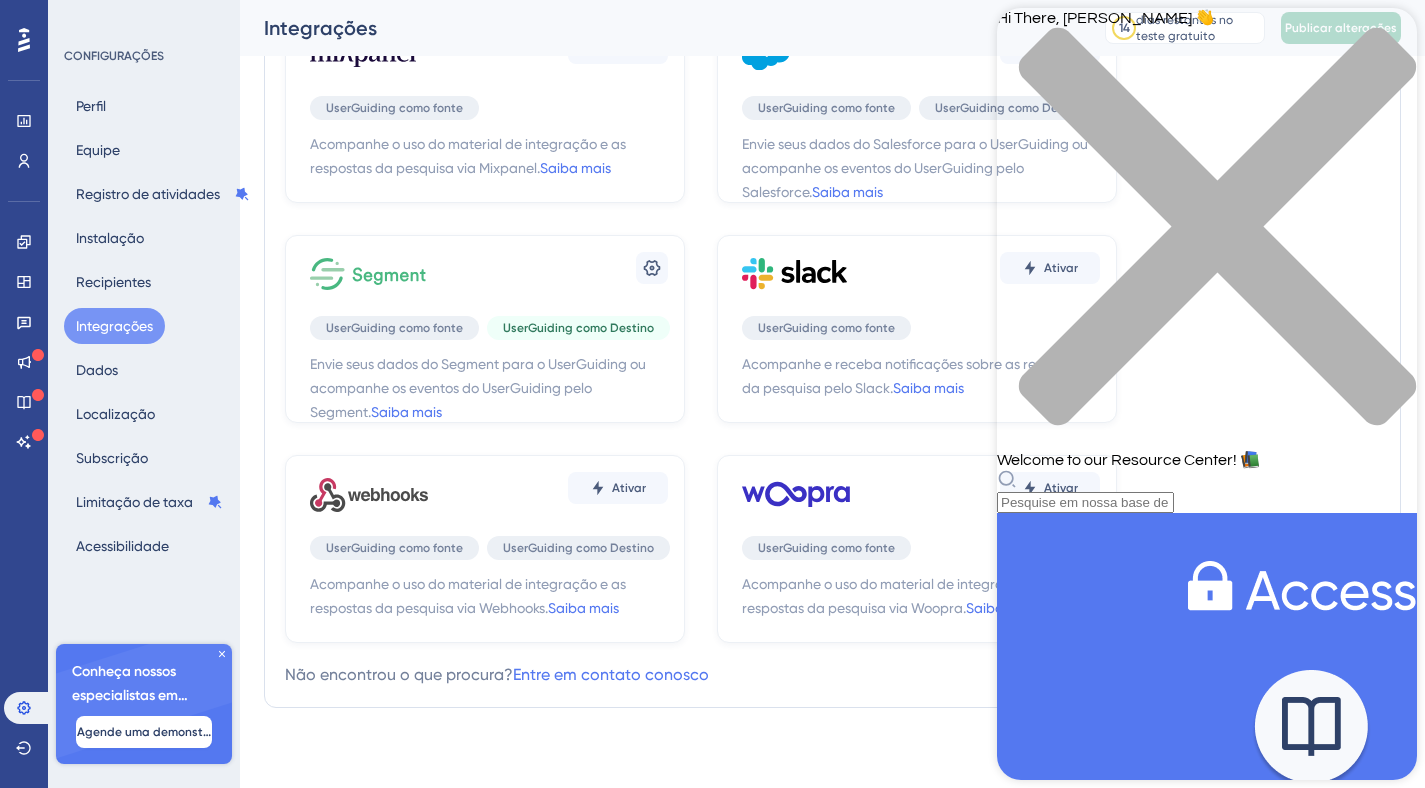 click 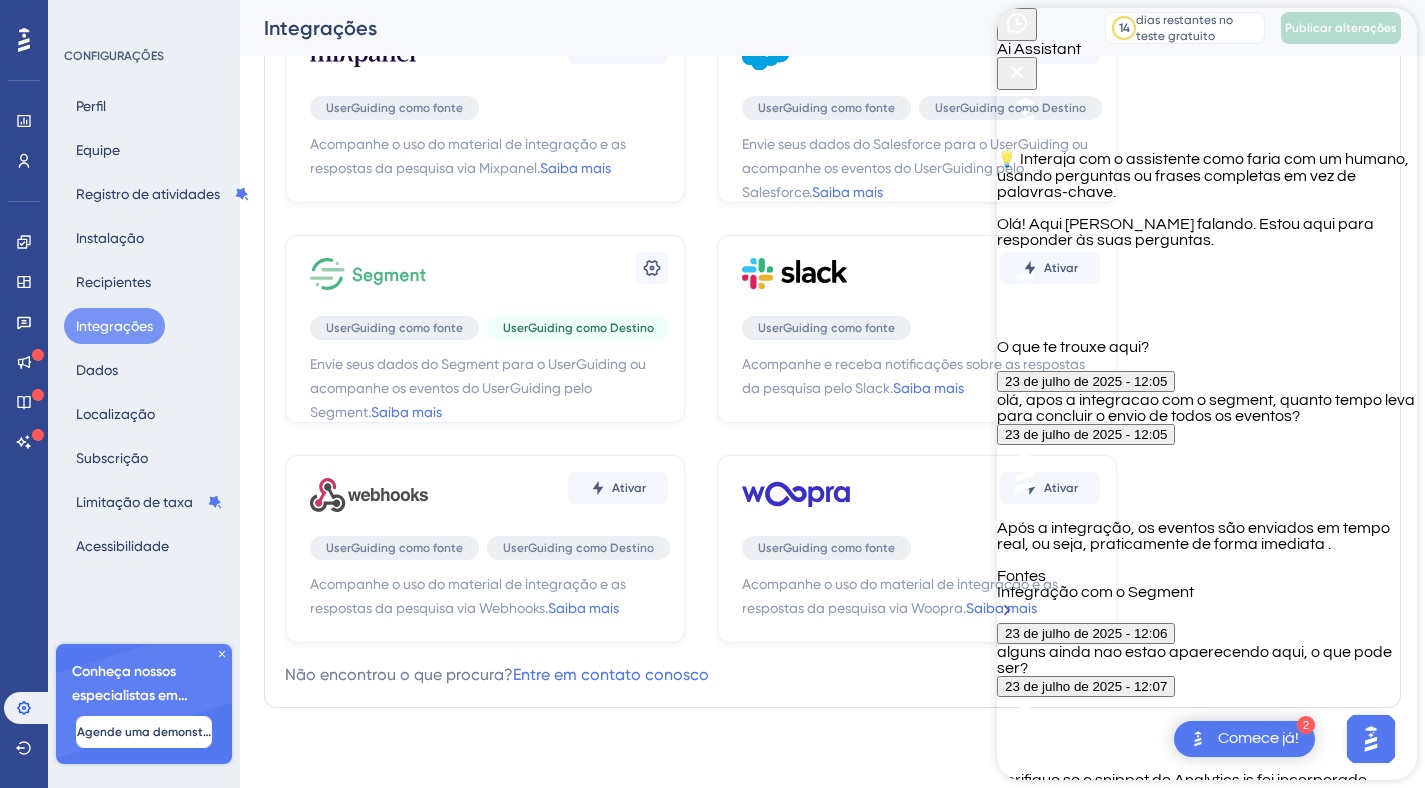scroll, scrollTop: 700, scrollLeft: 0, axis: vertical 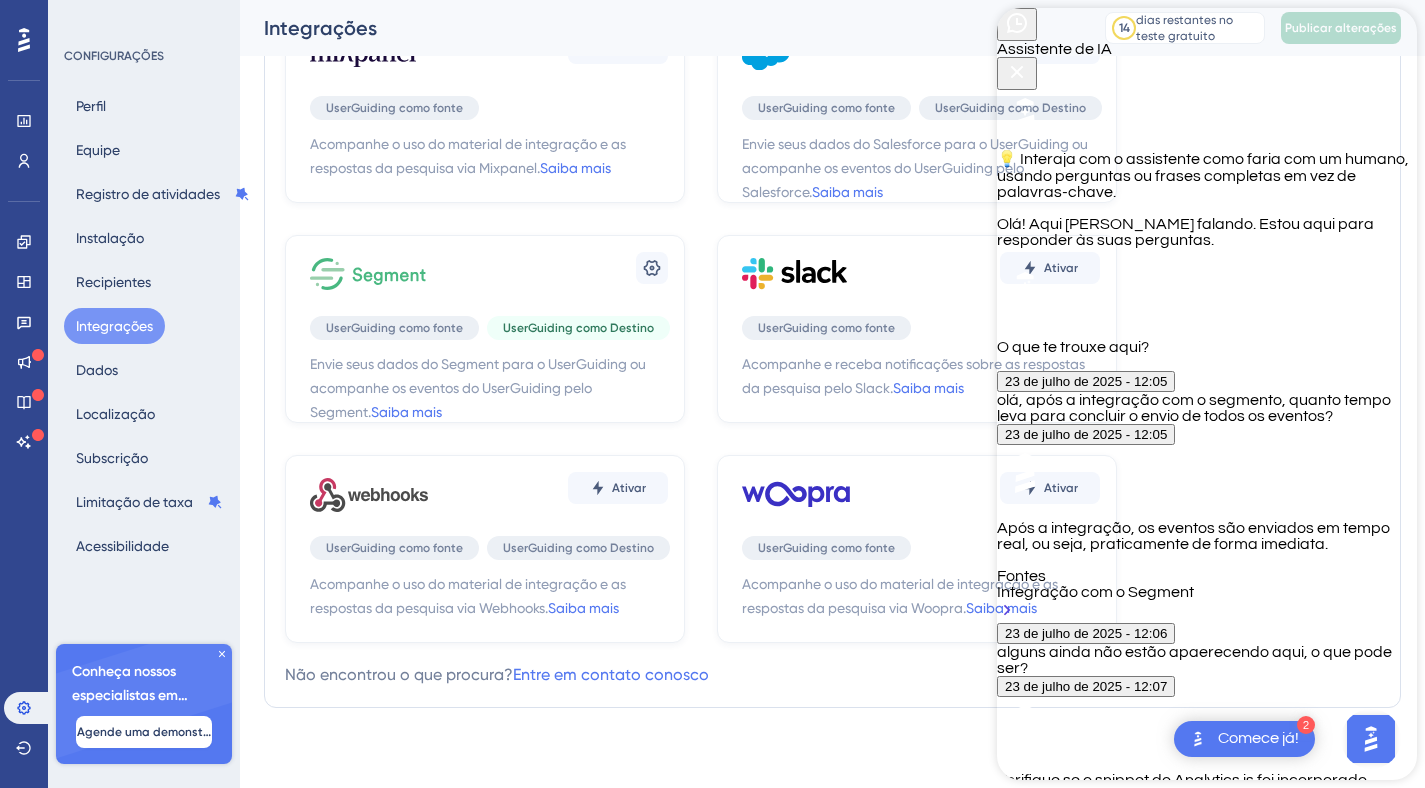 click 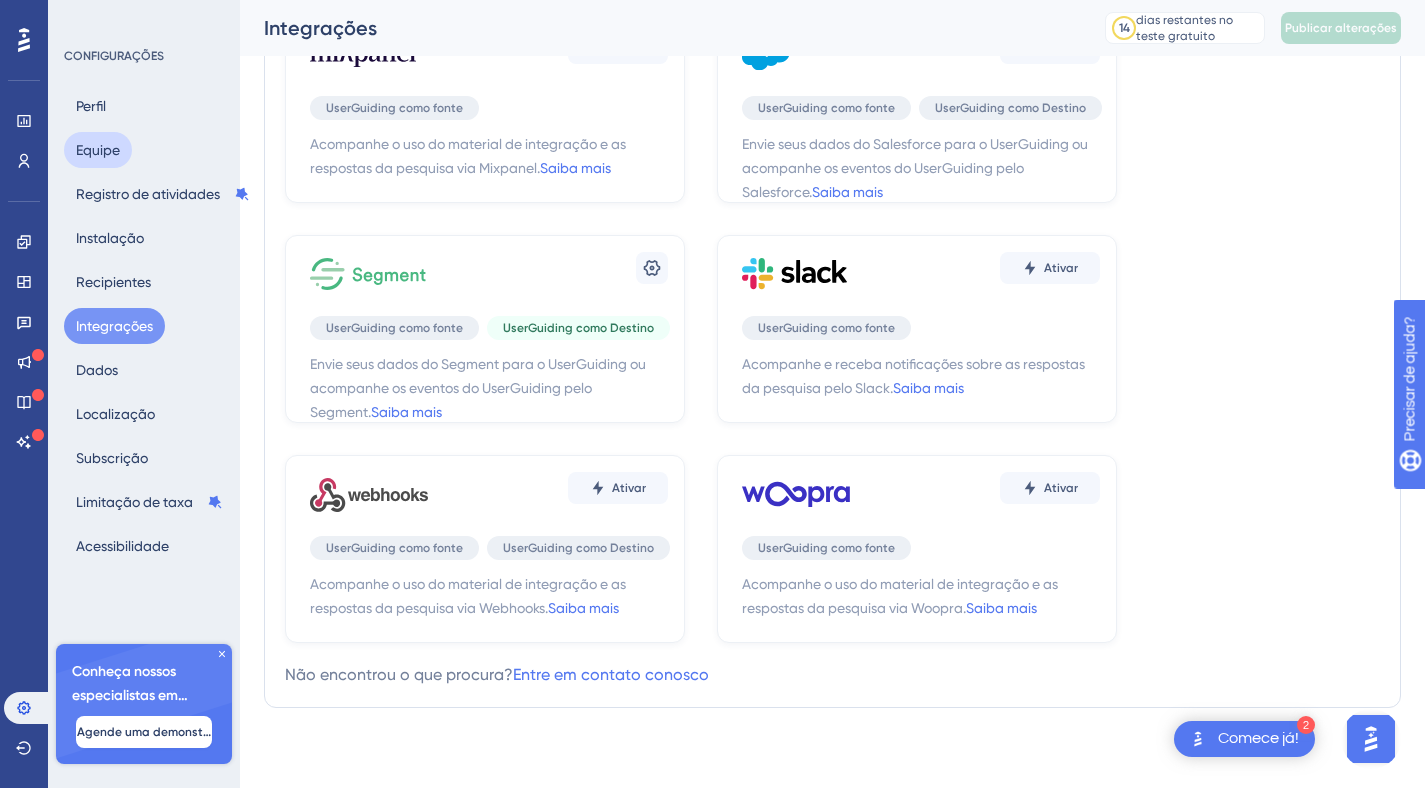 click on "Equipe" at bounding box center [98, 150] 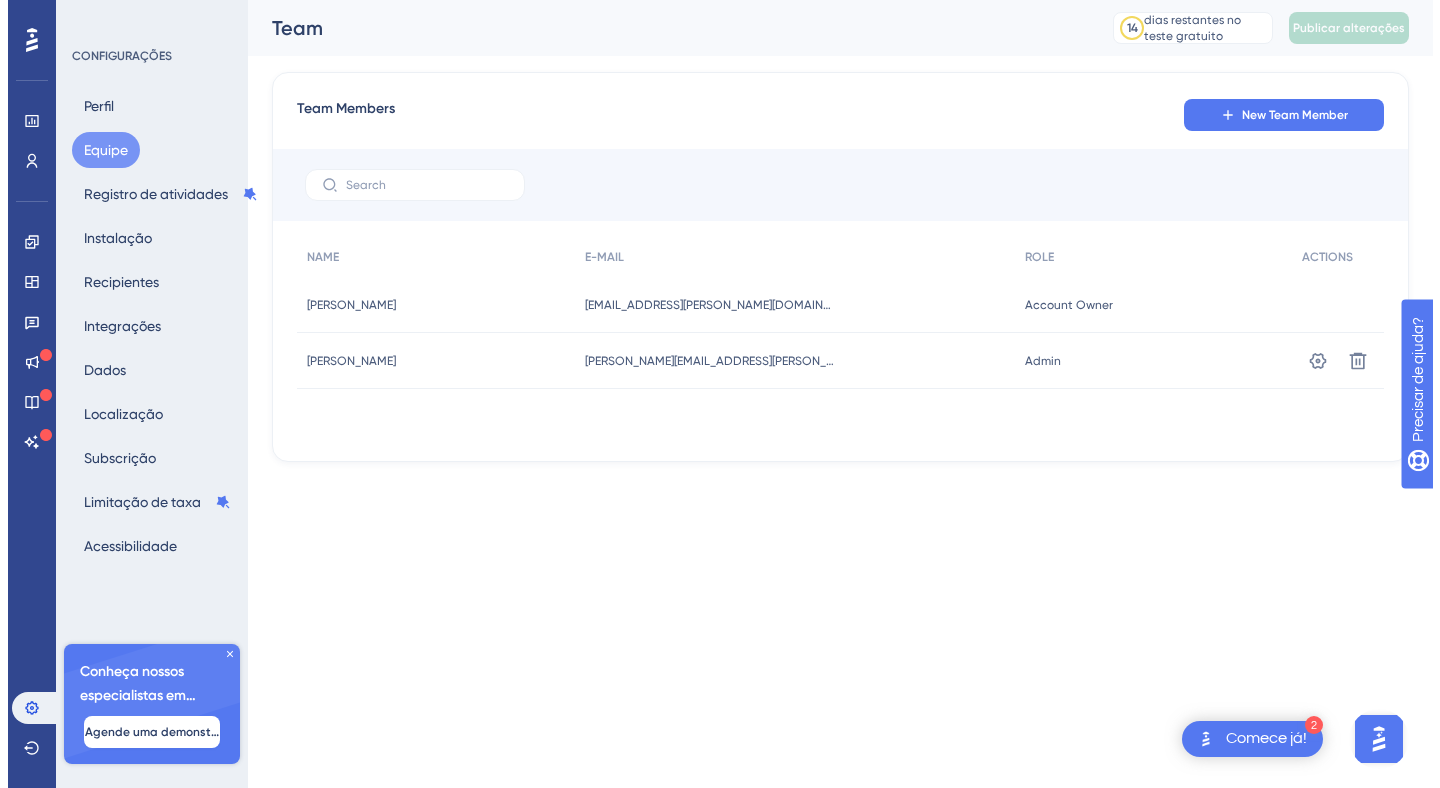 scroll, scrollTop: 0, scrollLeft: 0, axis: both 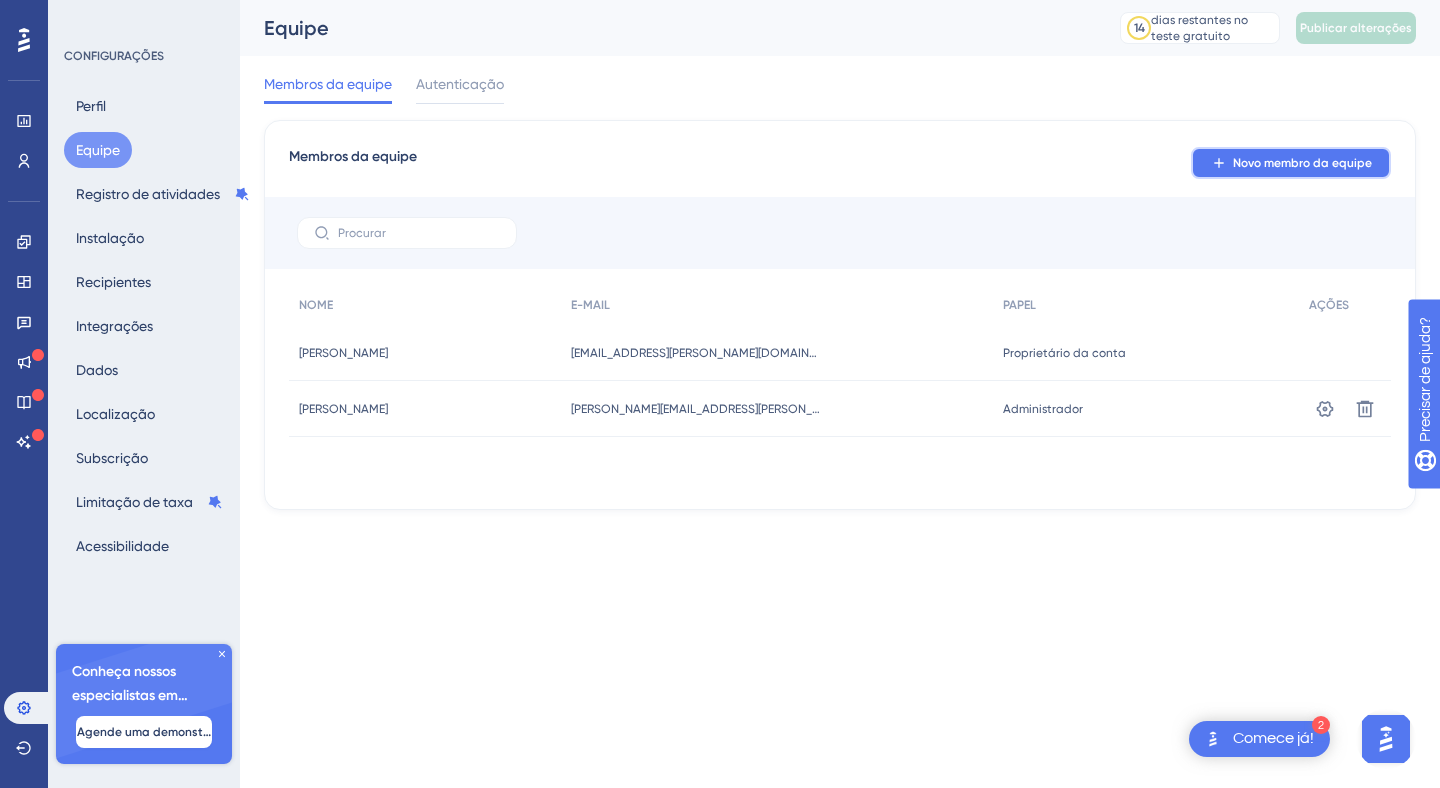 click on "Novo membro da equipe" at bounding box center (1302, 163) 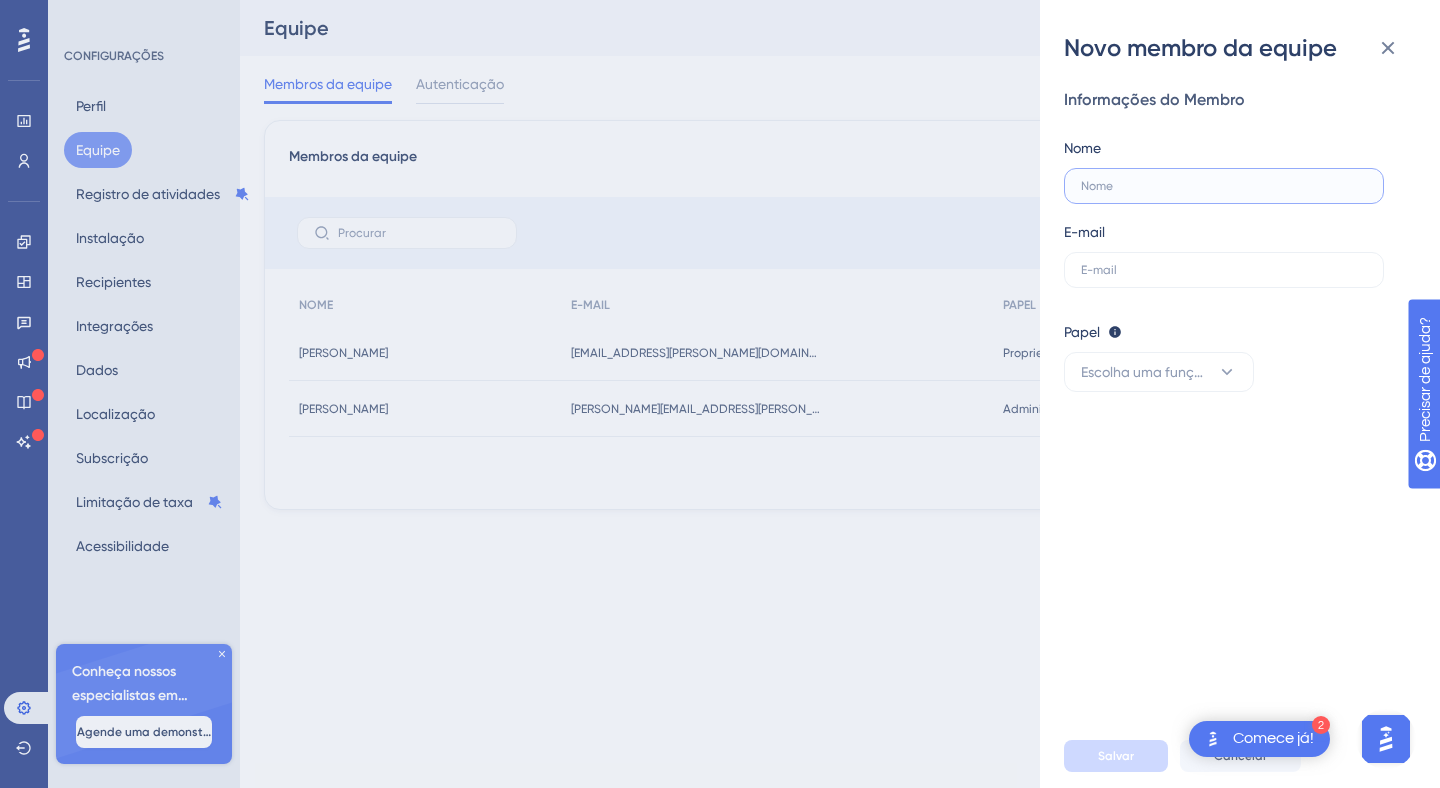 click at bounding box center [1224, 186] 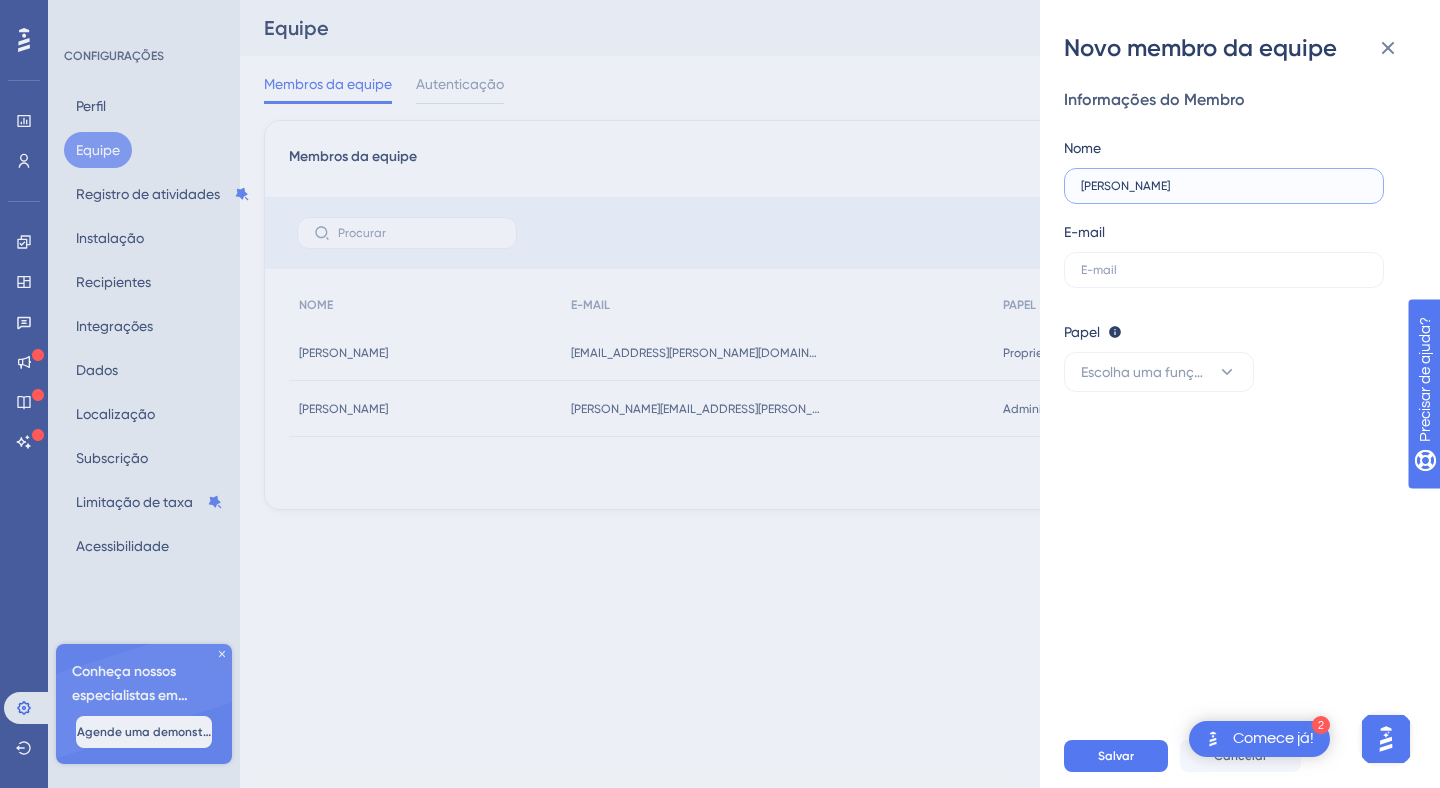 type on "[PERSON_NAME]" 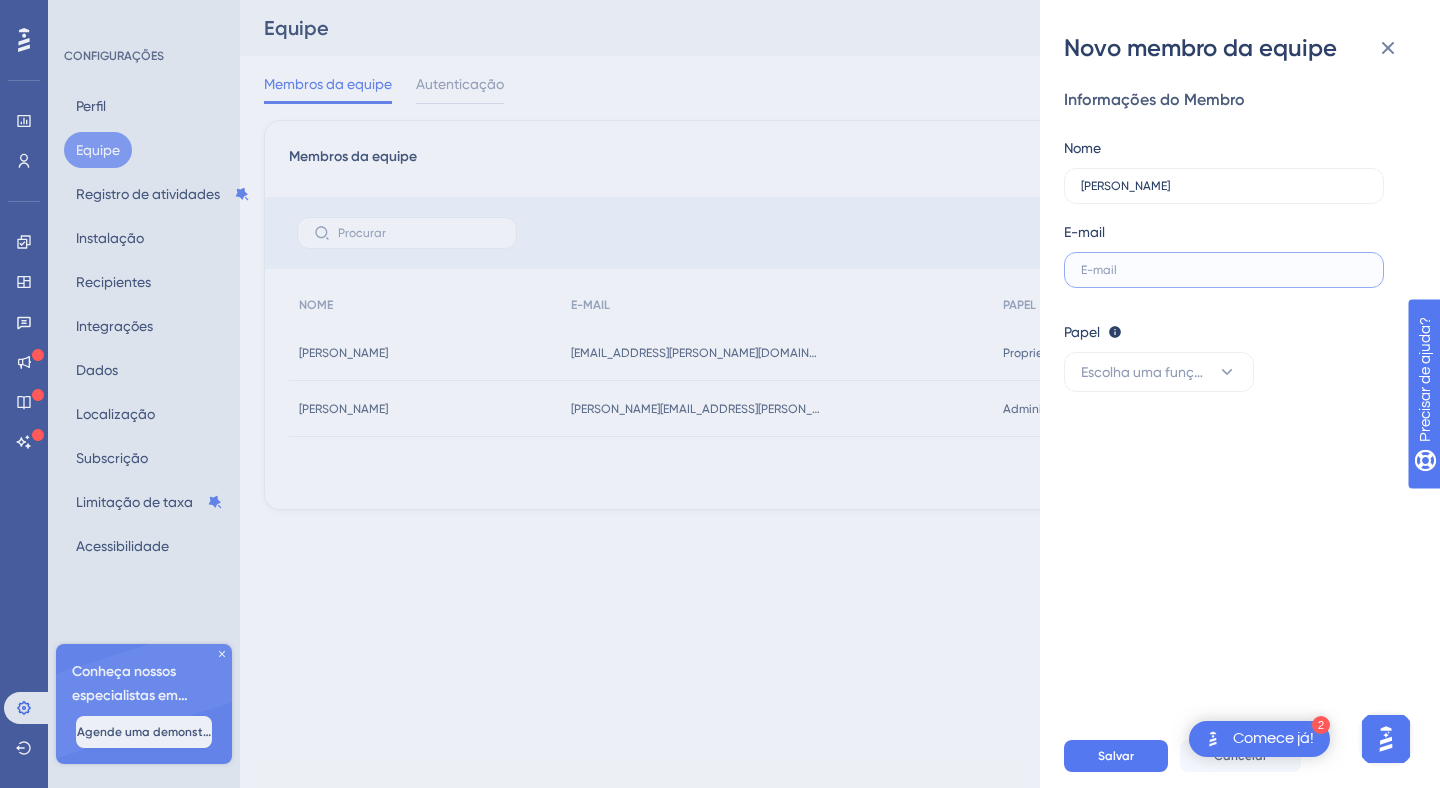 click at bounding box center [1224, 270] 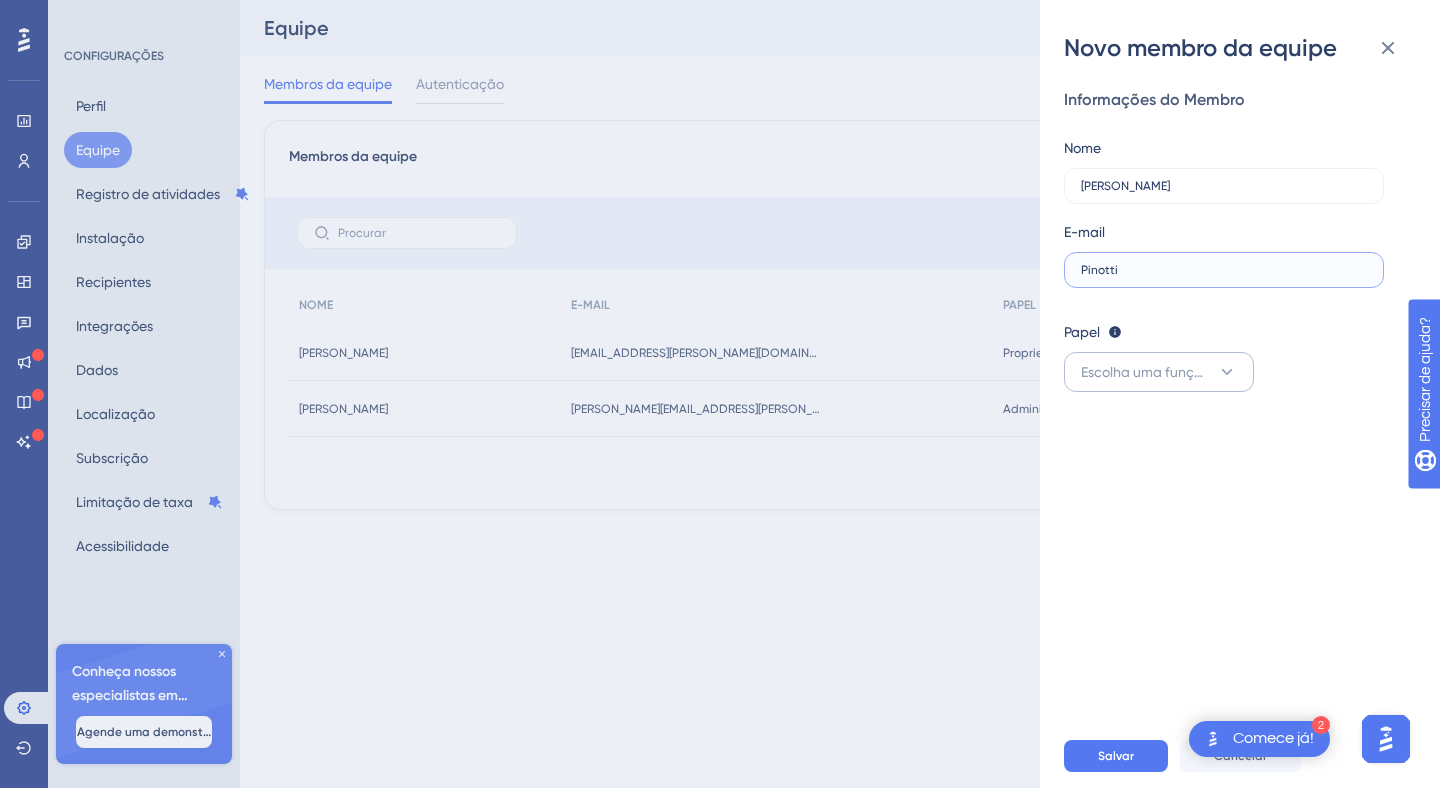 type on "Pinotti" 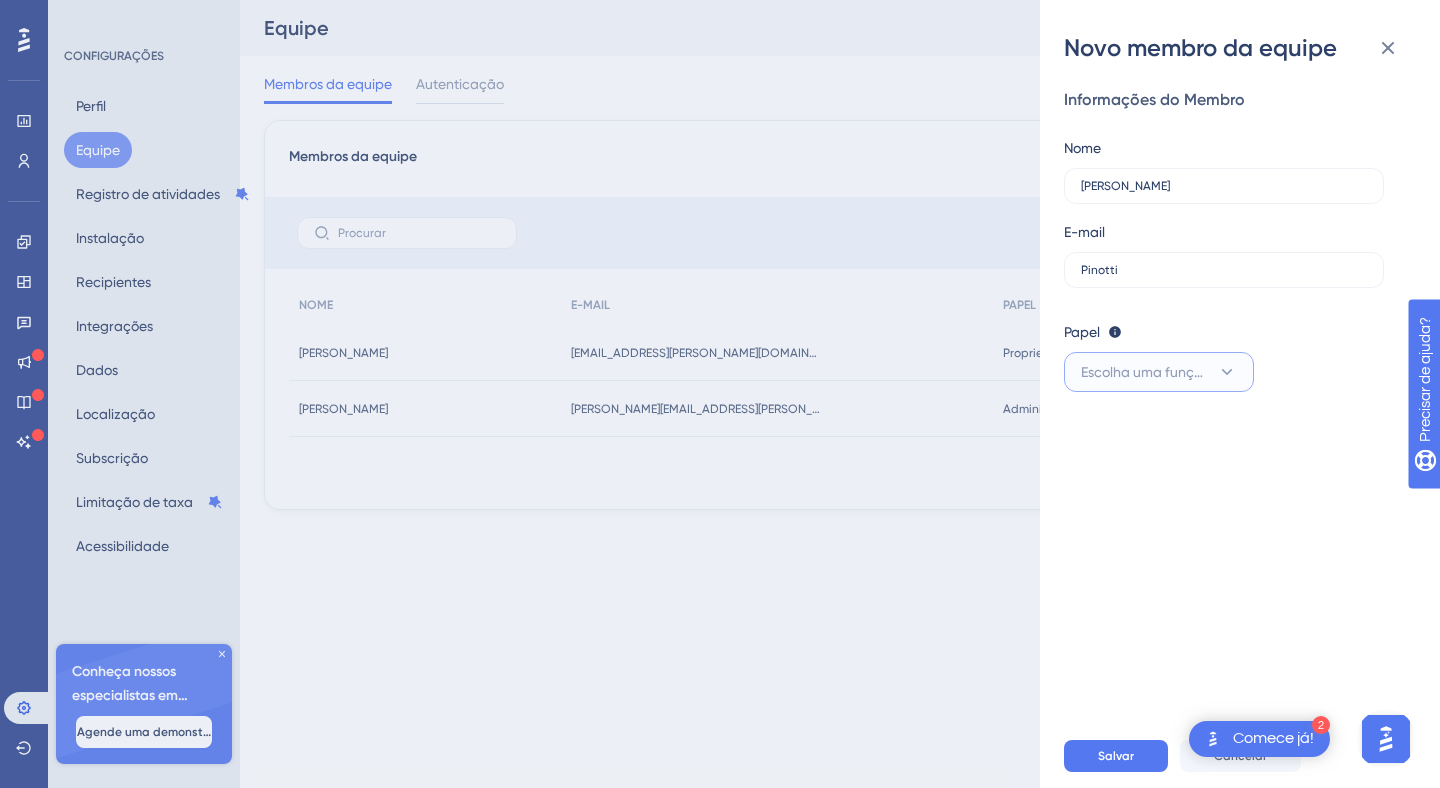 click on "Escolha uma função" at bounding box center (1146, 372) 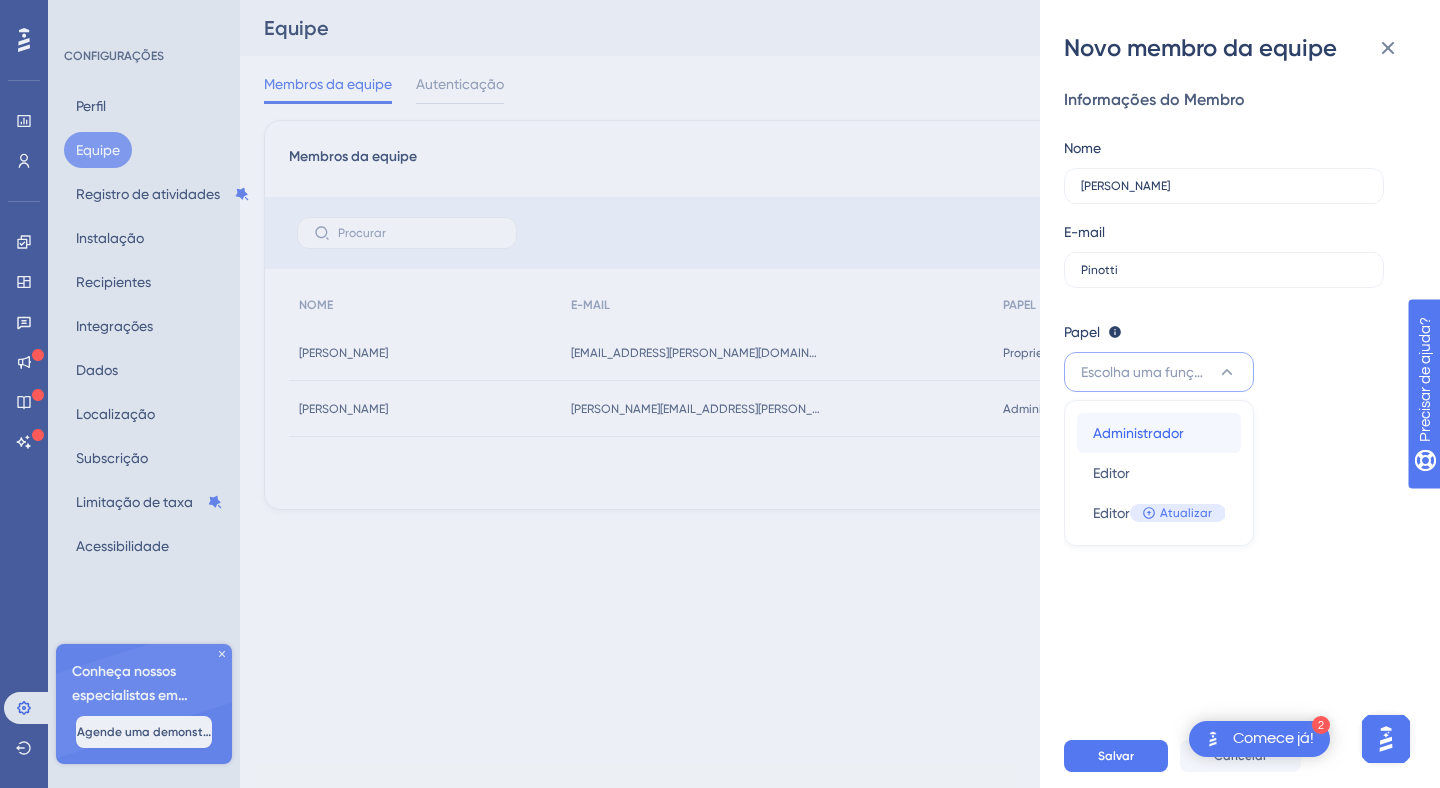 click on "Administrador" at bounding box center (1138, 433) 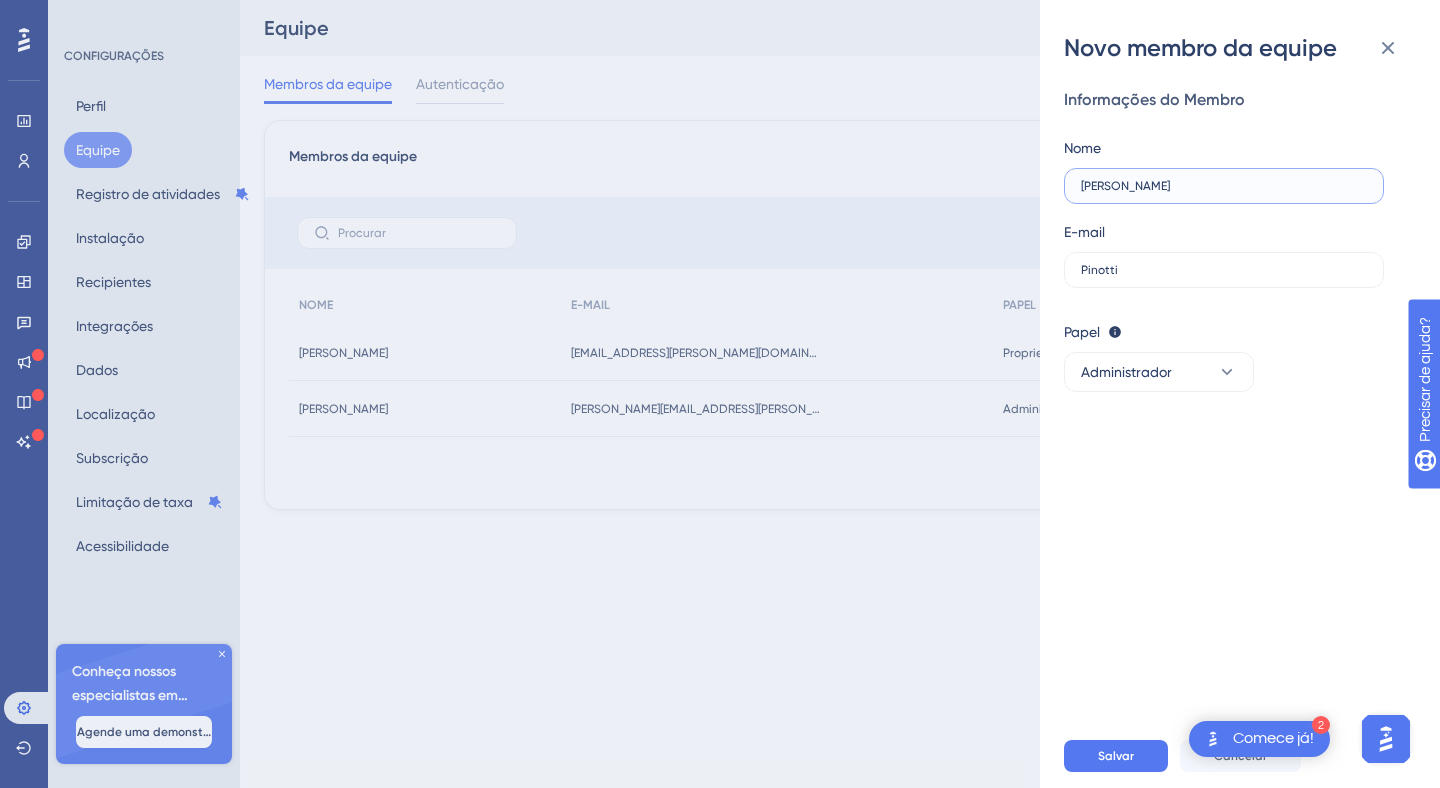 click on "[PERSON_NAME]" at bounding box center [1224, 186] 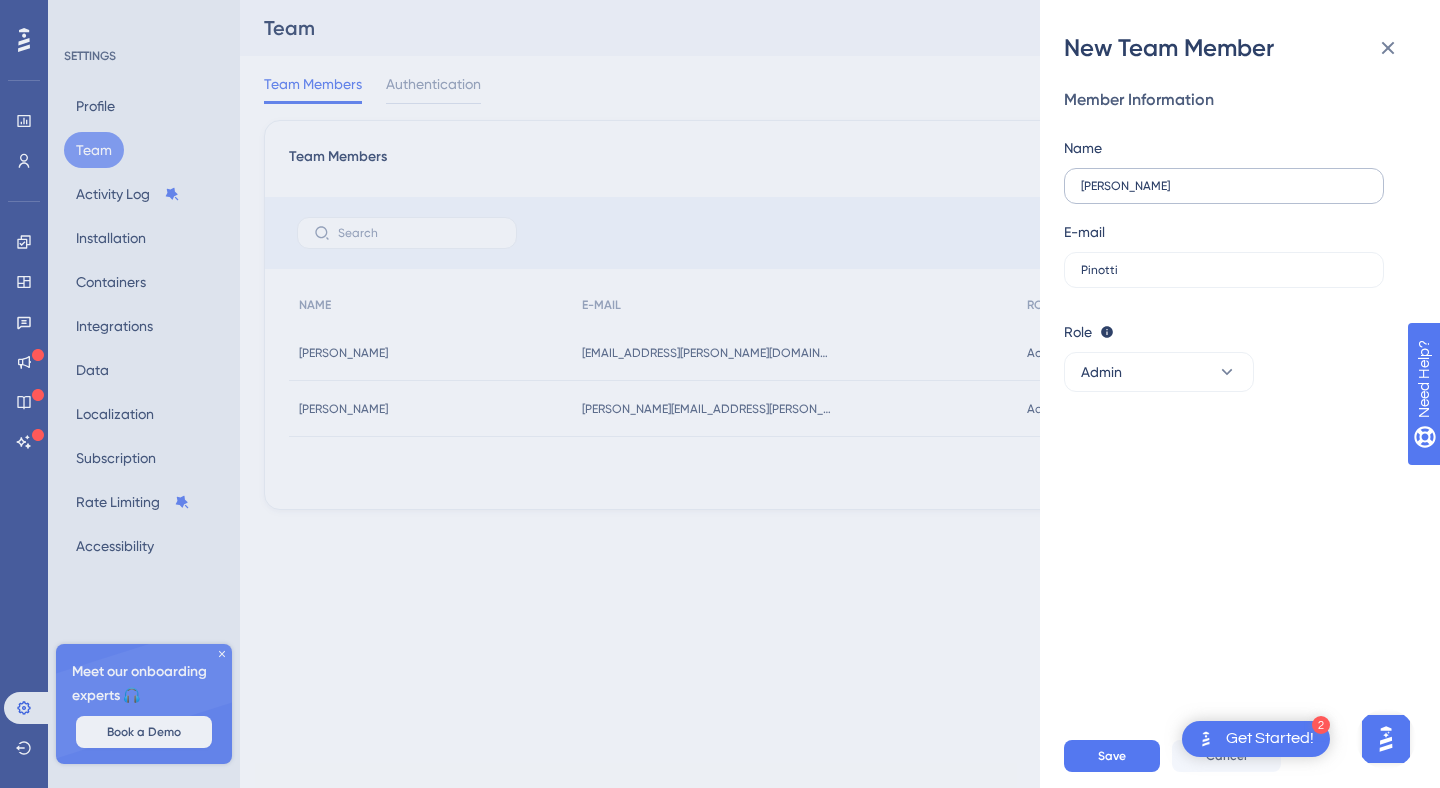 click on "[PERSON_NAME]" at bounding box center [1224, 186] 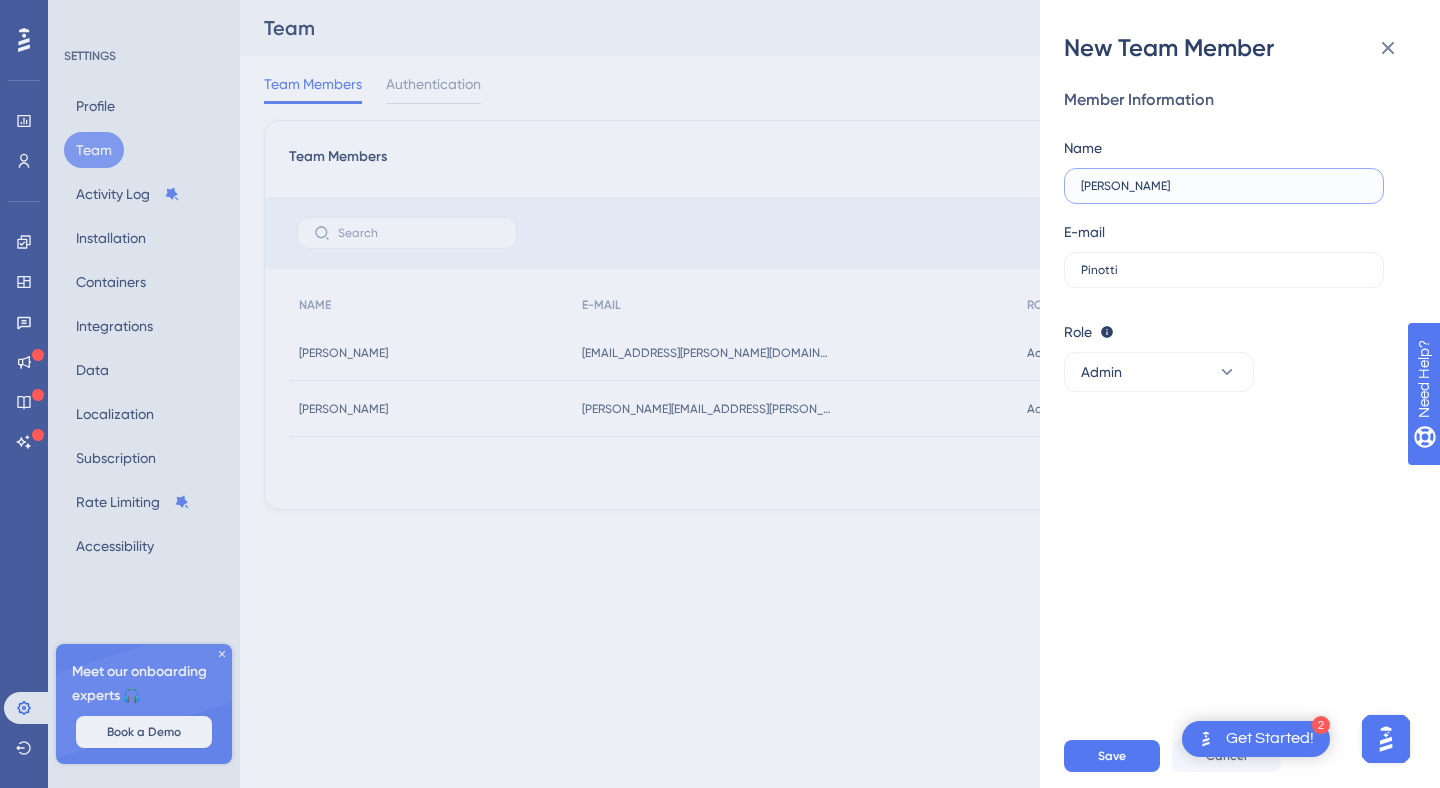 paste on "Pinotti" 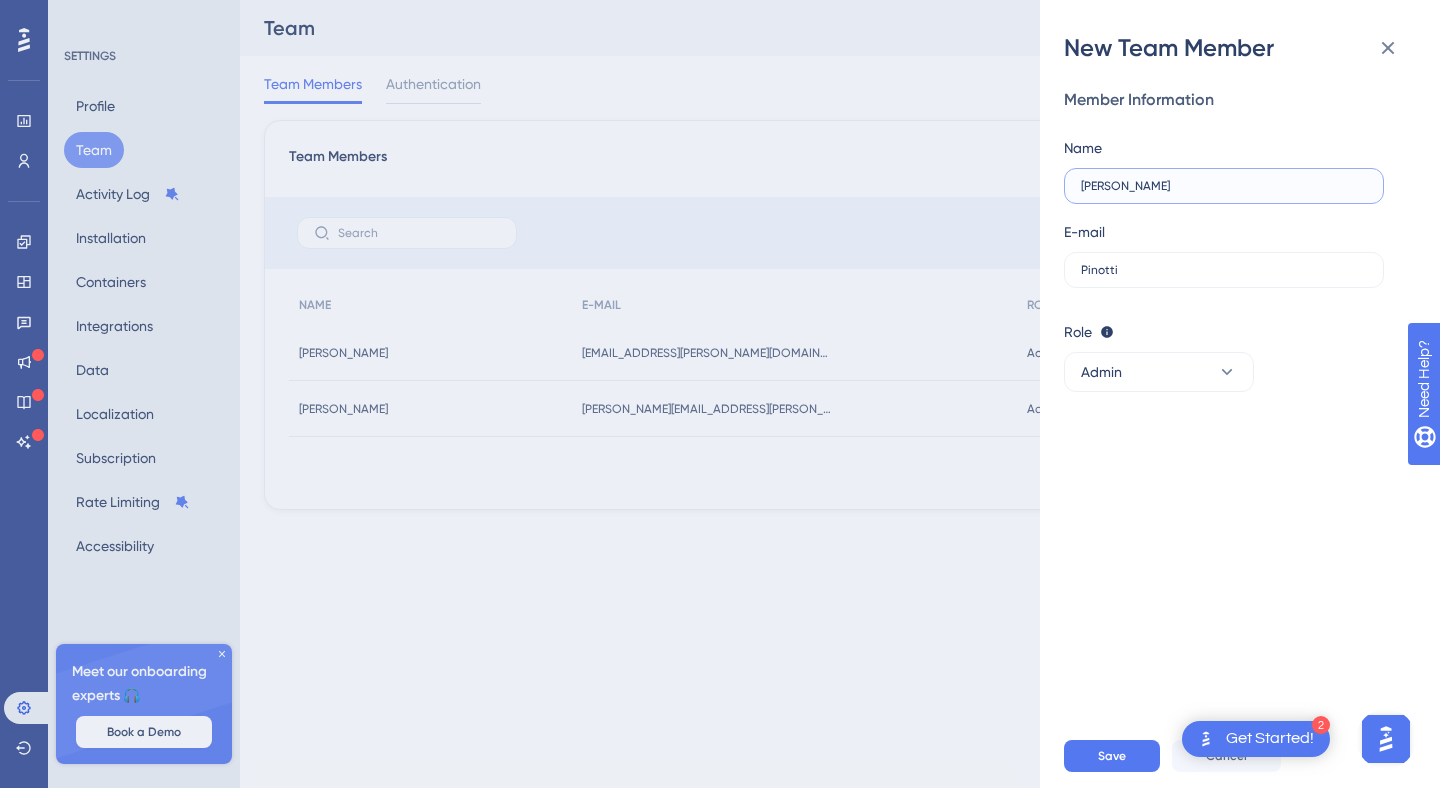 click on "[PERSON_NAME]" at bounding box center (1224, 186) 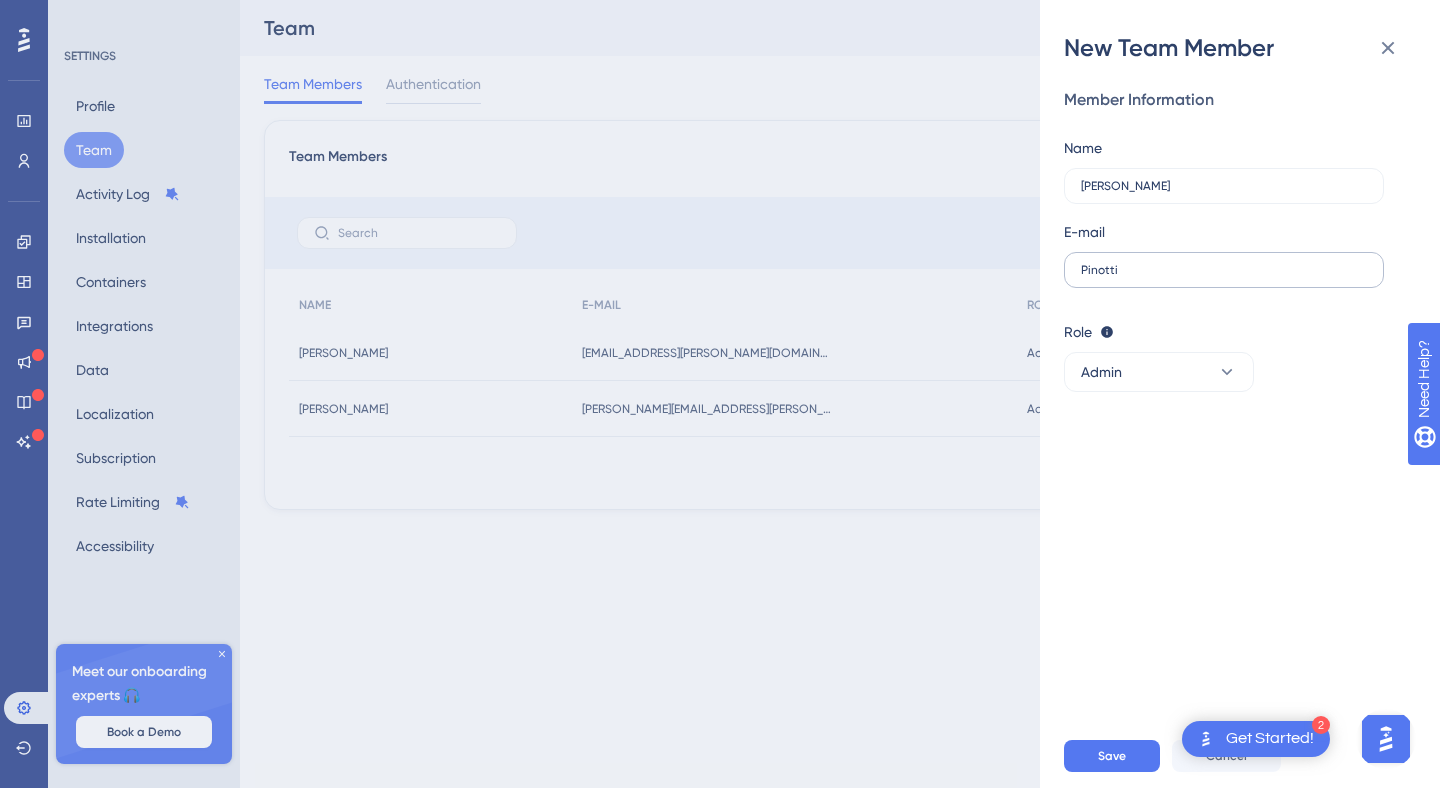 click on "Pinotti" at bounding box center [1224, 270] 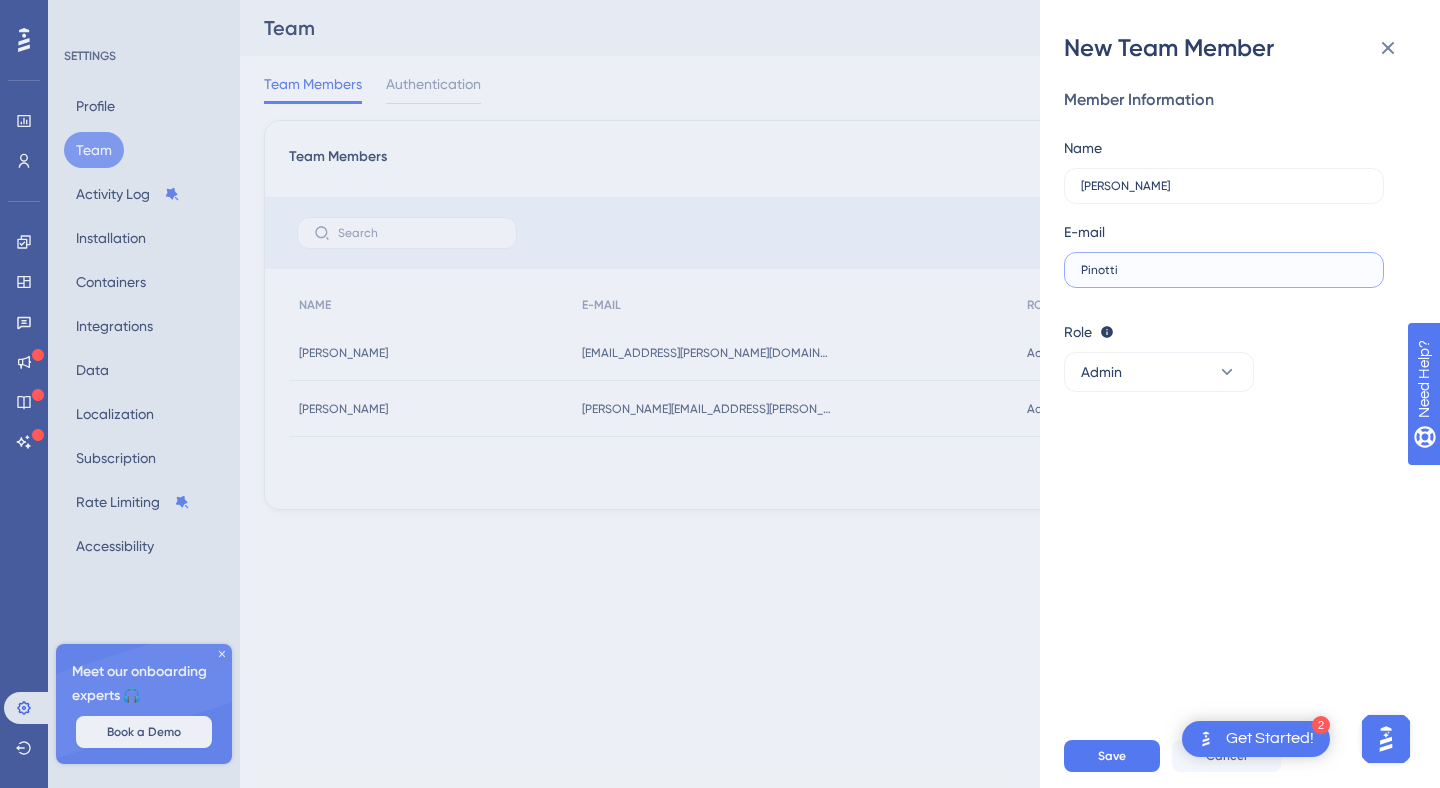 click on "Pinotti" at bounding box center [1224, 270] 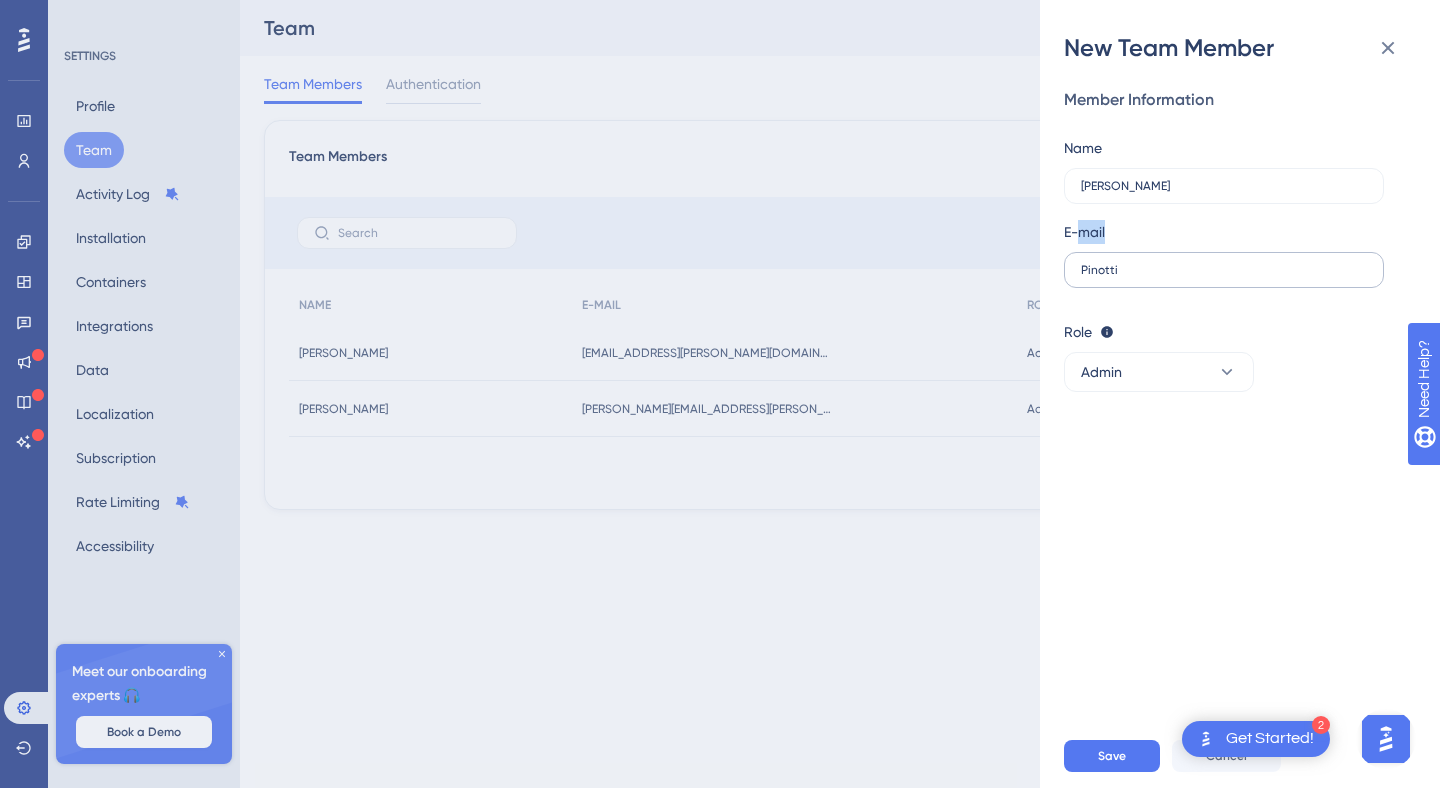 click on "Pinotti" at bounding box center (1224, 270) 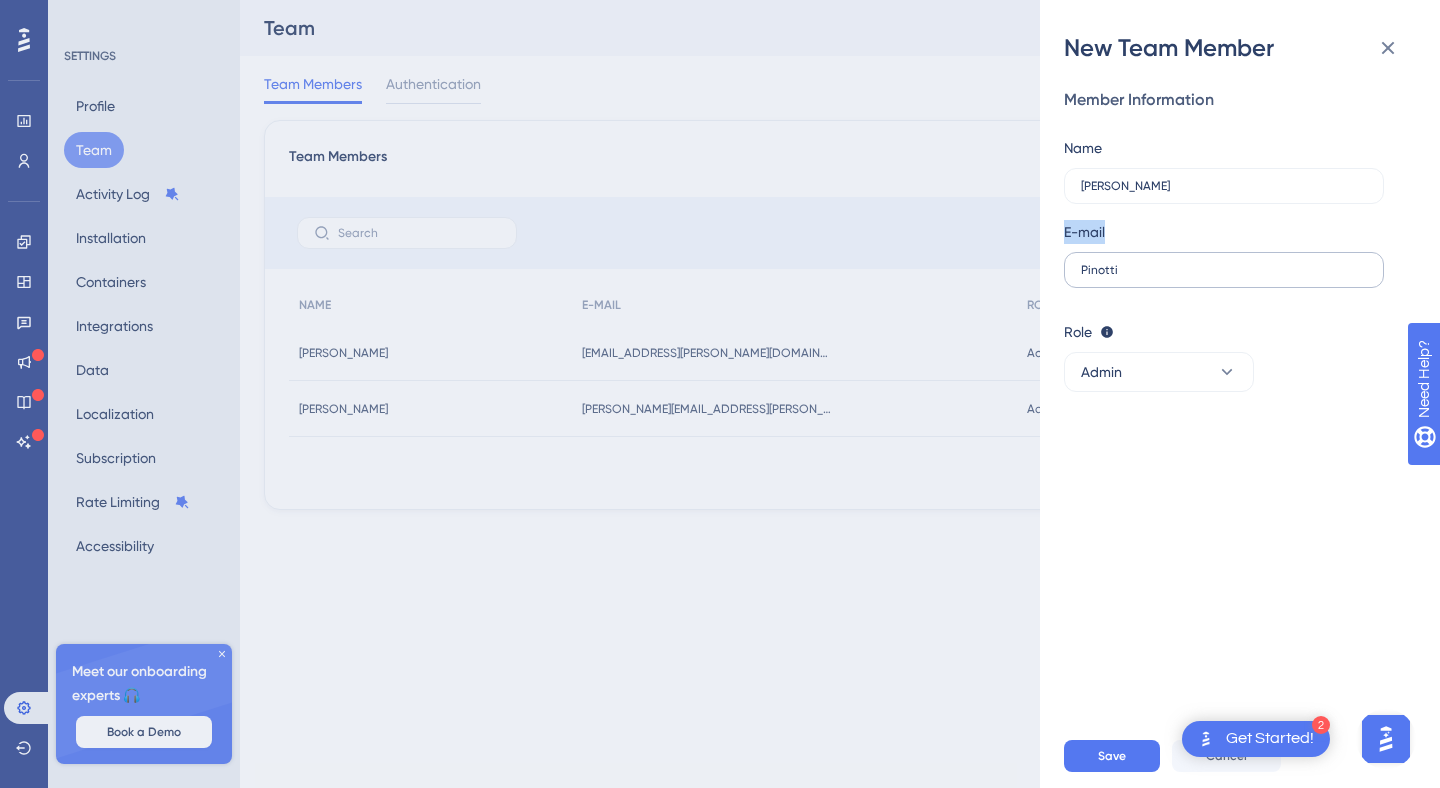 click on "Pinotti" at bounding box center [1224, 270] 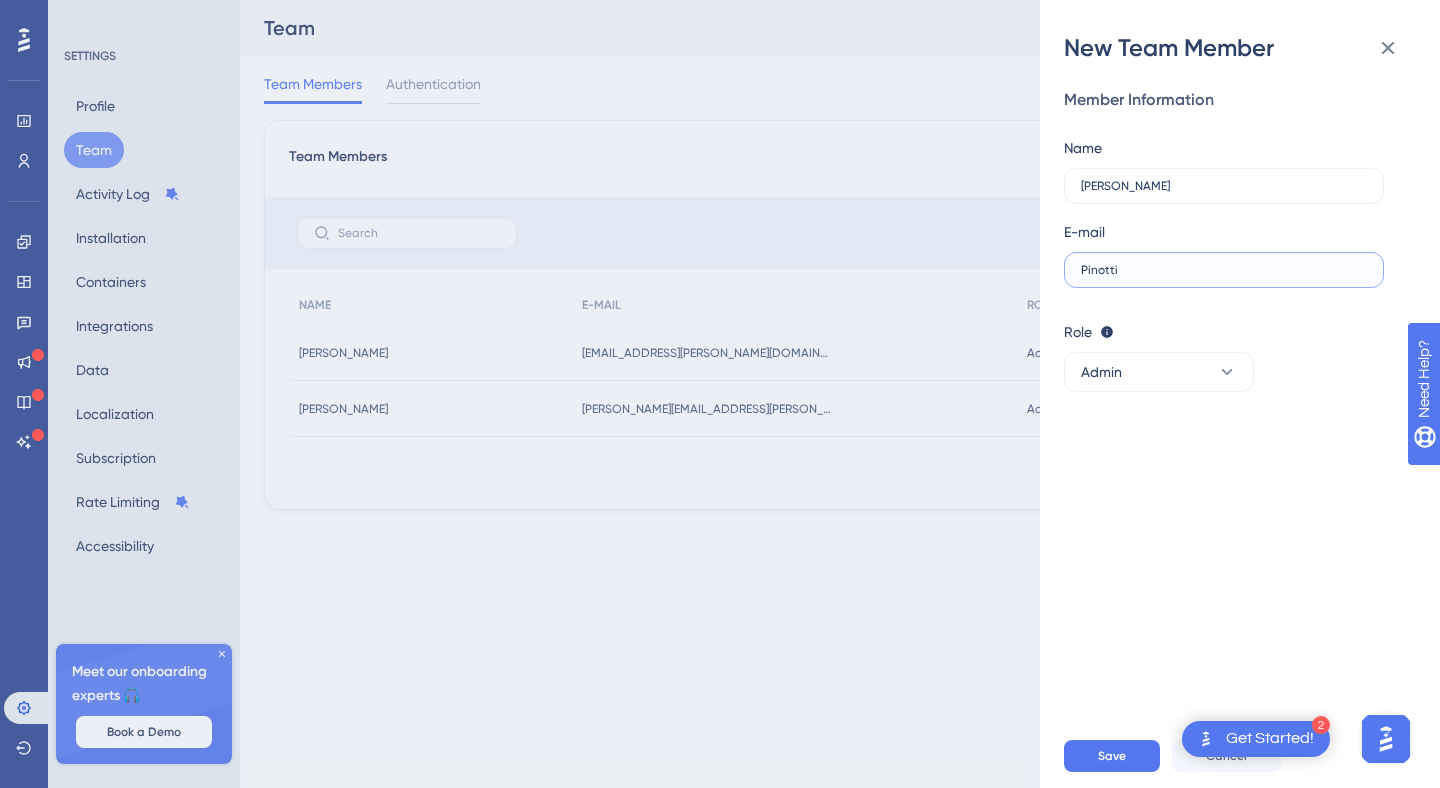 click on "Pinotti" at bounding box center [1224, 270] 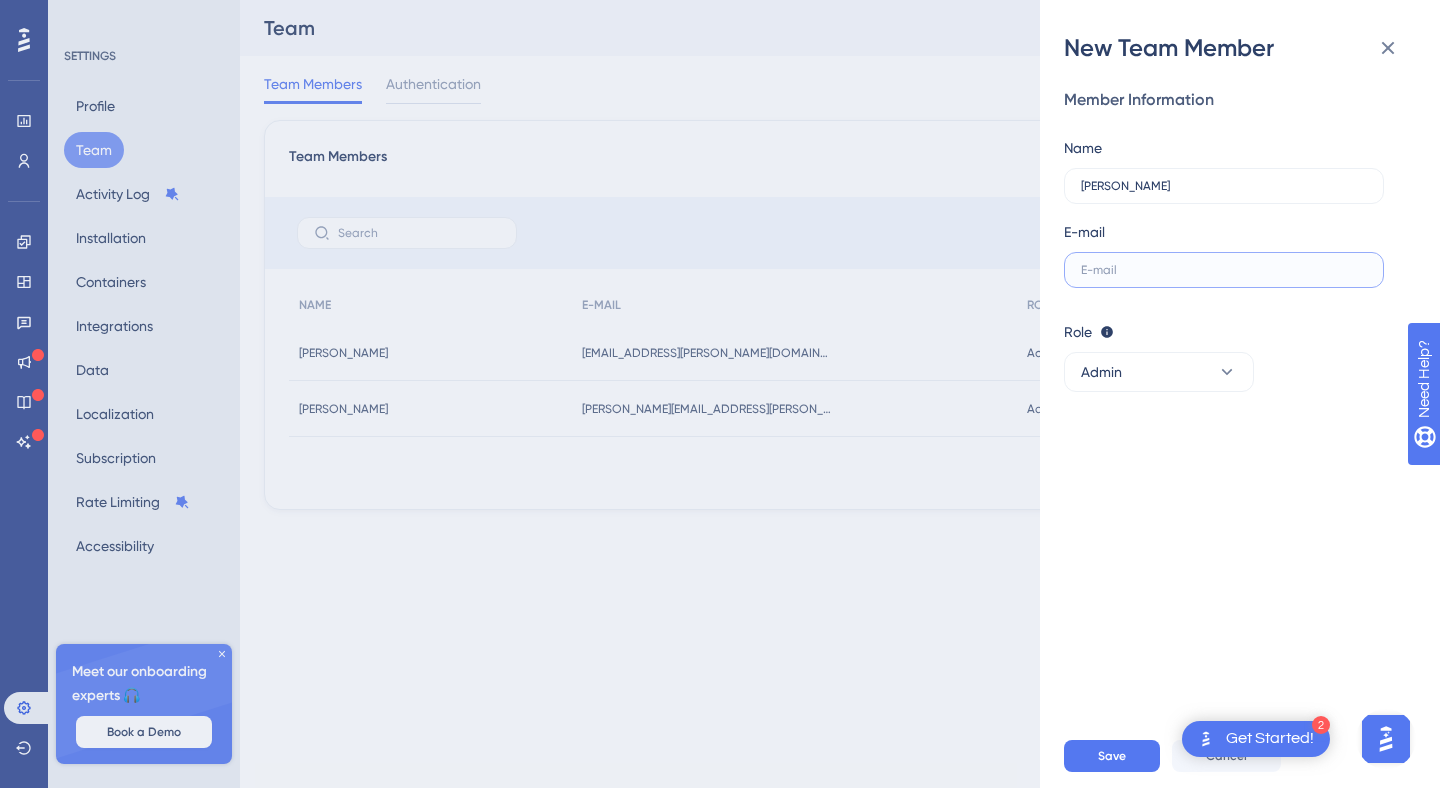 paste on "fernanda.pinotti@deskfy.io" 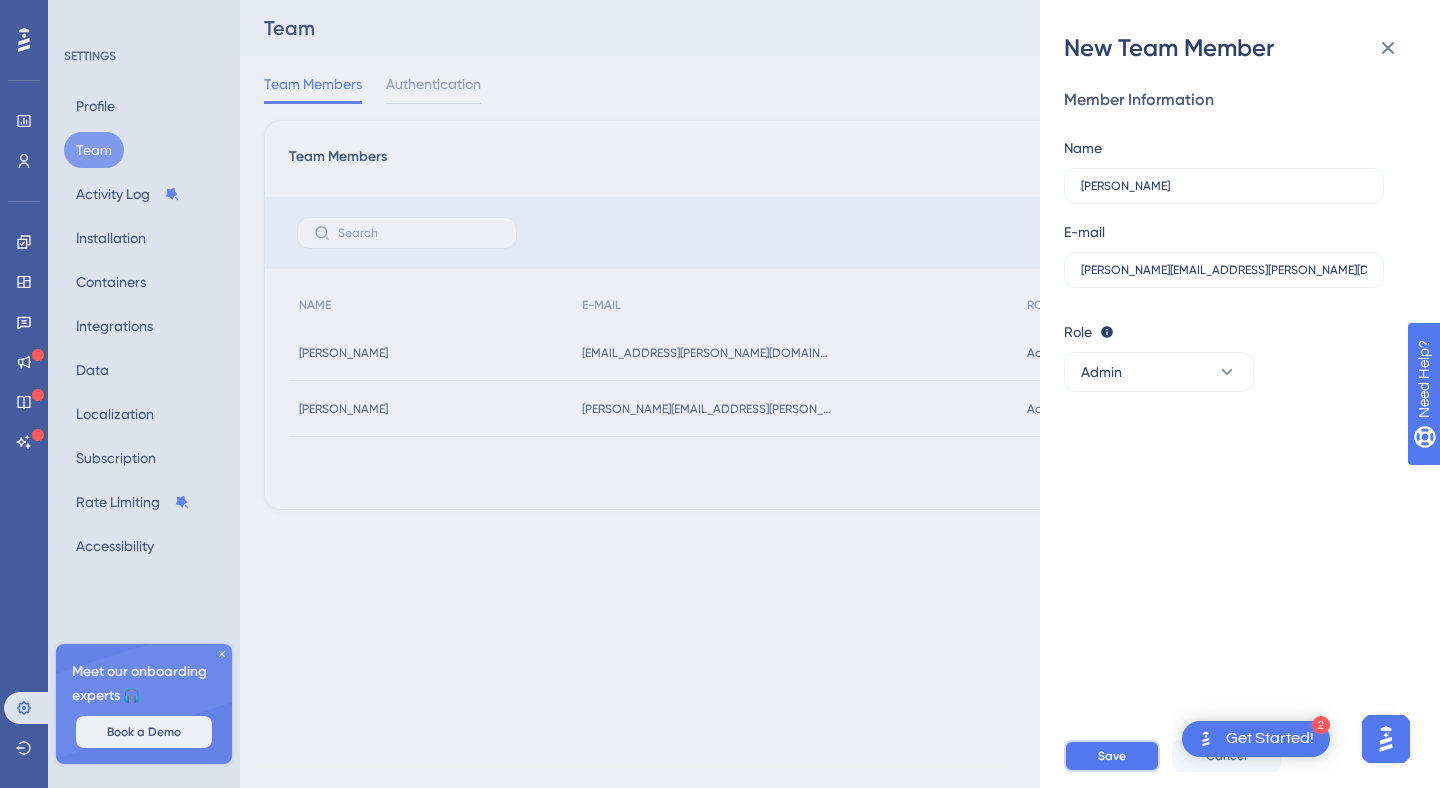 click on "Save" at bounding box center (1112, 756) 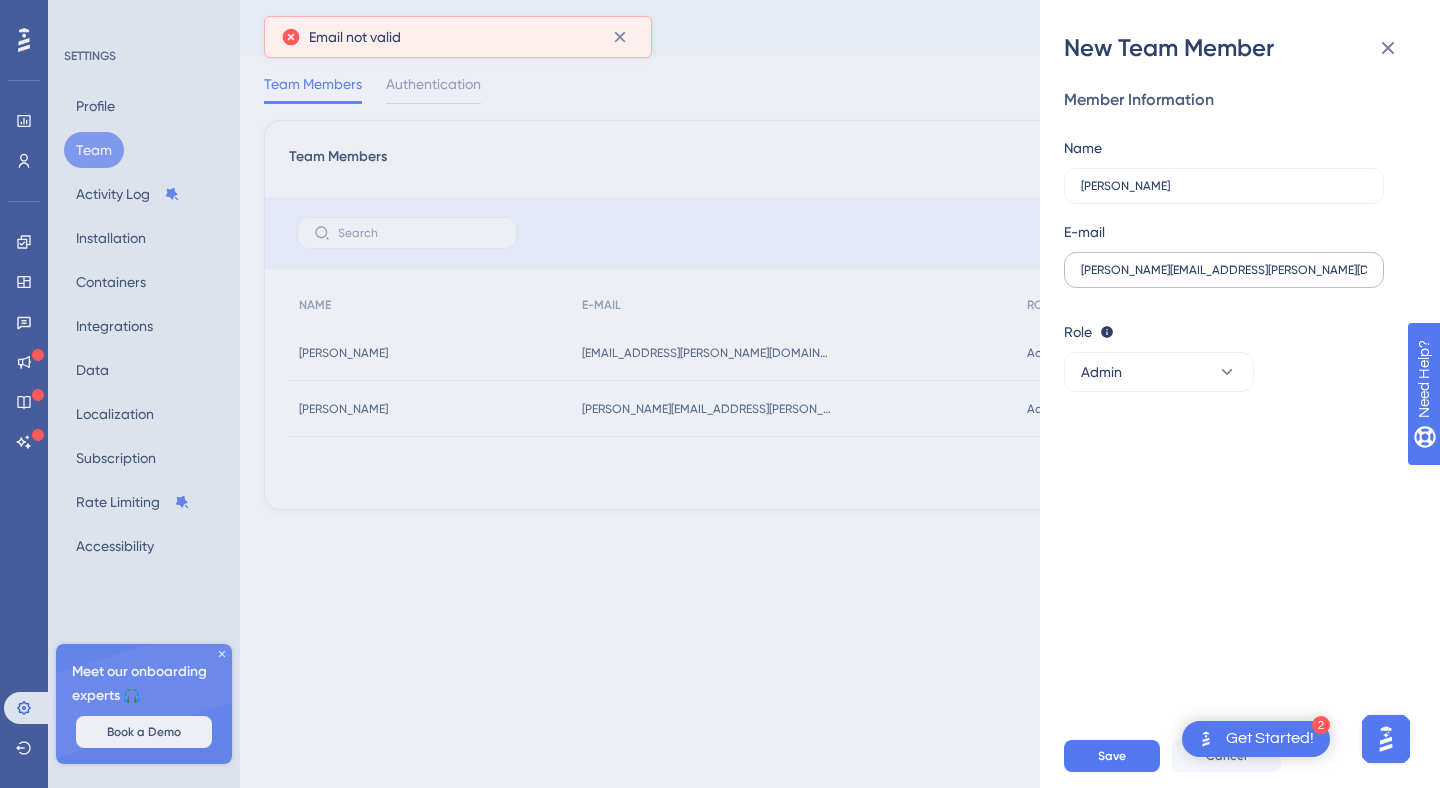 drag, startPoint x: 1248, startPoint y: 289, endPoint x: 1250, endPoint y: 269, distance: 20.09975 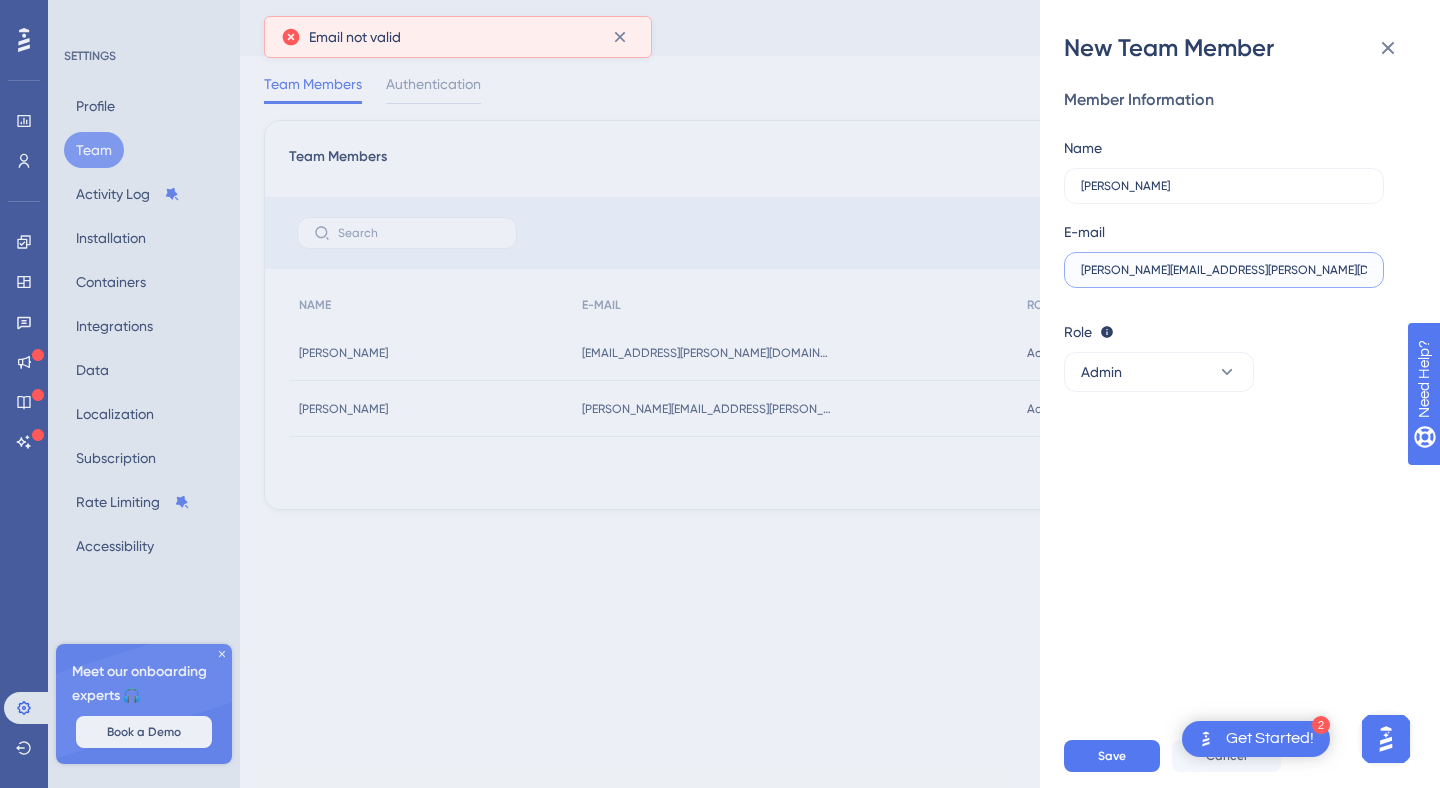 click on "fernanda.pinotti@deskfy.io" at bounding box center (1224, 270) 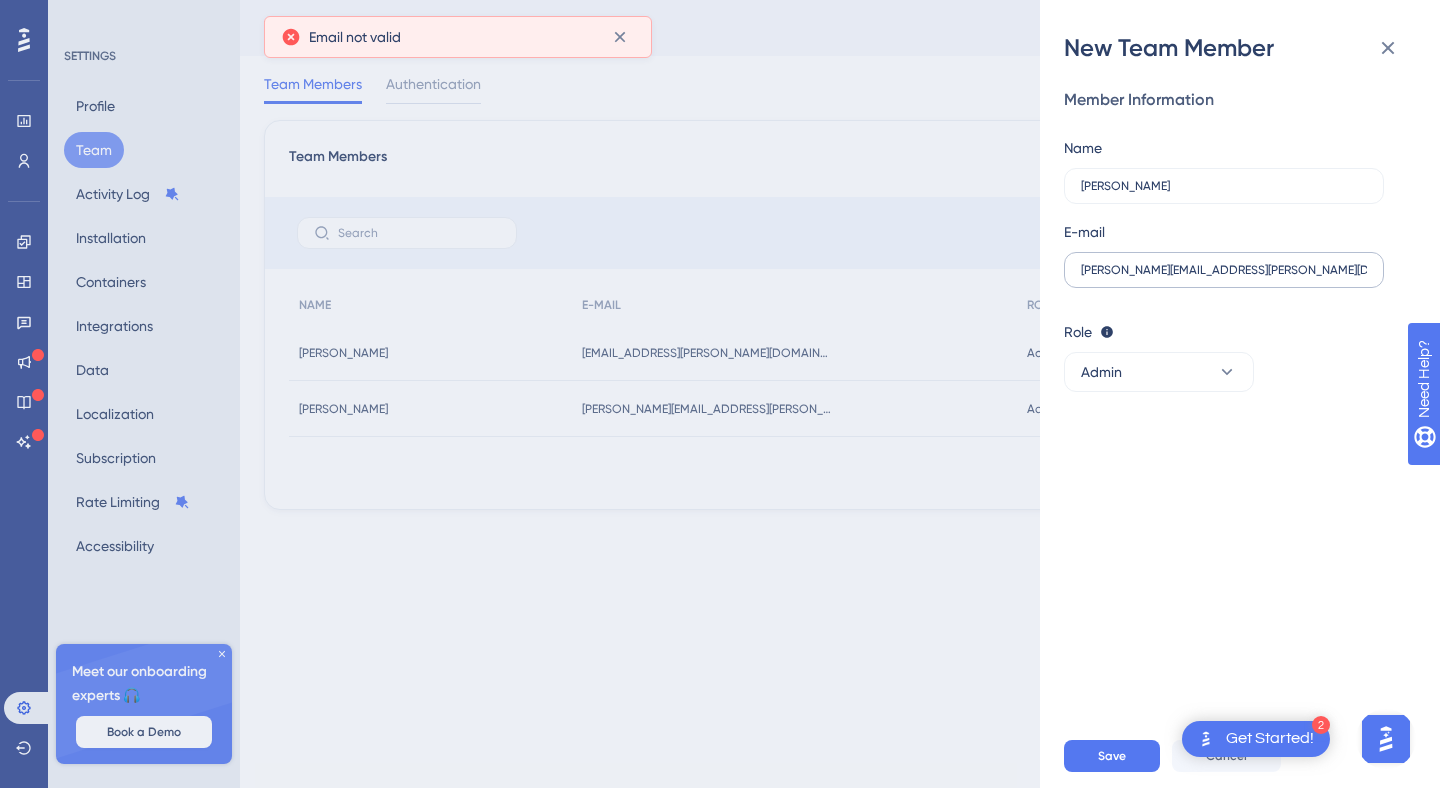 click on "fernanda.pinotti@deskfy.io" at bounding box center [1224, 270] 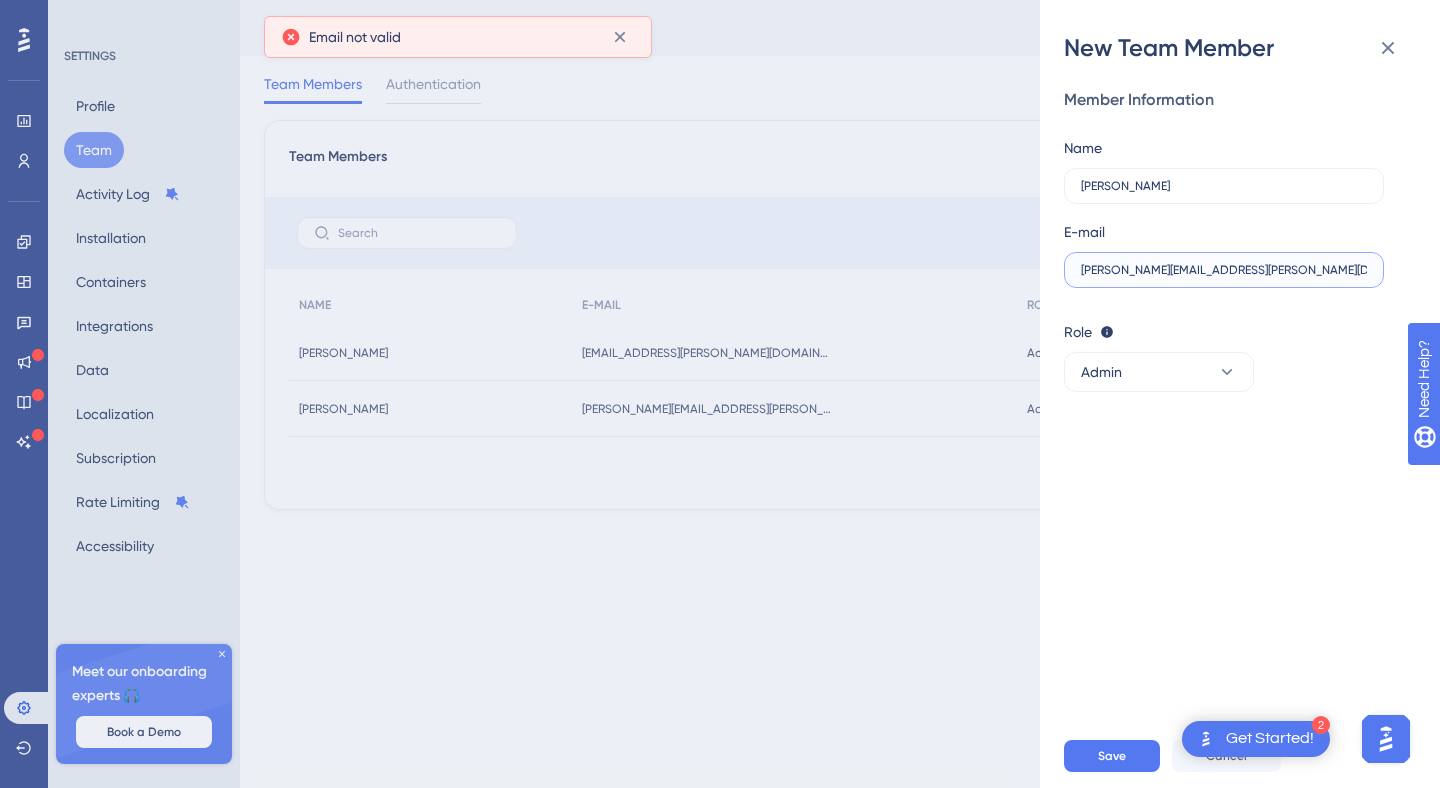 click on "fernanda.pinotti@deskfy.io" at bounding box center (1224, 270) 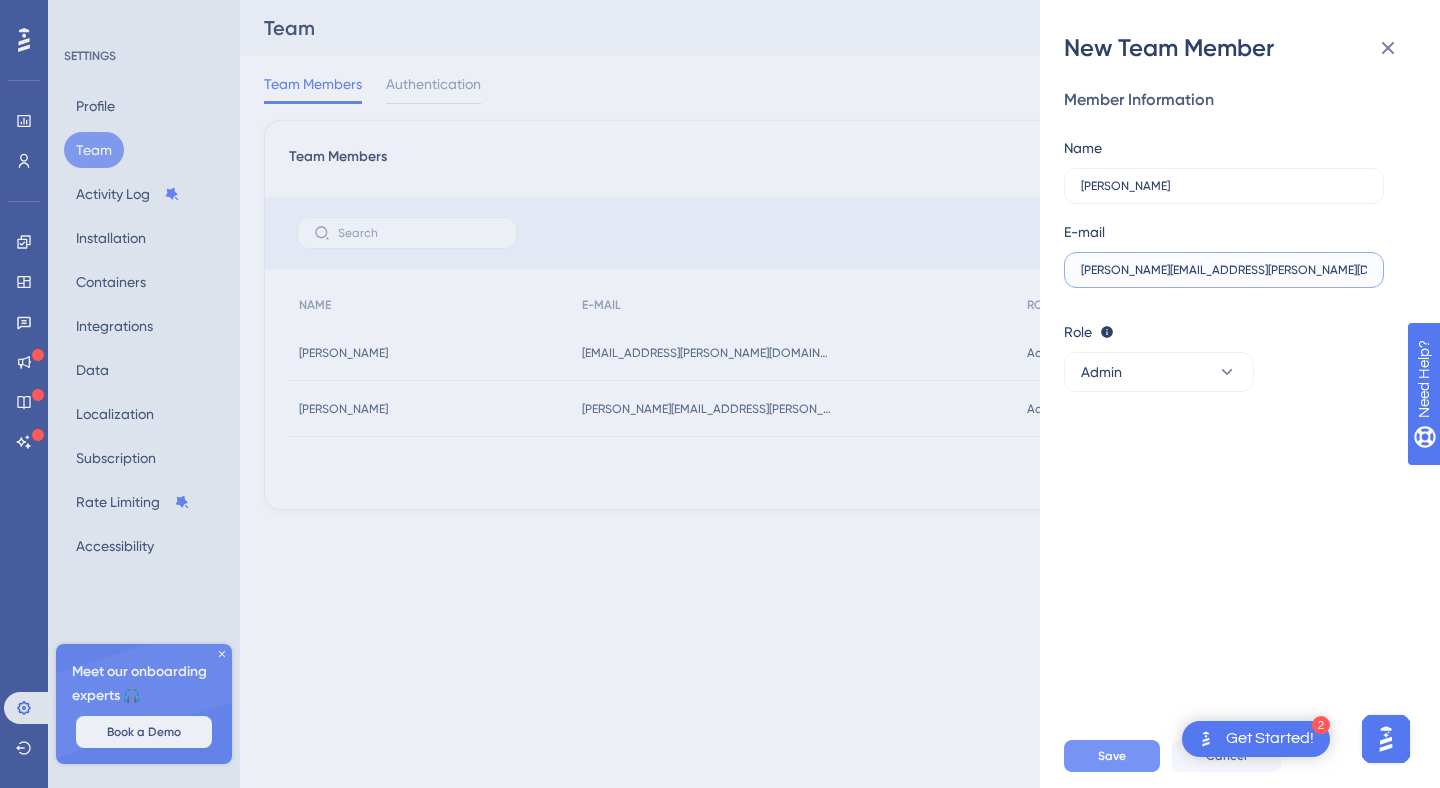 type on "fernanda.pinotti@deskfy.io" 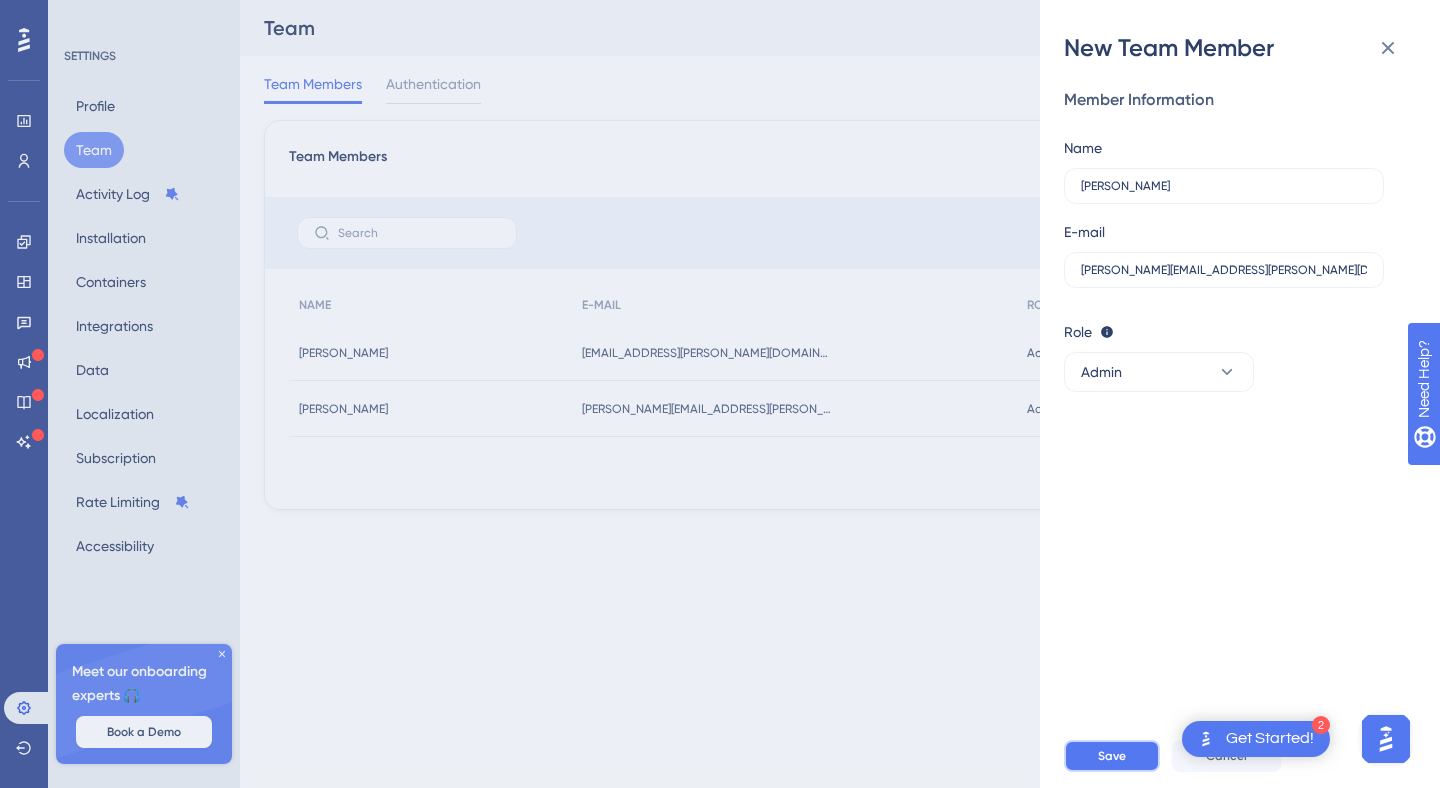 click on "Save" at bounding box center [1112, 756] 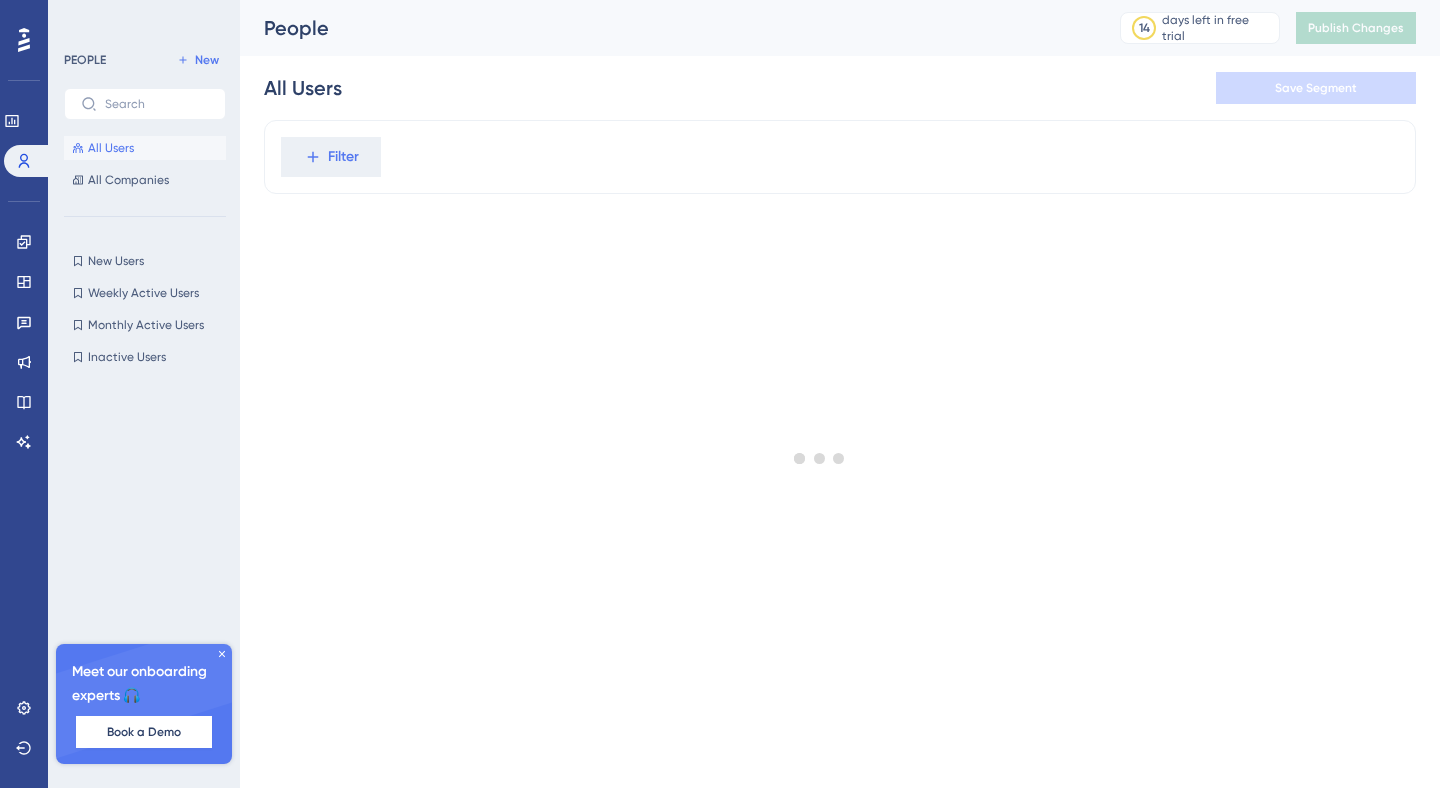 scroll, scrollTop: 0, scrollLeft: 0, axis: both 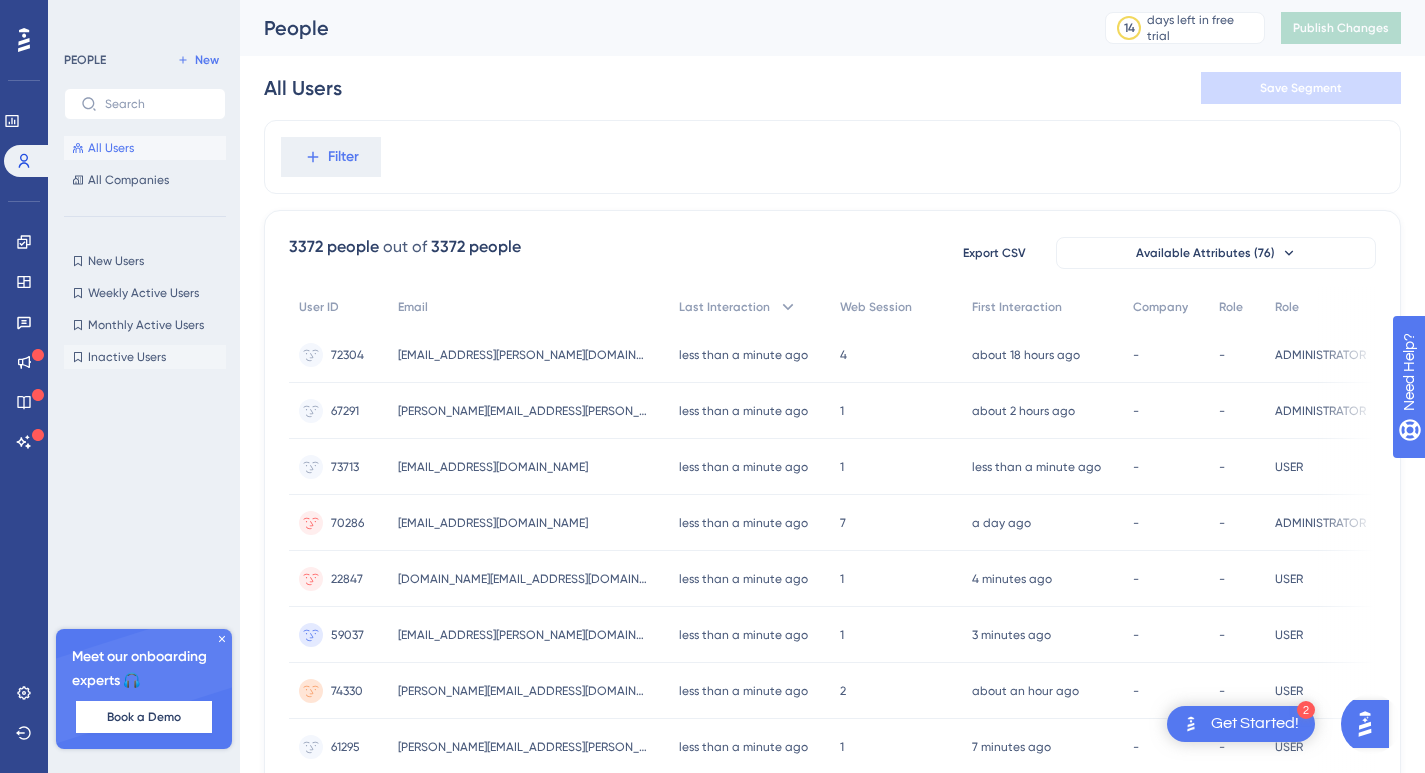 click on "Inactive Users" at bounding box center (127, 357) 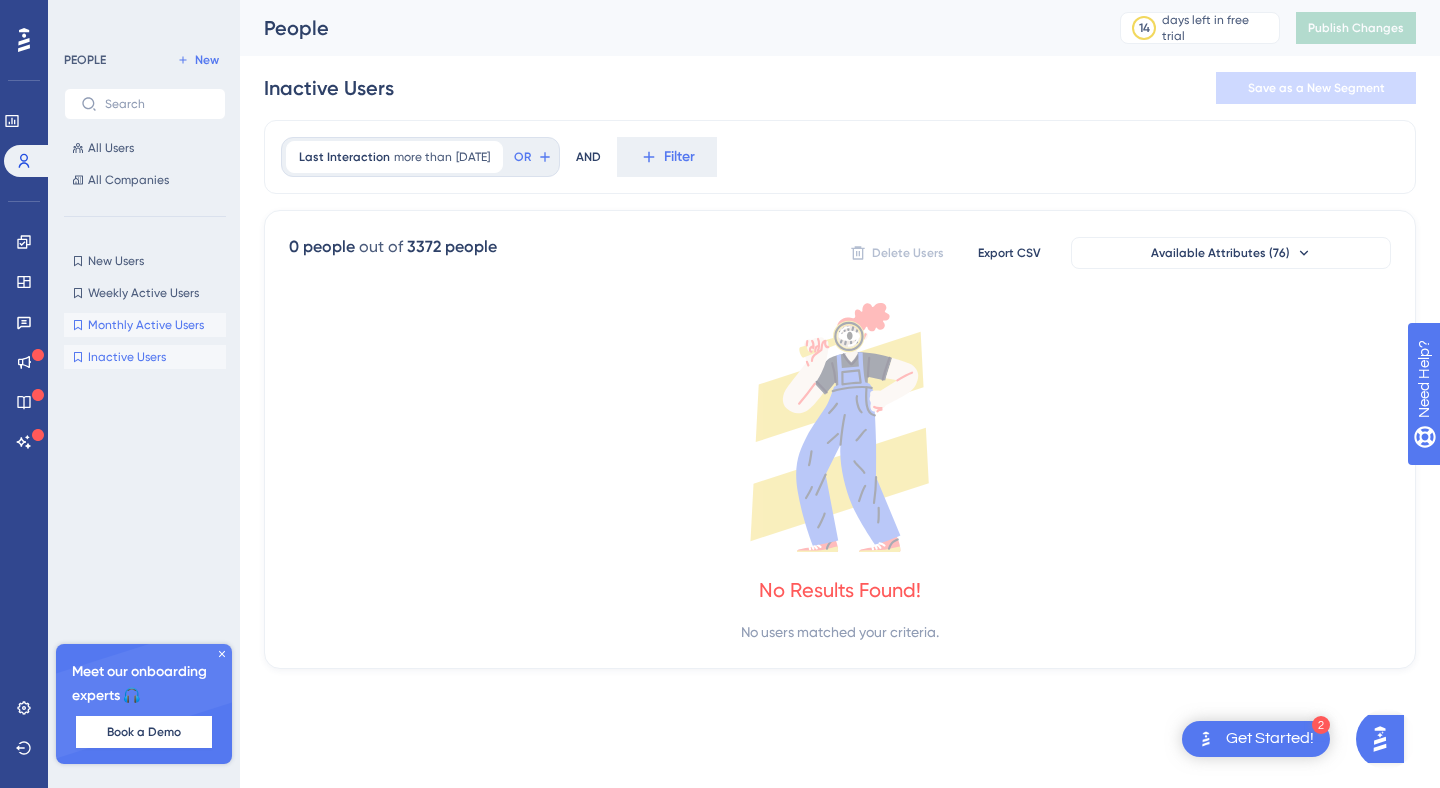 click on "Monthly Active Users" at bounding box center (146, 325) 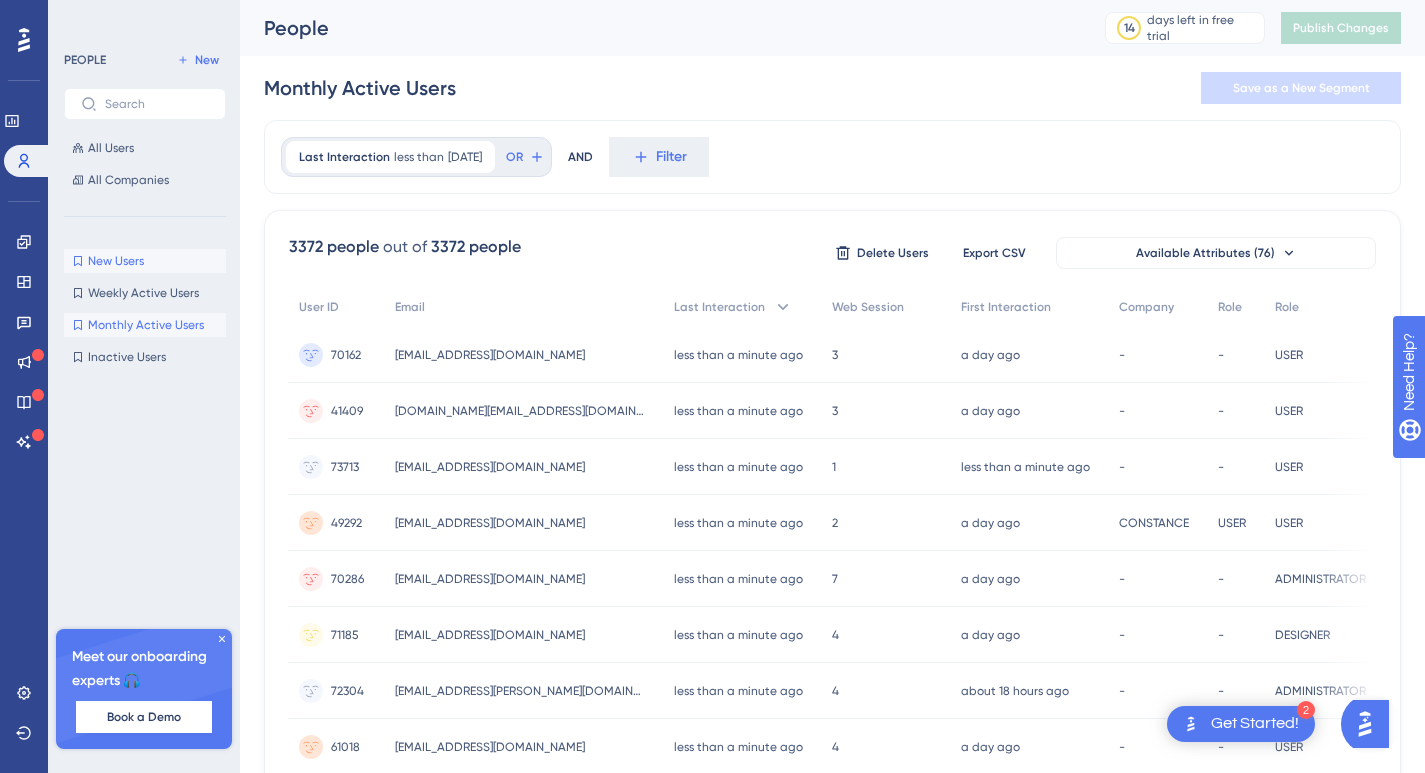 click on "New Users" at bounding box center (116, 261) 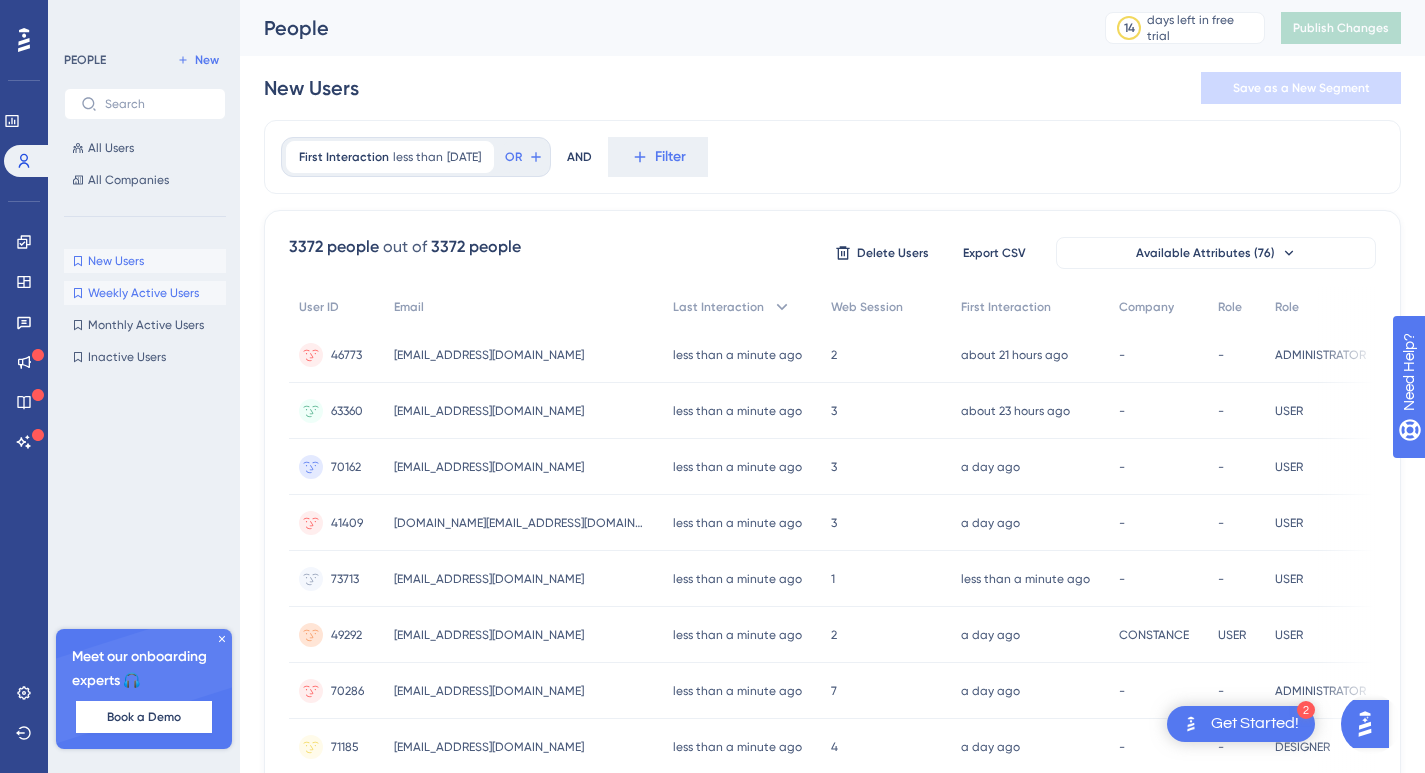 click on "Weekly Active Users" at bounding box center (143, 293) 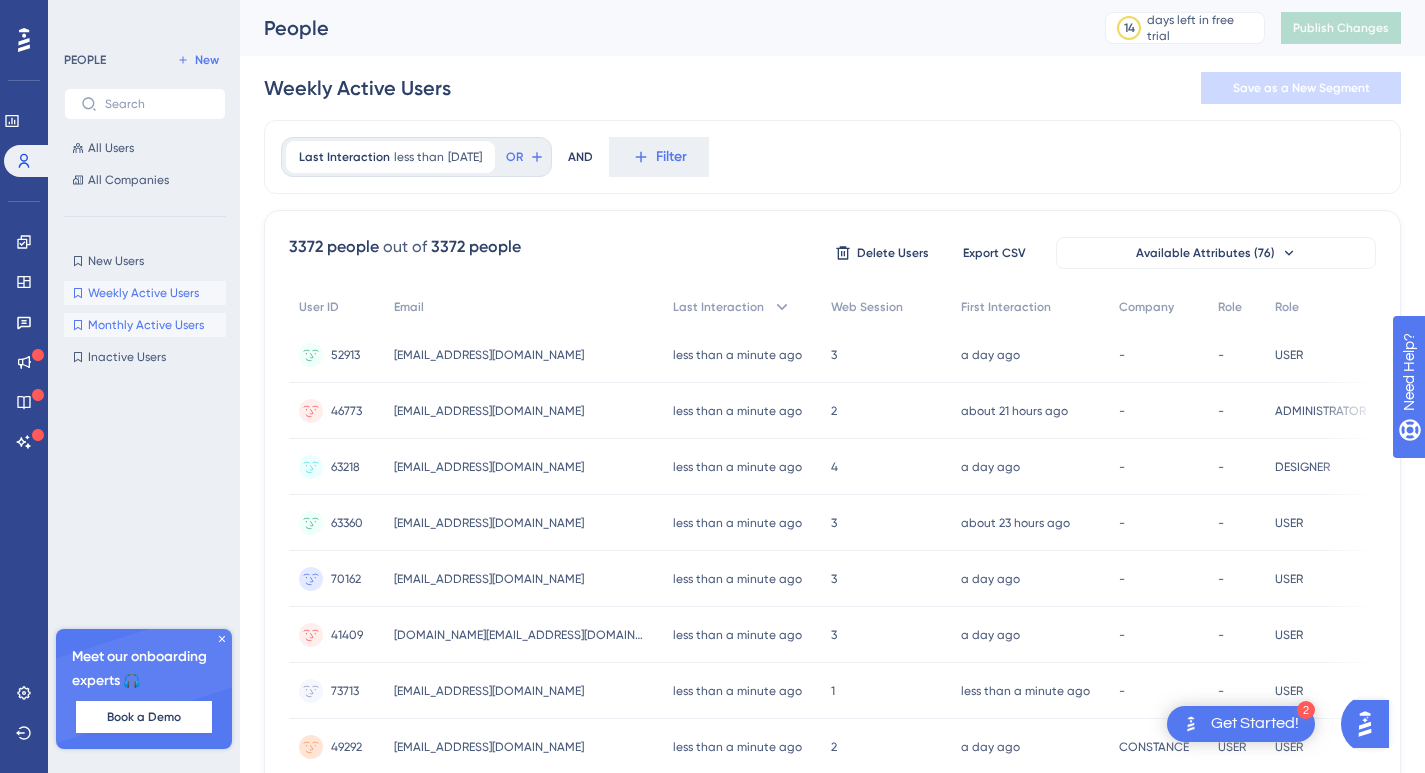 click on "Monthly Active Users" at bounding box center [146, 325] 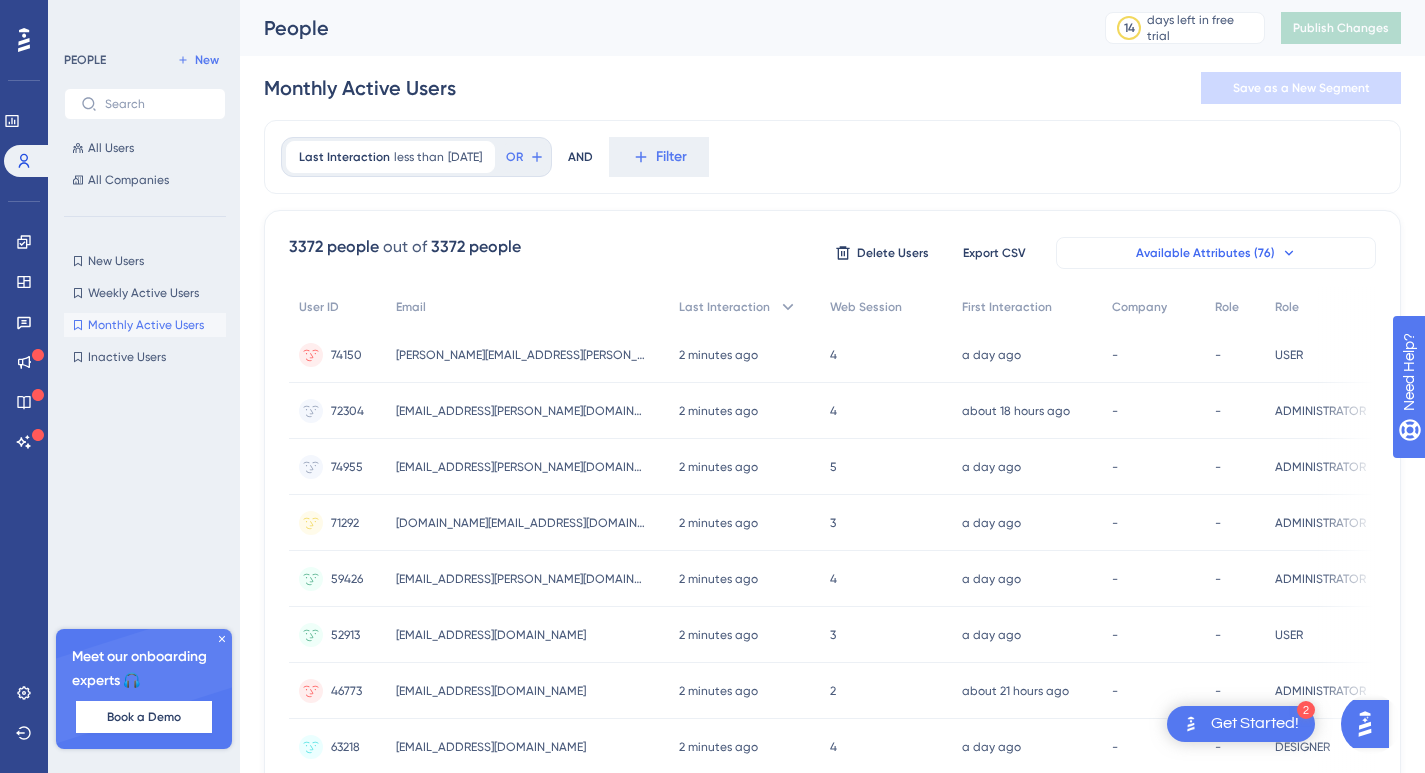 click on "Available Attributes (76)" at bounding box center (1216, 253) 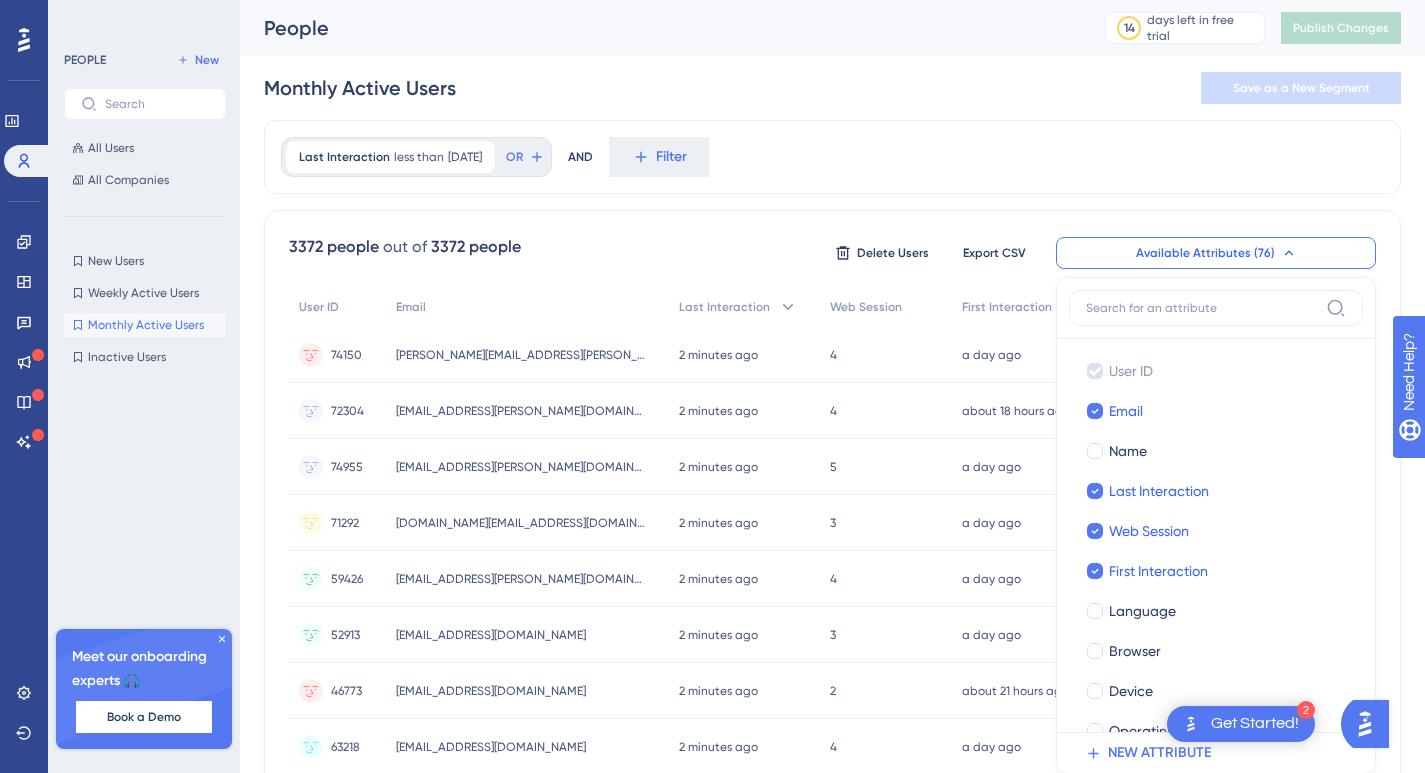 scroll, scrollTop: 90, scrollLeft: 0, axis: vertical 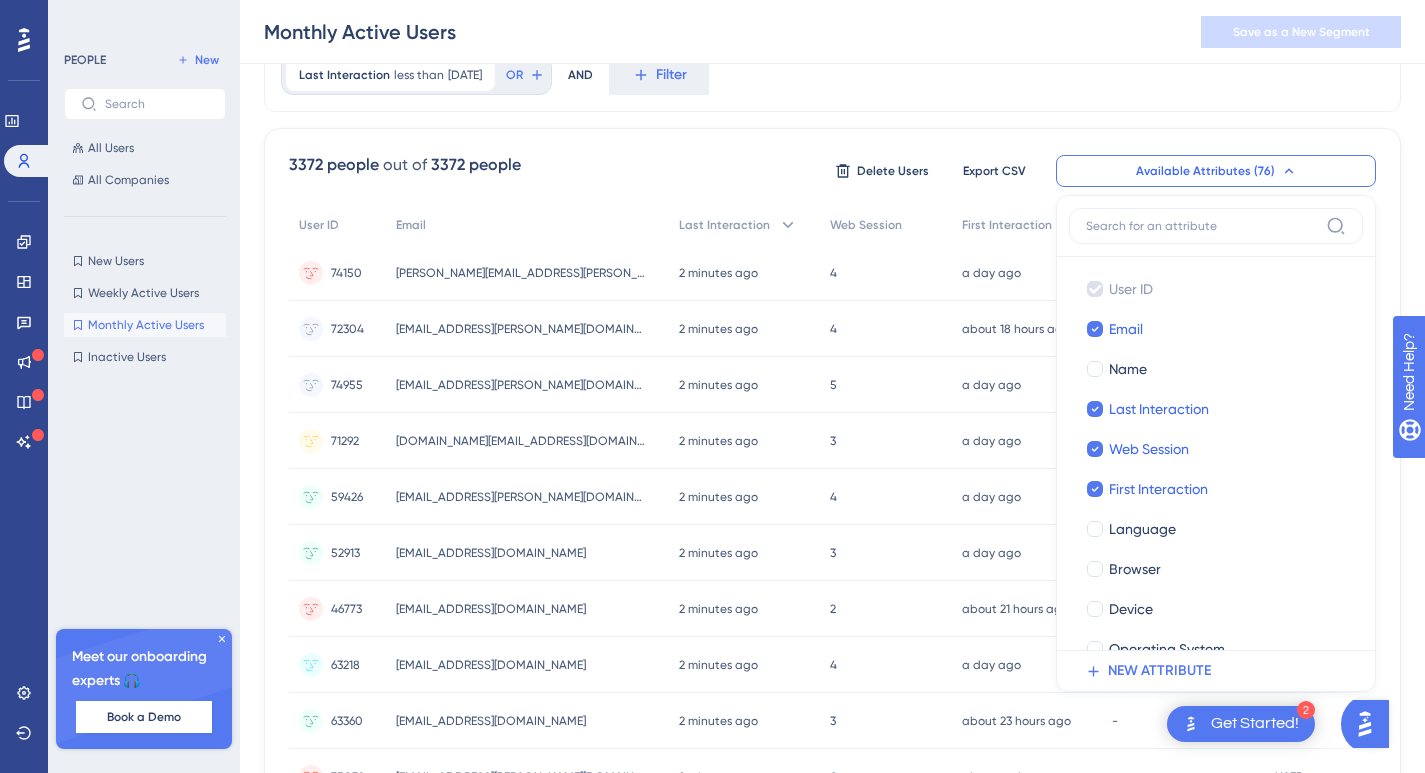 click at bounding box center [1202, 226] 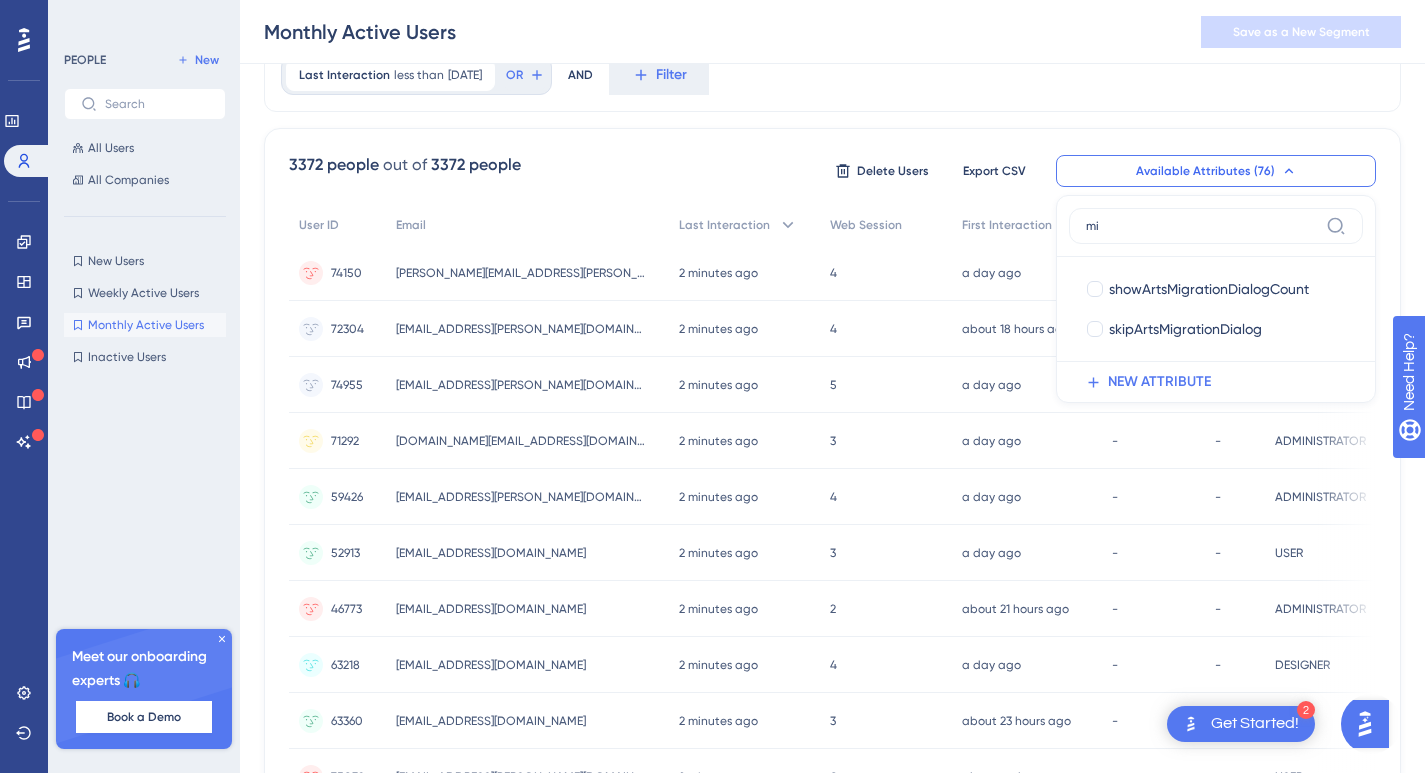 type on "m" 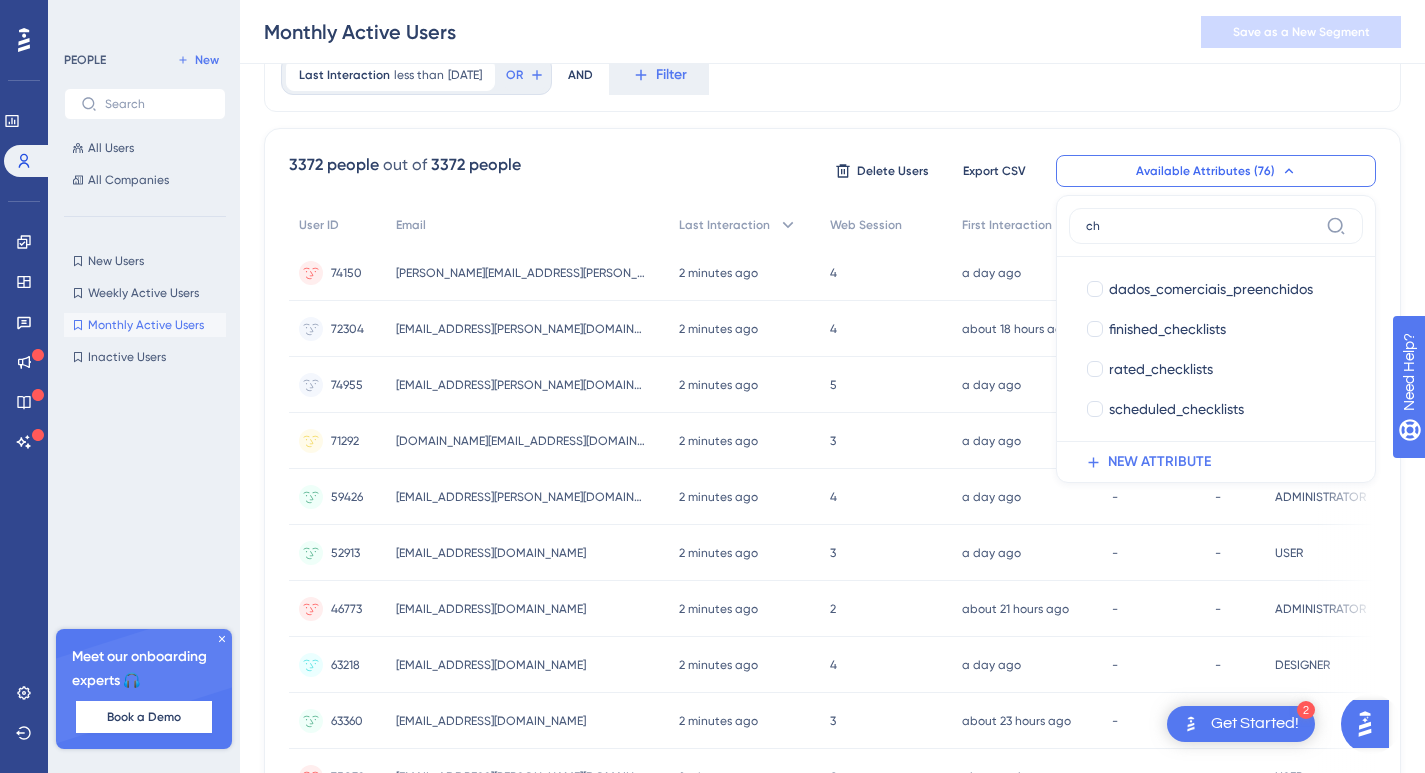 type on "c" 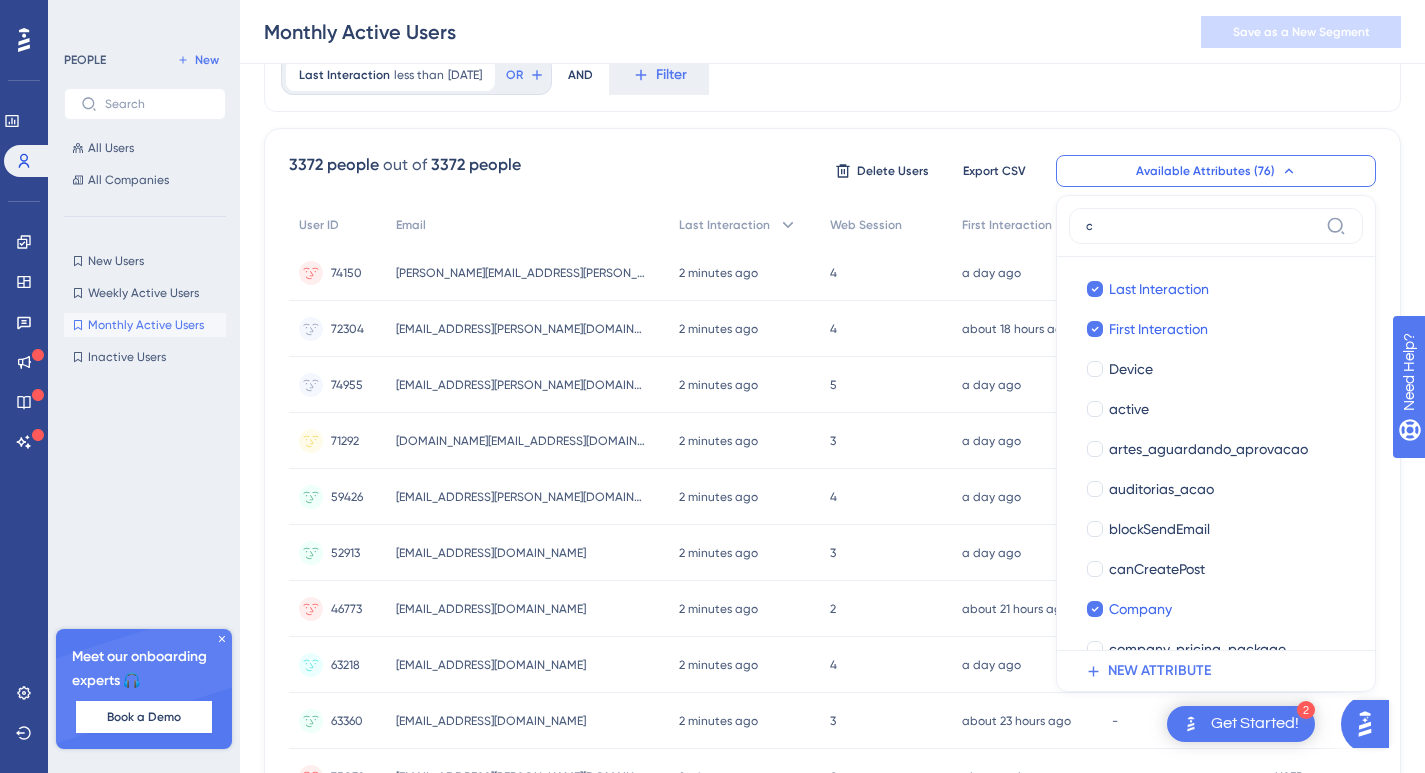 type 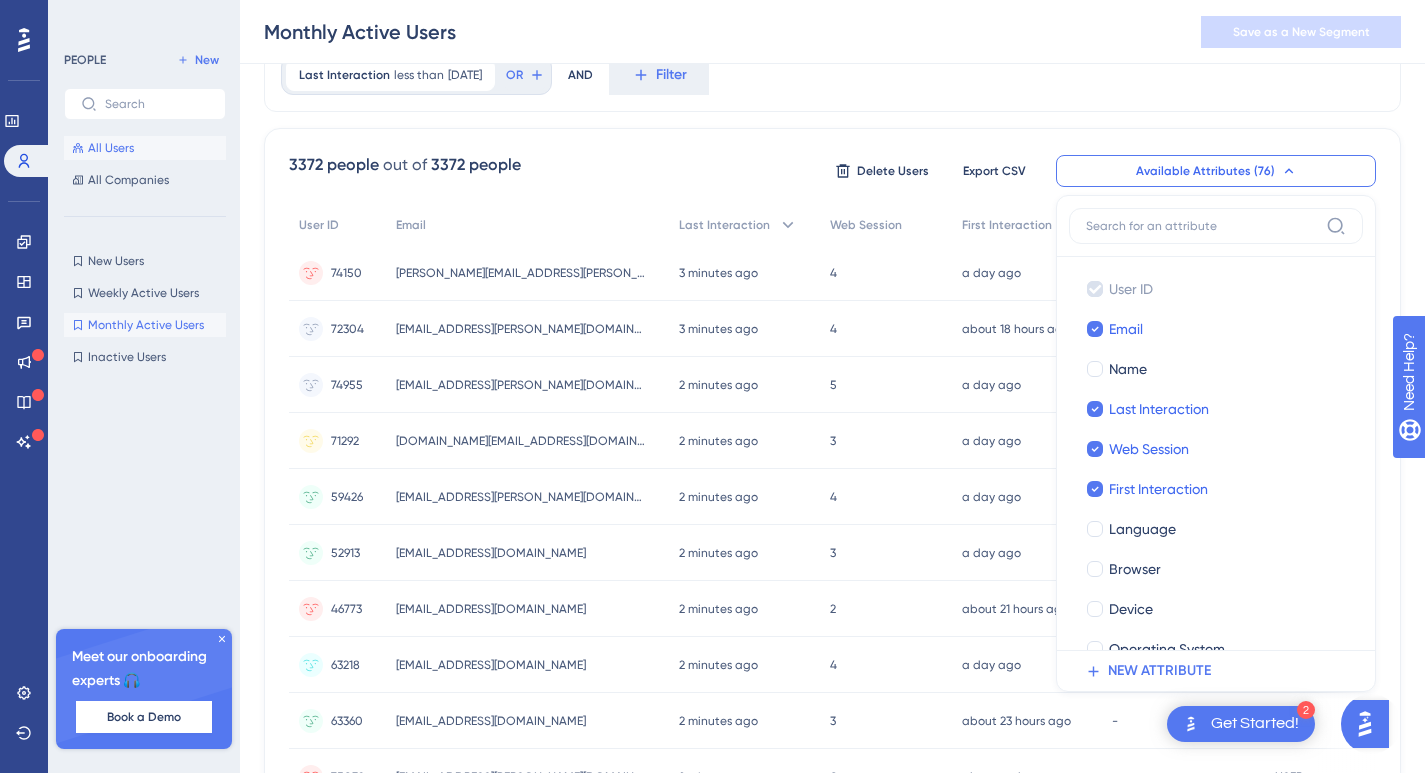 click on "All Users" at bounding box center [145, 148] 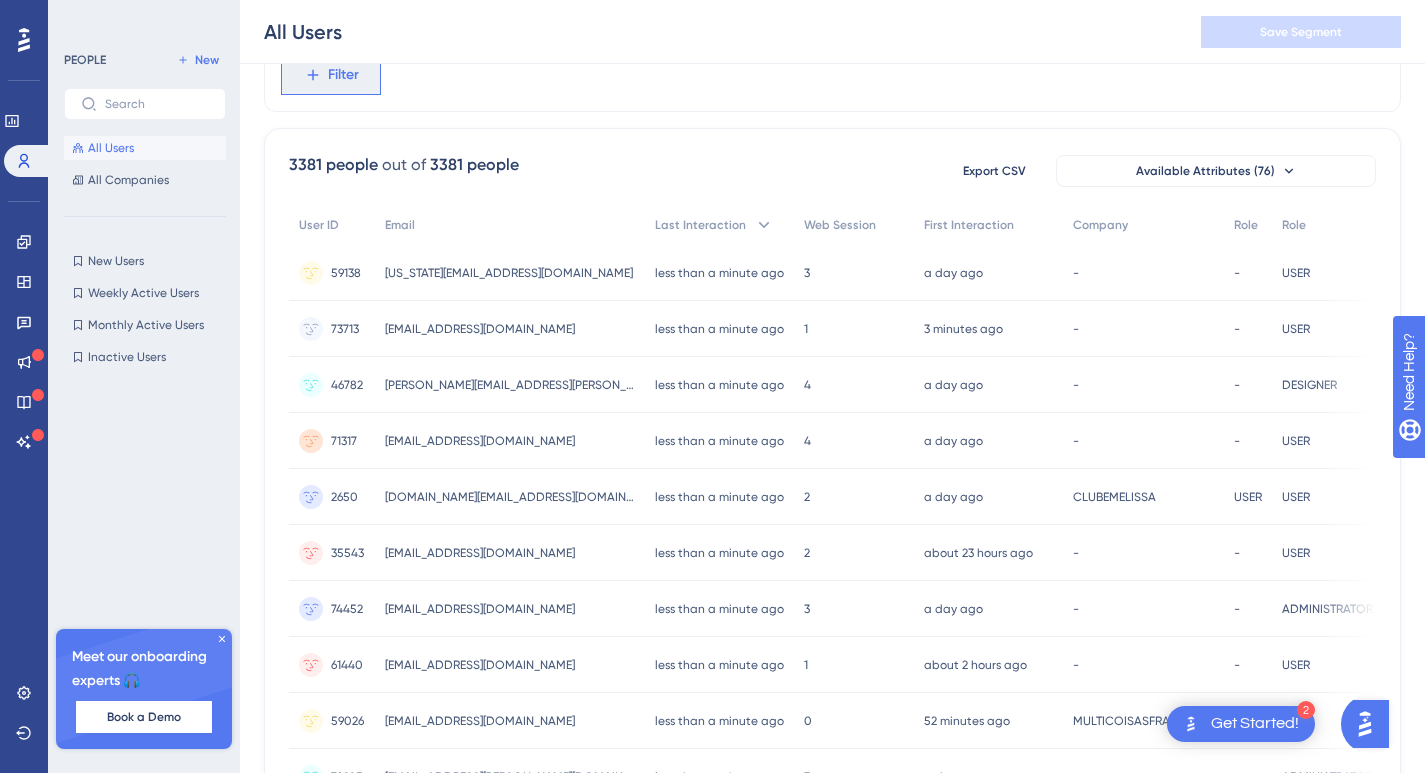 click on "Filter" at bounding box center (331, 75) 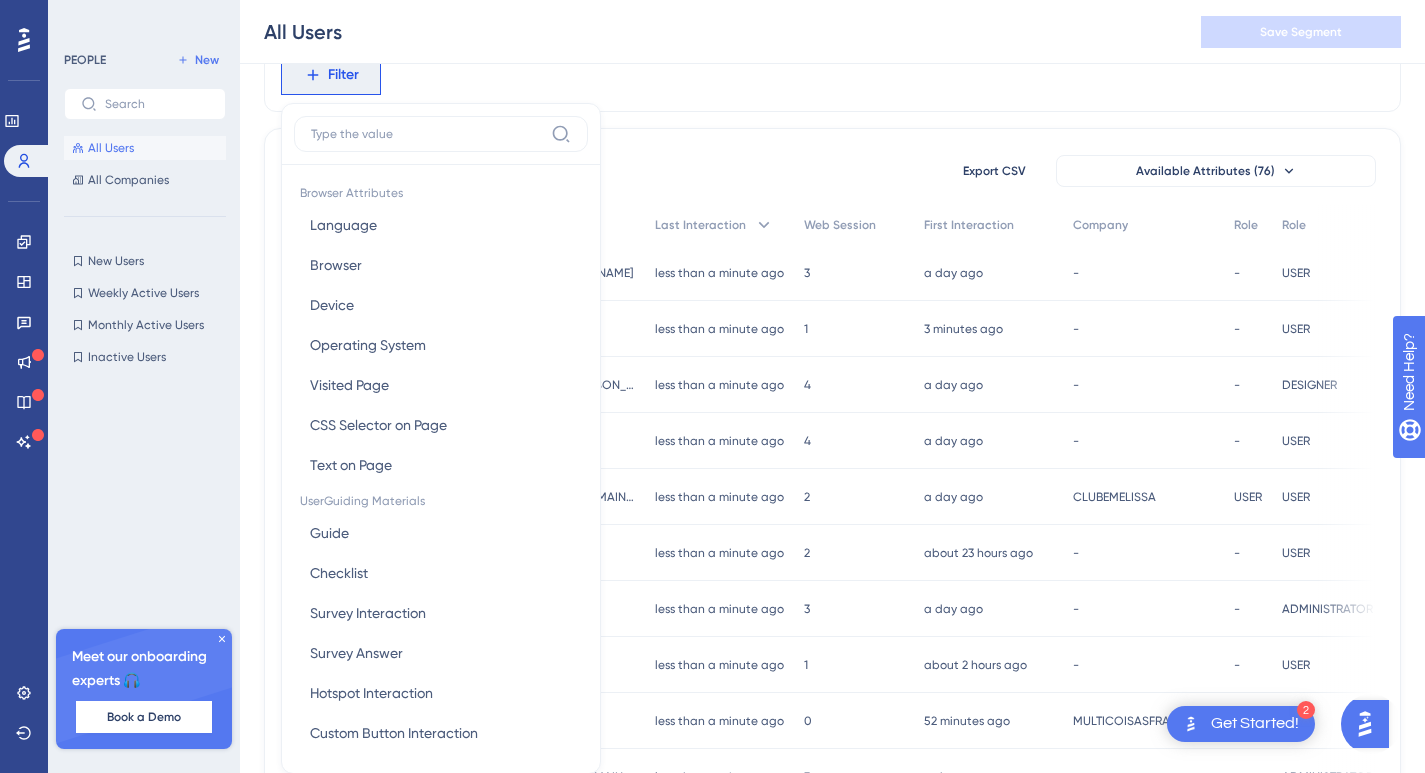 scroll, scrollTop: 142, scrollLeft: 0, axis: vertical 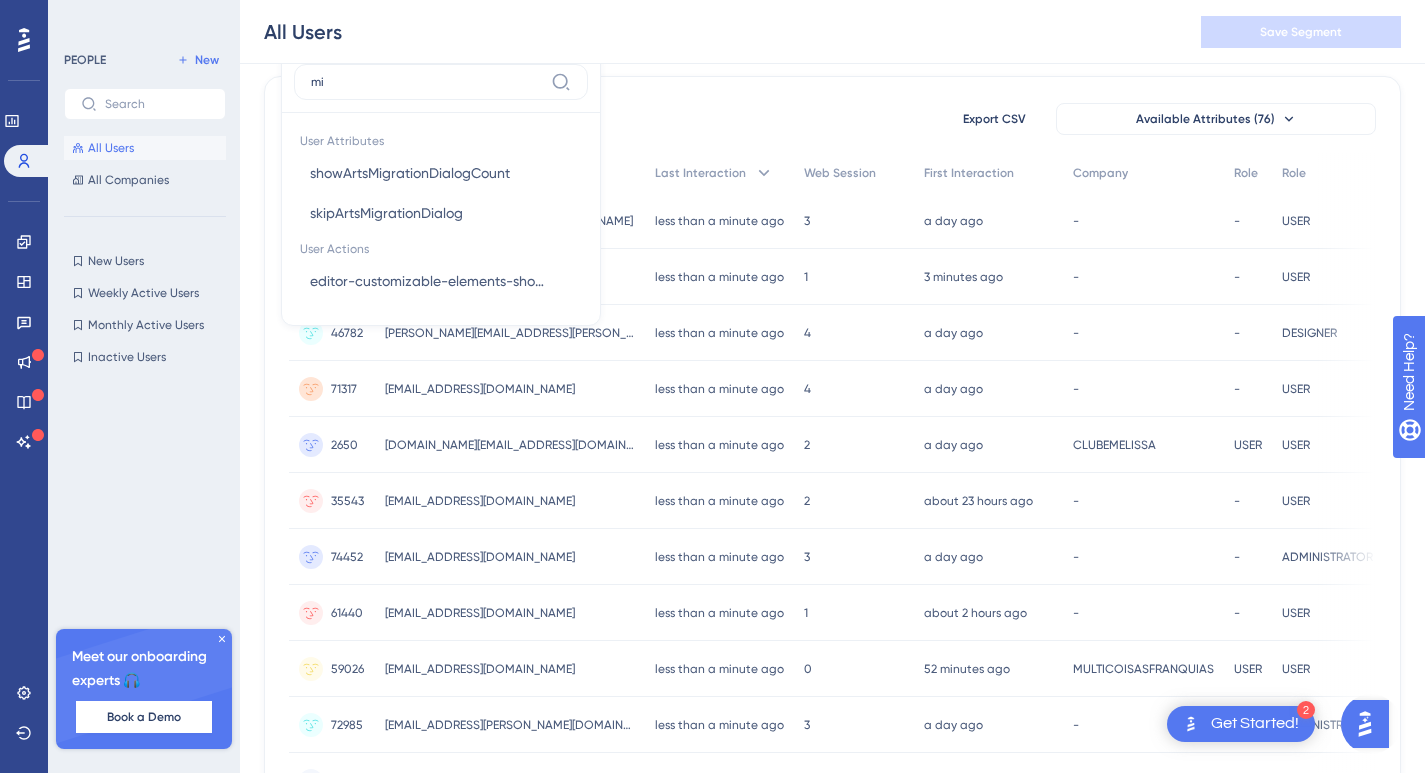 type on "m" 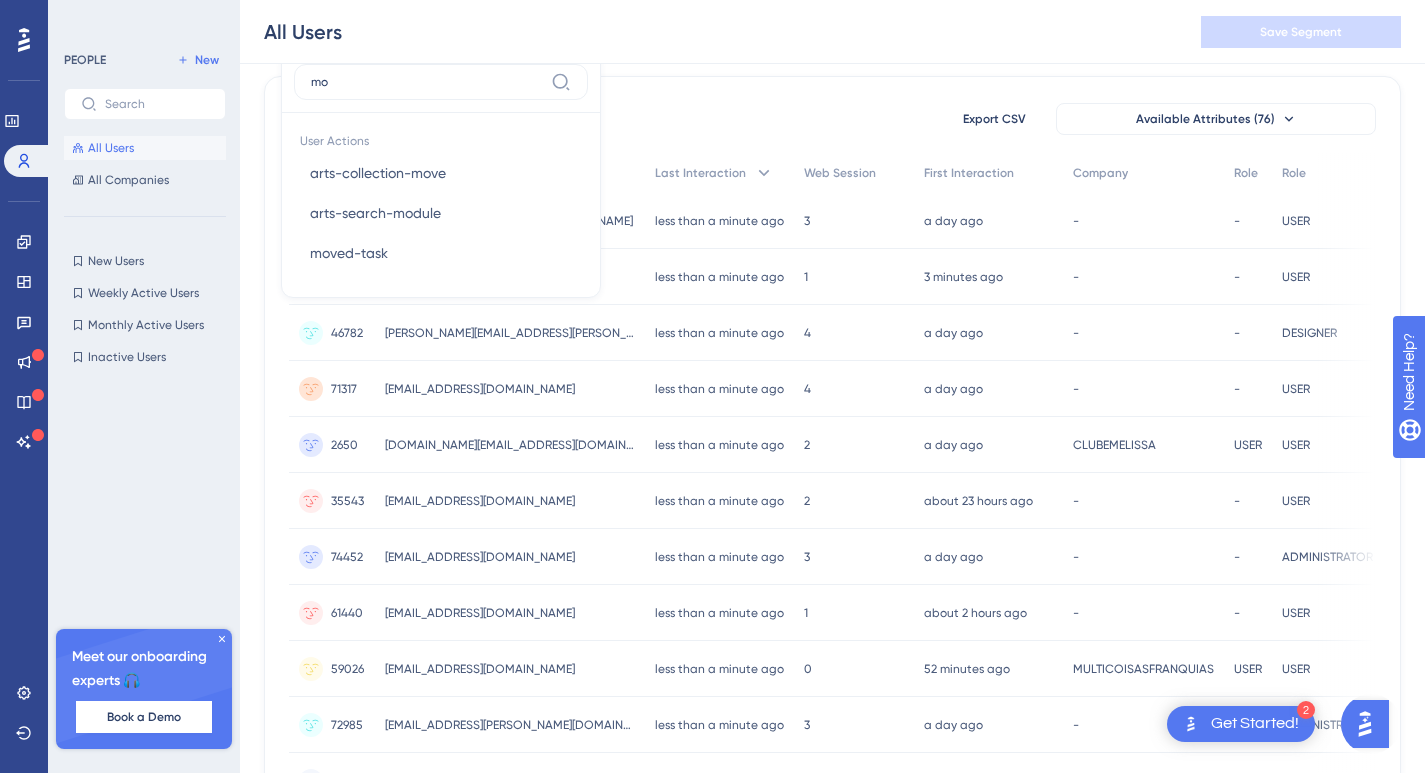 type on "m" 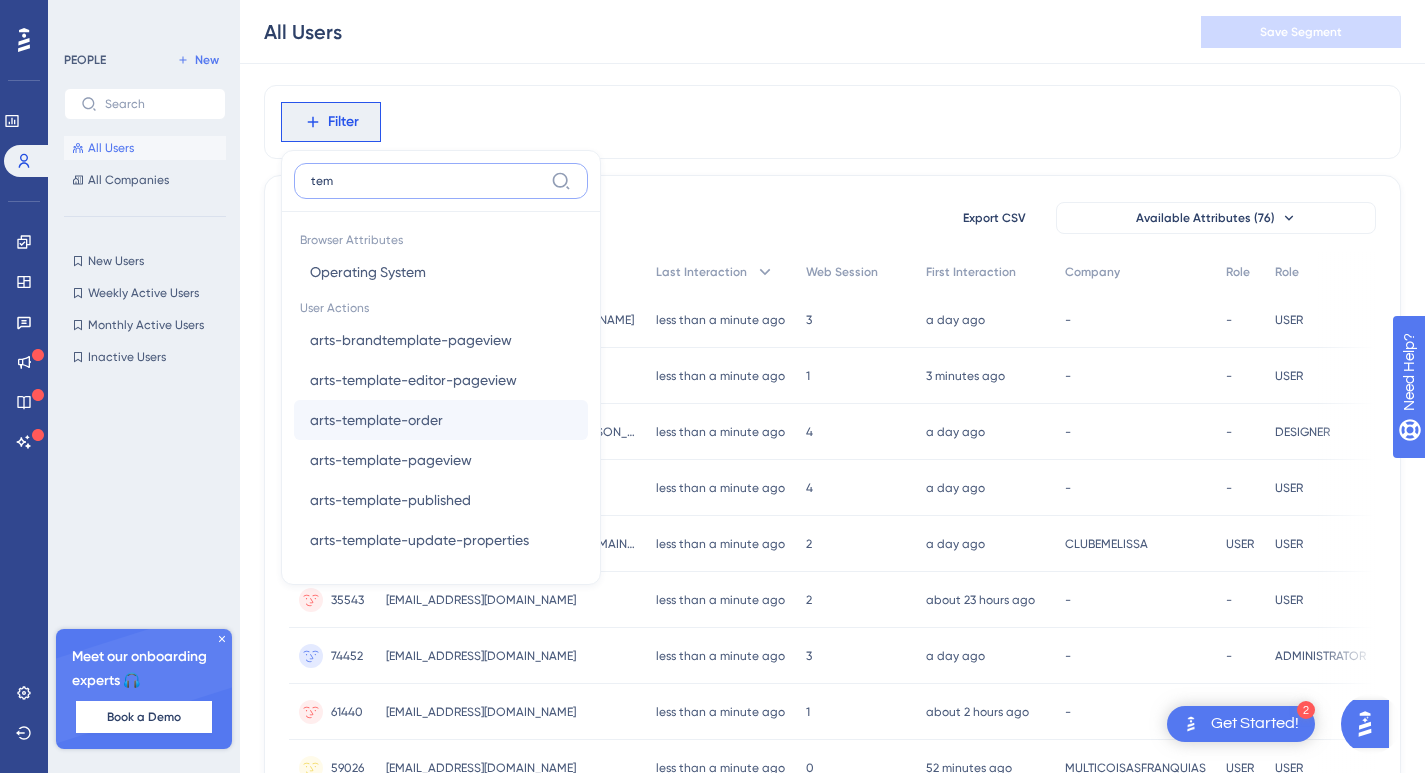scroll, scrollTop: 0, scrollLeft: 0, axis: both 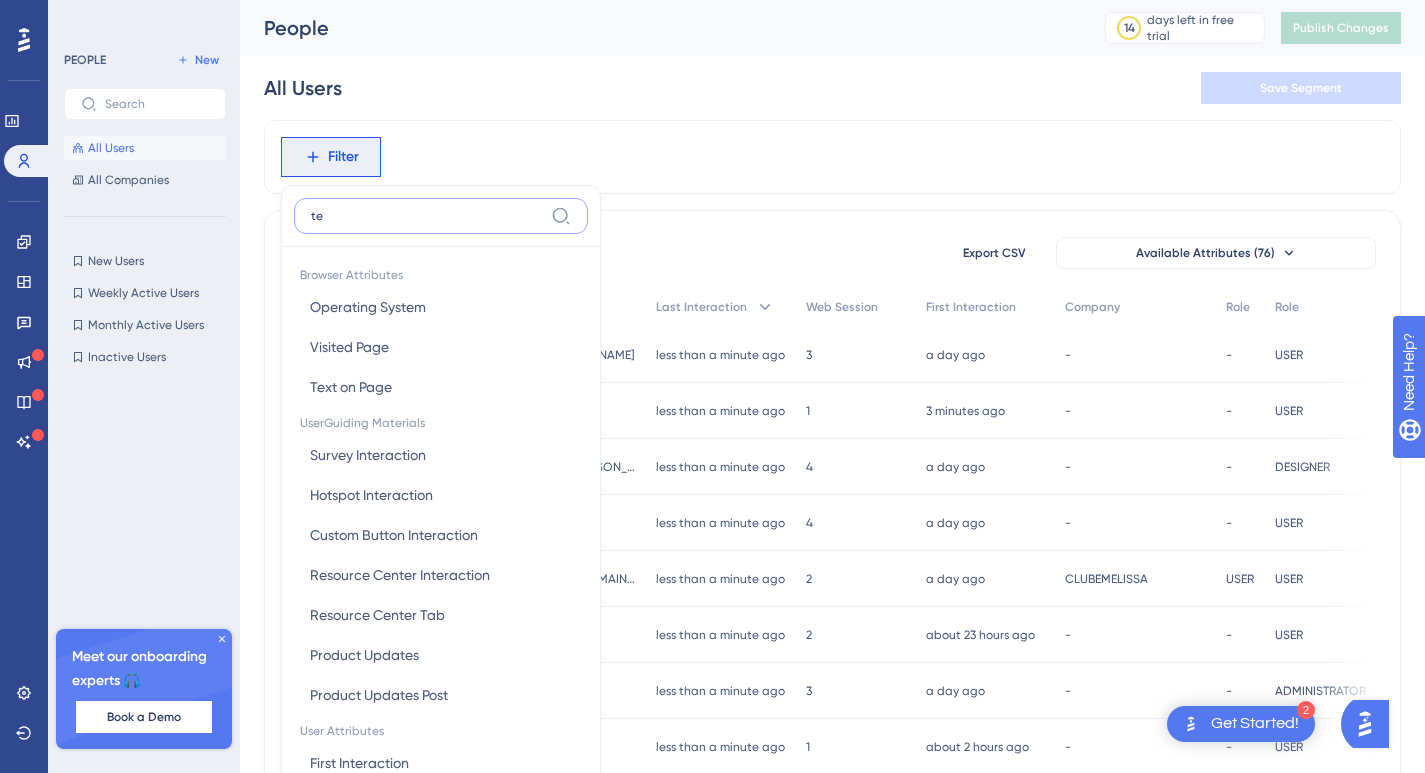 type on "t" 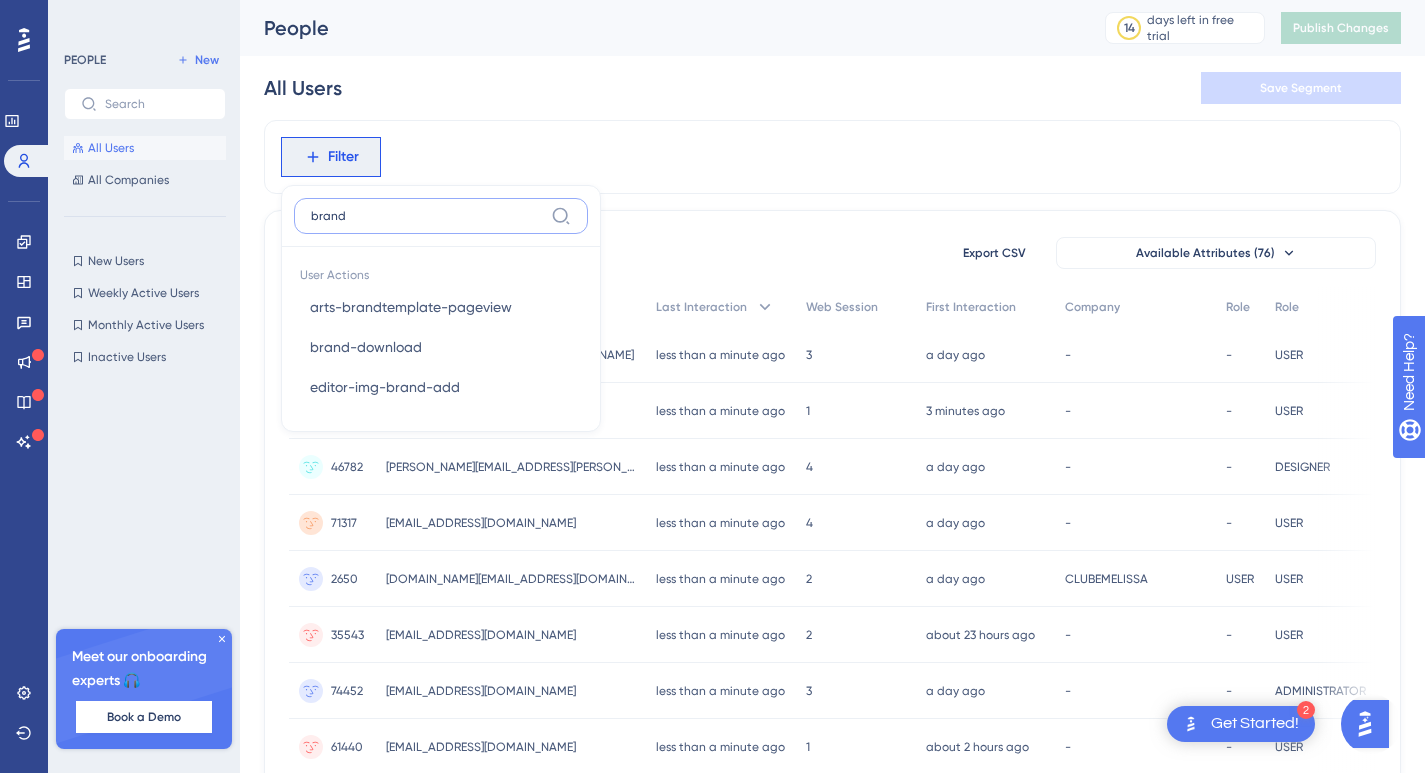 type on "brand" 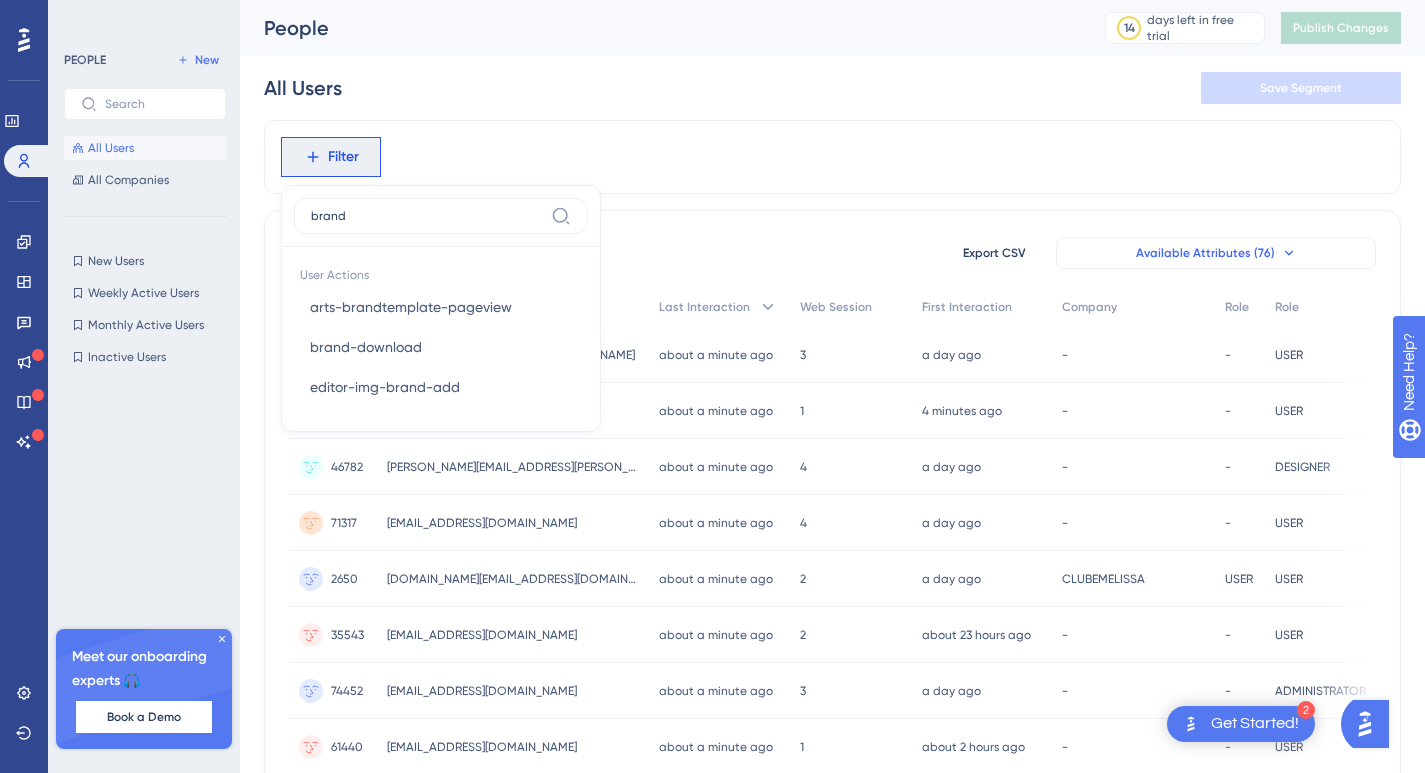 click on "Available Attributes (76)" at bounding box center (1205, 253) 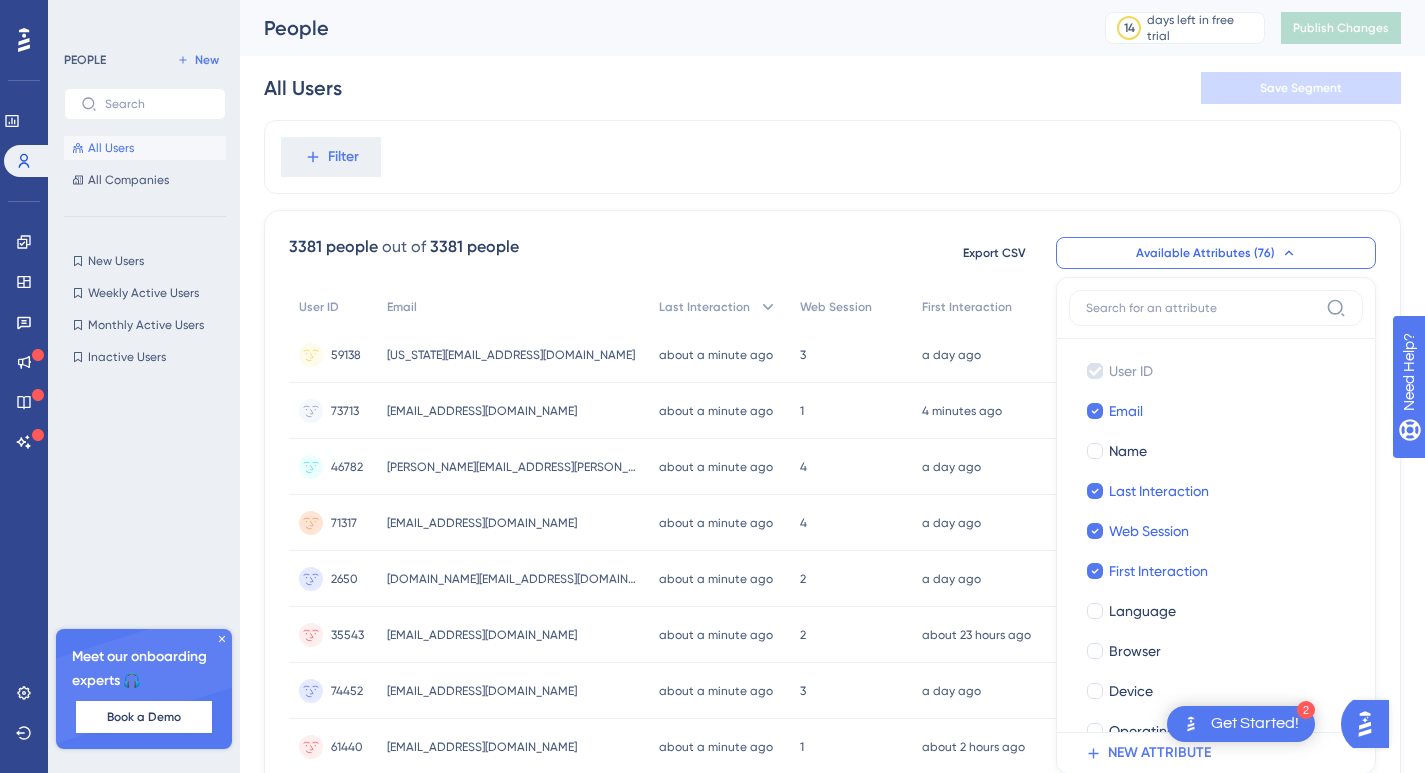 scroll, scrollTop: 139, scrollLeft: 0, axis: vertical 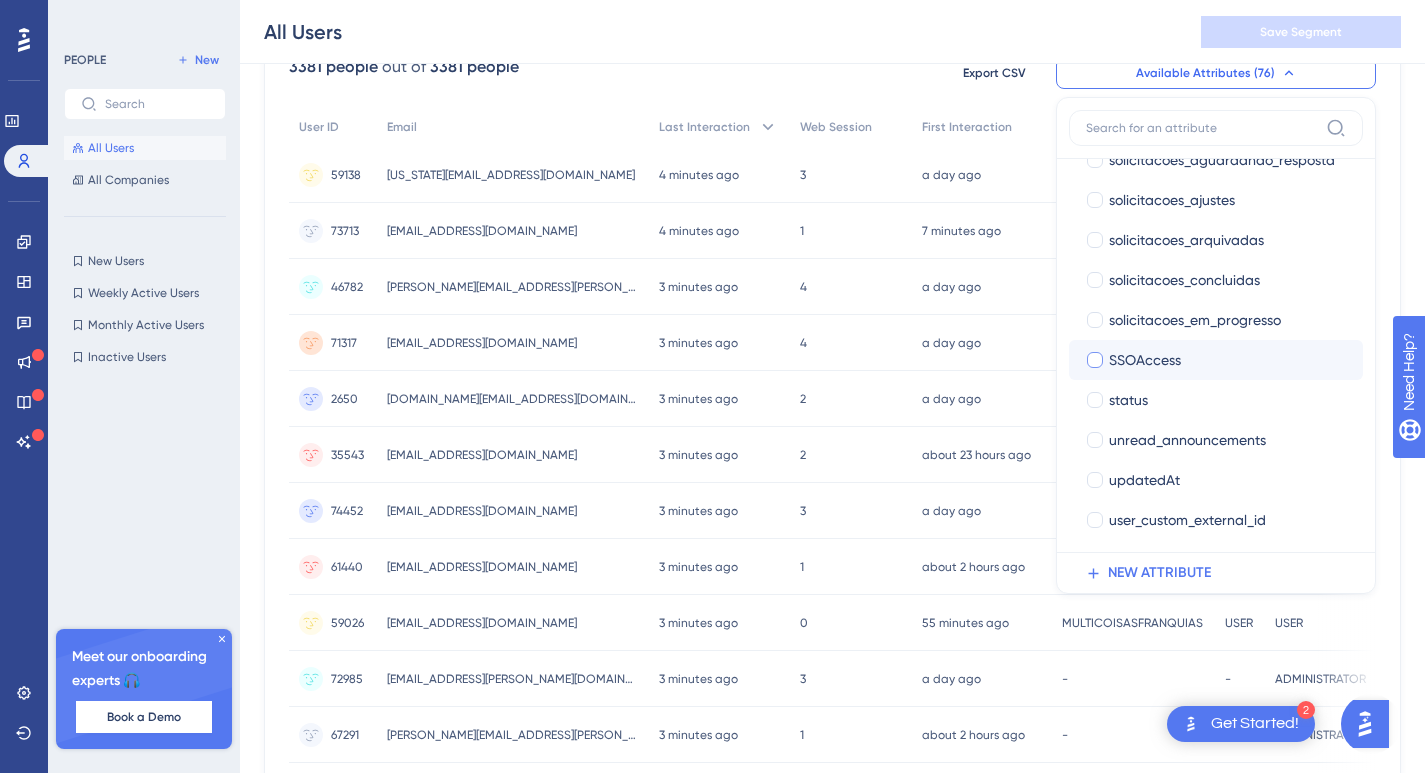 drag, startPoint x: 1152, startPoint y: 357, endPoint x: 1107, endPoint y: 359, distance: 45.044422 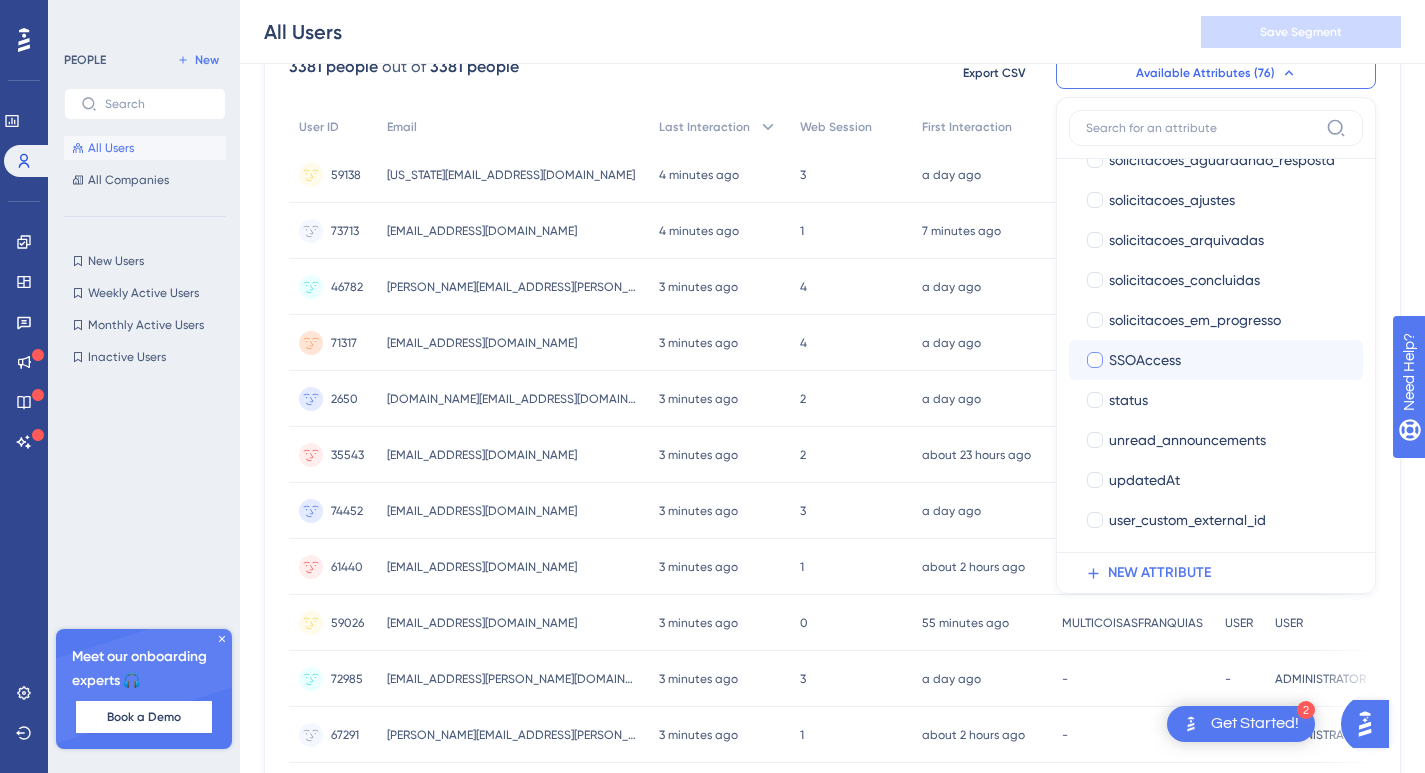 click on "SSOAccess" at bounding box center [1216, 360] 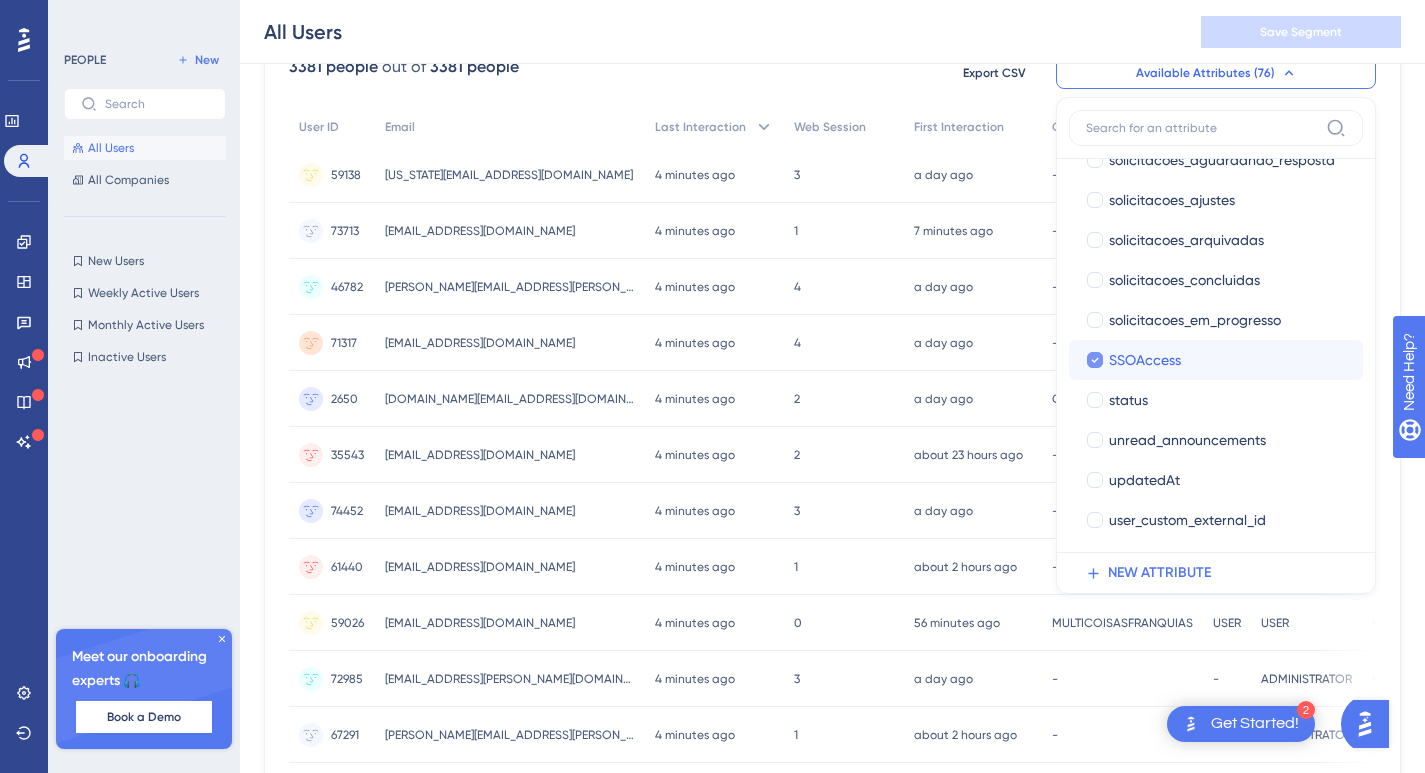 click on "SSOAccess" at bounding box center [1216, 360] 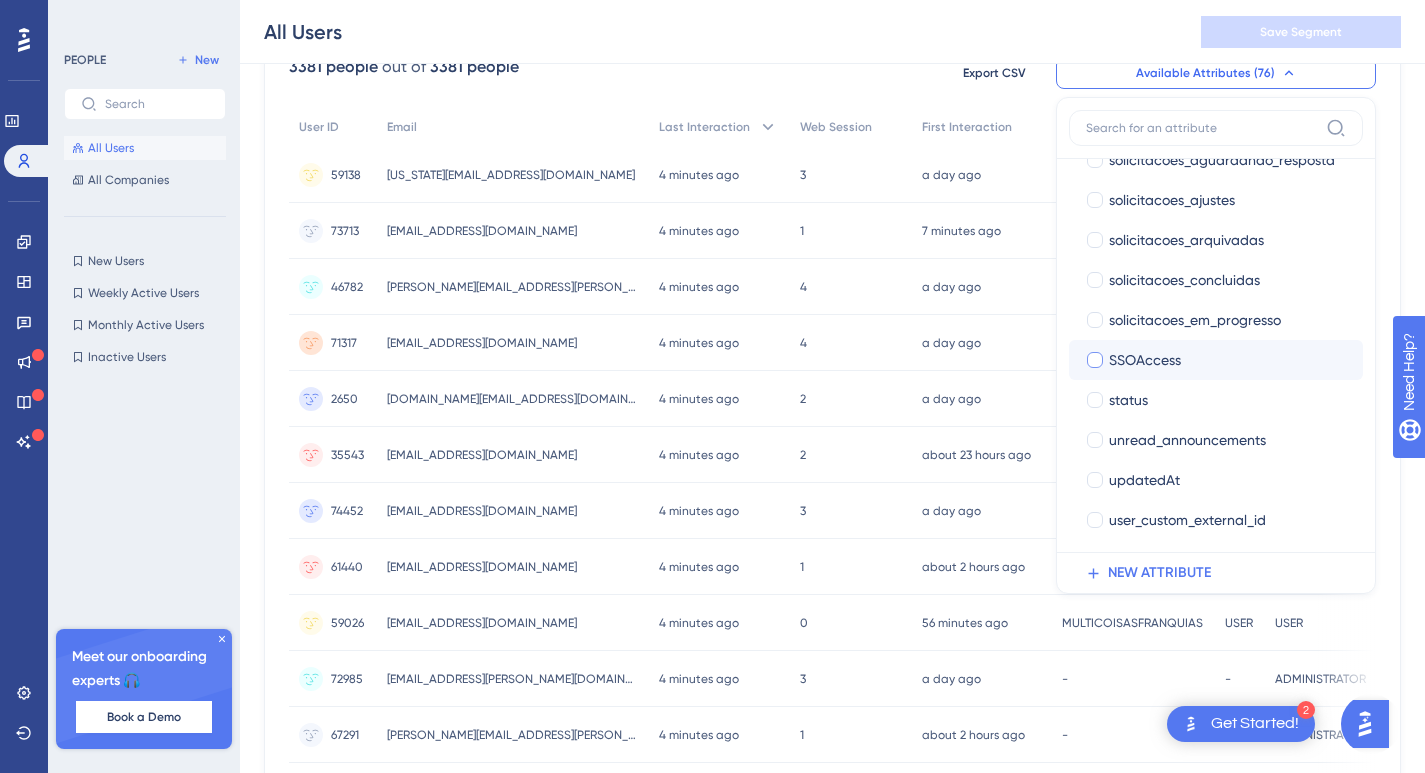 click on "SSOAccess" at bounding box center (1216, 360) 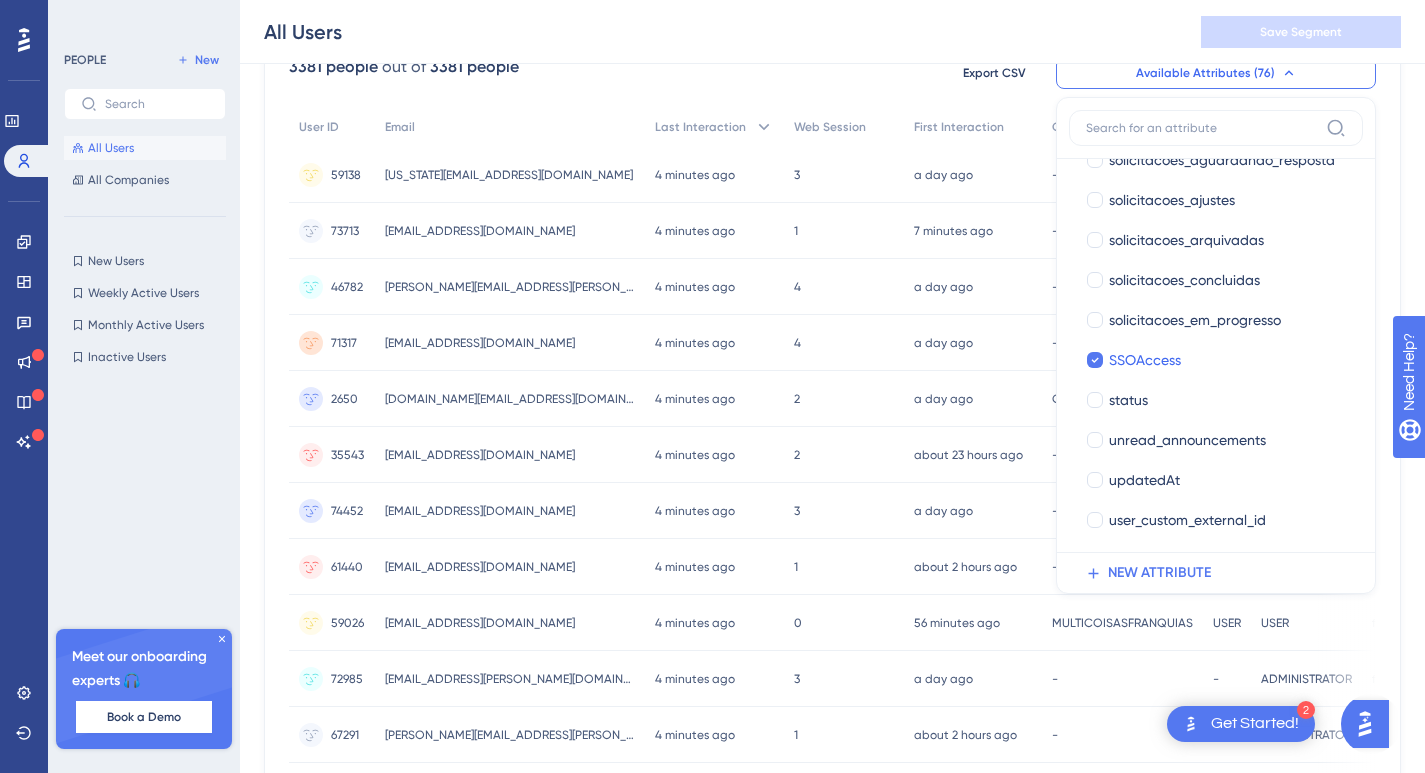 click on "3381   people out of 3381   people Export CSV Available Attributes (76) User ID User ID Email Email Name Name Last Interaction Last Interaction Web Session Web Session First Interaction First Interaction Language Language Browser Browser Device Device Operating System Operating System active active approved_arts approved_arts artes_aguardando_aprovacao artes_aguardando_aprovacao artes_aprovadas artes_aprovadas artes_baixadas artes_baixadas artes_reprovadas artes_reprovadas auditorias_acao auditorias_acao auditorias_agendadas auditorias_agendadas auditorias_avaliadas auditorias_avaliadas auditorias_em_analise auditorias_em_analise auditorias_expiradas auditorias_expiradas auditorias_finalizadas auditorias_finalizadas blockSendEmail blockSendEmail canCreatePost canCreatePost Company Company company_pricing_package company_pricing_package company_pricing_plan company_pricing_plan company_social_media_enabled company_social_media_enabled company_status company_status companyId companyId comunicados_lidos expires" at bounding box center [832, 693] 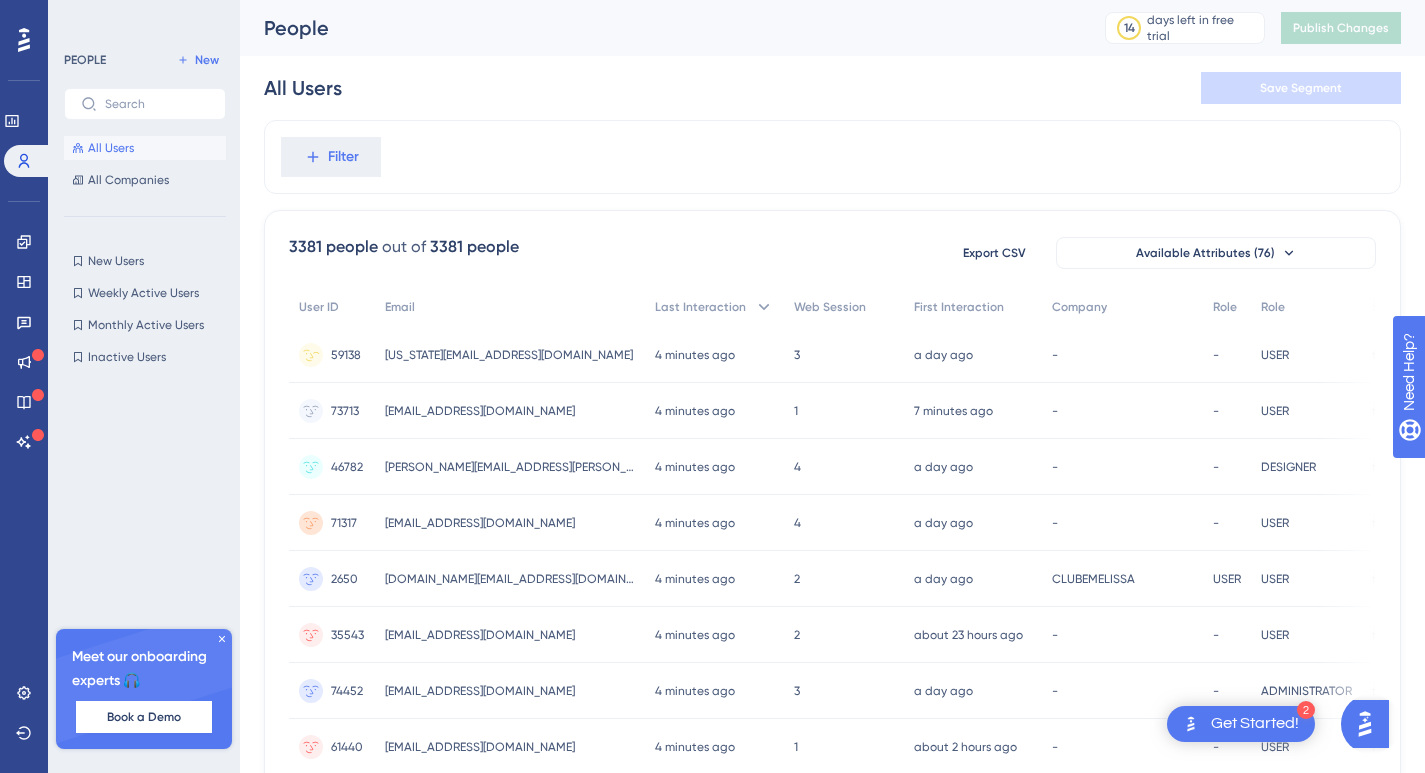 scroll, scrollTop: 441, scrollLeft: 0, axis: vertical 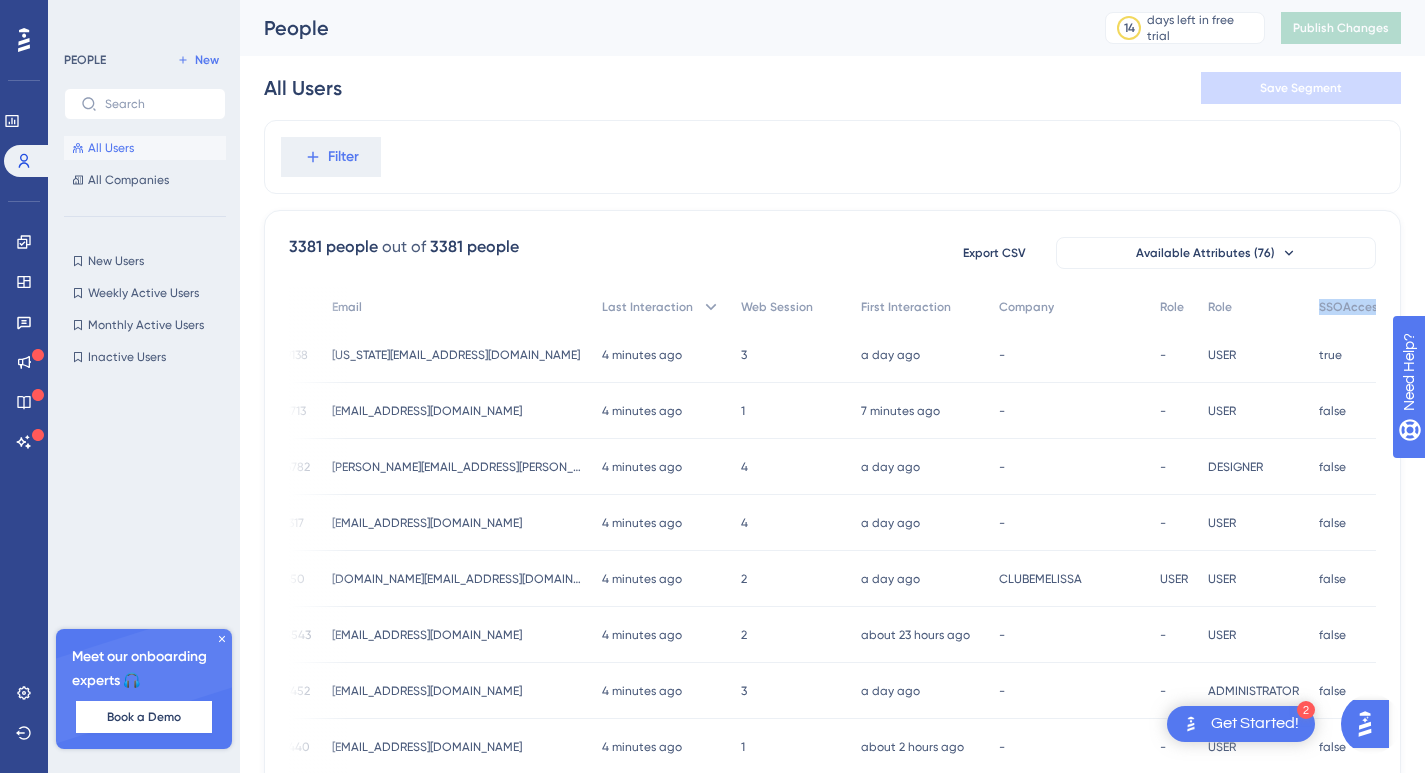 drag, startPoint x: 1285, startPoint y: 306, endPoint x: 1362, endPoint y: 306, distance: 77 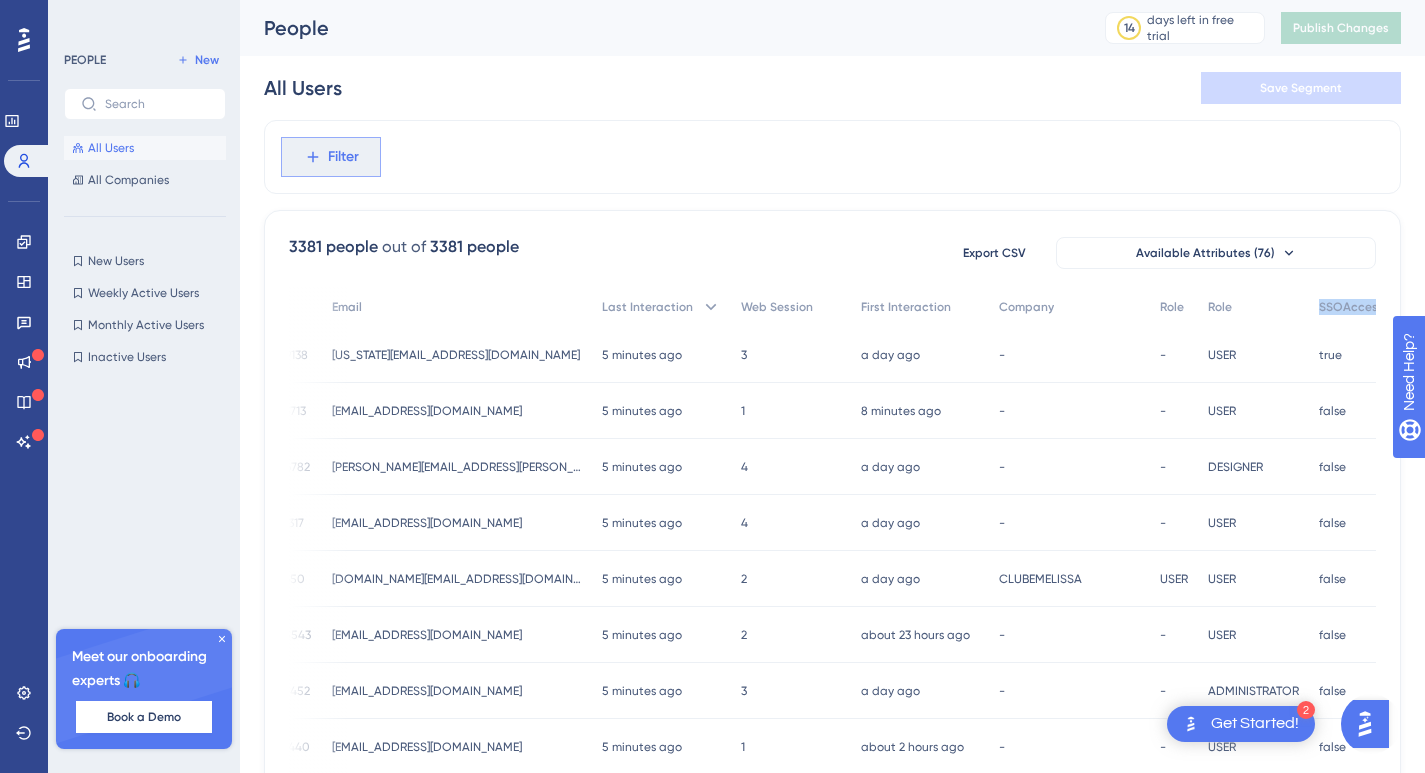 click on "Filter" at bounding box center (343, 157) 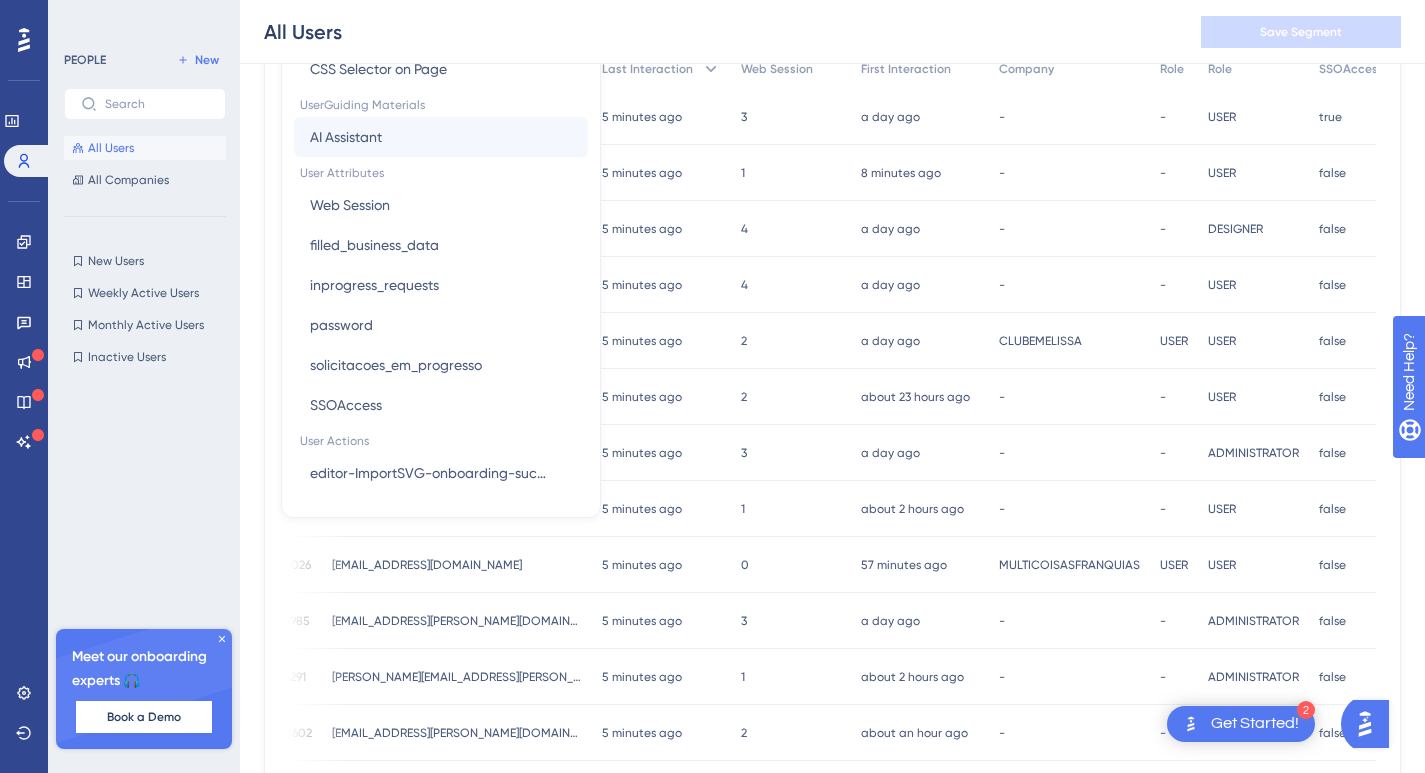 scroll, scrollTop: 88, scrollLeft: 15, axis: both 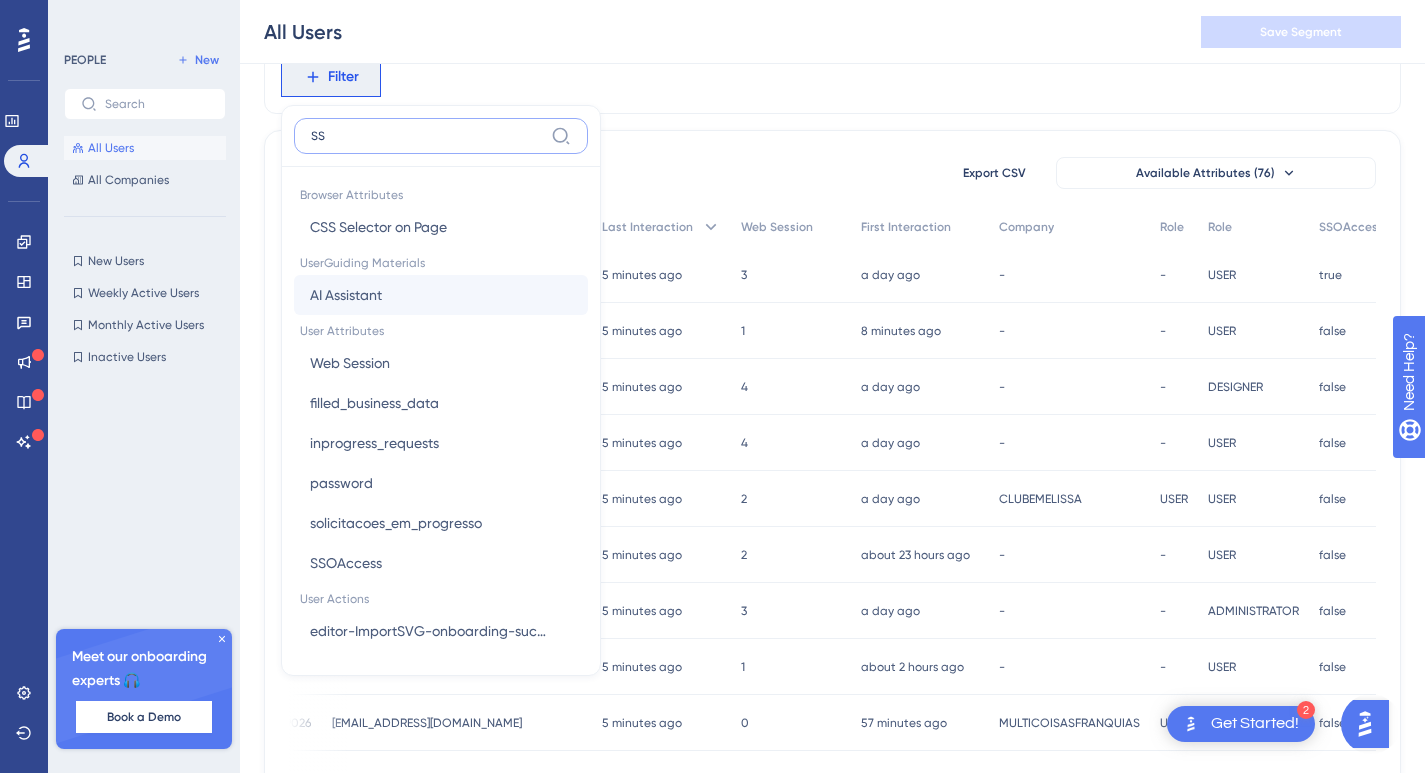 type on "S" 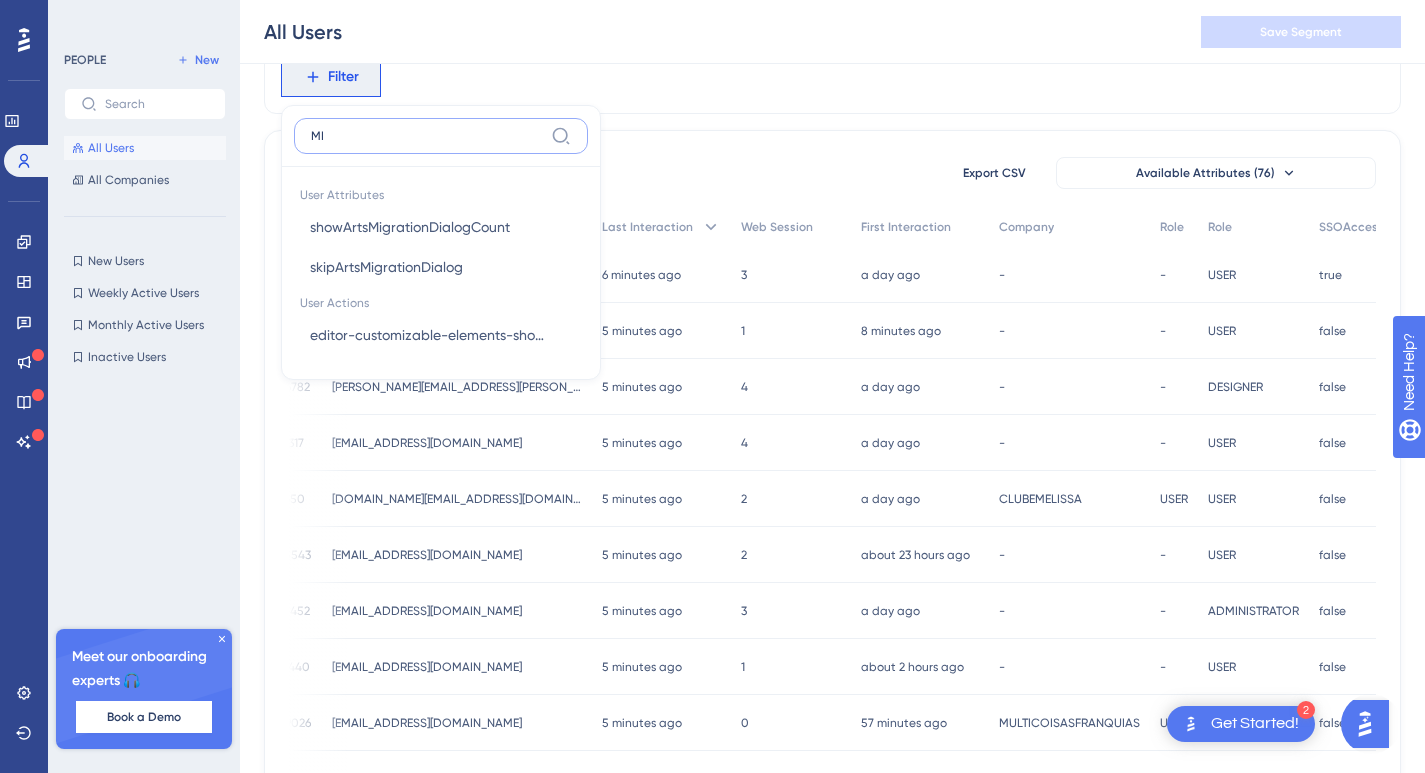 type on "M" 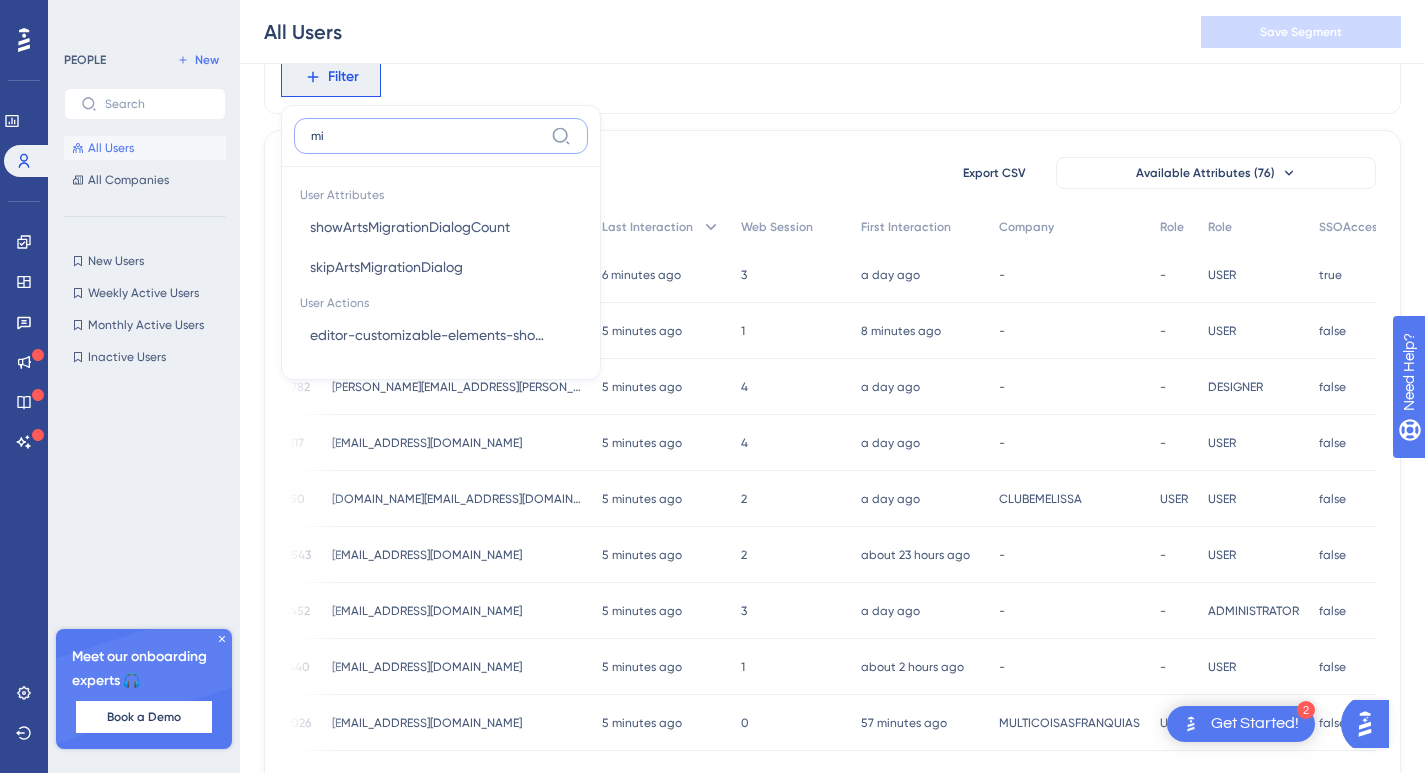 type on "m" 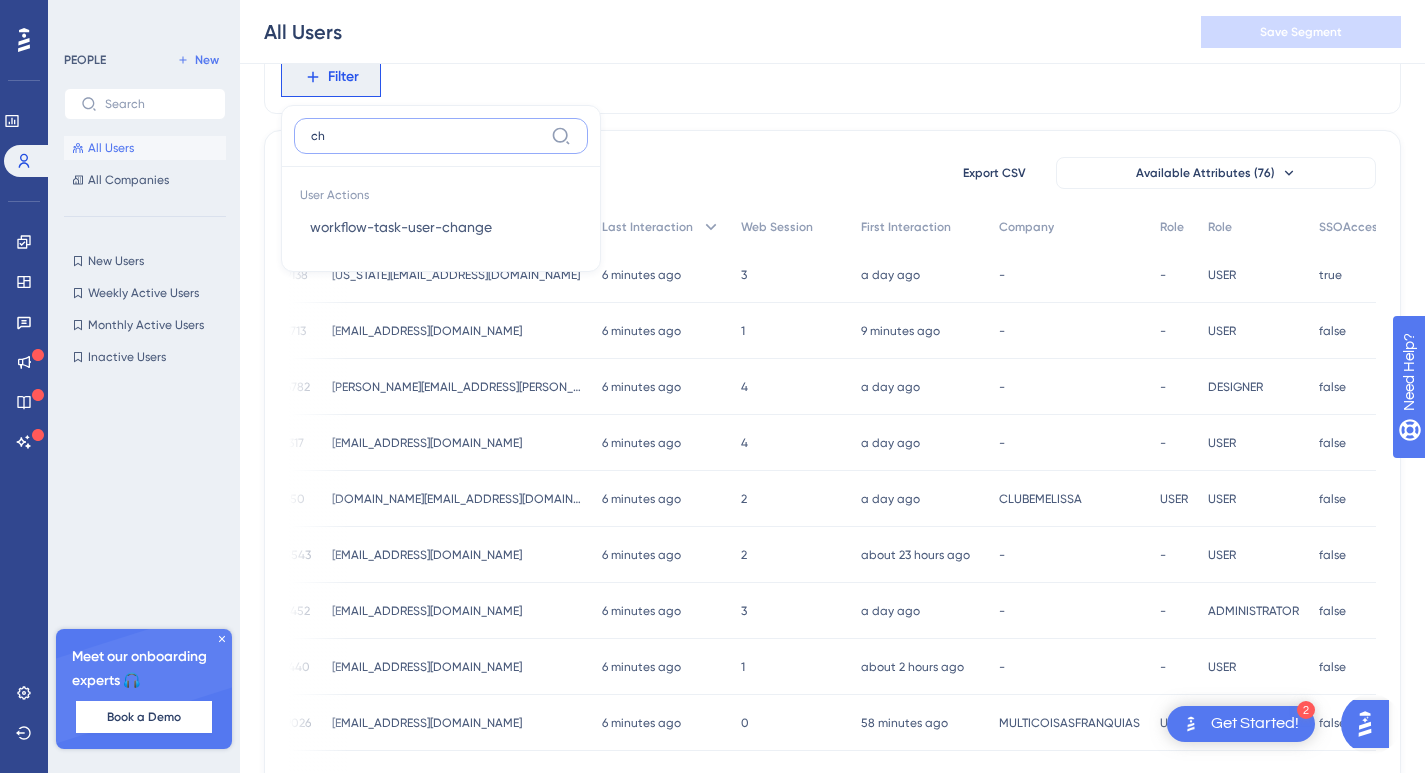 type on "c" 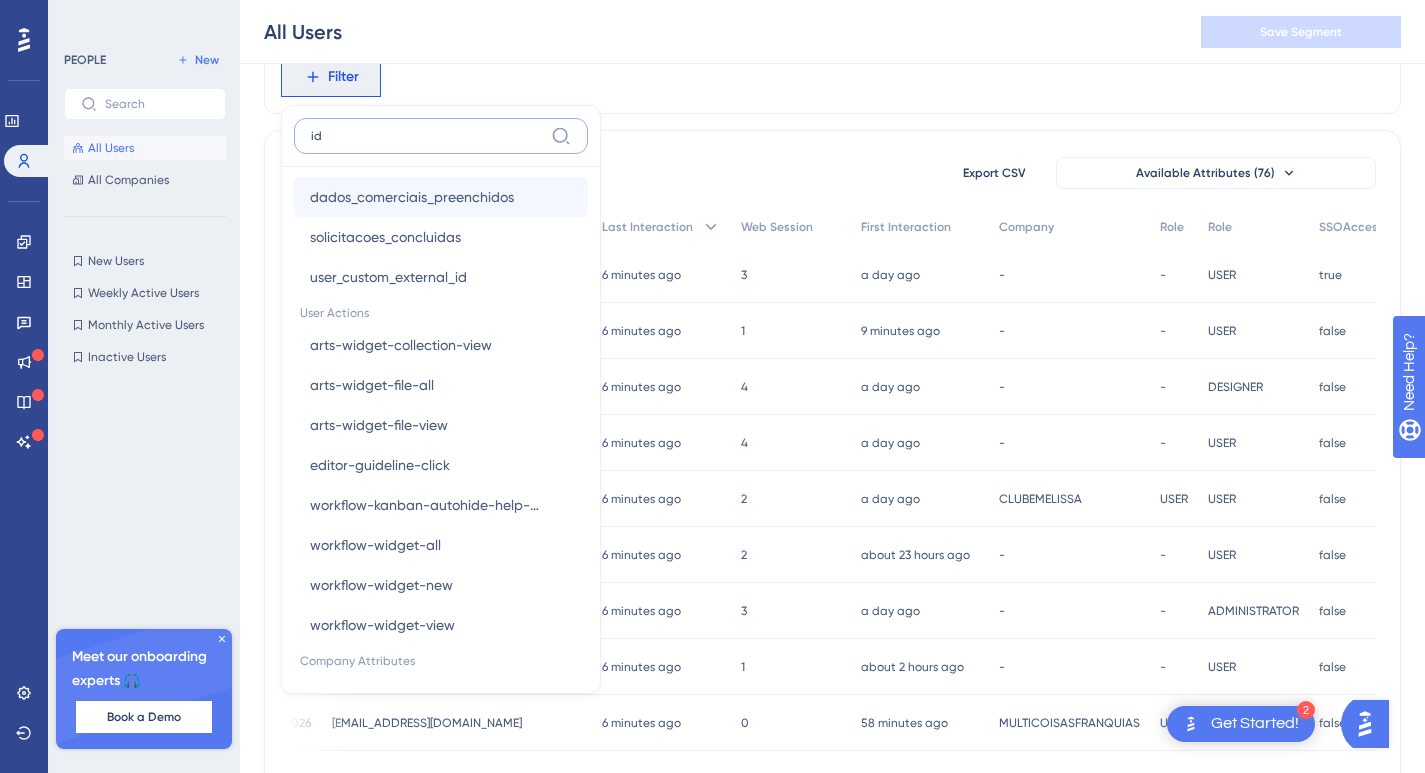 scroll, scrollTop: 342, scrollLeft: 0, axis: vertical 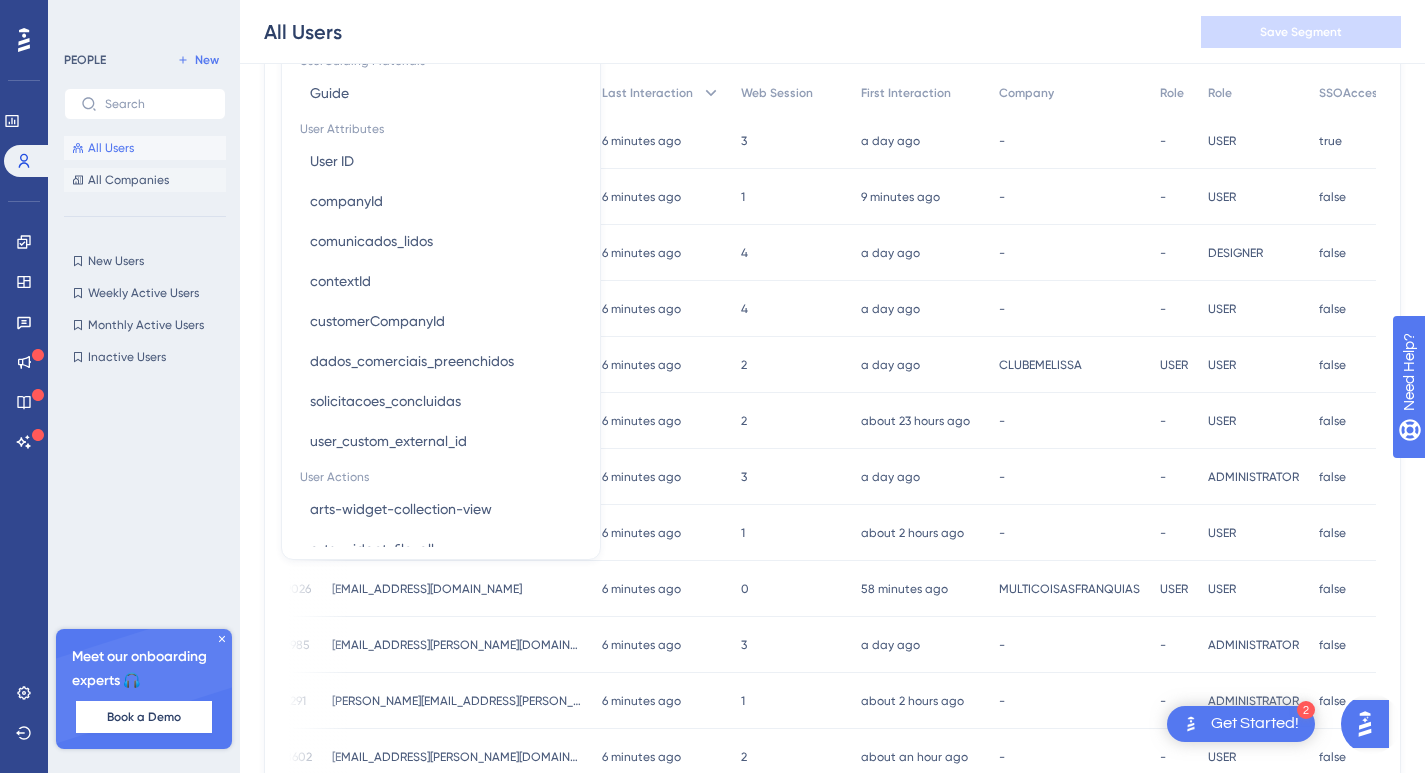 type on "id" 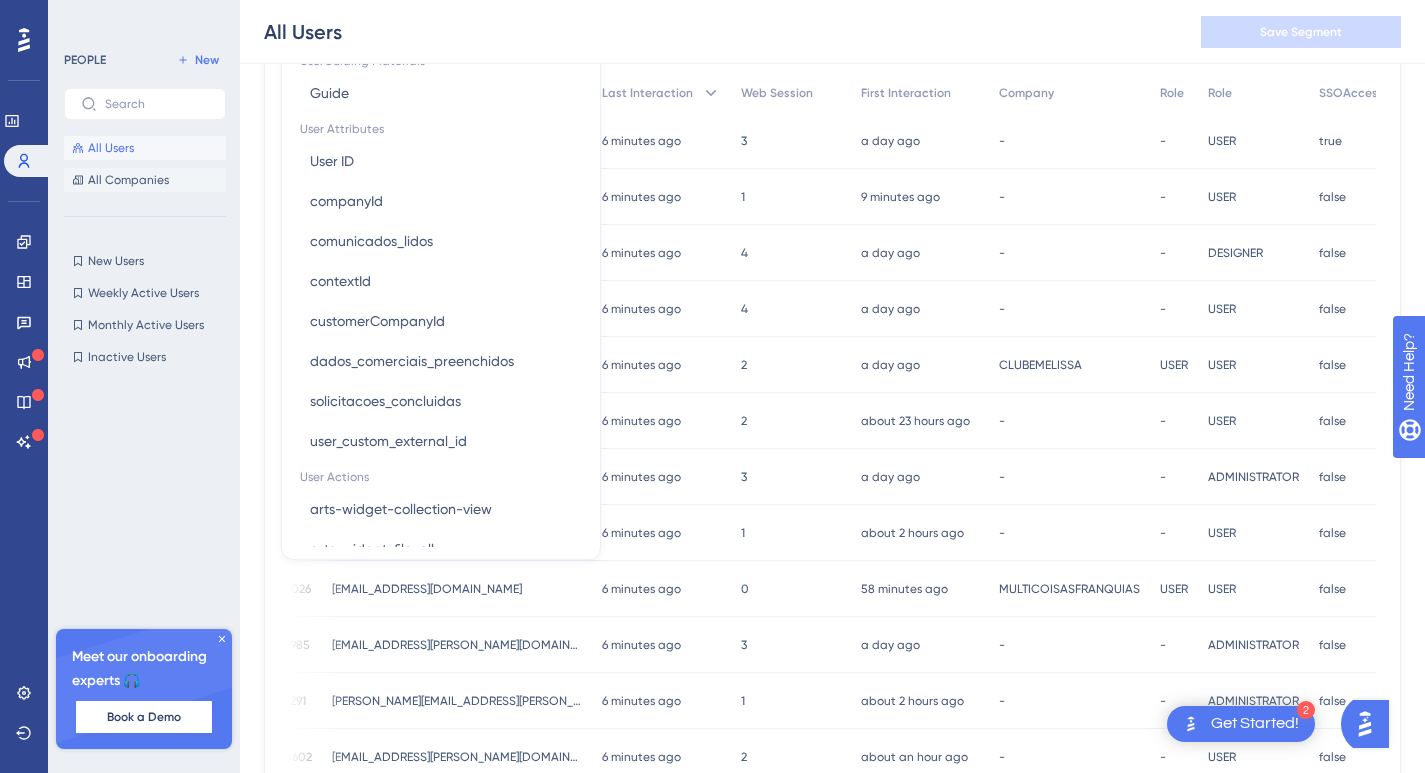 click on "All Companies" at bounding box center (145, 180) 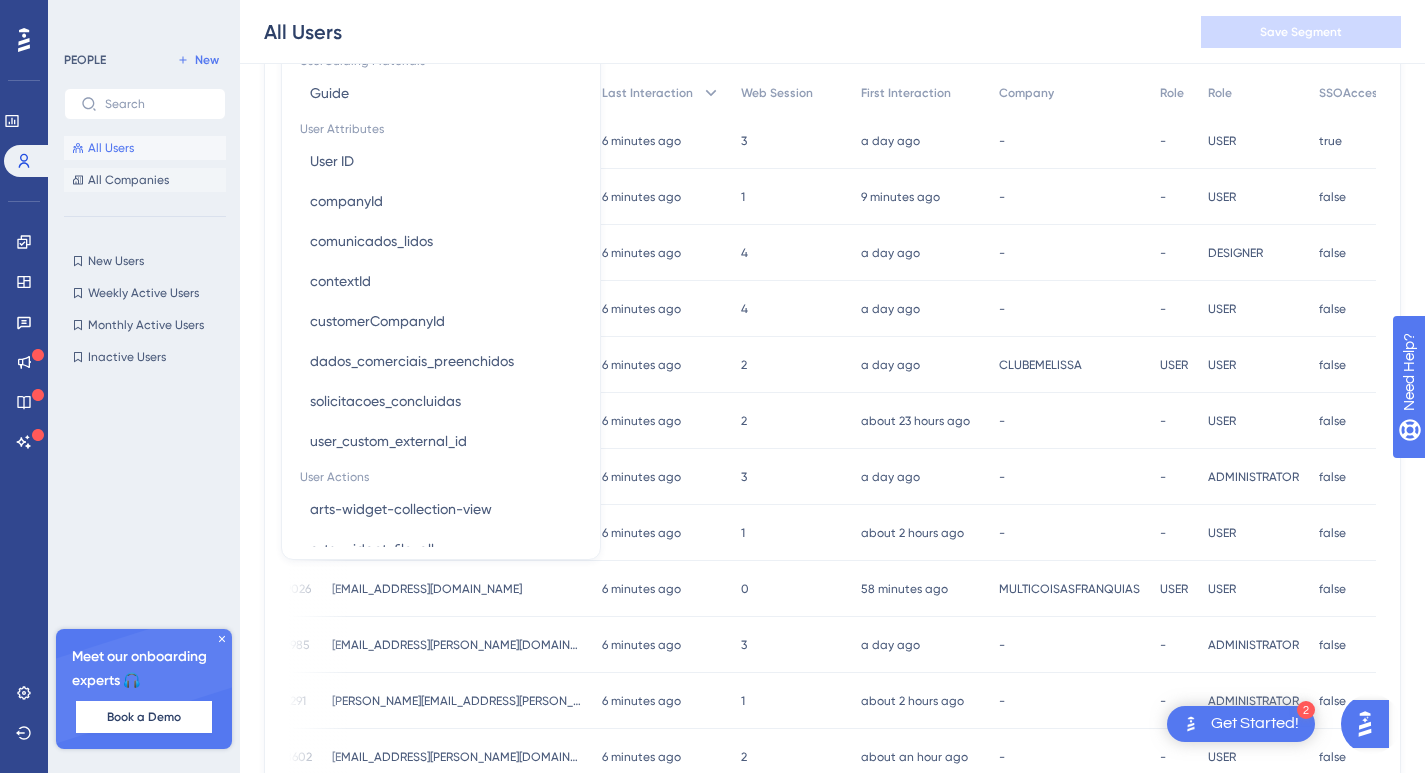 scroll, scrollTop: 0, scrollLeft: 0, axis: both 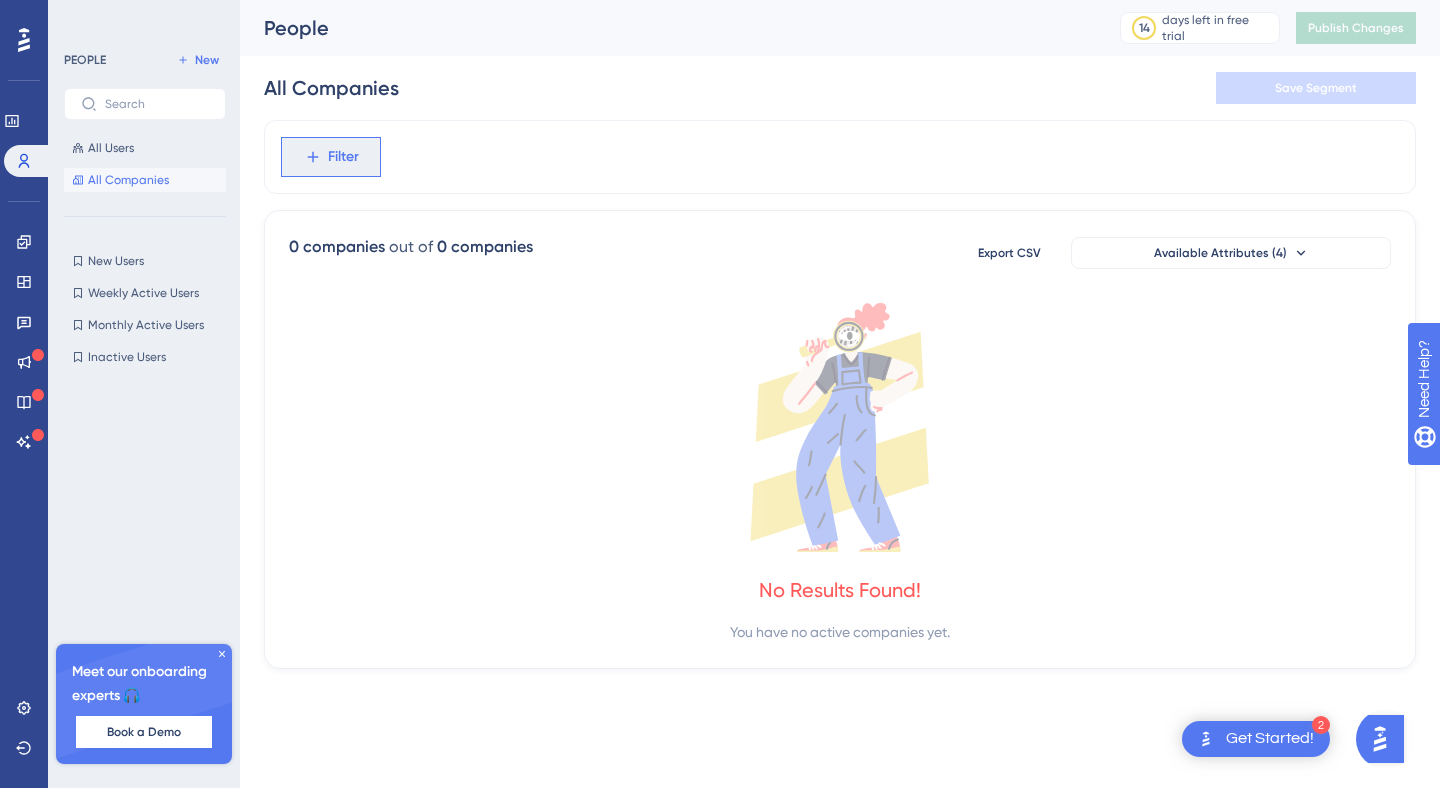 click on "Filter" at bounding box center (343, 157) 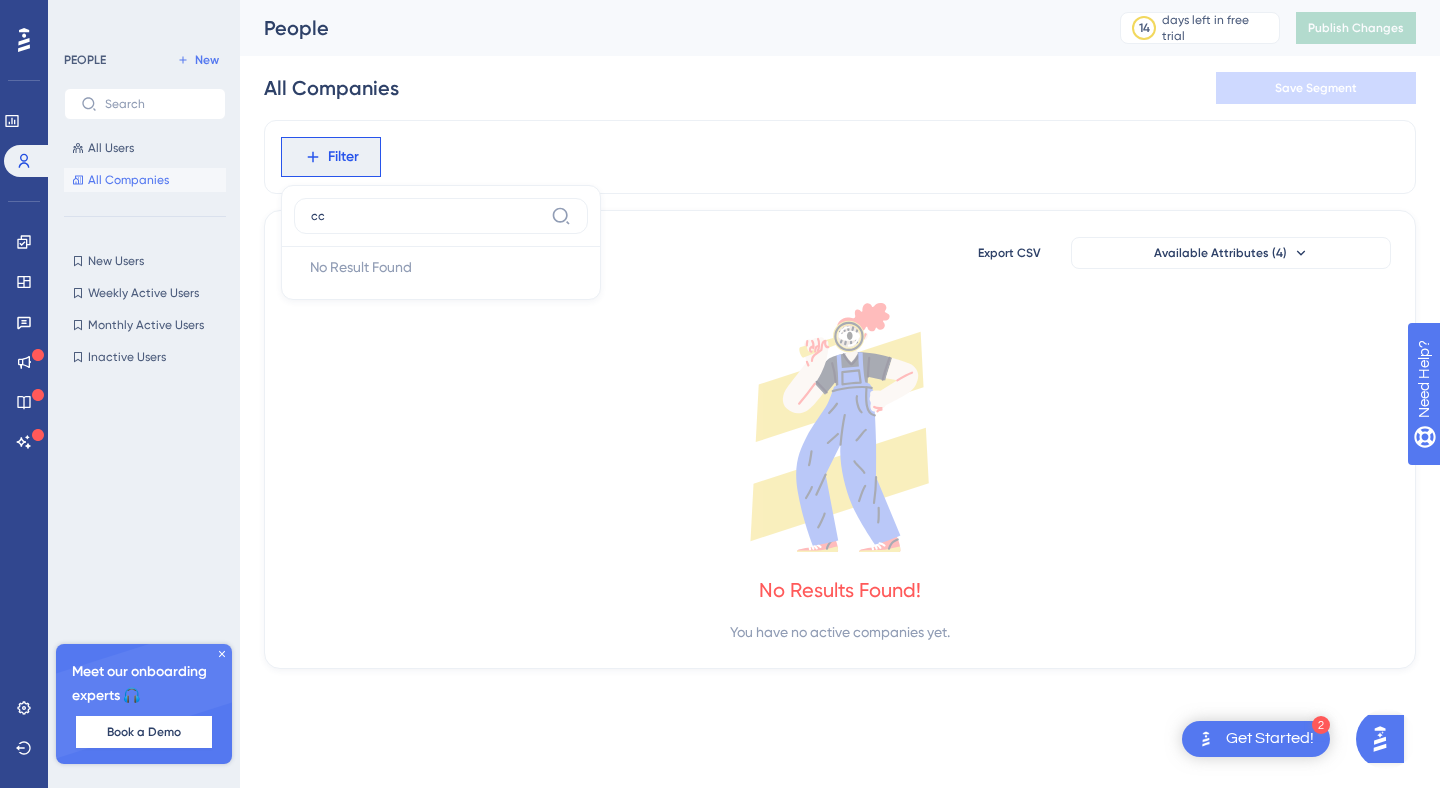 type on "c" 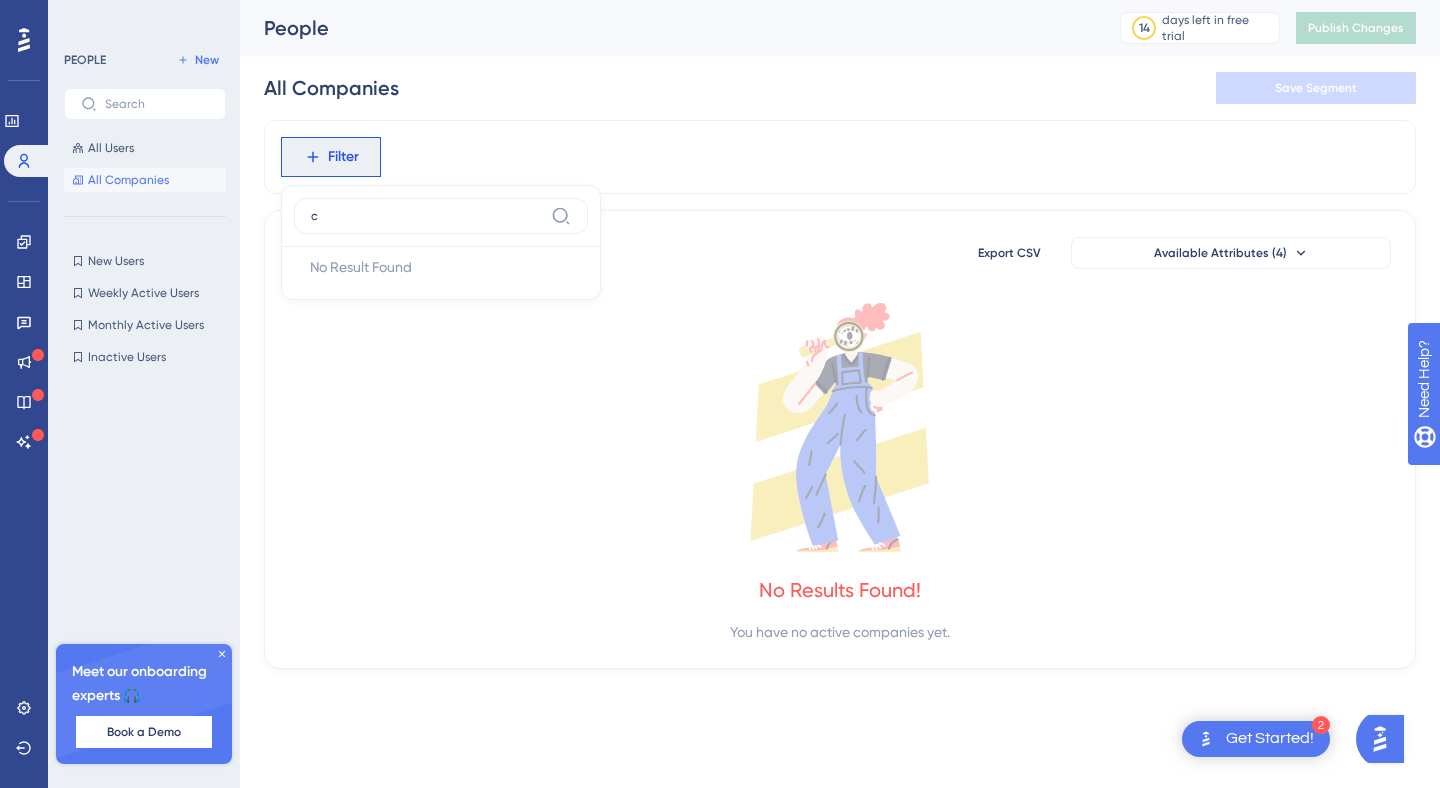 type 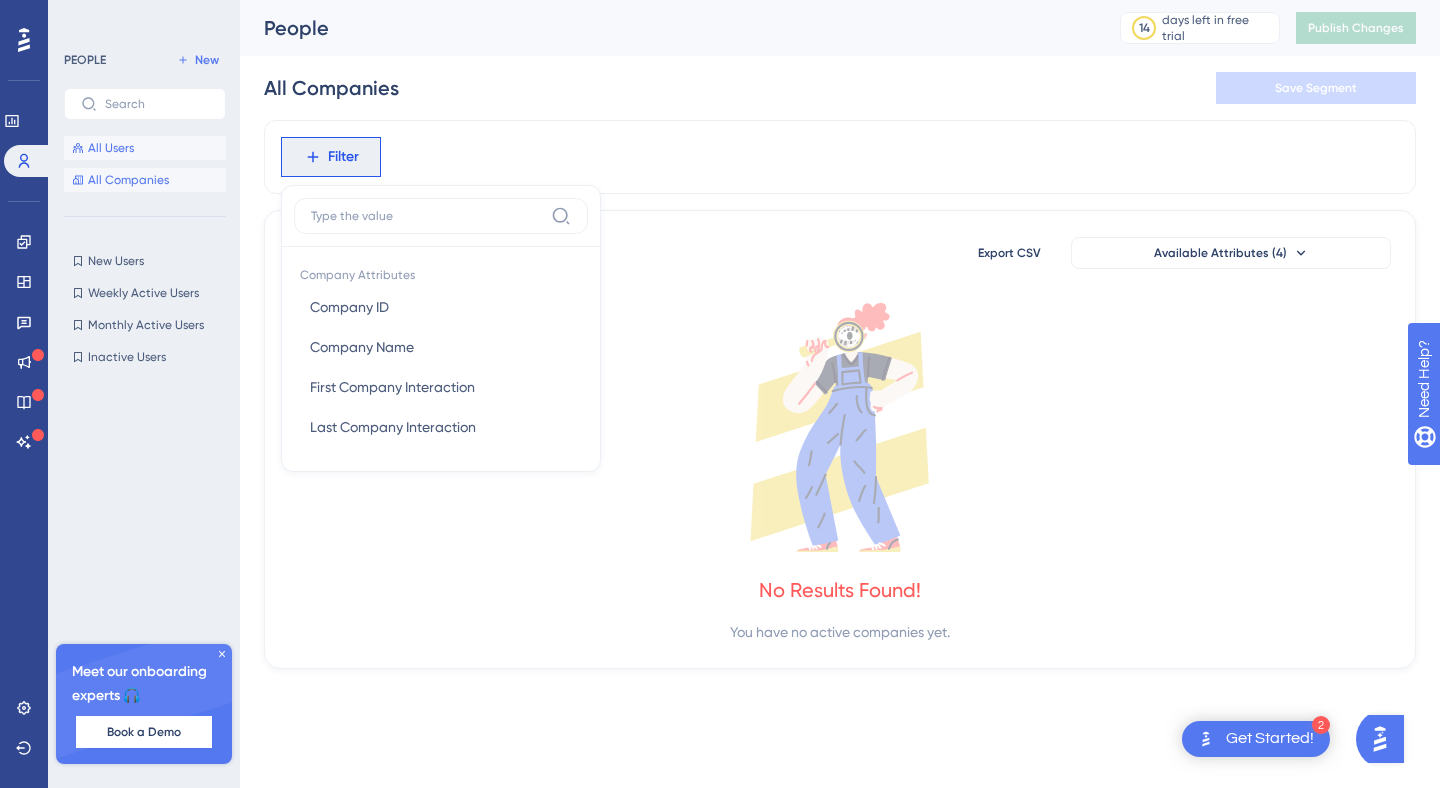 click on "All Users" at bounding box center [111, 148] 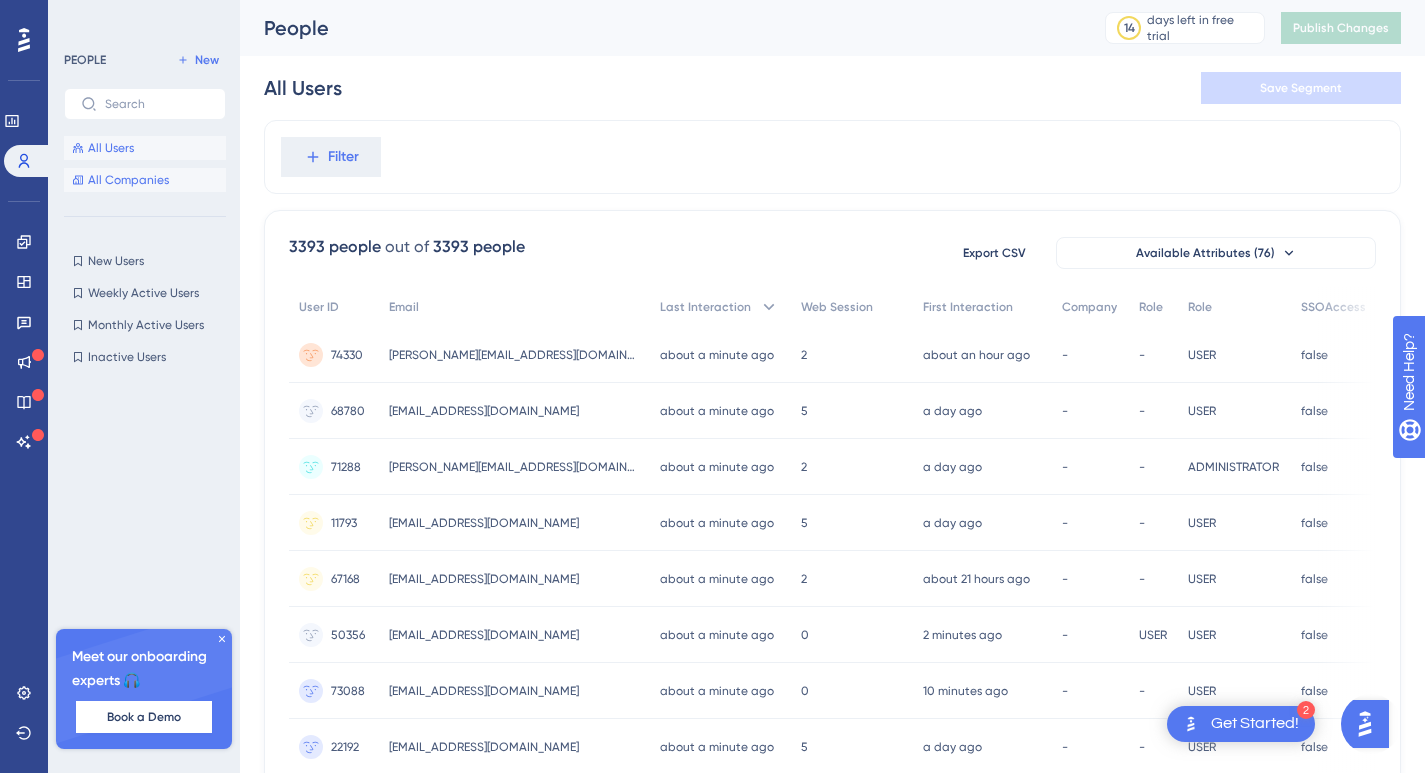 click on "All Companies" at bounding box center (128, 180) 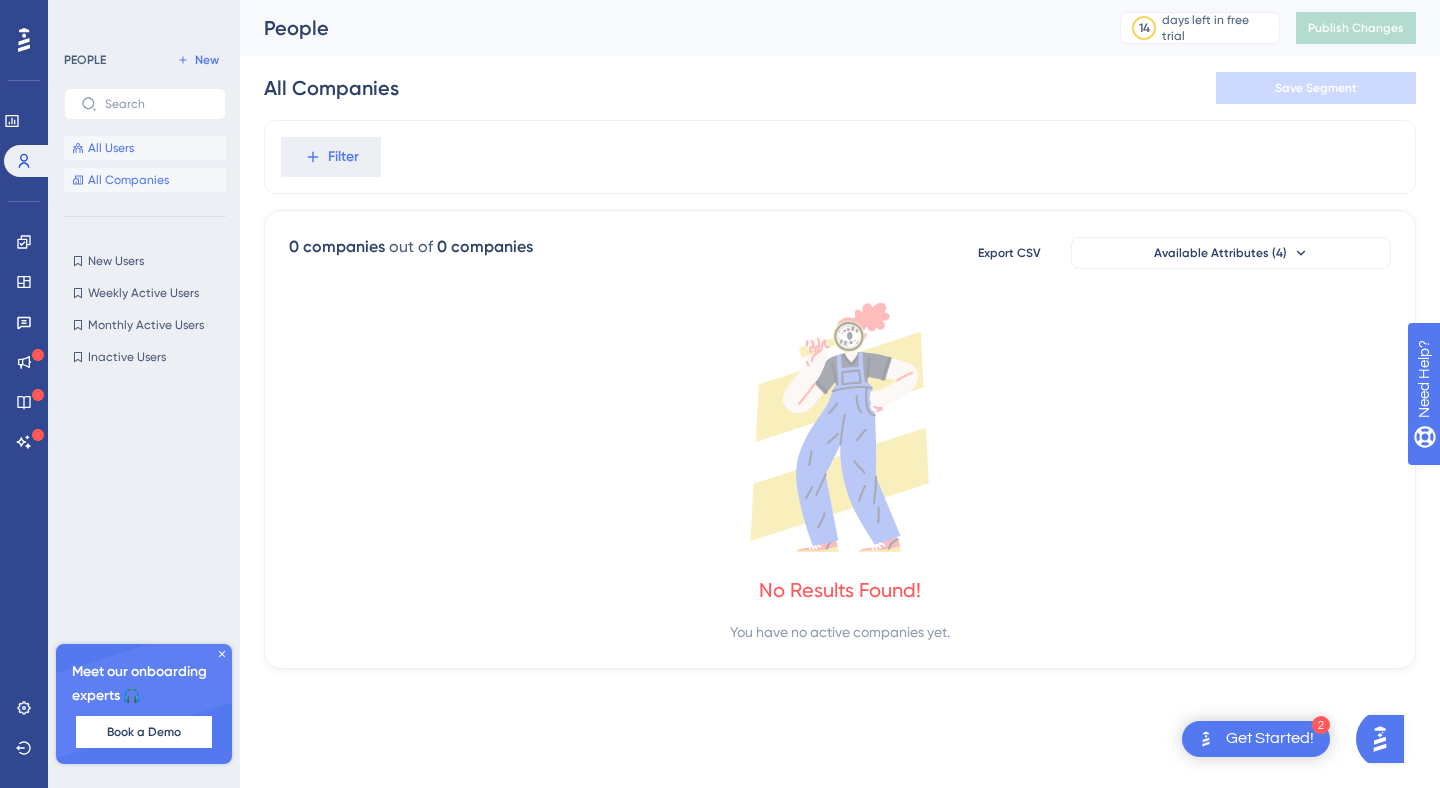 click on "All Users" at bounding box center (111, 148) 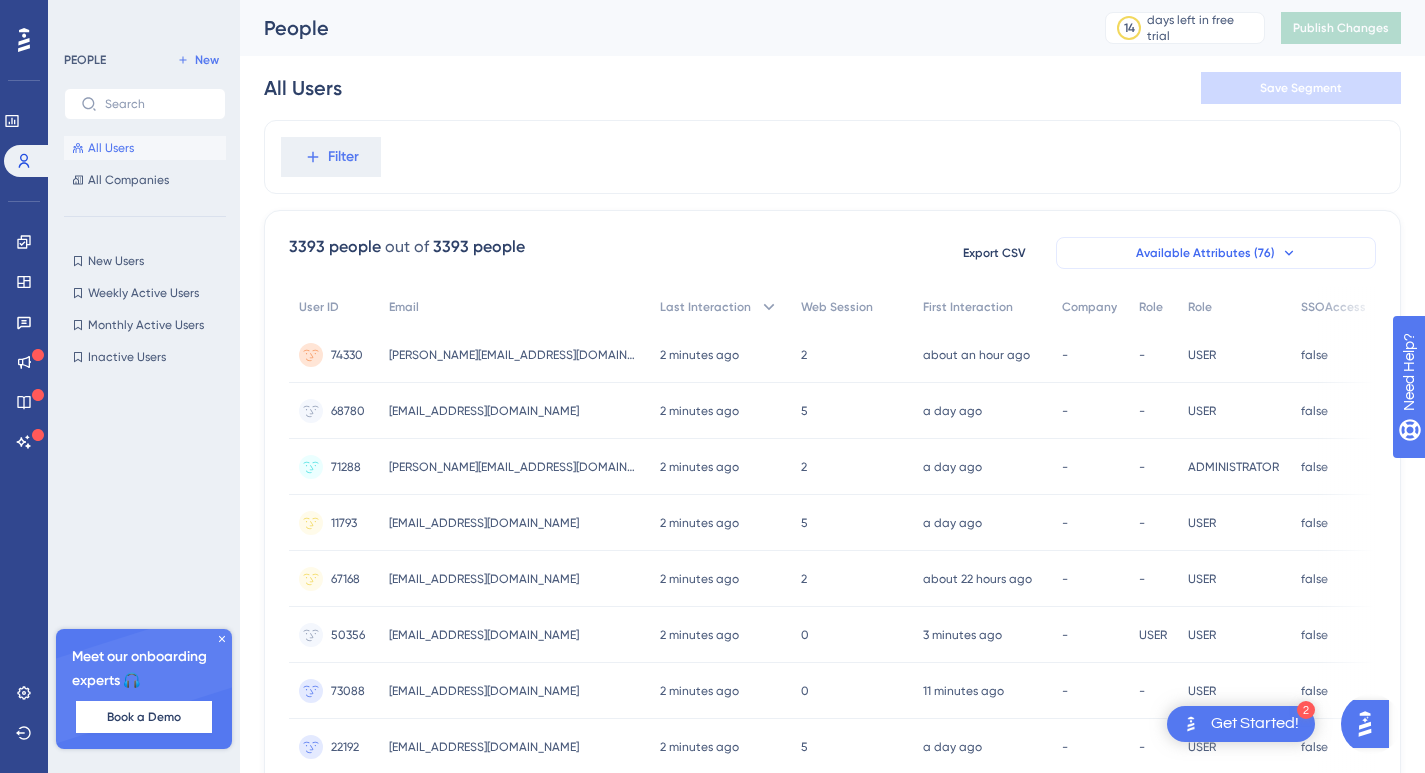 click on "Available Attributes (76)" at bounding box center [1205, 253] 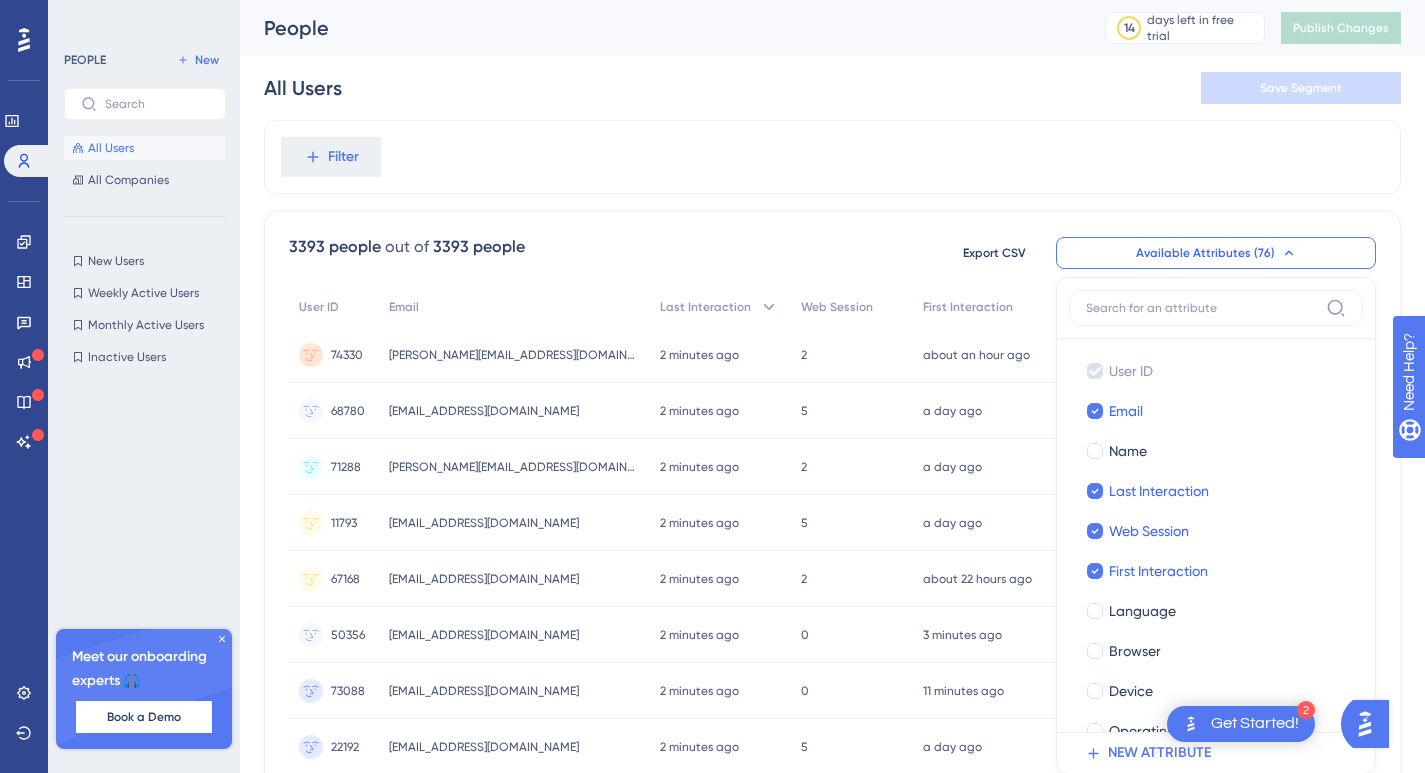 scroll, scrollTop: 139, scrollLeft: 0, axis: vertical 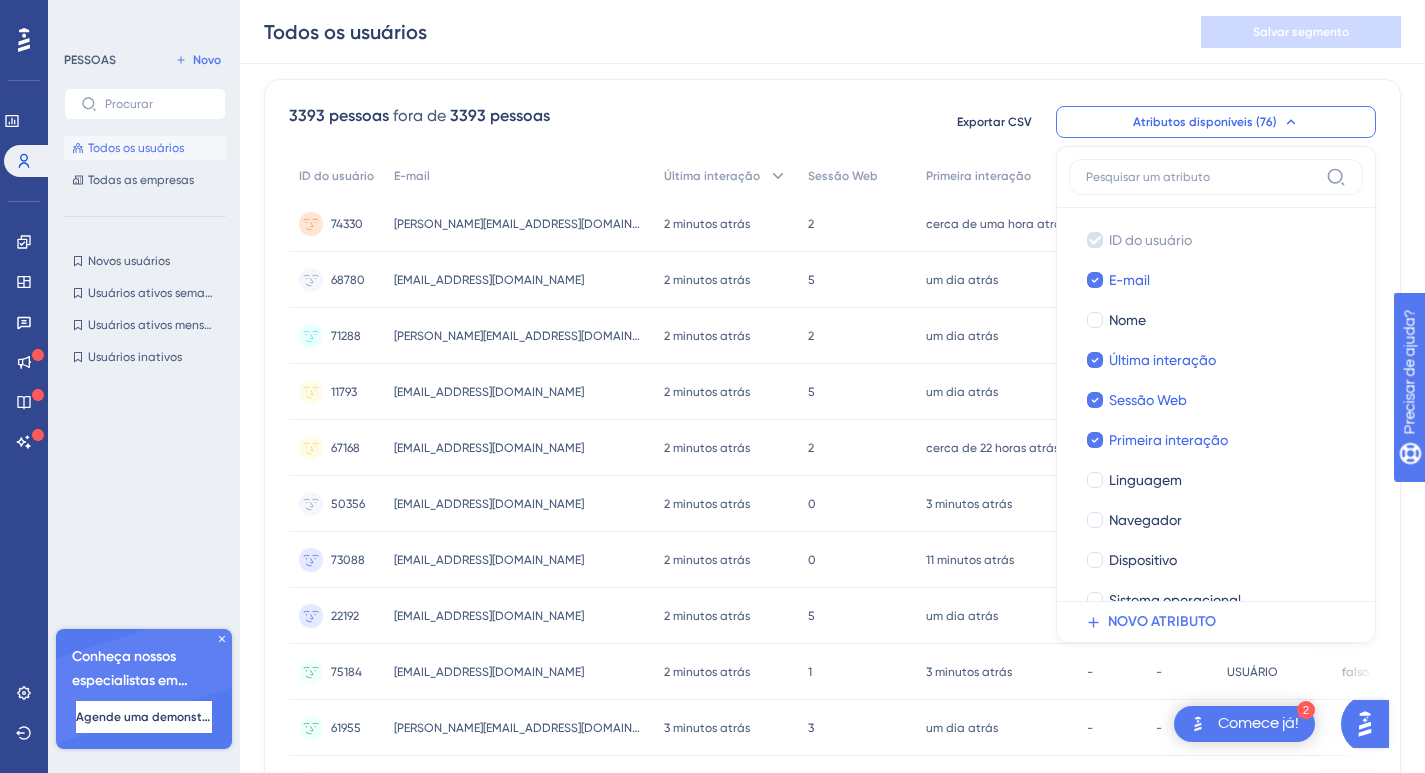 click on "Todos os usuários Salvar segmento" 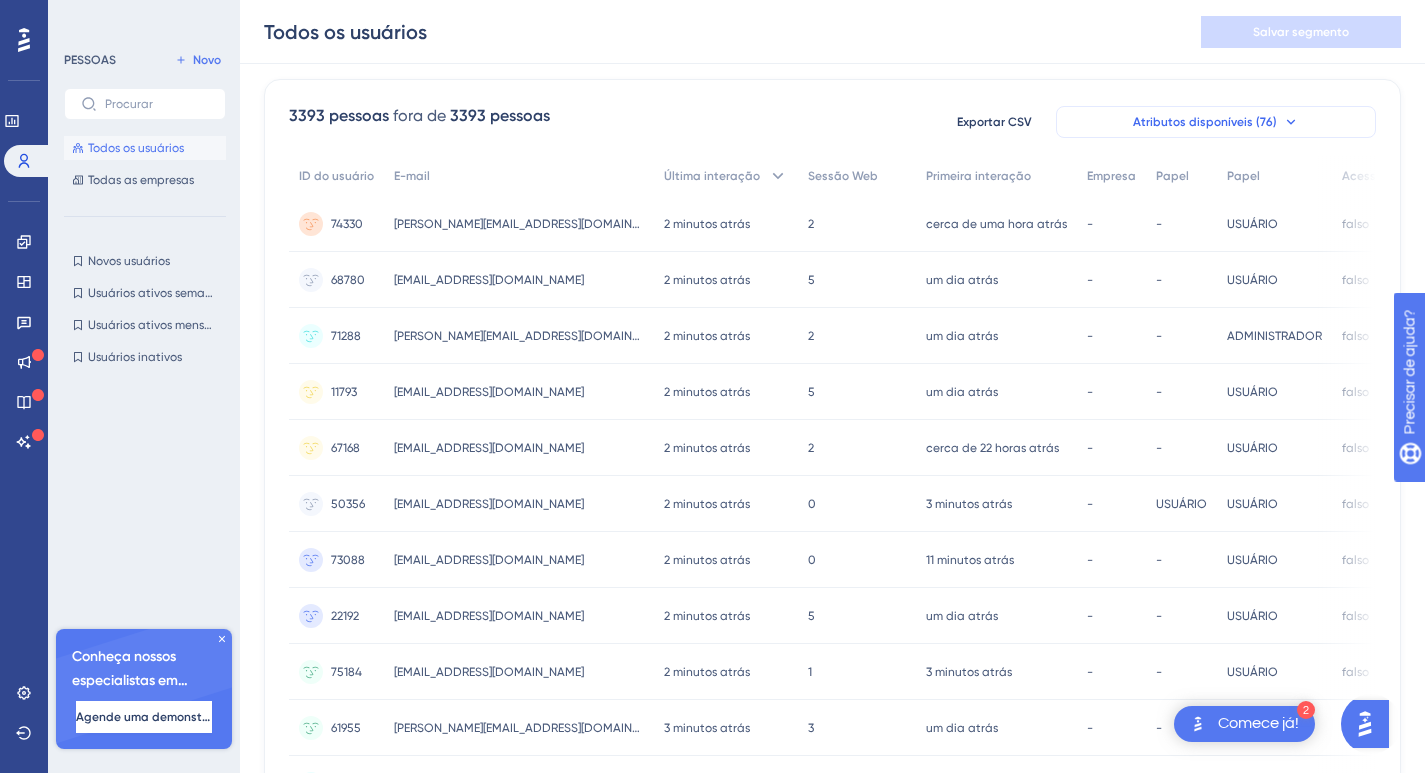 click 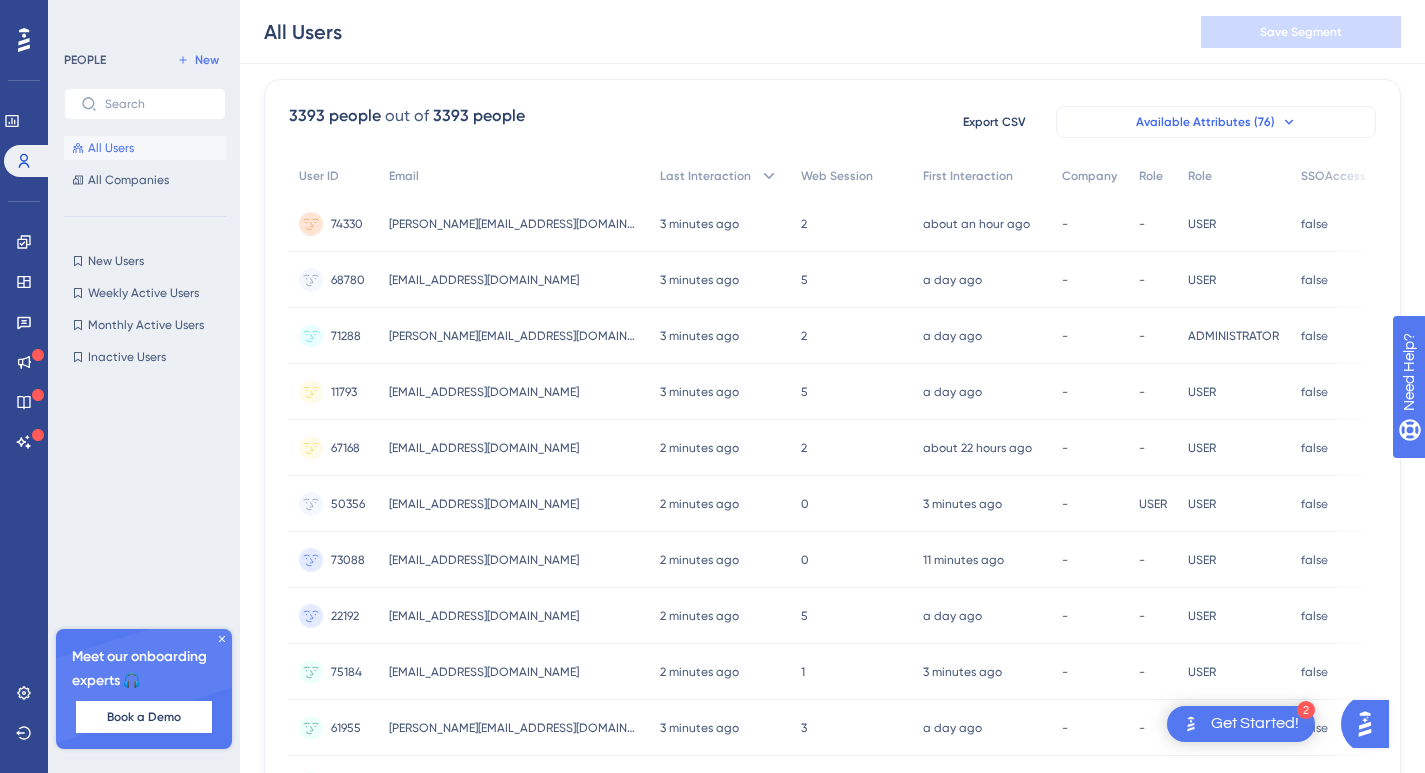 drag, startPoint x: 632, startPoint y: 88, endPoint x: 852, endPoint y: 144, distance: 227.01541 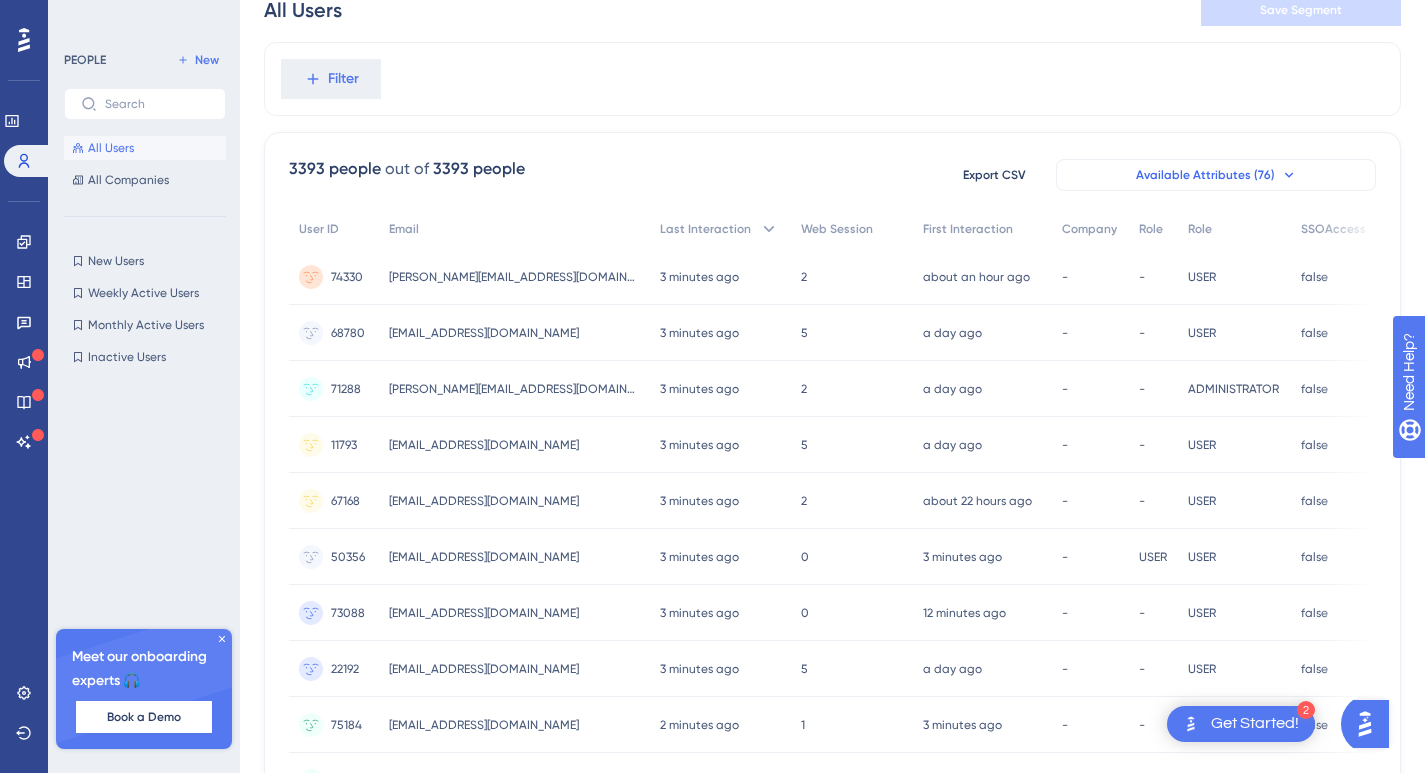 scroll, scrollTop: 0, scrollLeft: 0, axis: both 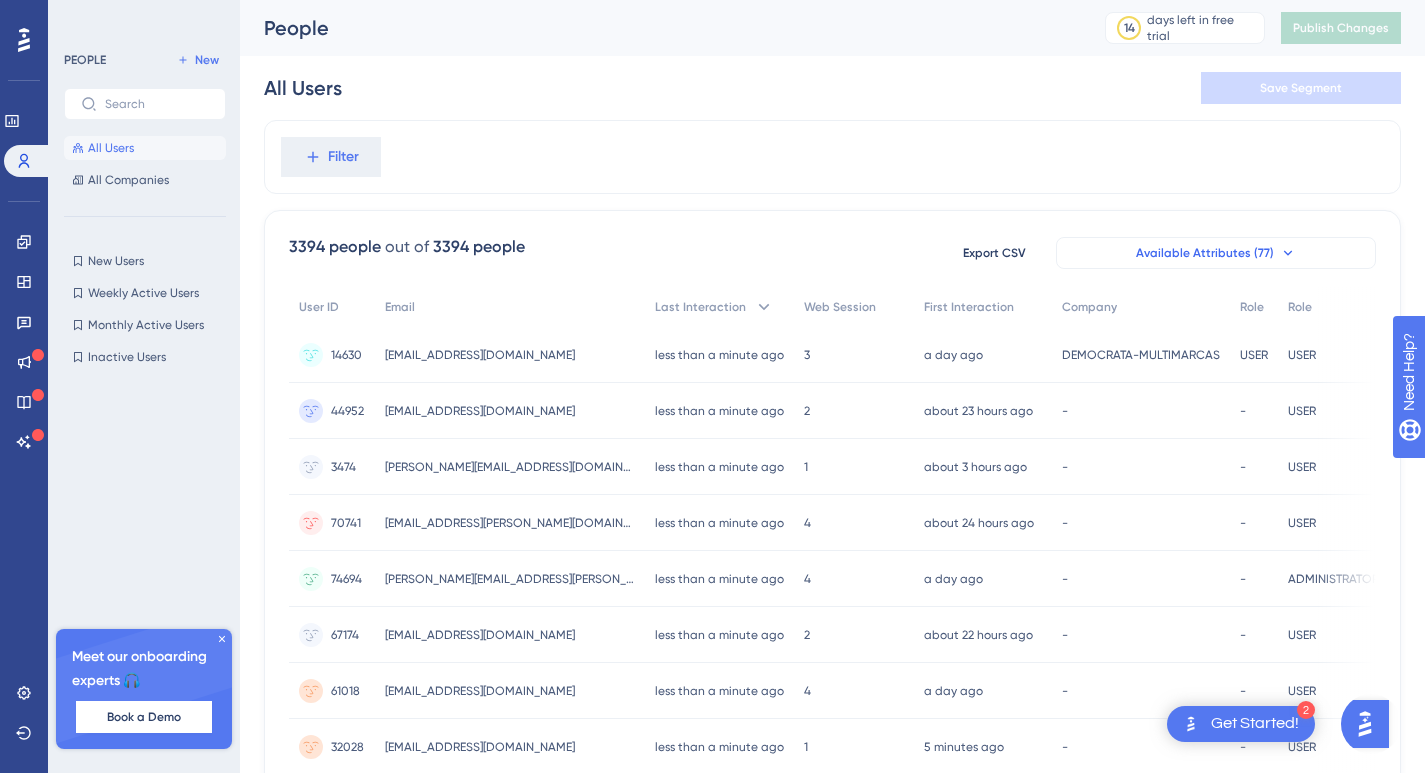 click 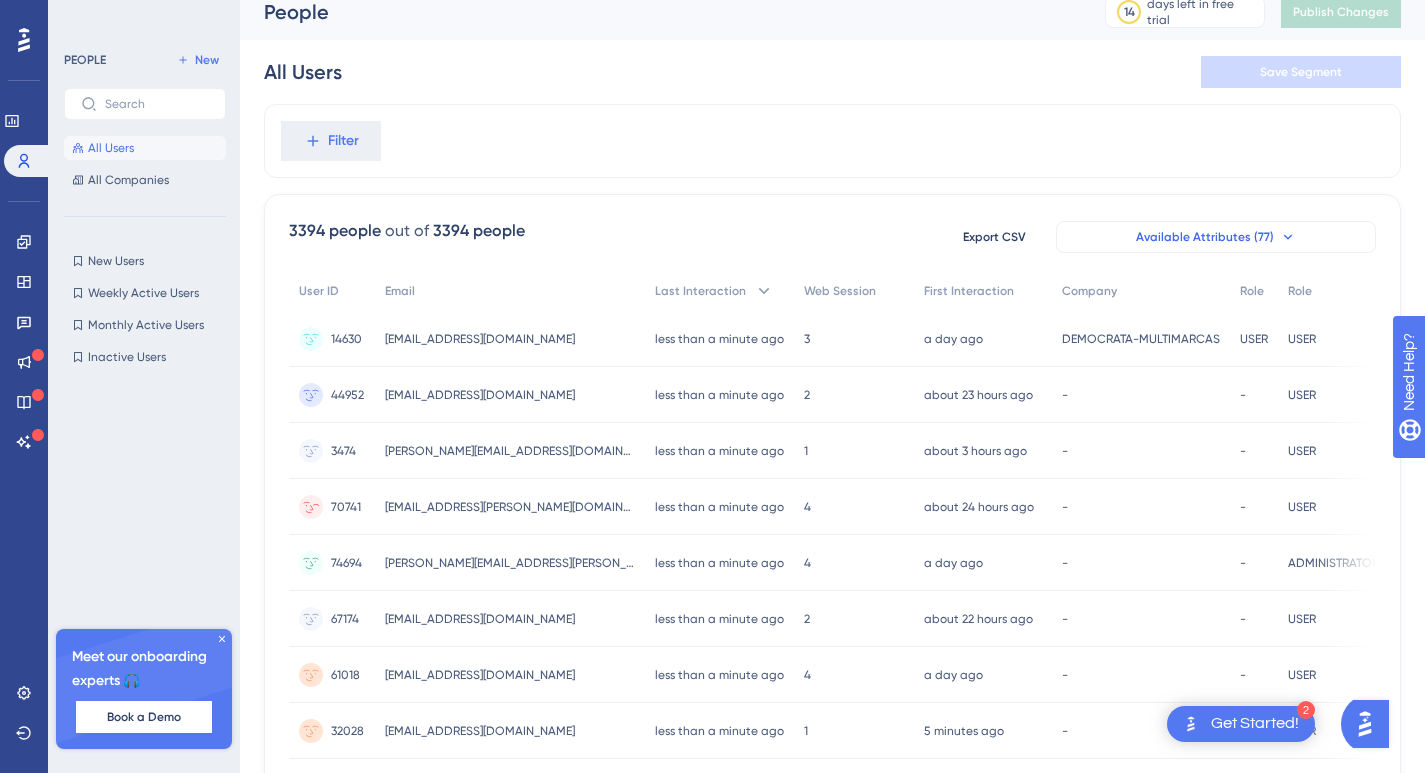 scroll, scrollTop: 21, scrollLeft: 0, axis: vertical 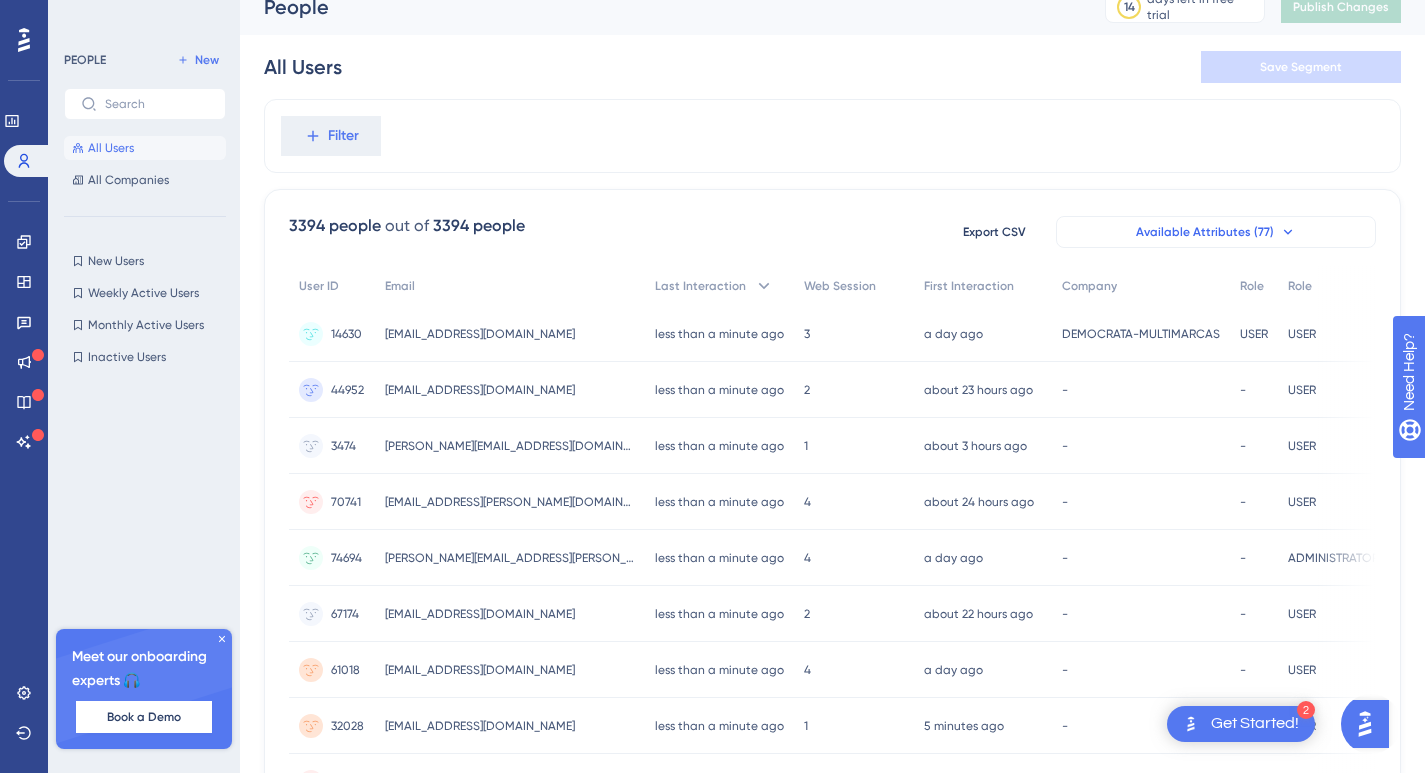 click on "Available Attributes (77)" at bounding box center [1205, 232] 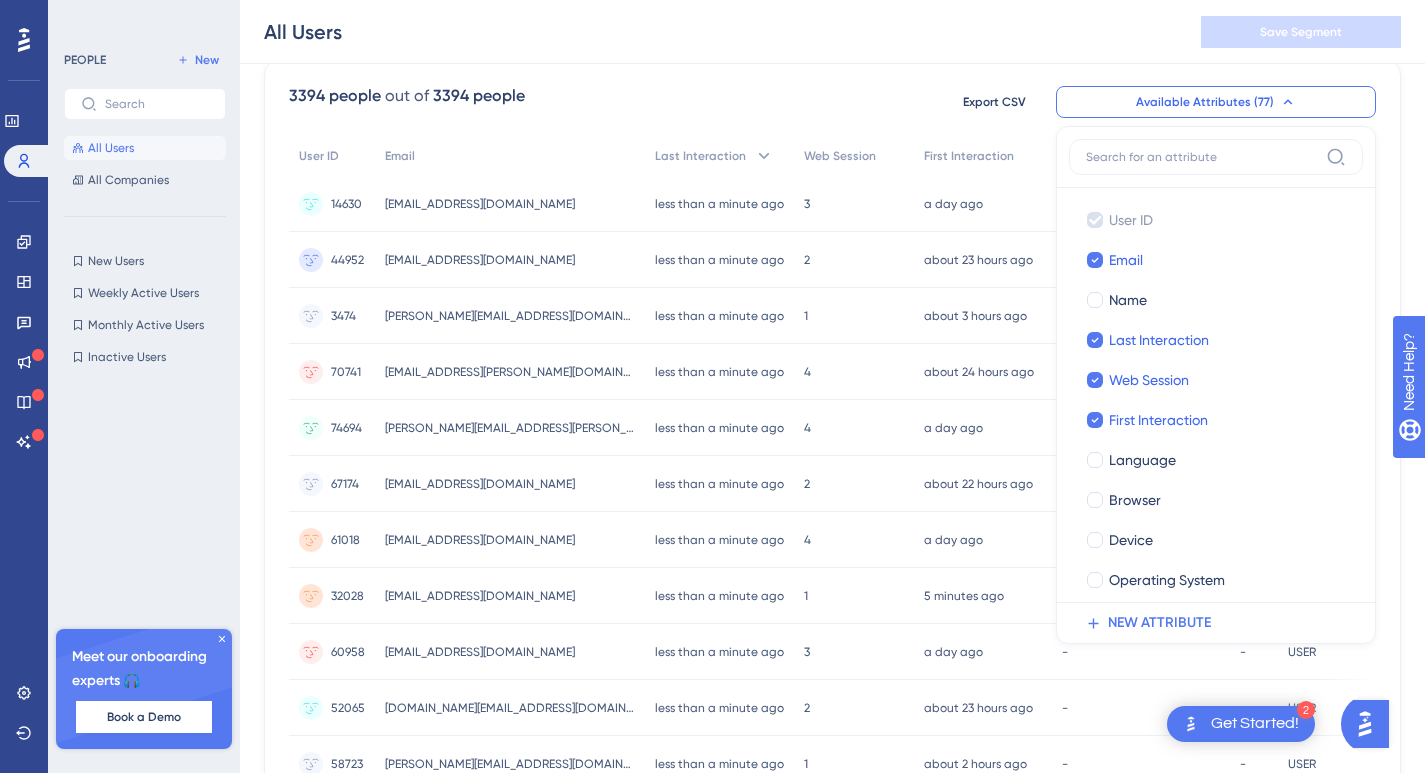 scroll, scrollTop: 162, scrollLeft: 0, axis: vertical 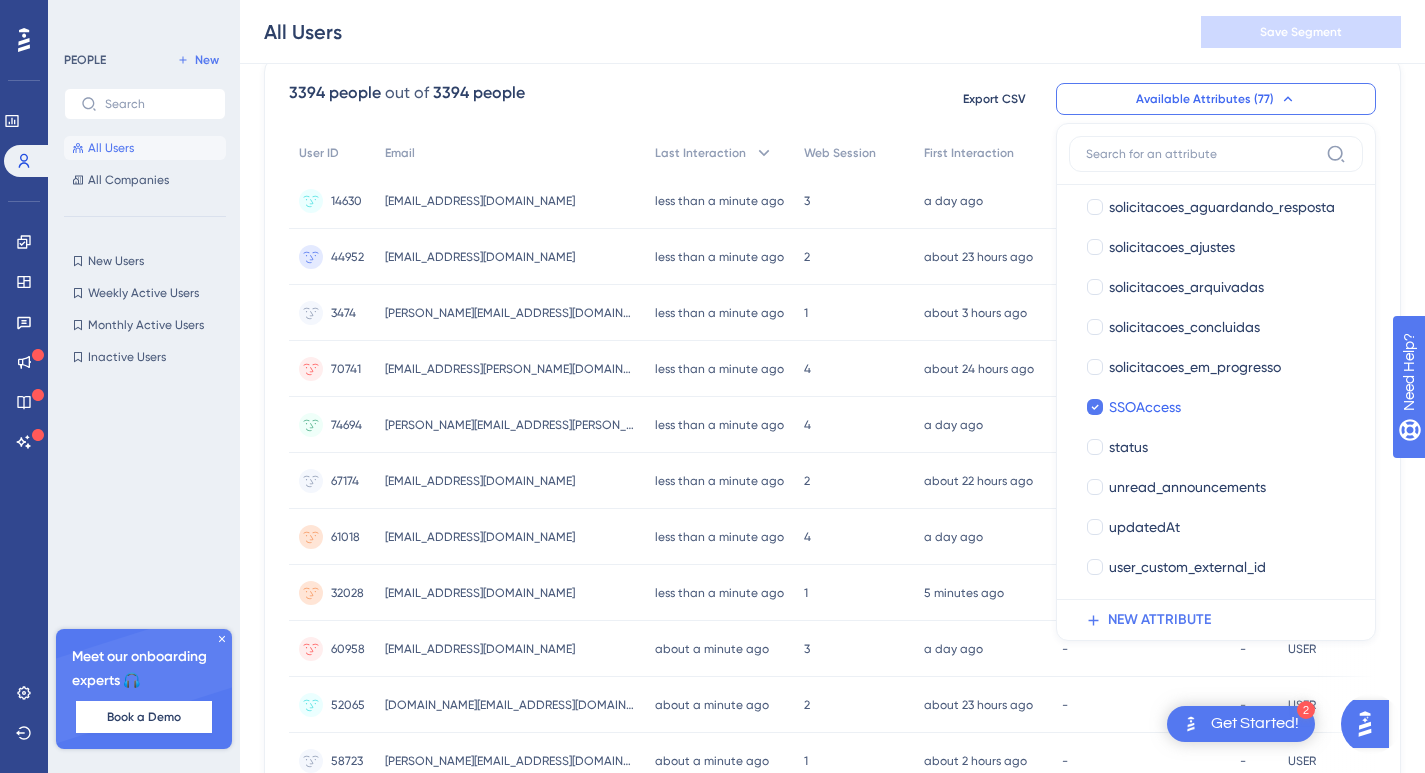 click on "Get Started!" at bounding box center (1255, 724) 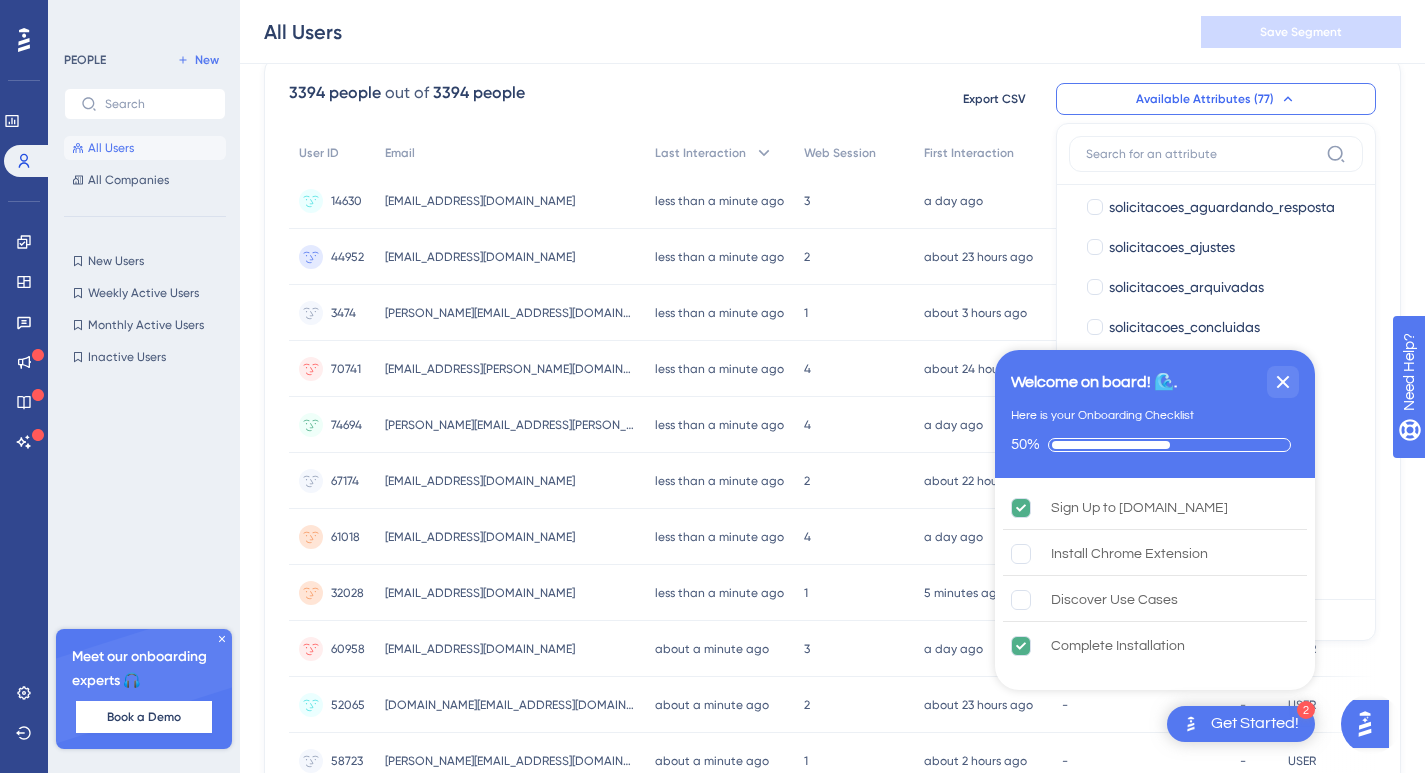 click on "Get Started!" at bounding box center [1255, 724] 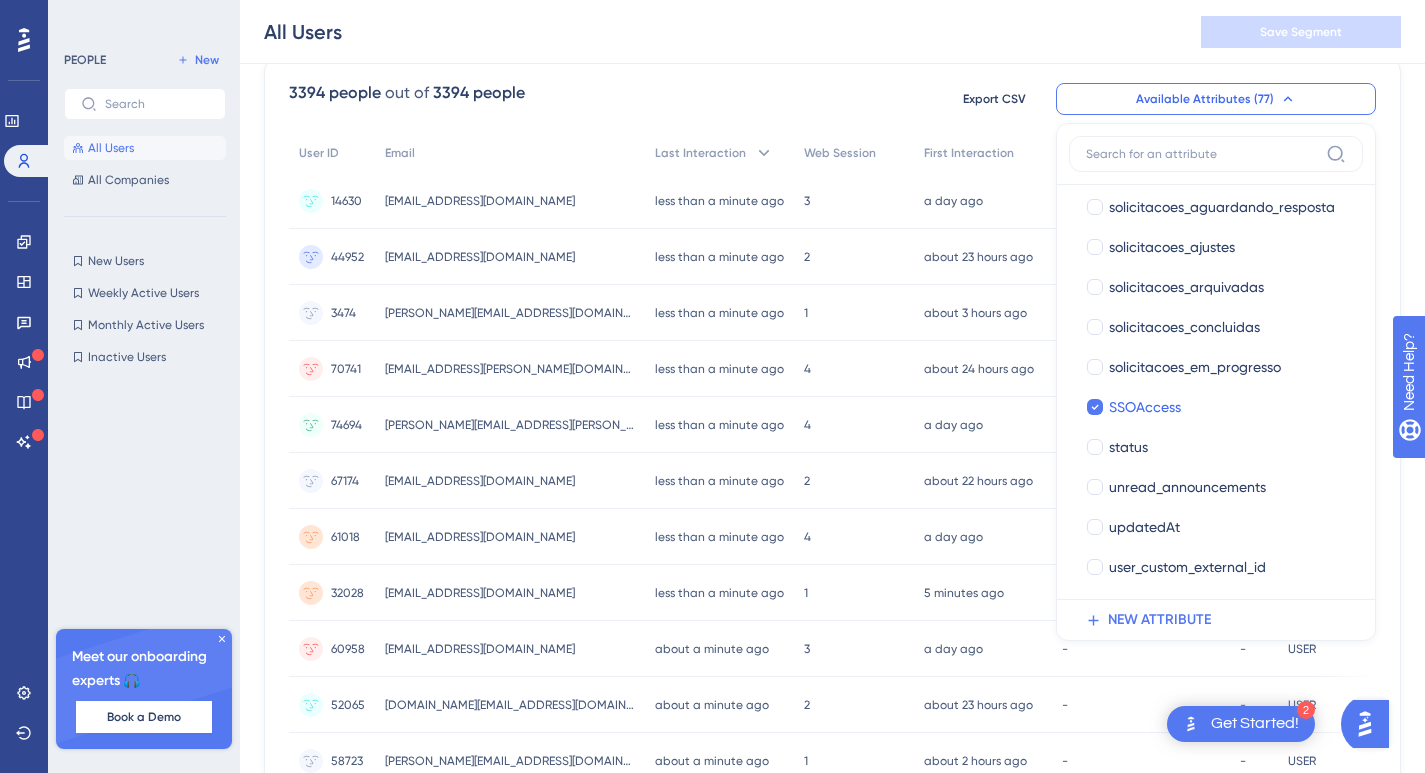 click at bounding box center (1365, 724) 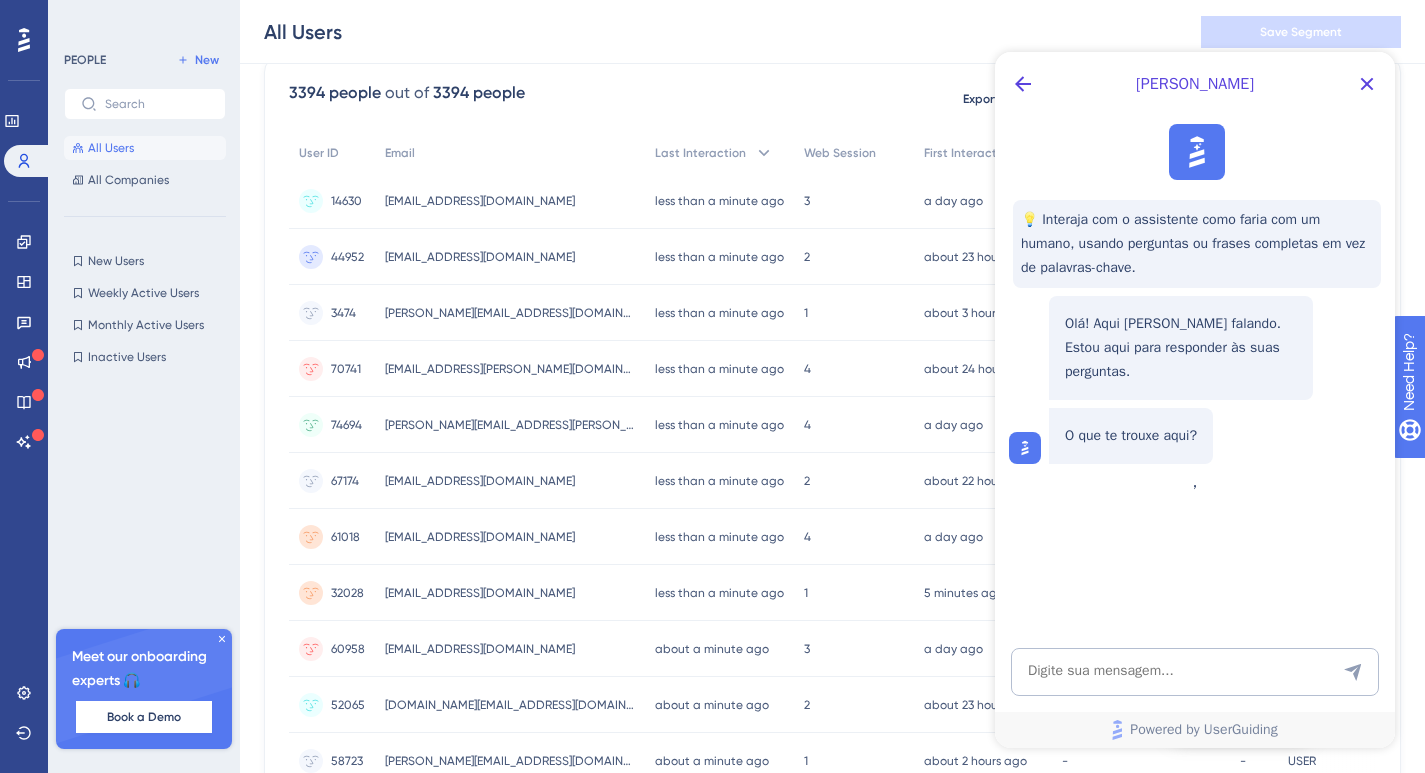 scroll, scrollTop: 0, scrollLeft: 0, axis: both 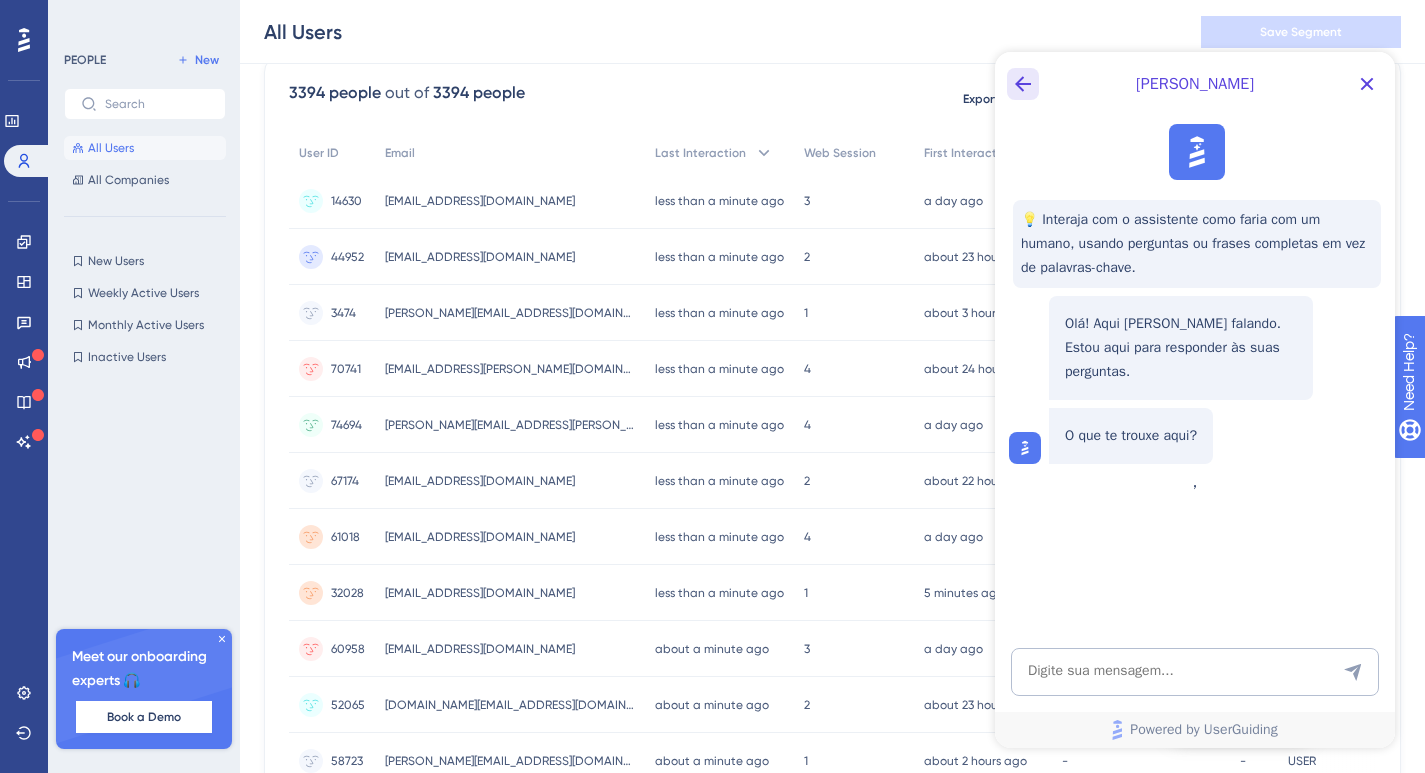 click 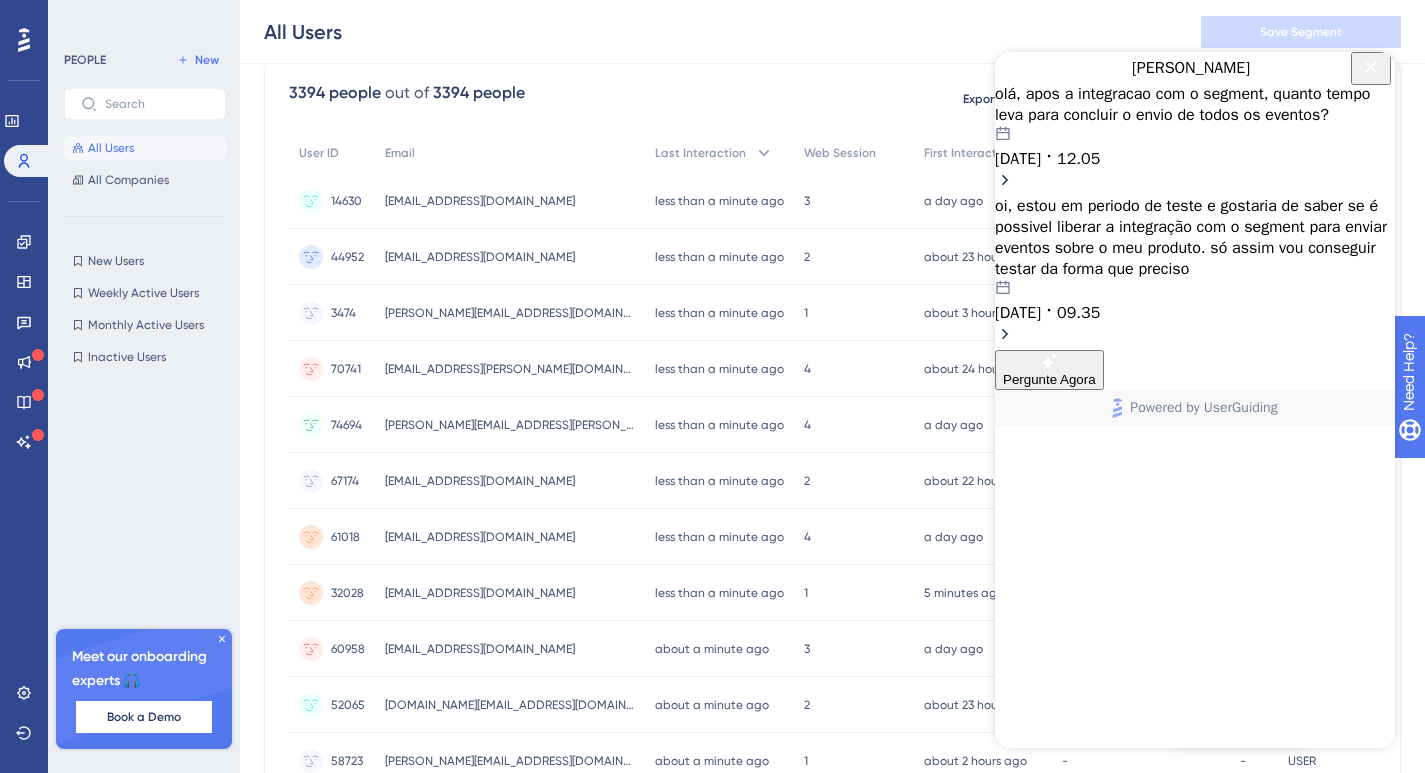 click on "olá, apos a integracao com o segment, quanto tempo leva para concluir o envio de todos os eventos? 23.07.2025 12.05" at bounding box center [1195, 127] 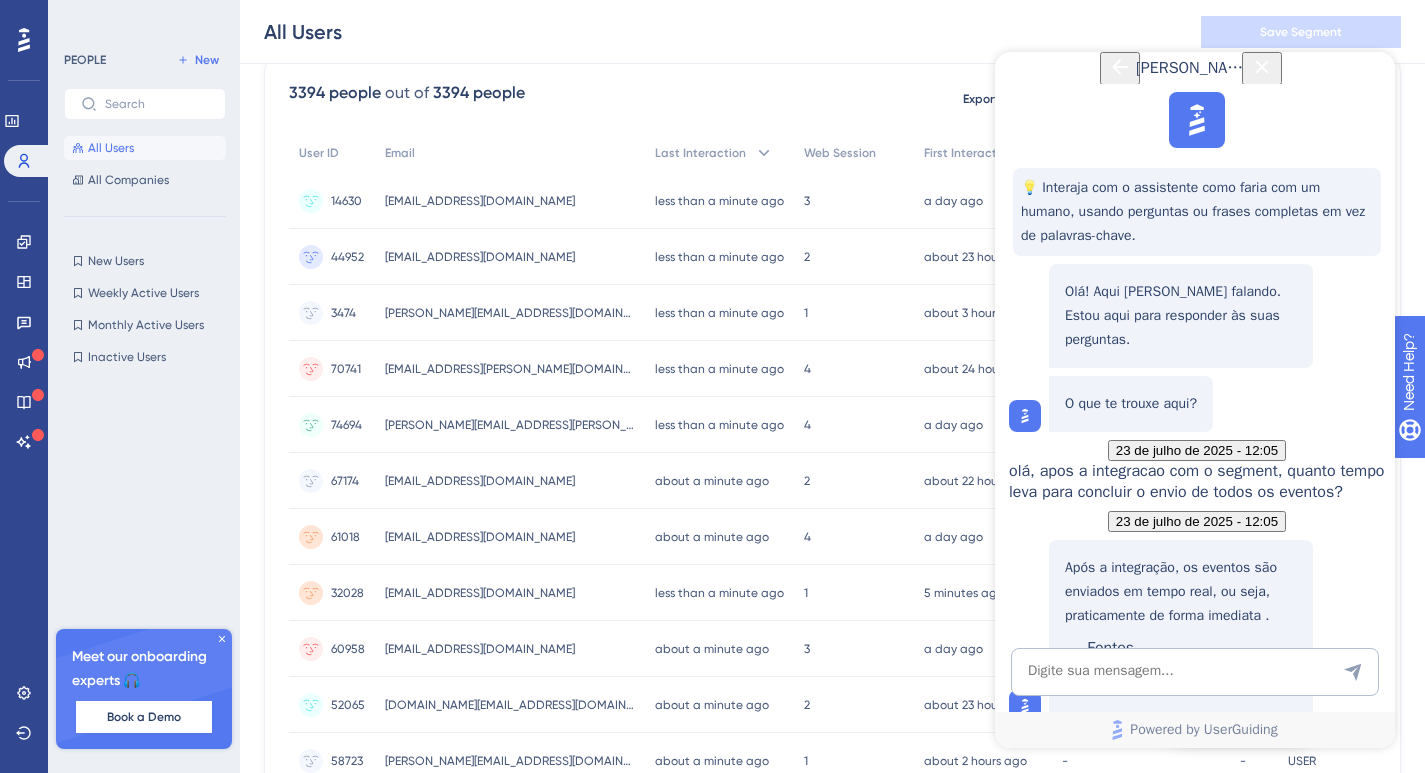 scroll, scrollTop: 748, scrollLeft: 0, axis: vertical 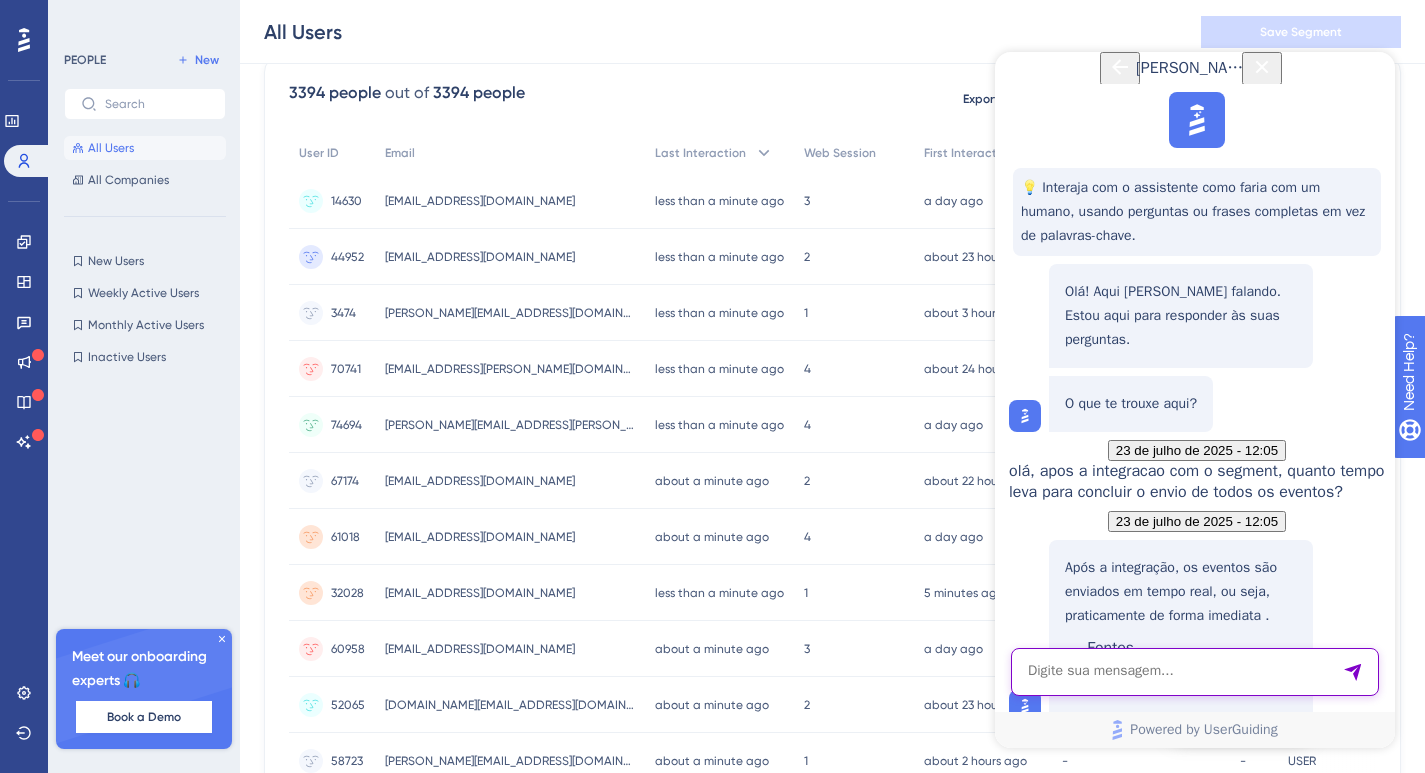 click at bounding box center (1195, 672) 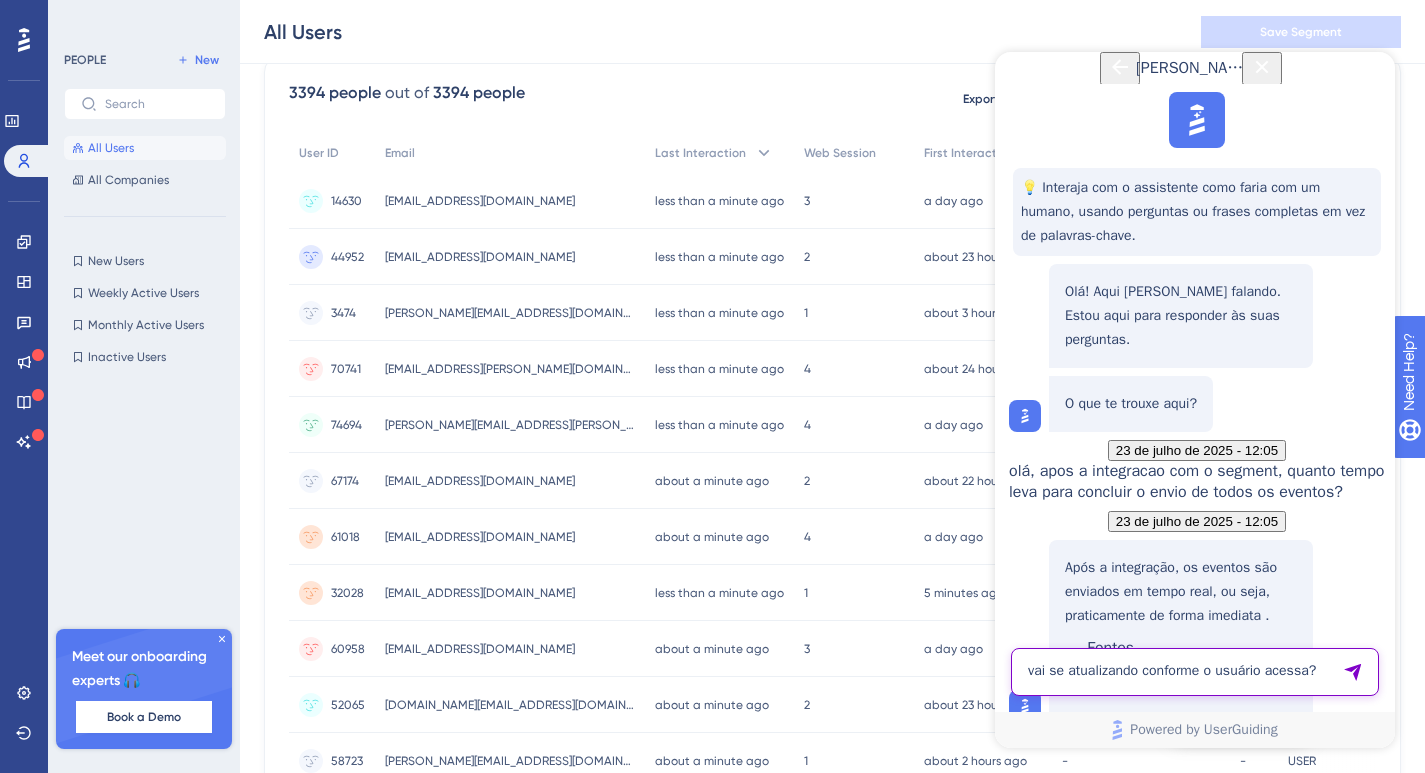 type on "vai se atualizando conforme o usuário acessa?" 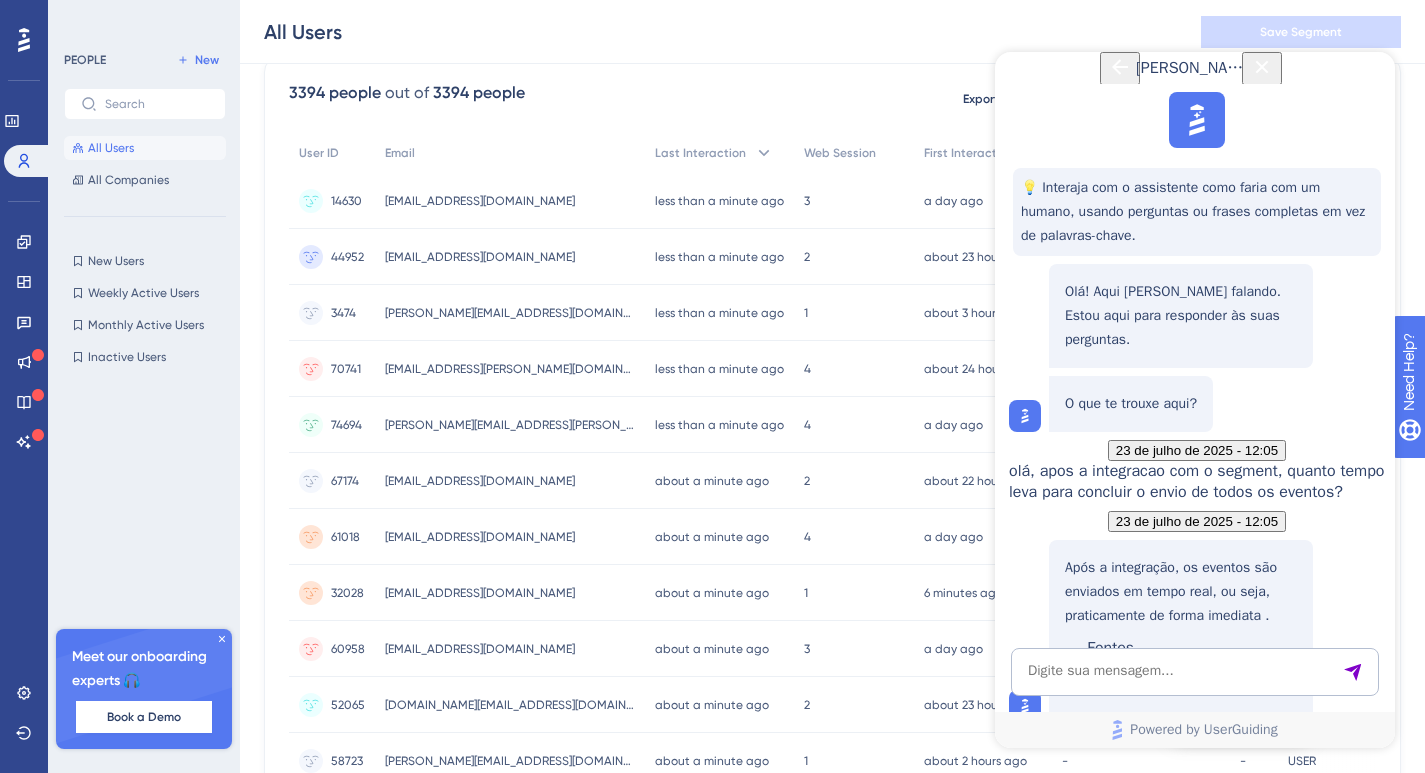 scroll, scrollTop: 1110, scrollLeft: 0, axis: vertical 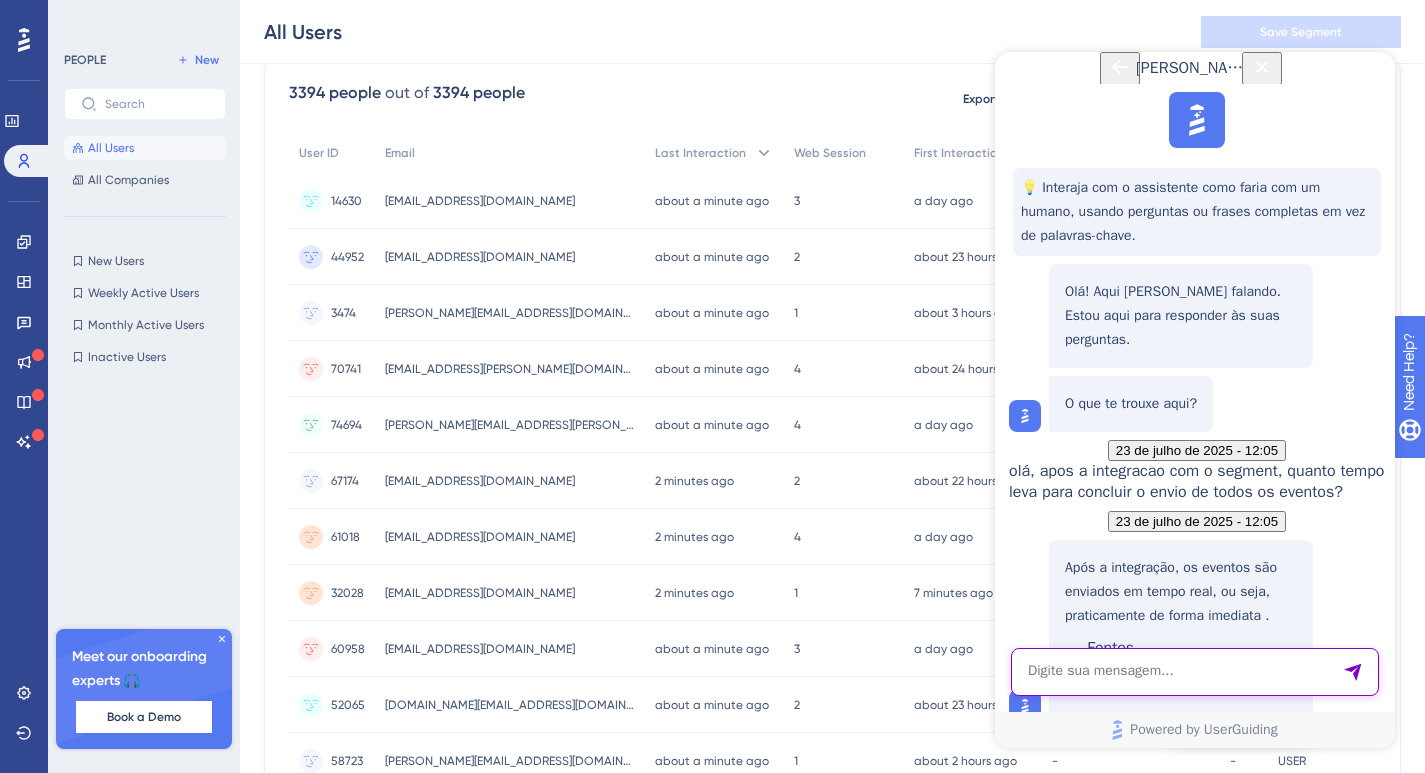 click at bounding box center (1195, 672) 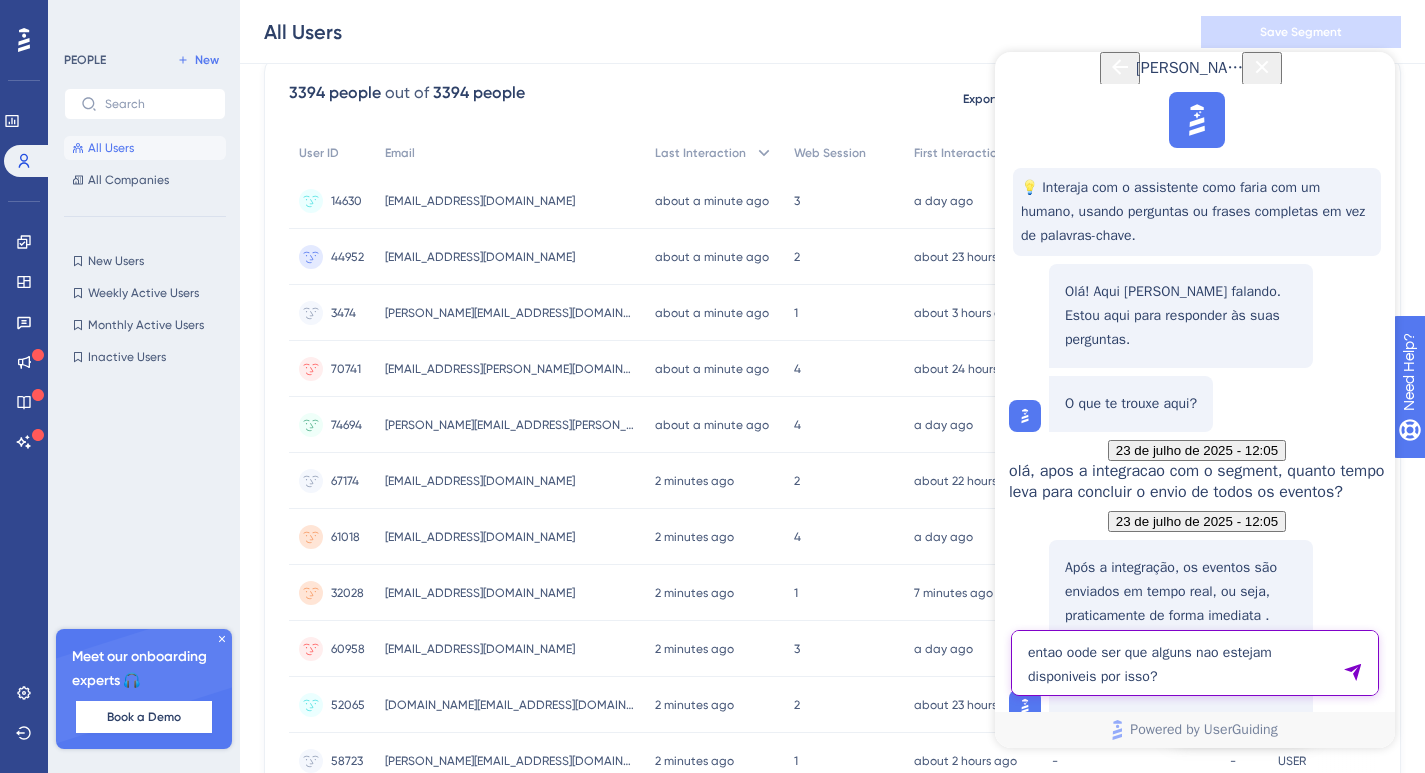 drag, startPoint x: 1100, startPoint y: 677, endPoint x: 1026, endPoint y: 678, distance: 74.00676 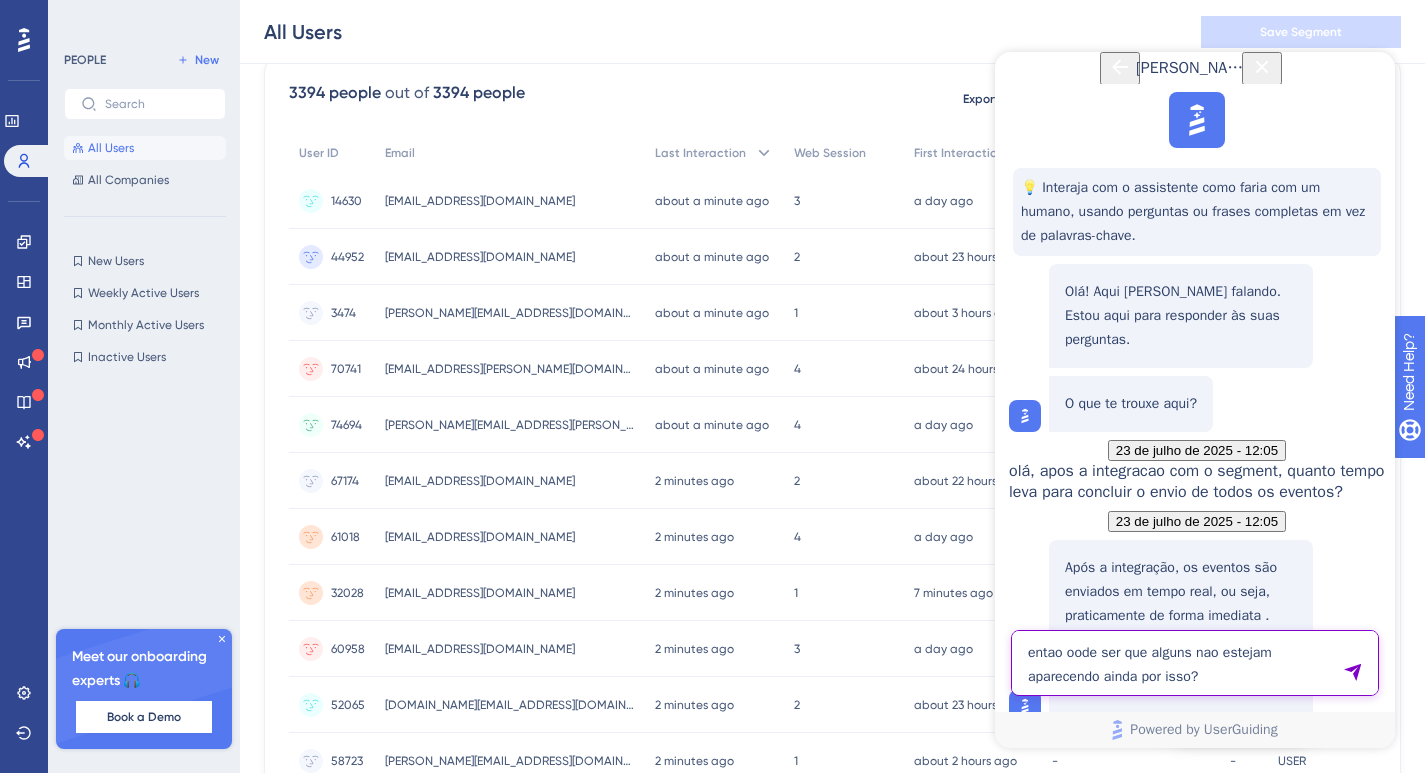 type on "entao oode ser que alguns nao estejam aparecendo ainda por isso?" 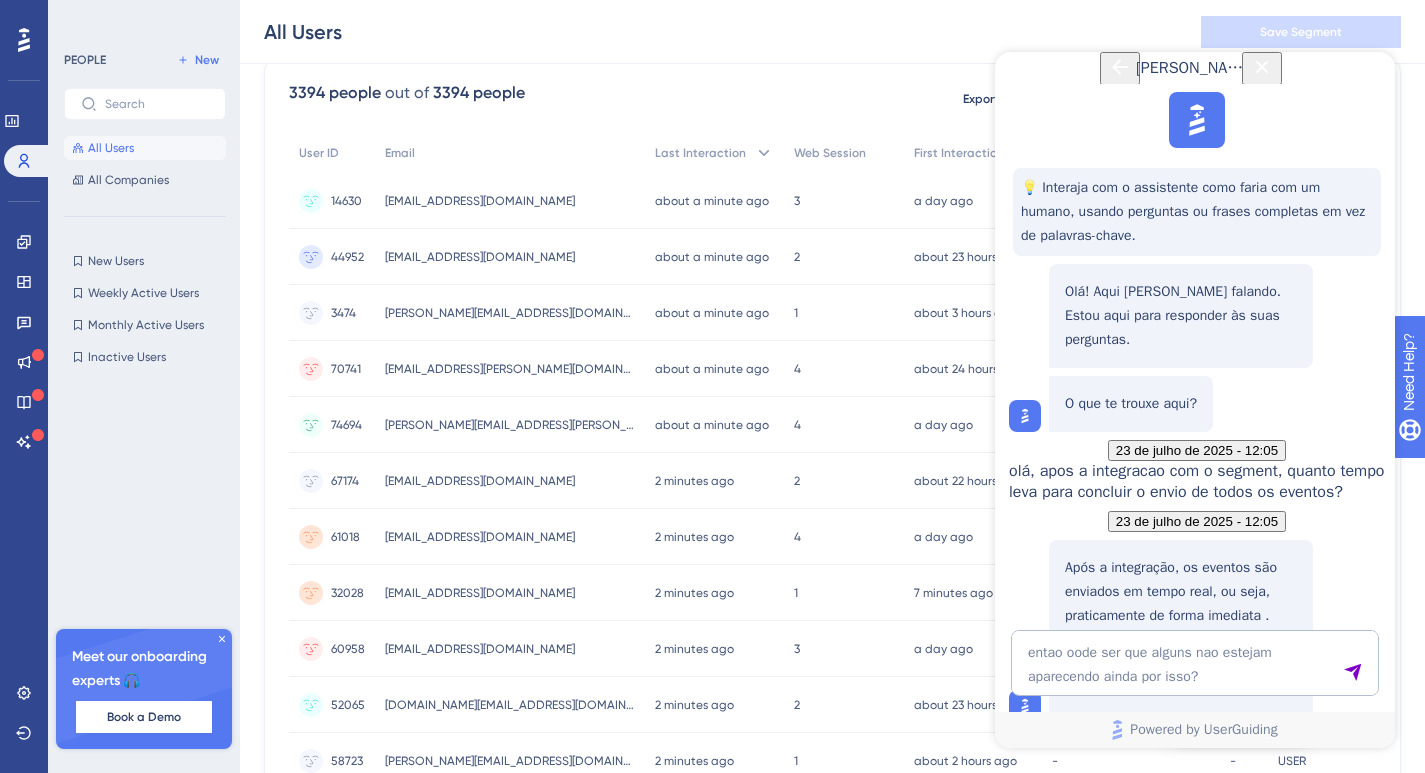 type 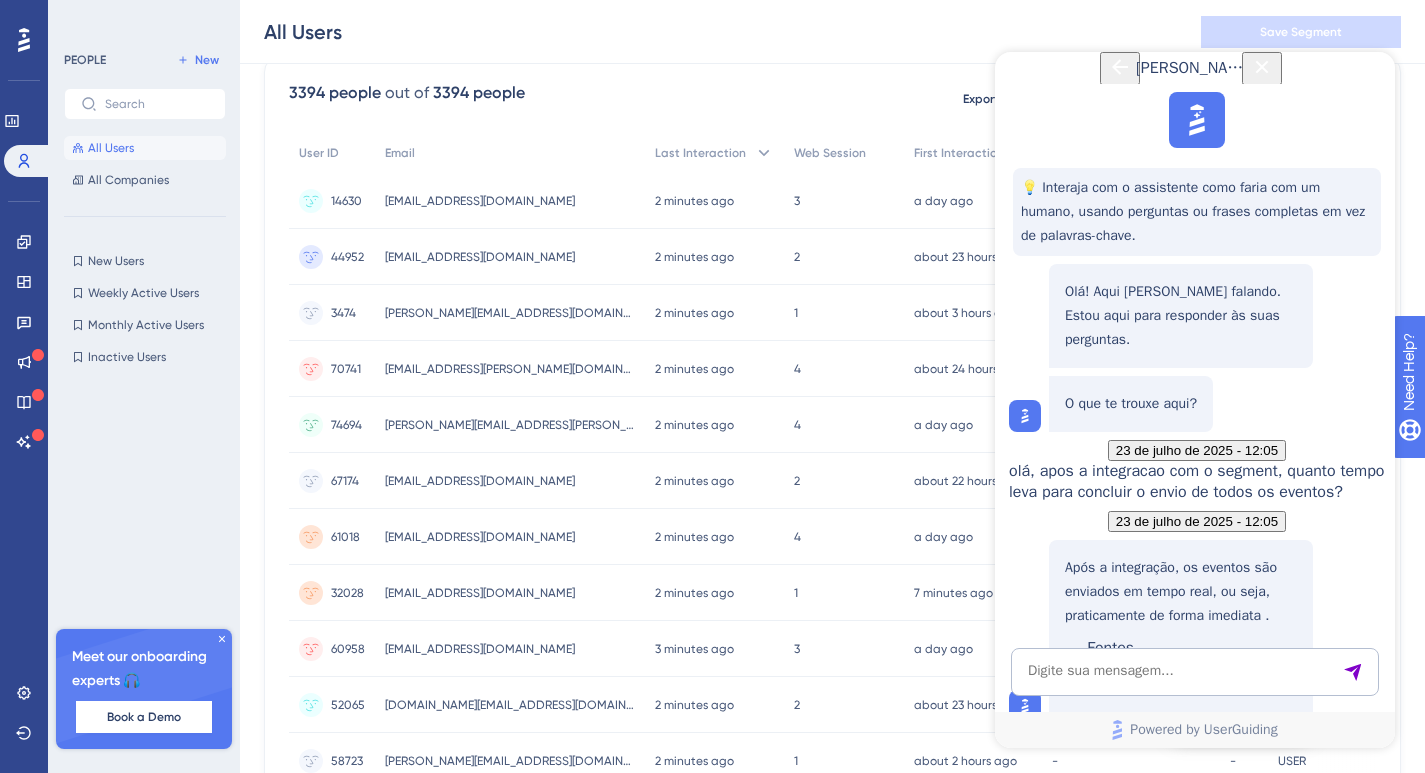 scroll, scrollTop: 1544, scrollLeft: 0, axis: vertical 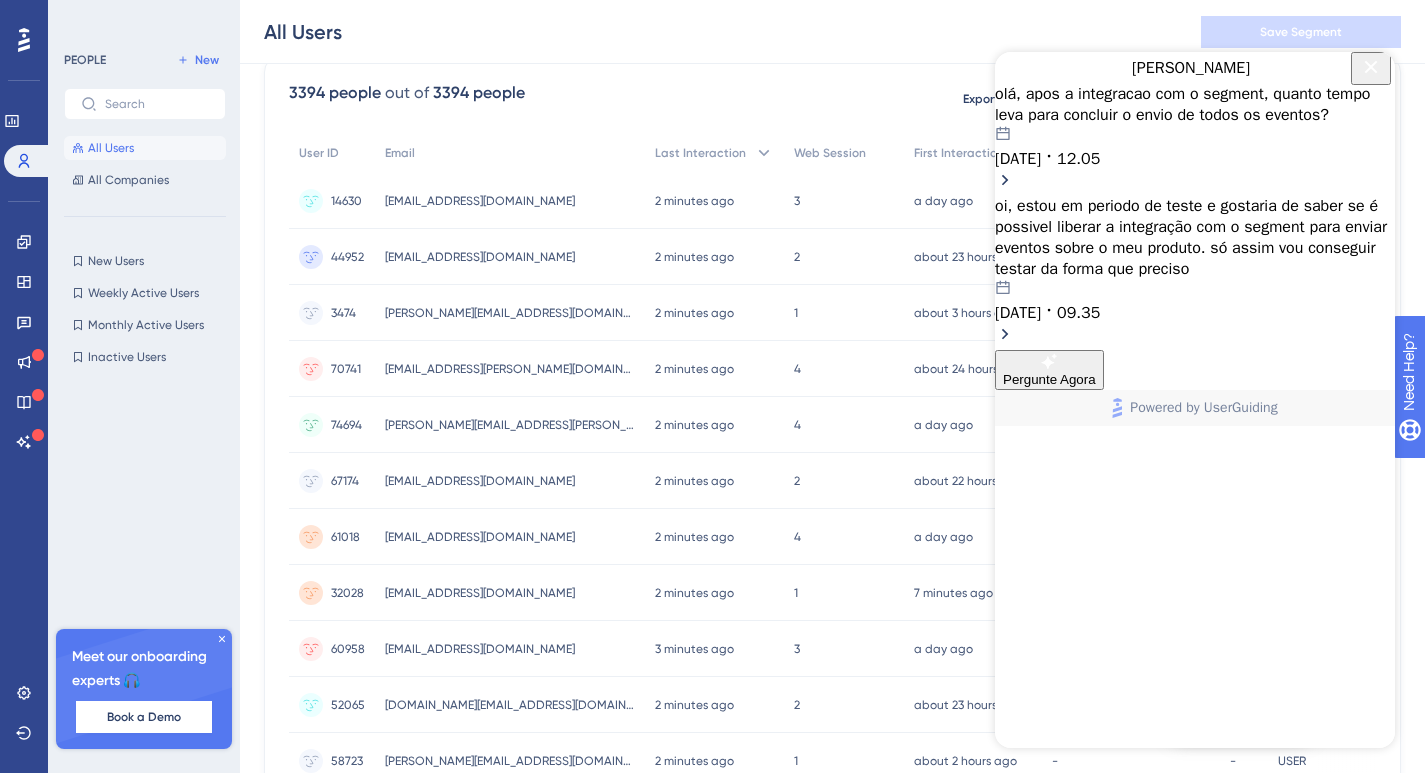 click 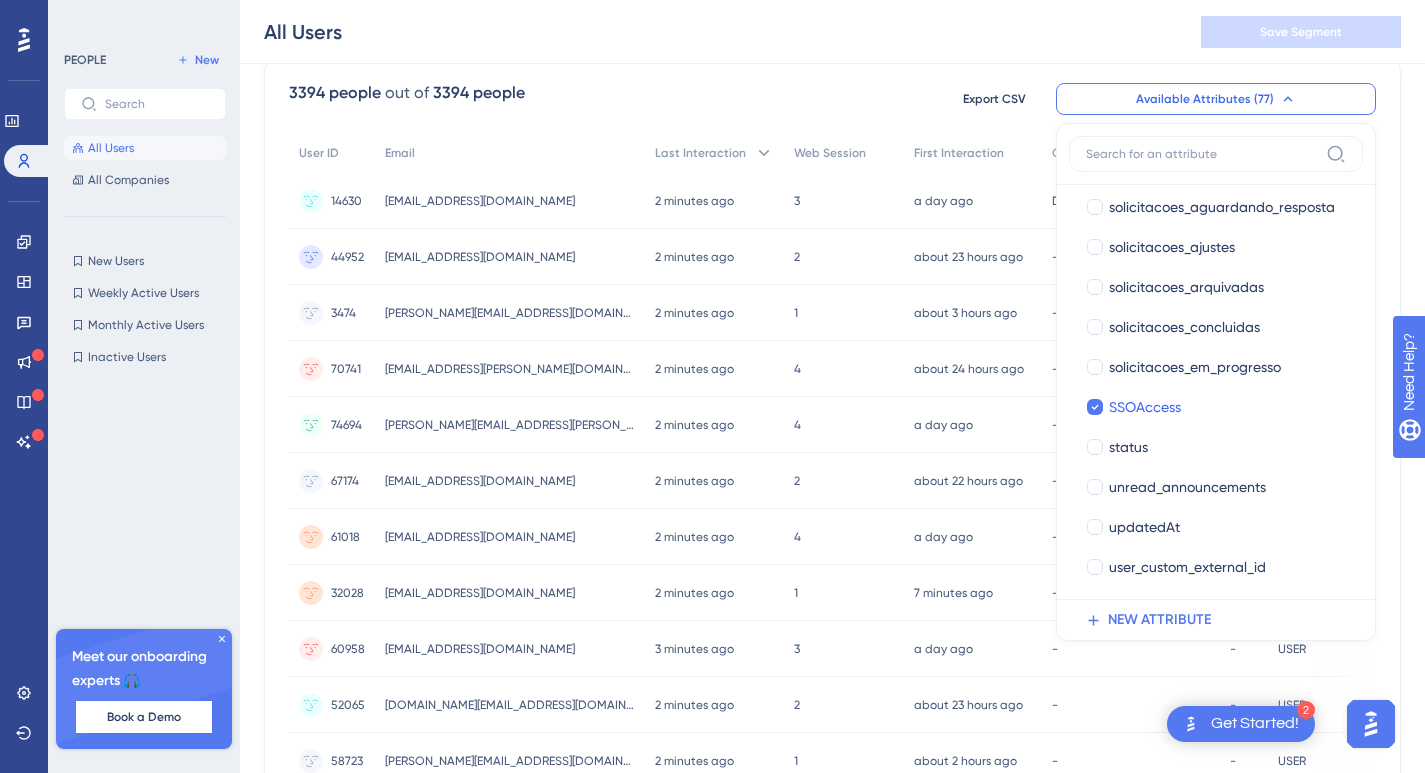 scroll, scrollTop: 0, scrollLeft: 0, axis: both 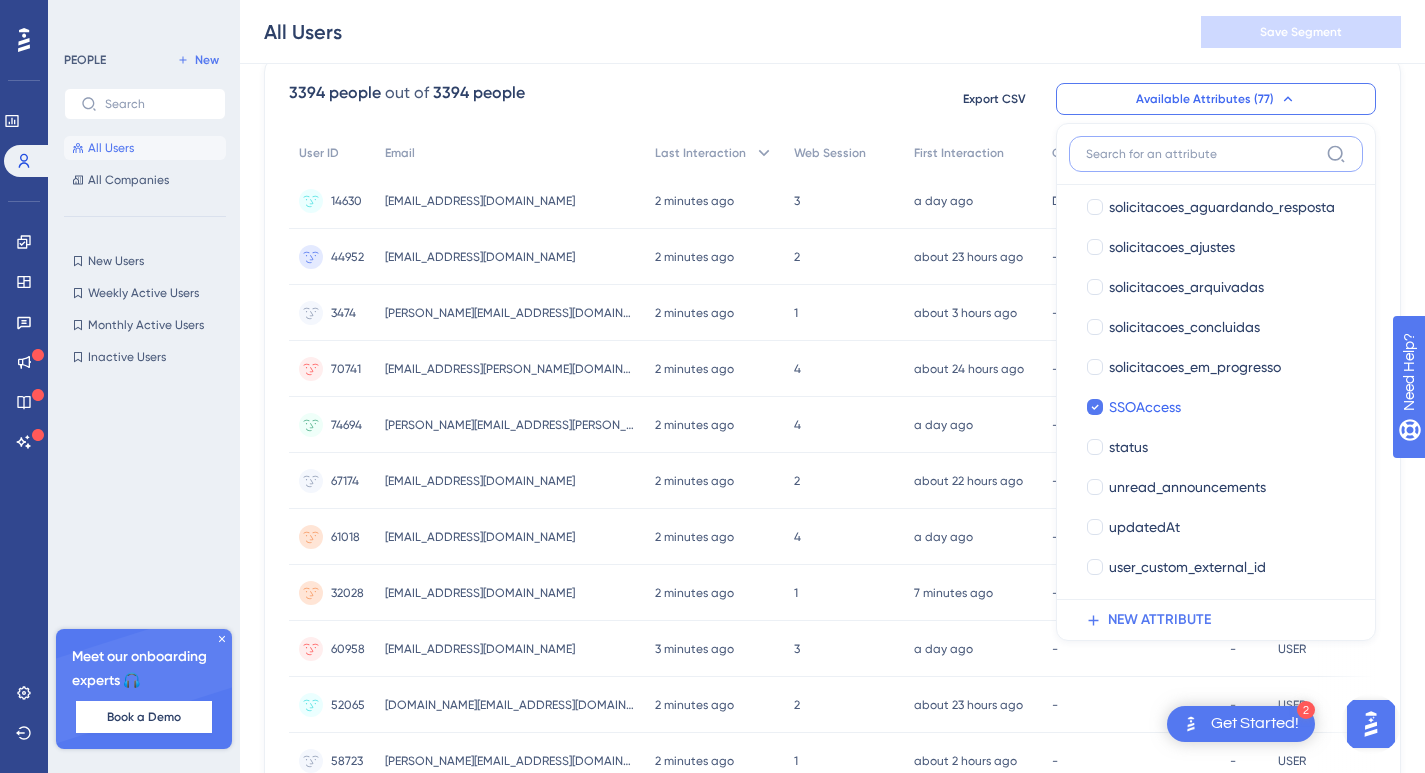 click at bounding box center [1202, 154] 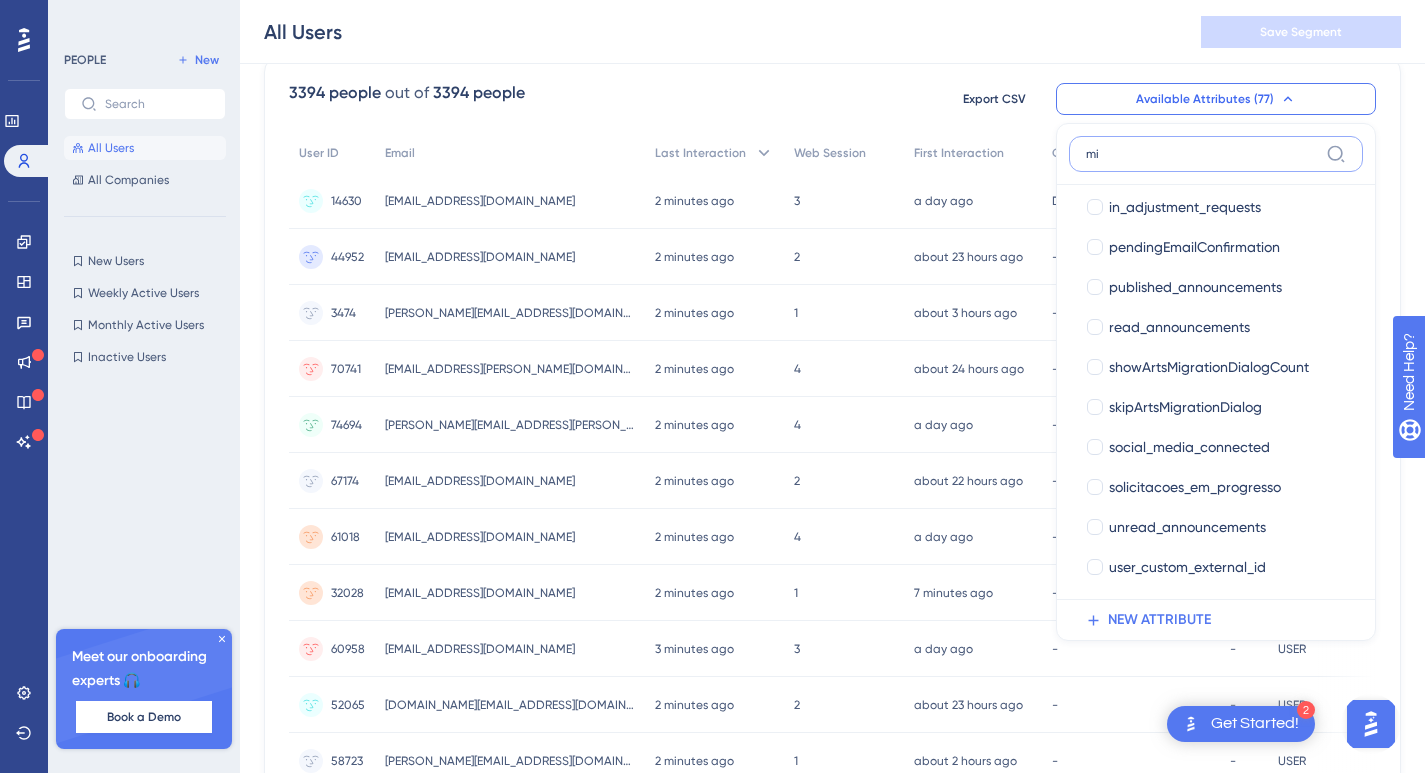scroll, scrollTop: 0, scrollLeft: 0, axis: both 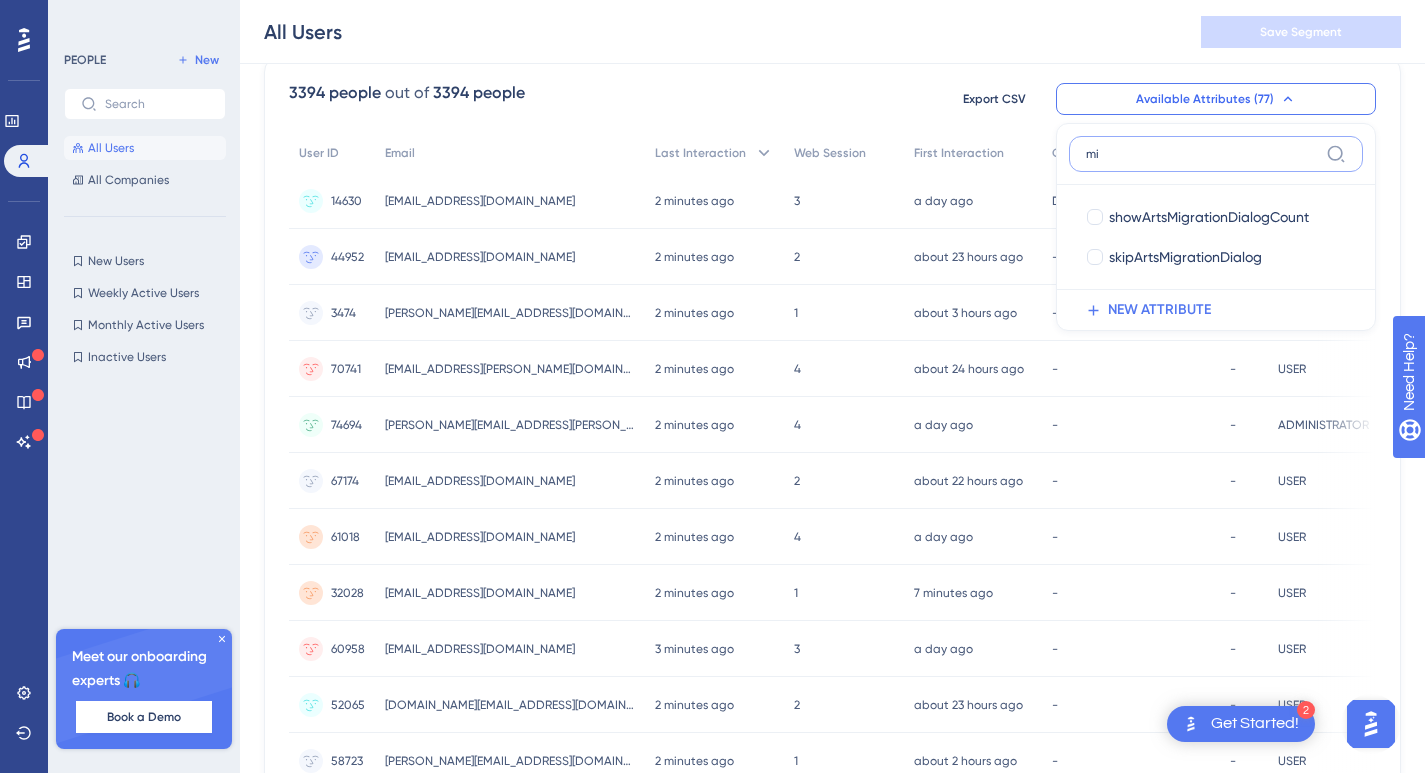 type on "m" 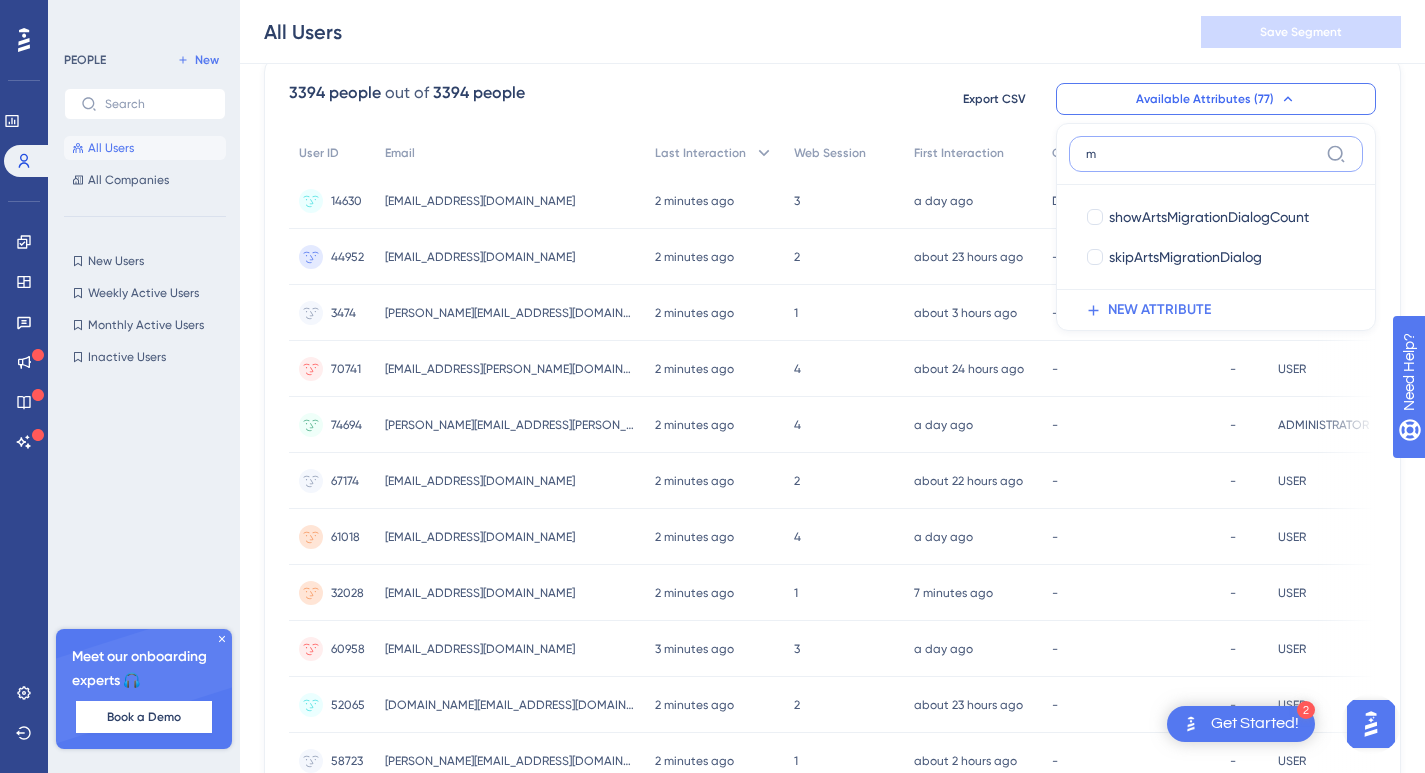 type 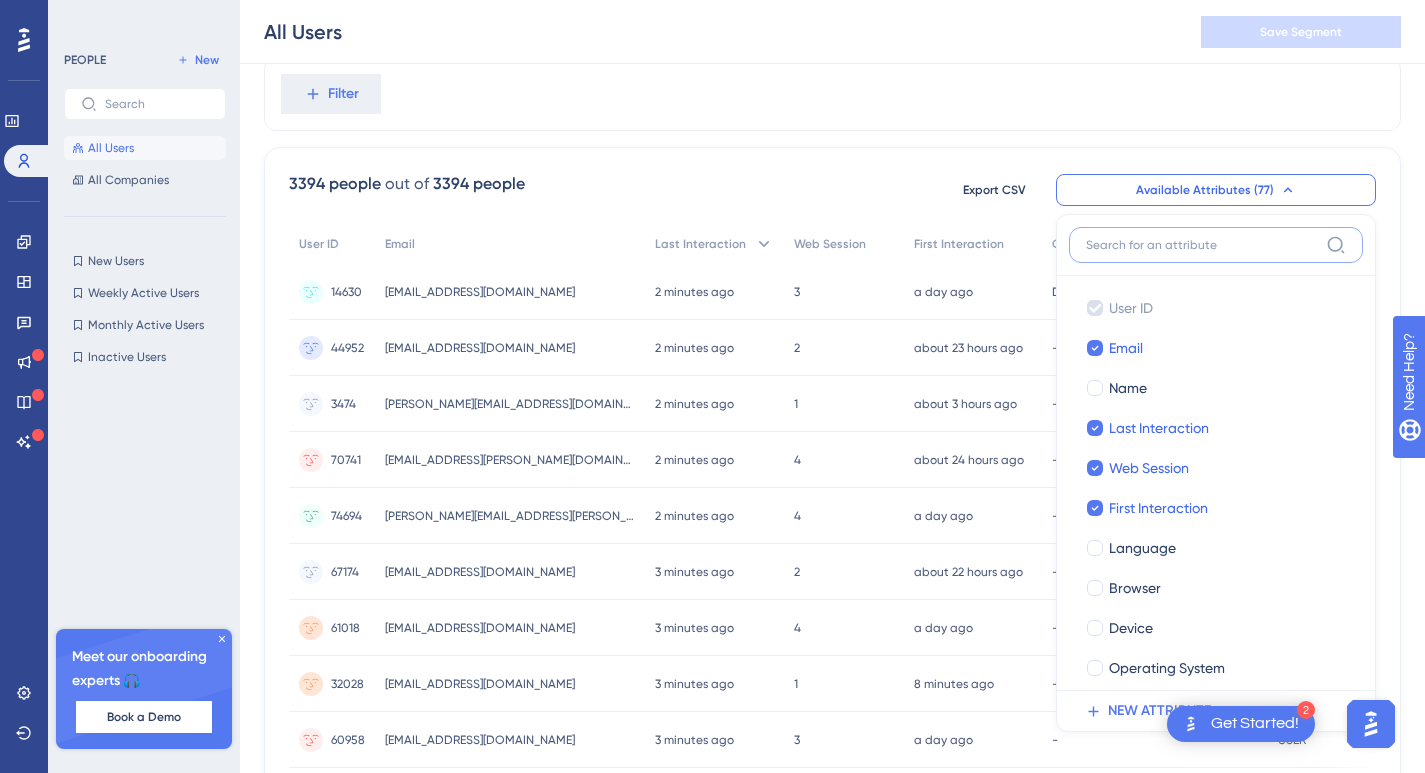 scroll, scrollTop: 67, scrollLeft: 0, axis: vertical 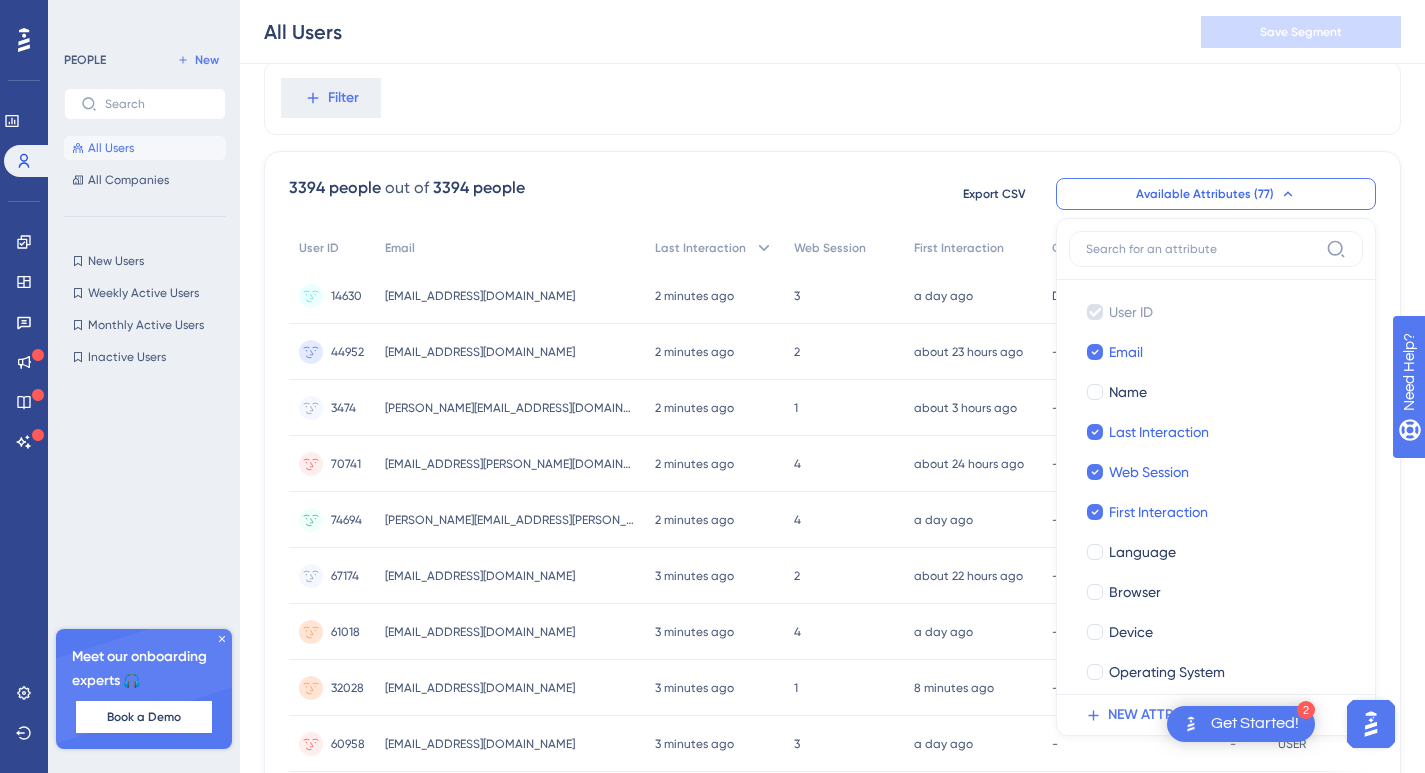 click on "3394   people out of 3394   people Export CSV Available Attributes (77) User ID User ID Email Email Name Name Last Interaction Last Interaction Web Session Web Session First Interaction First Interaction Language Language Browser Browser Device Device Operating System Operating System active active activeUsersQuota activeUsersQuota approved_arts approved_arts artes_aguardando_aprovacao artes_aguardando_aprovacao artes_aprovadas artes_aprovadas artes_baixadas artes_baixadas artes_reprovadas artes_reprovadas auditorias_acao auditorias_acao auditorias_agendadas auditorias_agendadas auditorias_avaliadas auditorias_avaliadas auditorias_em_analise auditorias_em_analise auditorias_expiradas auditorias_expiradas auditorias_finalizadas auditorias_finalizadas blockSendEmail blockSendEmail canCreatePost canCreatePost Company Company company_pricing_package company_pricing_package company_pricing_plan company_pricing_plan company_social_media_enabled company_social_media_enabled company_status company_status companyId" at bounding box center [832, 194] 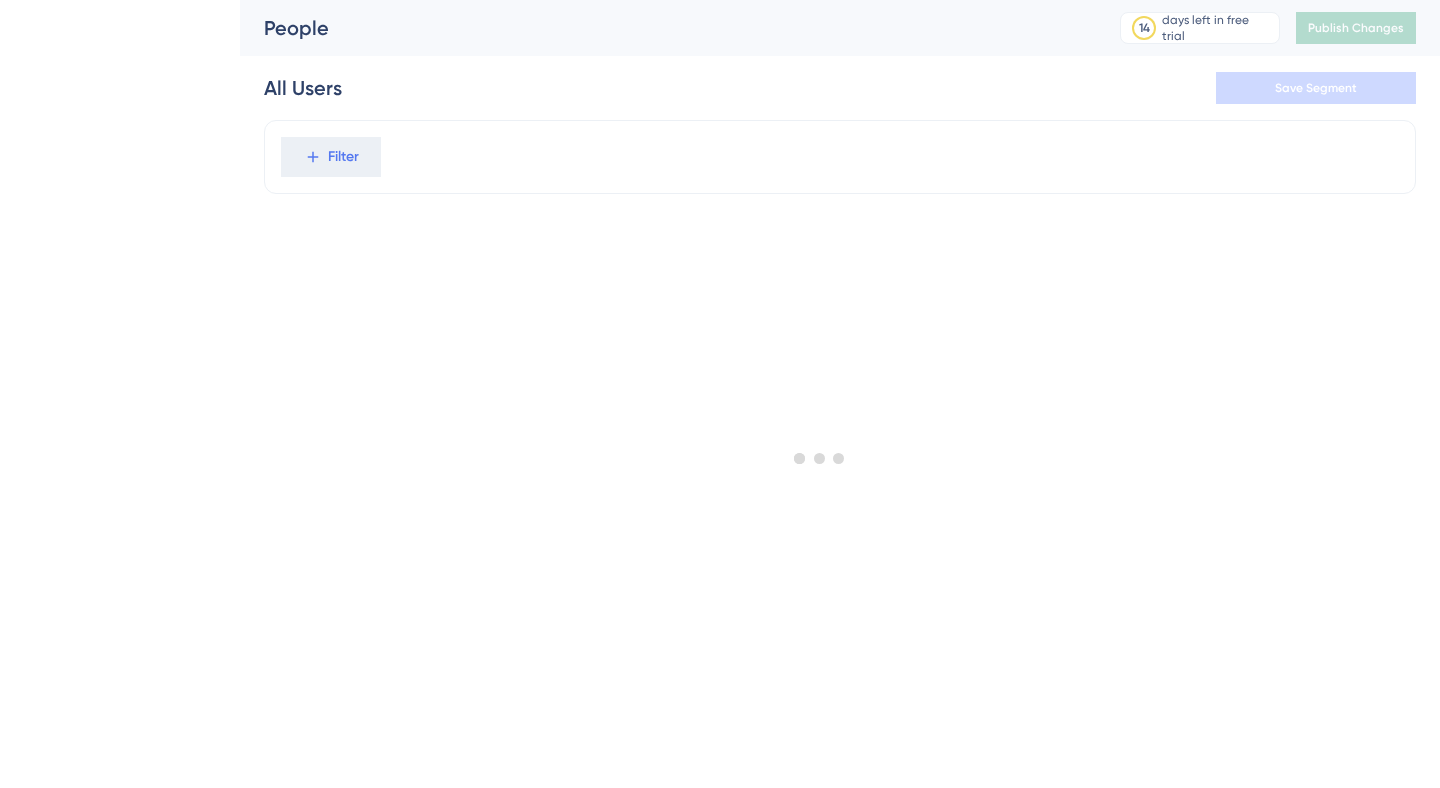 scroll, scrollTop: 0, scrollLeft: 0, axis: both 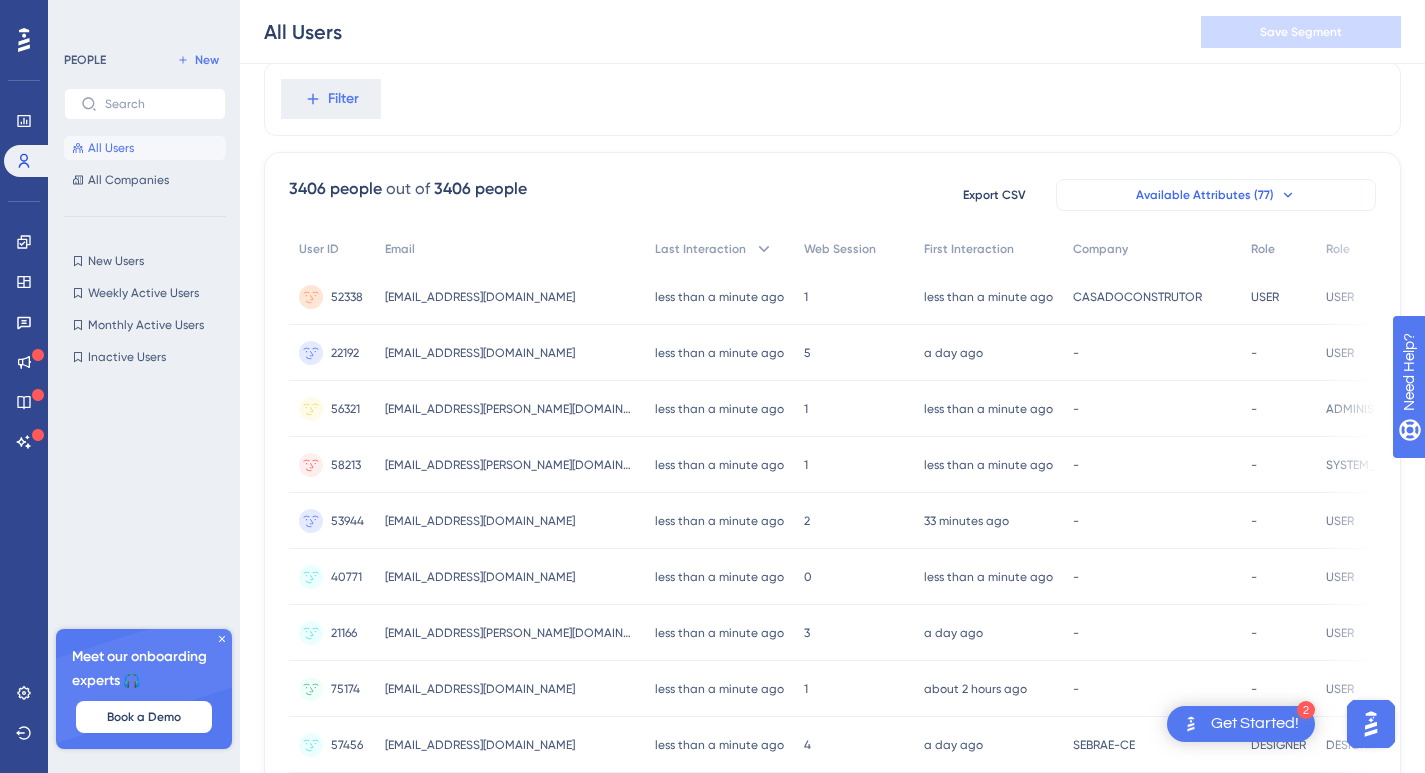 click on "Available Attributes (77)" at bounding box center [1216, 195] 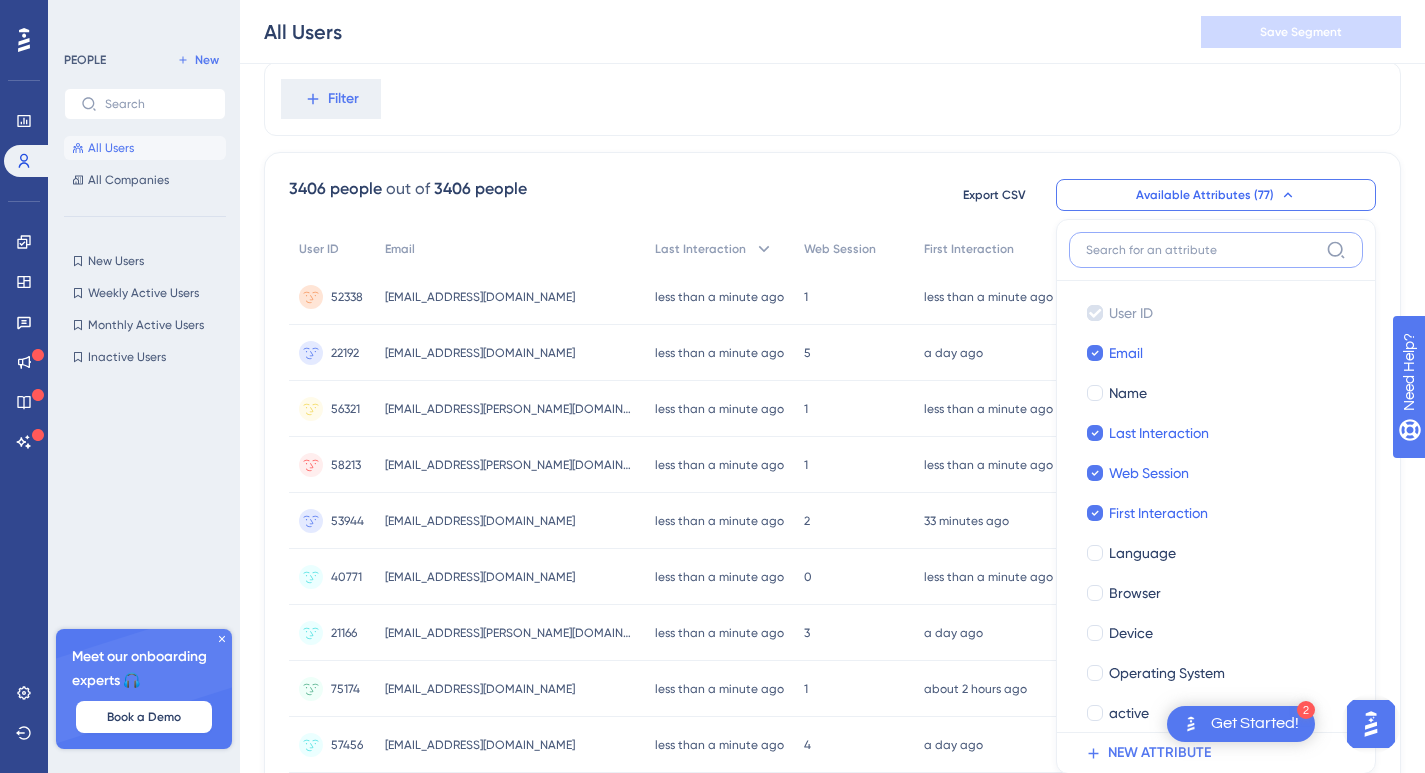 scroll, scrollTop: 121, scrollLeft: 0, axis: vertical 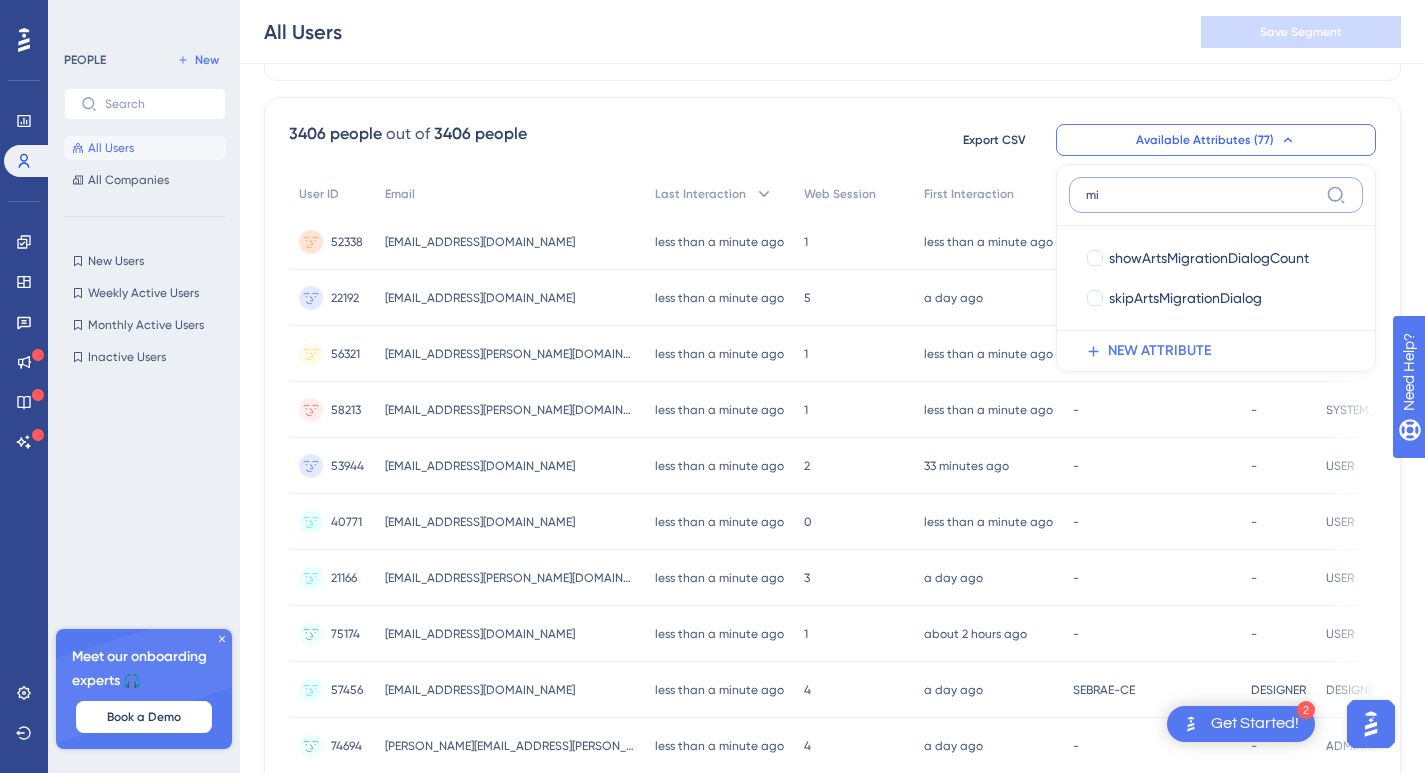 type on "m" 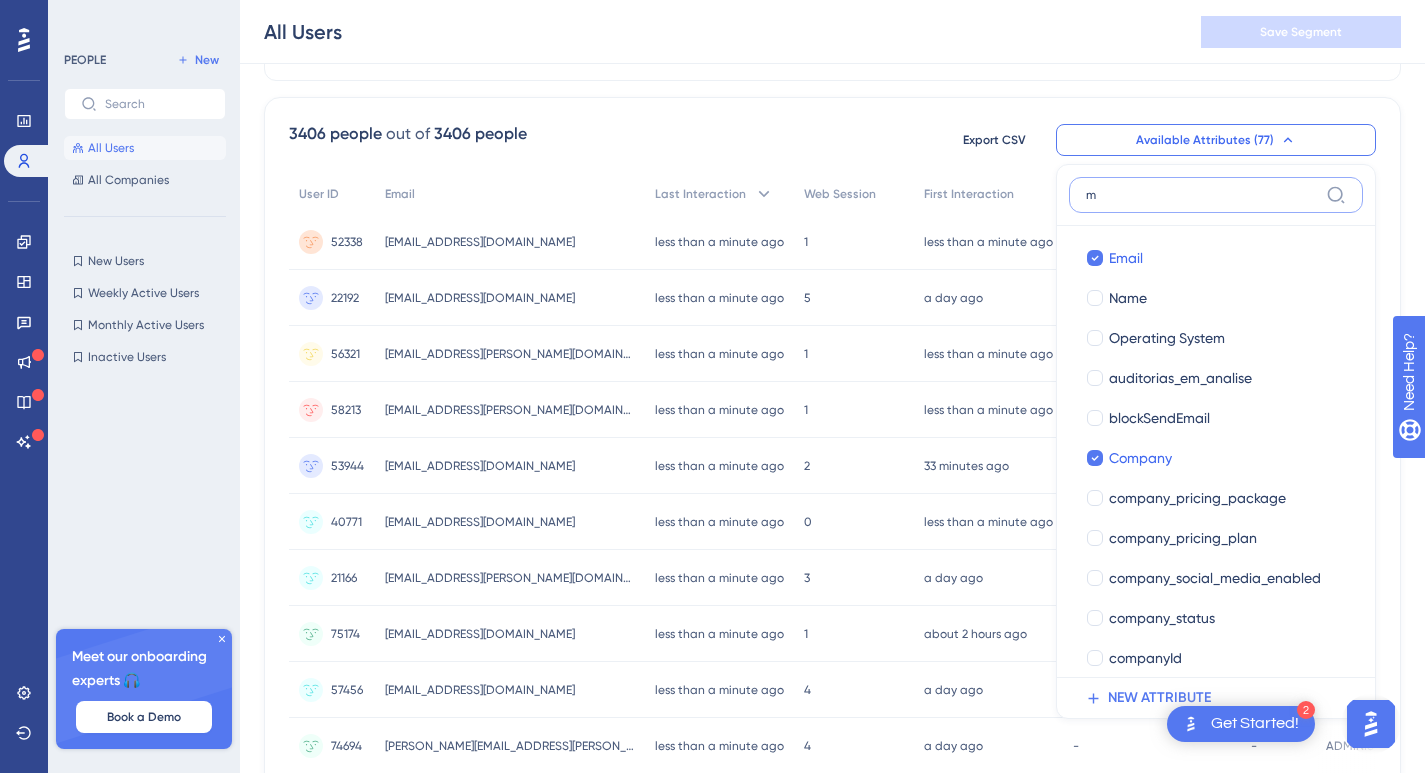 type 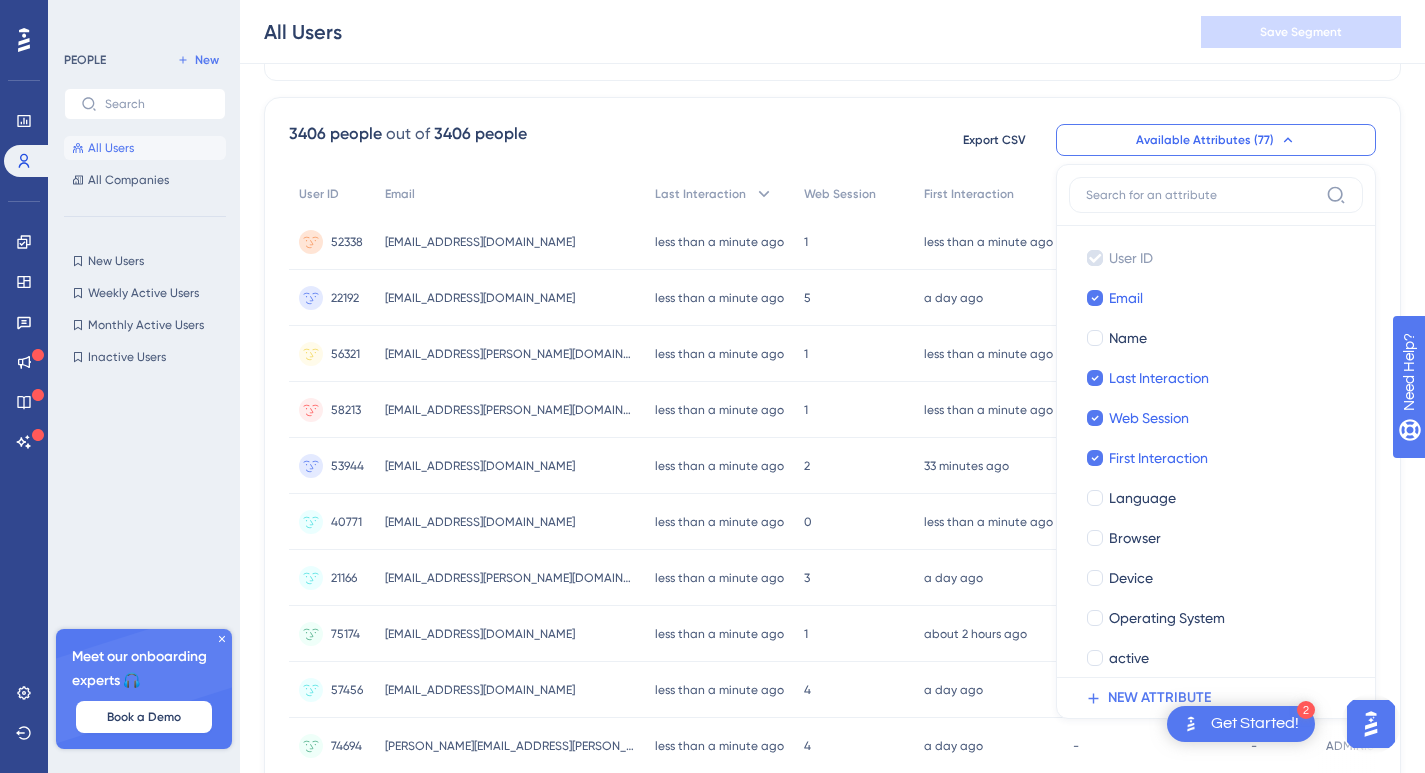 click on "3406   people out of 3406   people Export CSV Available Attributes (77) User ID User ID Email Email Name Name Last Interaction Last Interaction Web Session Web Session First Interaction First Interaction Language Language Browser Browser Device Device Operating System Operating System active active activeUsersQuota activeUsersQuota approved_arts approved_arts artes_aguardando_aprovacao artes_aguardando_aprovacao artes_aprovadas artes_aprovadas artes_baixadas artes_baixadas artes_reprovadas artes_reprovadas auditorias_acao auditorias_acao auditorias_agendadas auditorias_agendadas auditorias_avaliadas auditorias_avaliadas auditorias_em_analise auditorias_em_analise auditorias_expiradas auditorias_expiradas auditorias_finalizadas auditorias_finalizadas blockSendEmail blockSendEmail canCreatePost canCreatePost Company Company company_pricing_package company_pricing_package company_pricing_plan company_pricing_plan company_social_media_enabled company_social_media_enabled company_status company_status companyId" at bounding box center (832, 140) 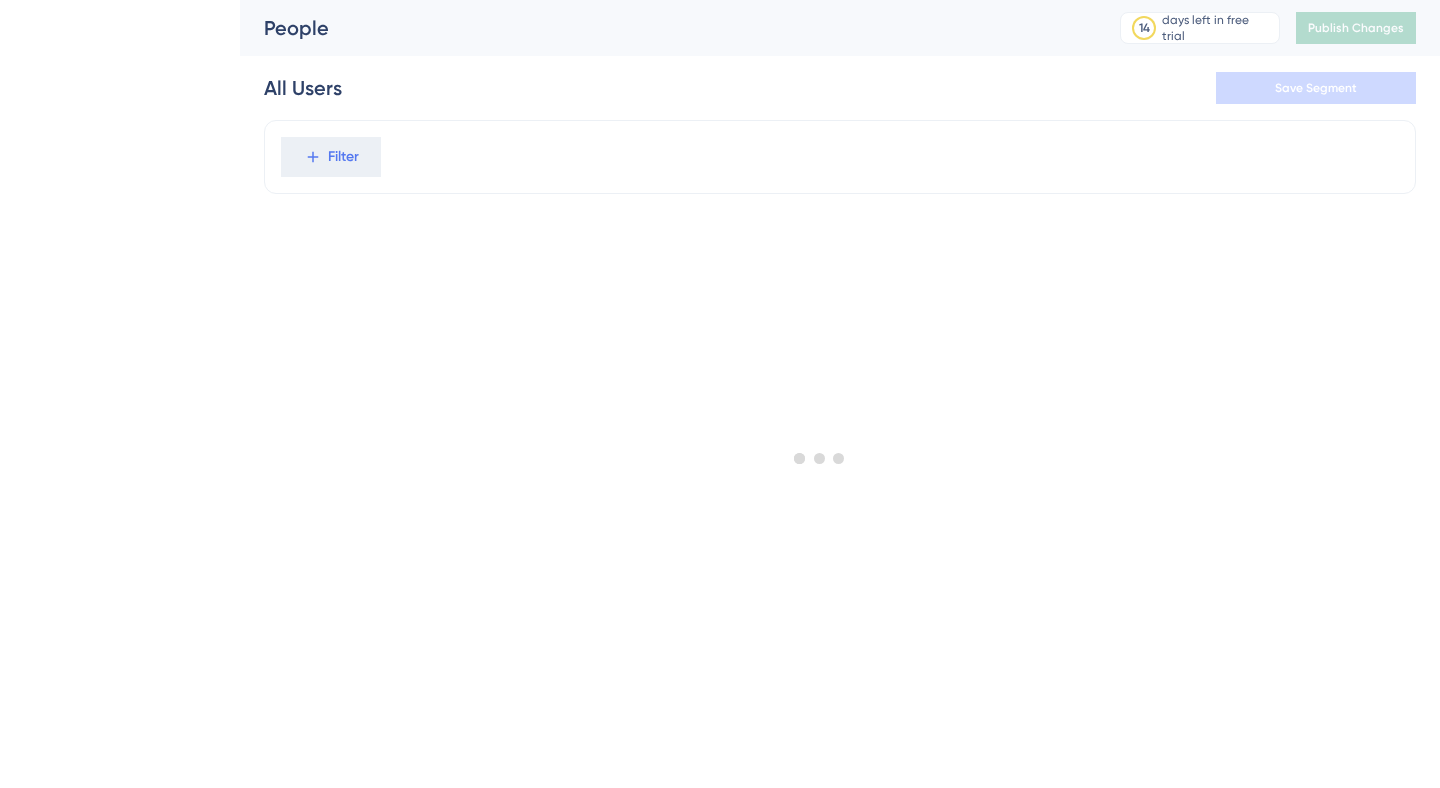 scroll, scrollTop: 0, scrollLeft: 0, axis: both 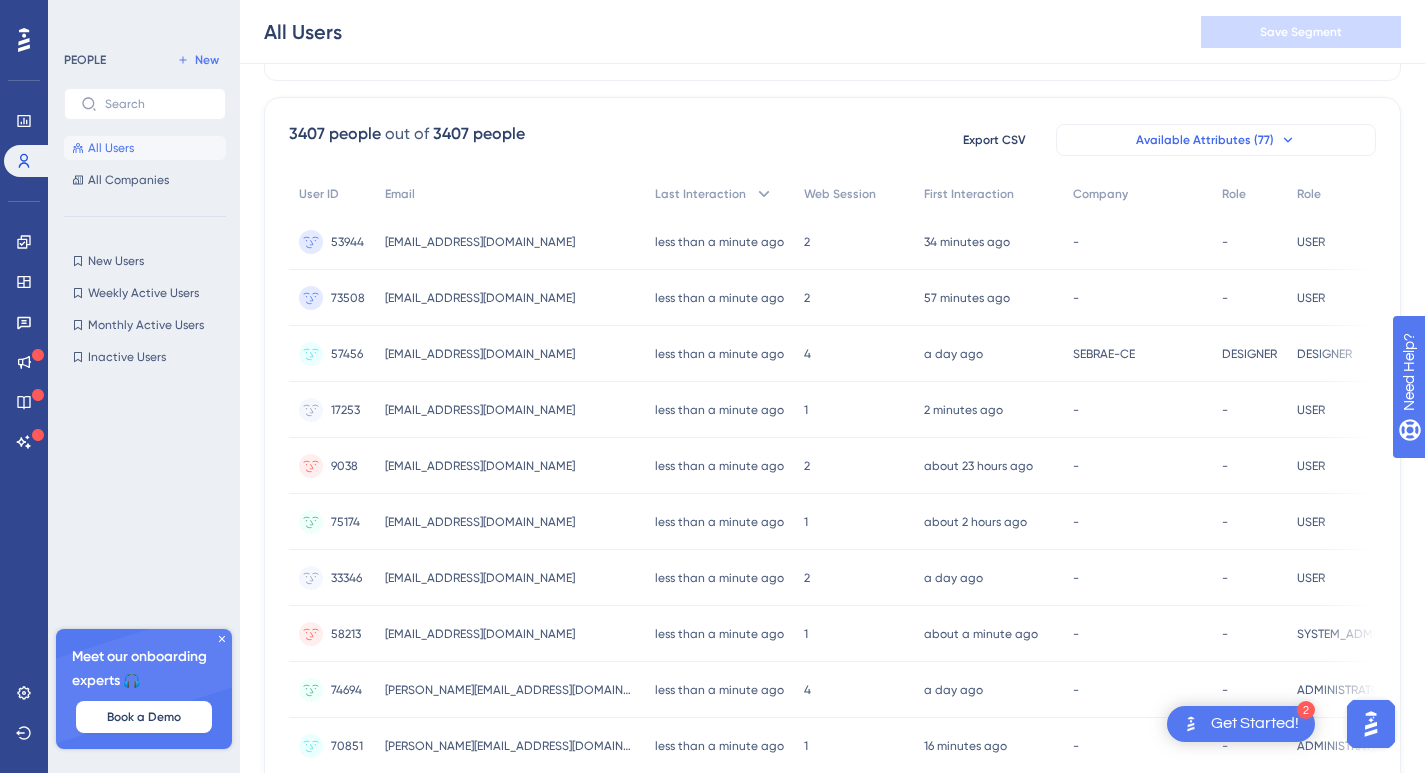 click on "Available Attributes (77)" at bounding box center (1216, 140) 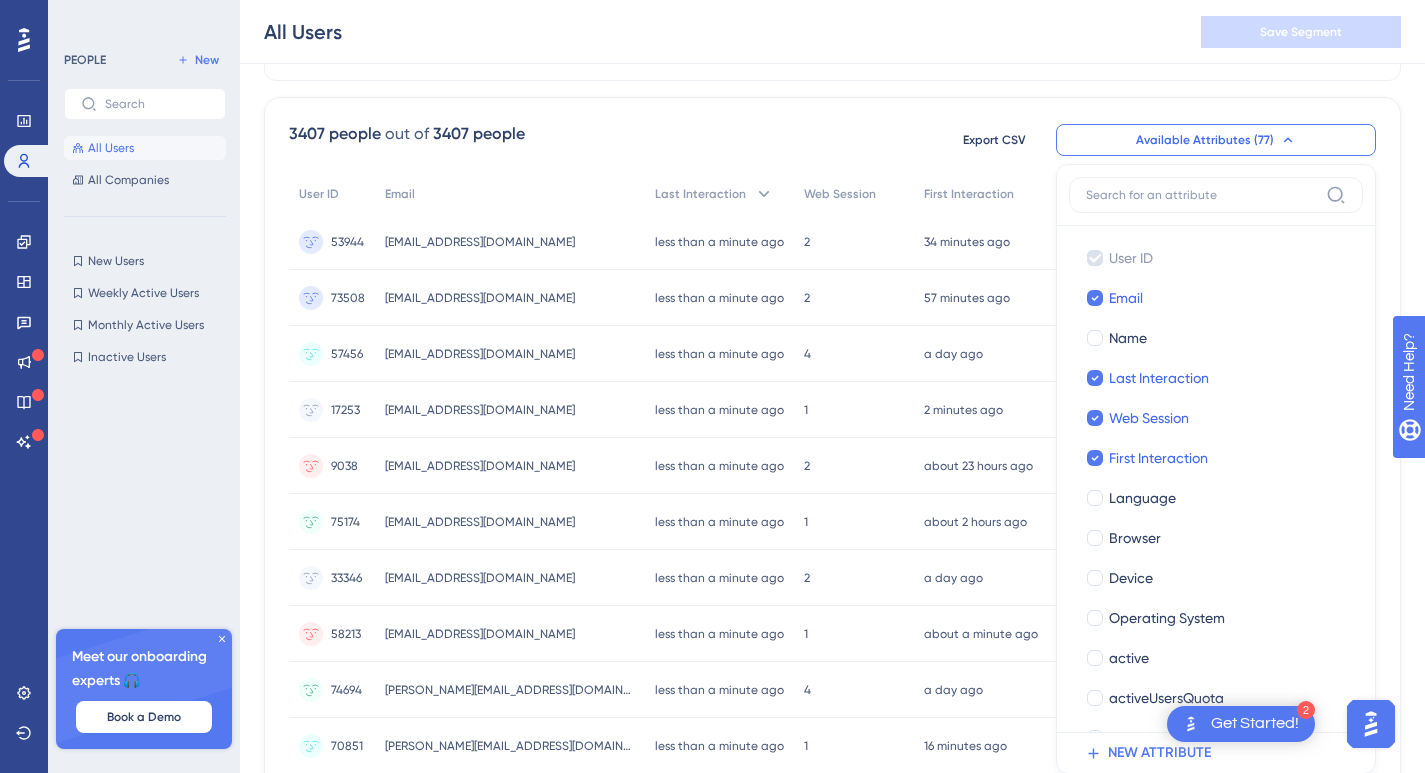 scroll, scrollTop: 203, scrollLeft: 0, axis: vertical 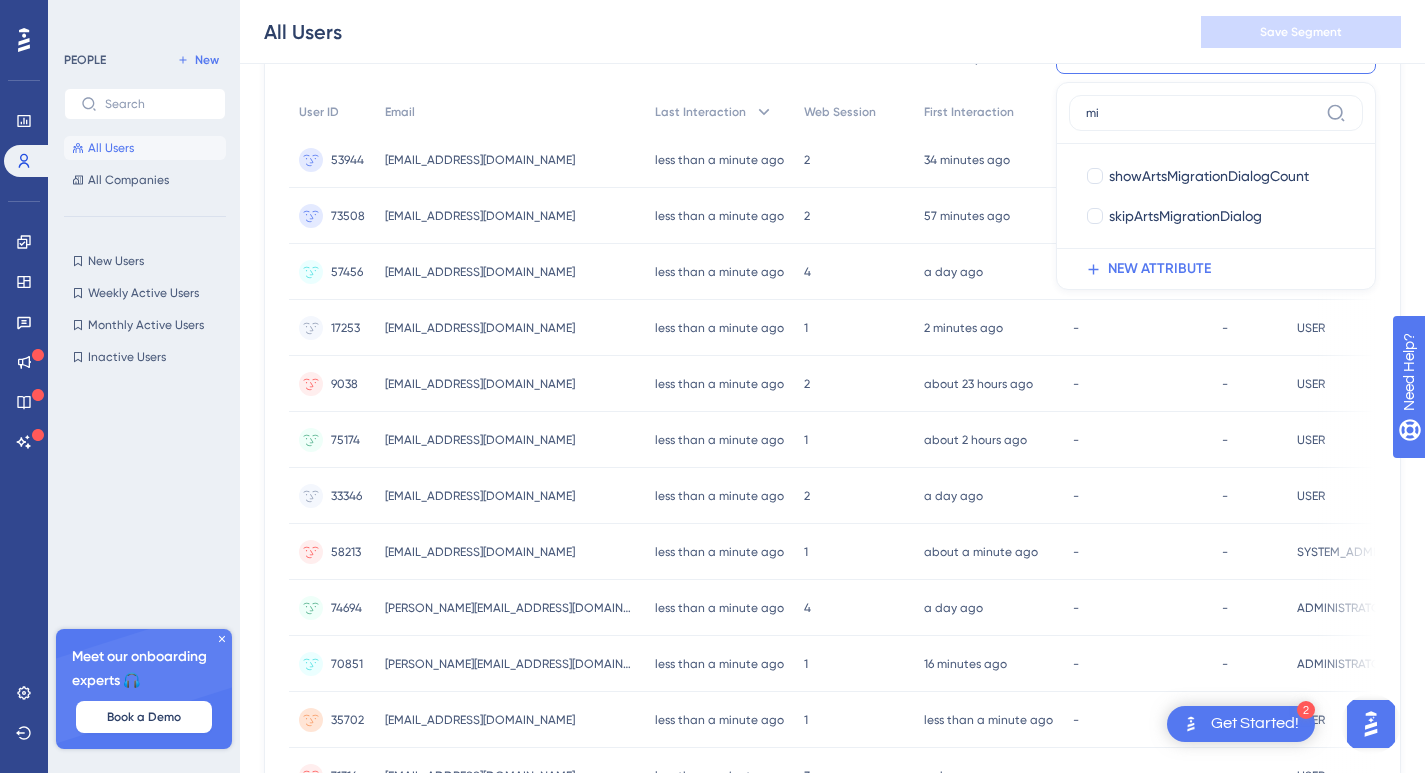 type on "m" 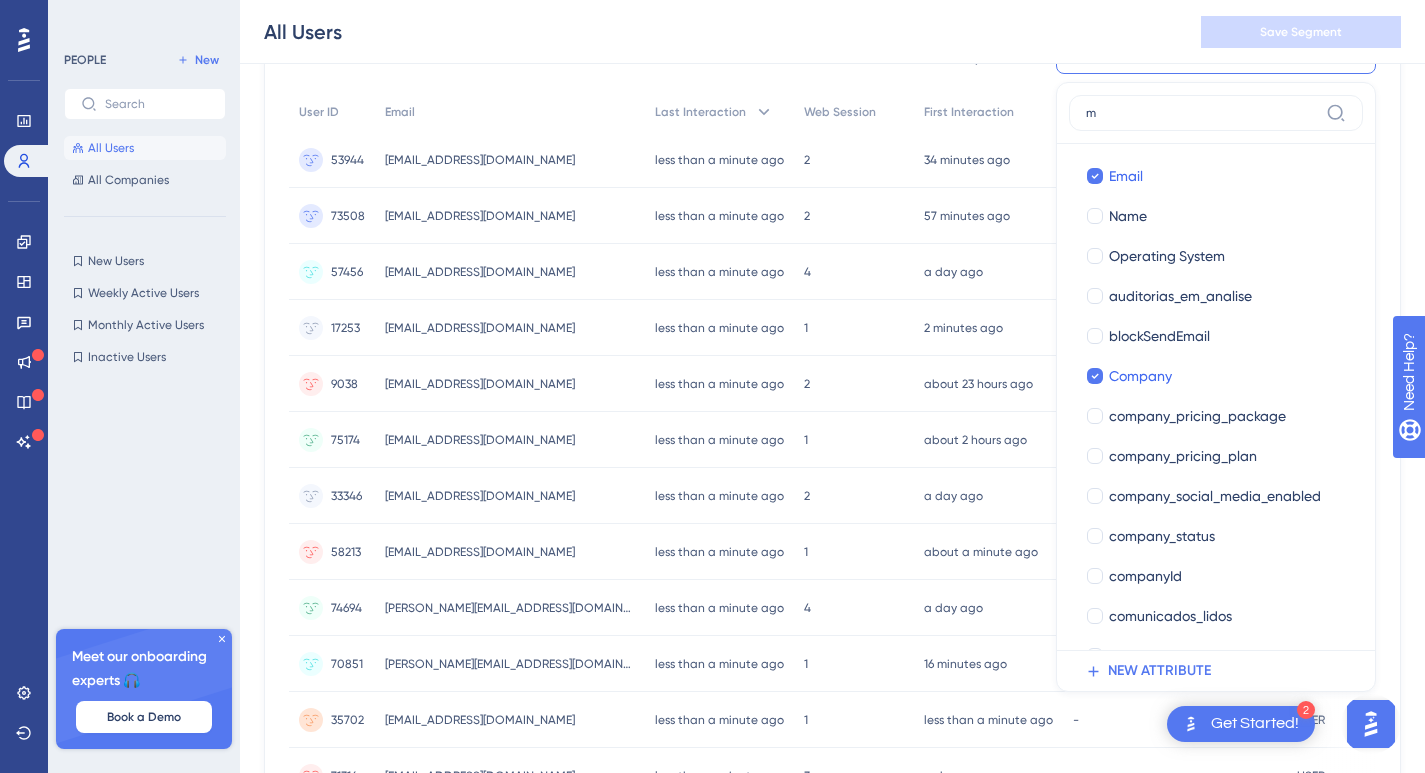type 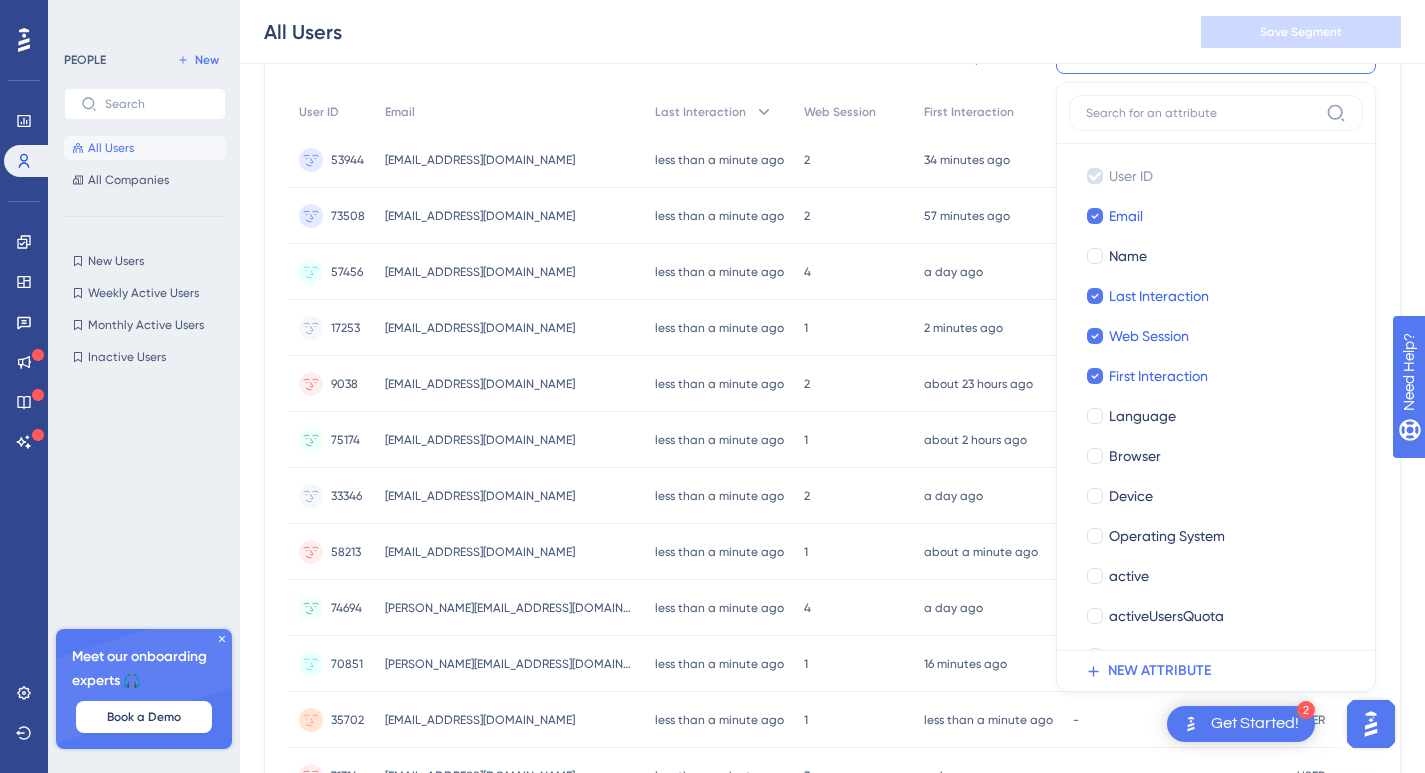 click on "All Users" at bounding box center (145, 148) 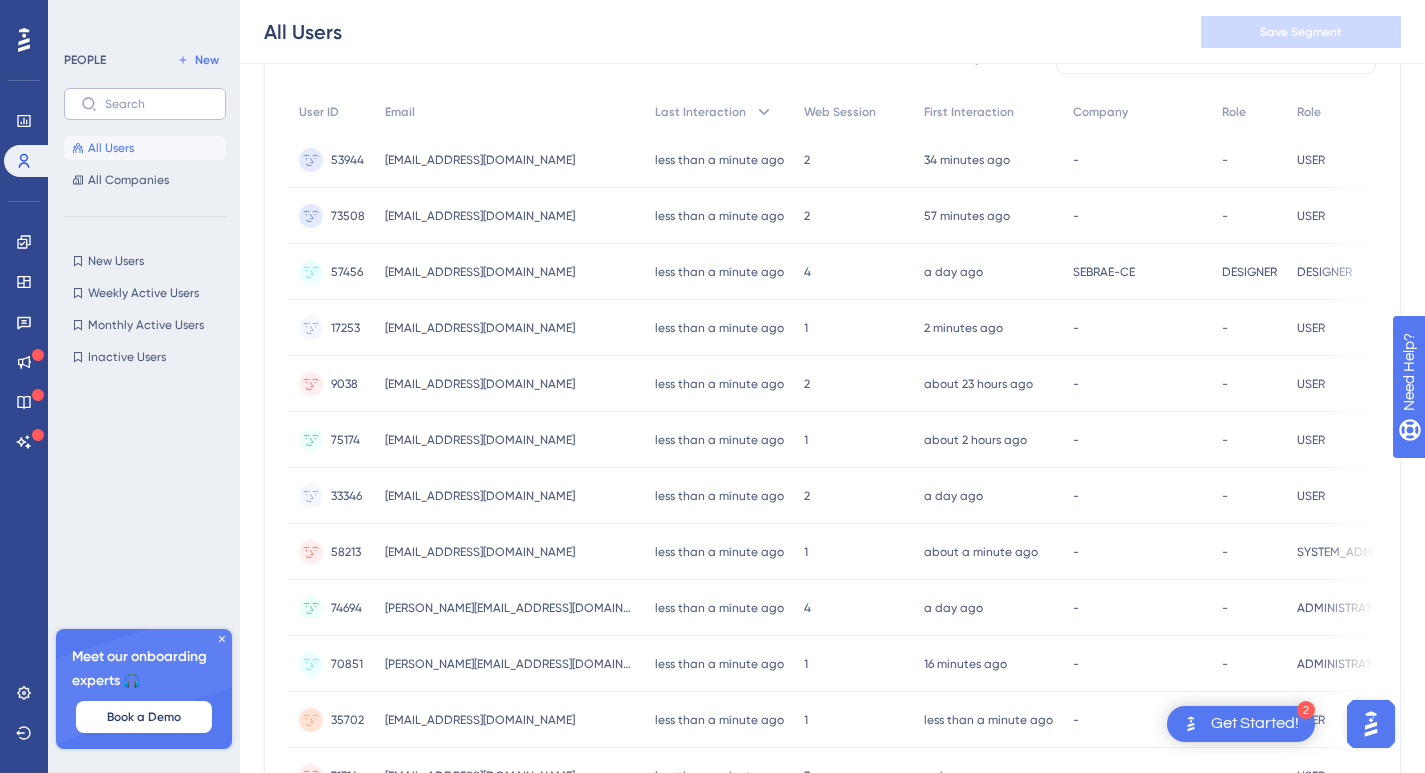 click at bounding box center [145, 104] 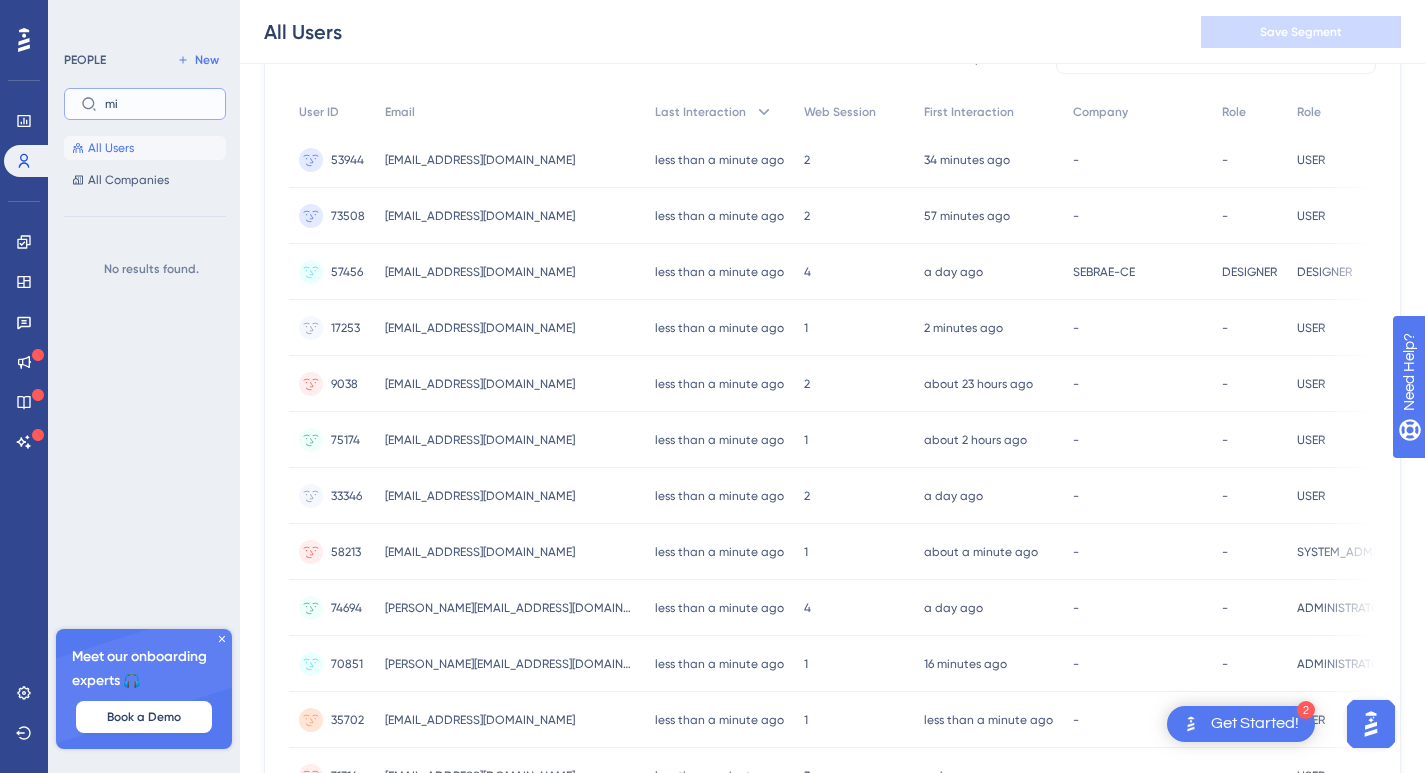 type on "m" 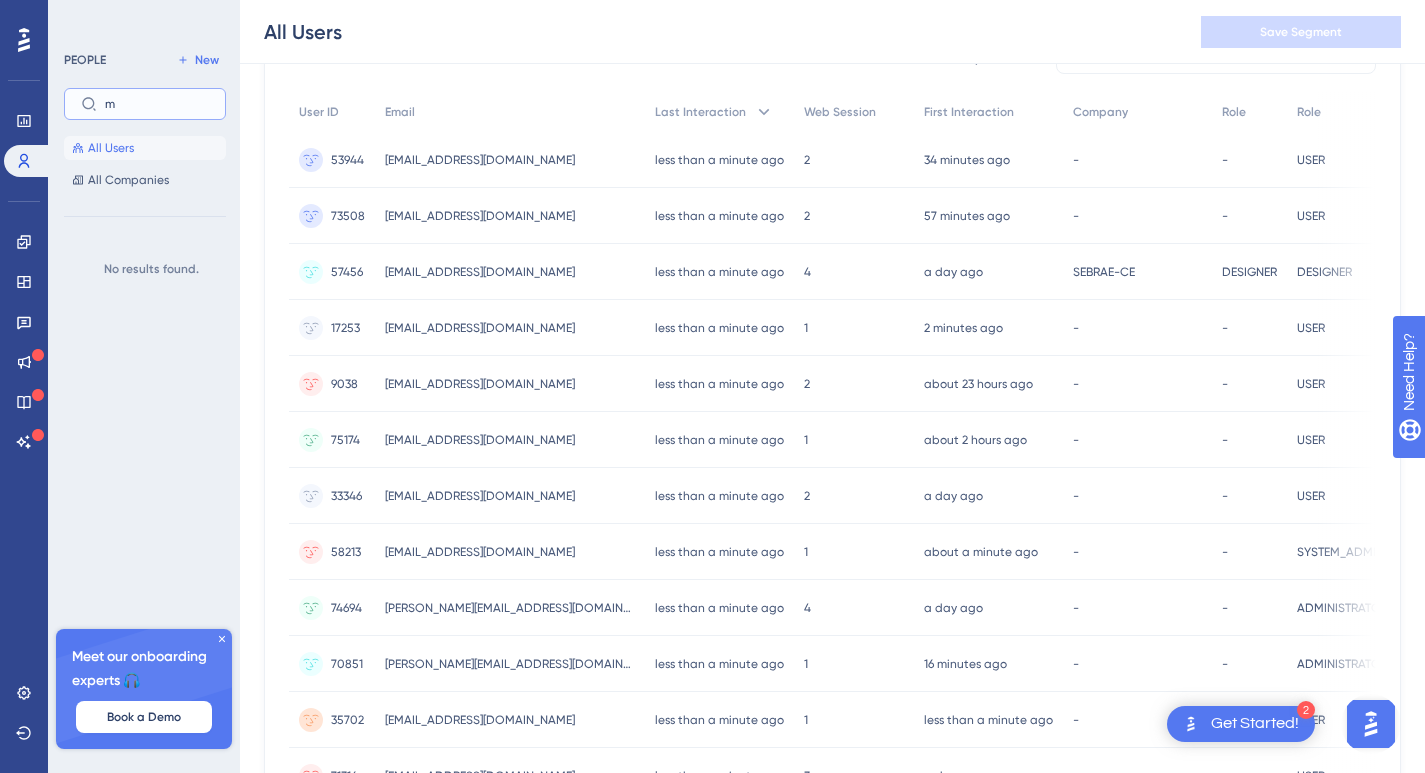 type 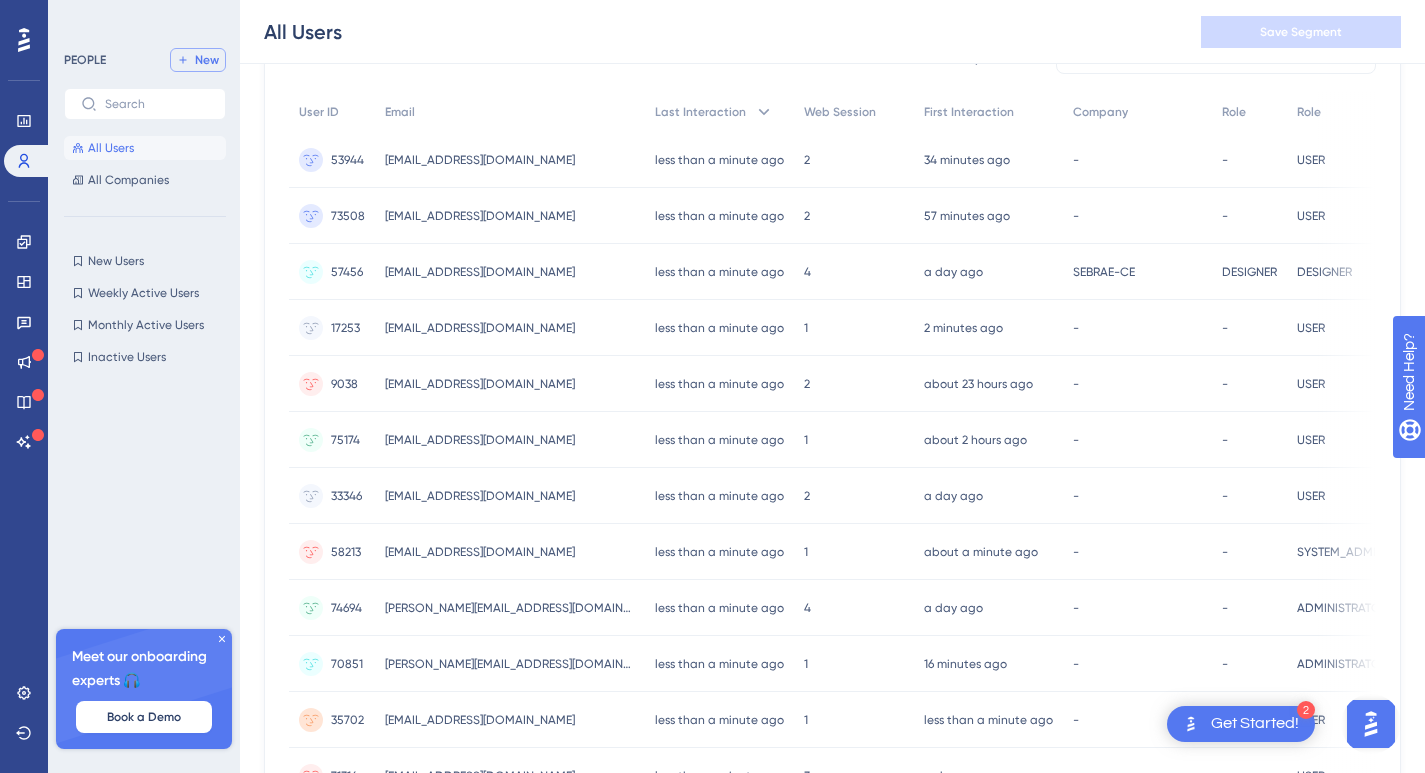 click on "New" at bounding box center (198, 60) 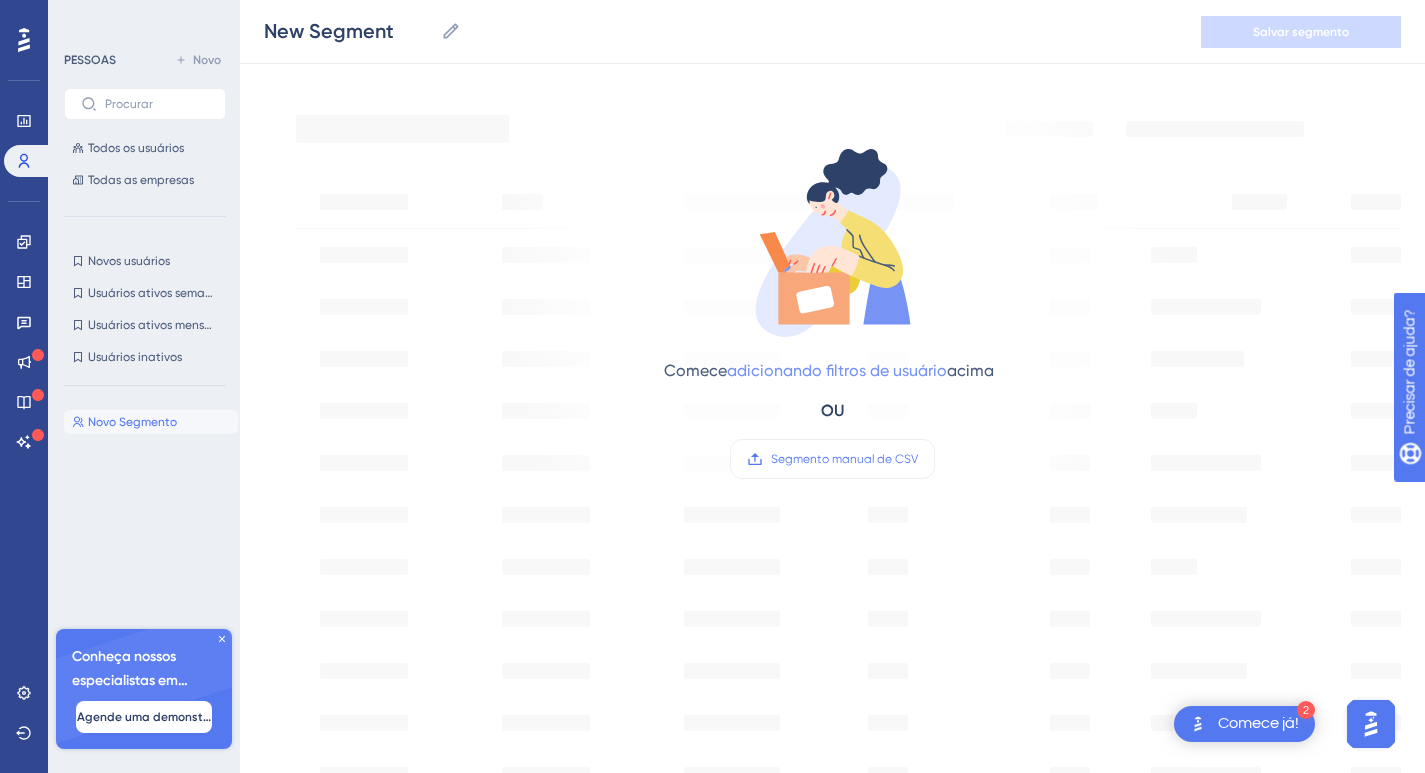 click on "adicionando filtros de usuário" at bounding box center [837, 370] 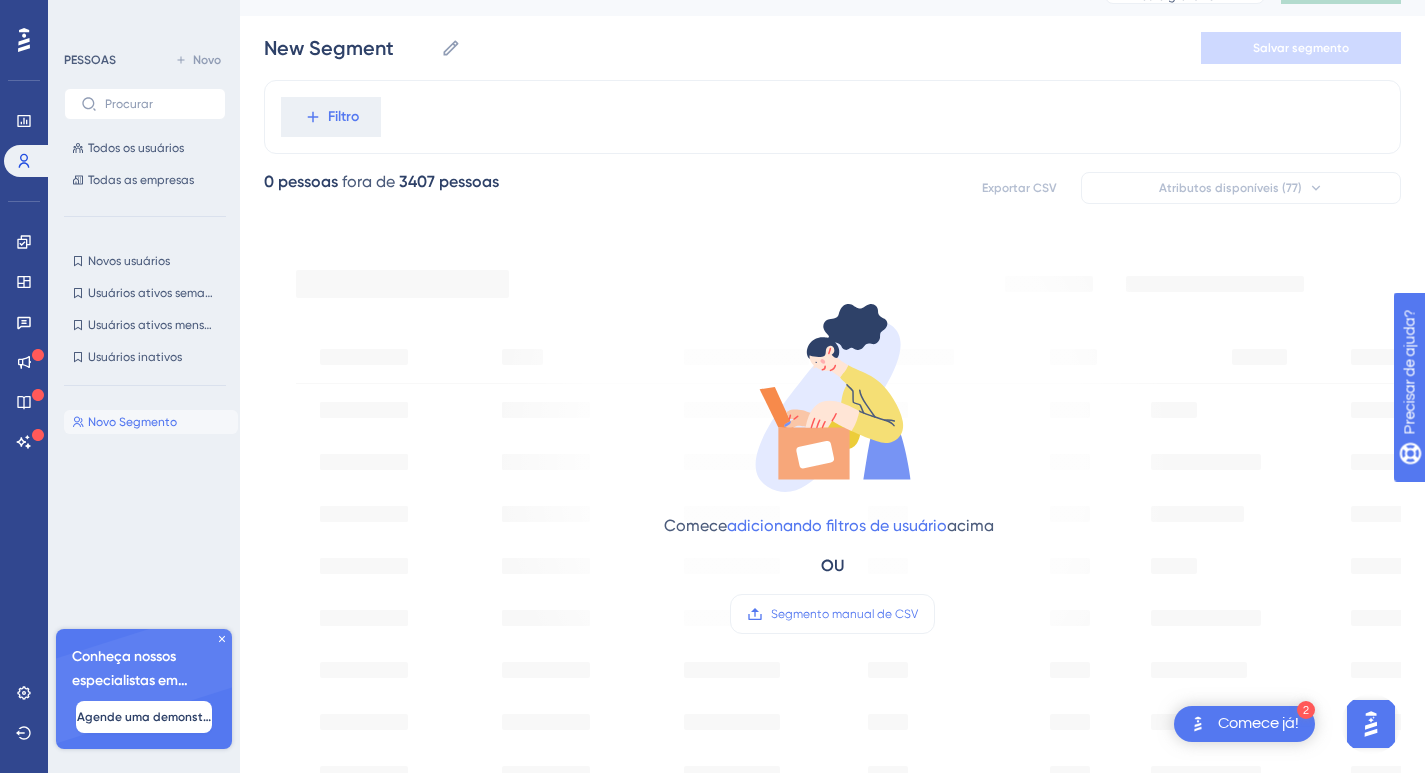 scroll, scrollTop: 0, scrollLeft: 0, axis: both 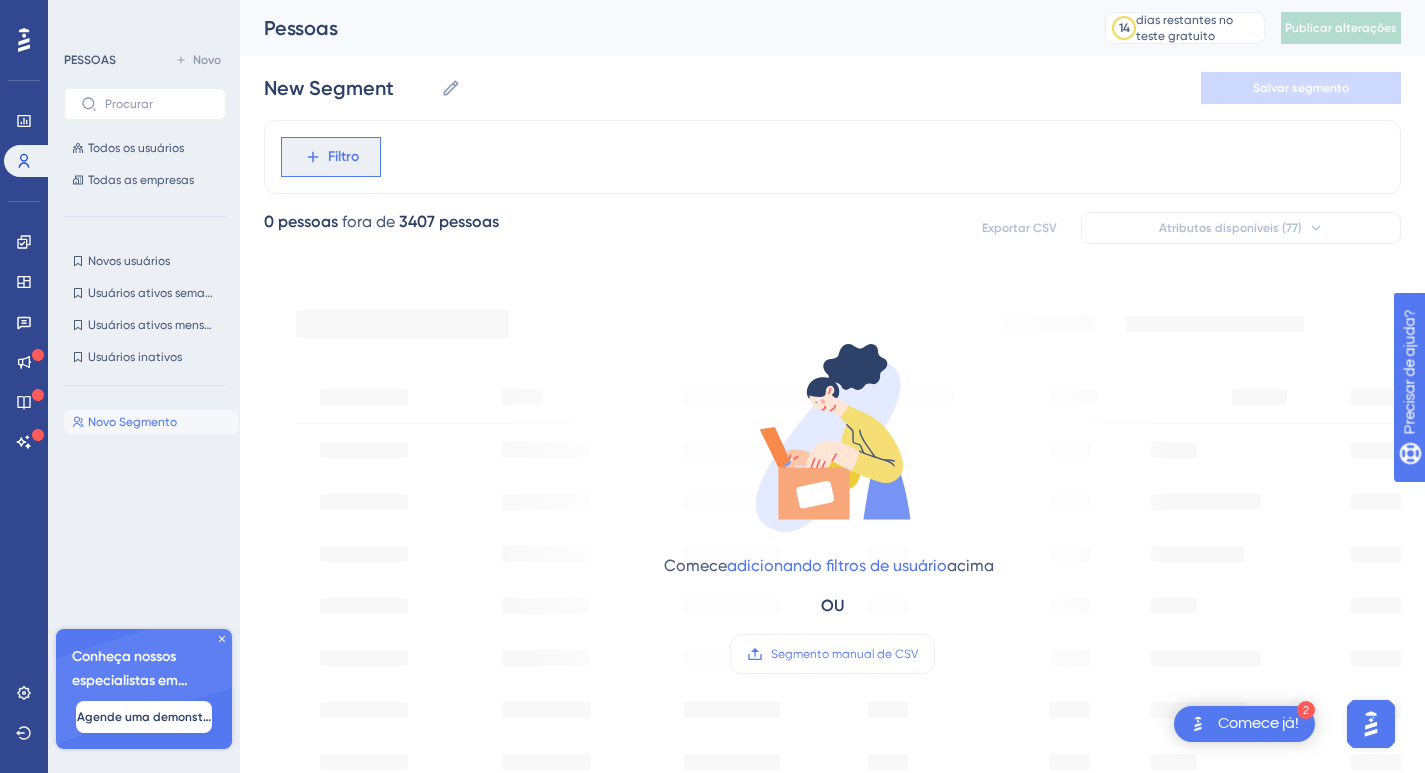 click on "Filtro" at bounding box center (331, 157) 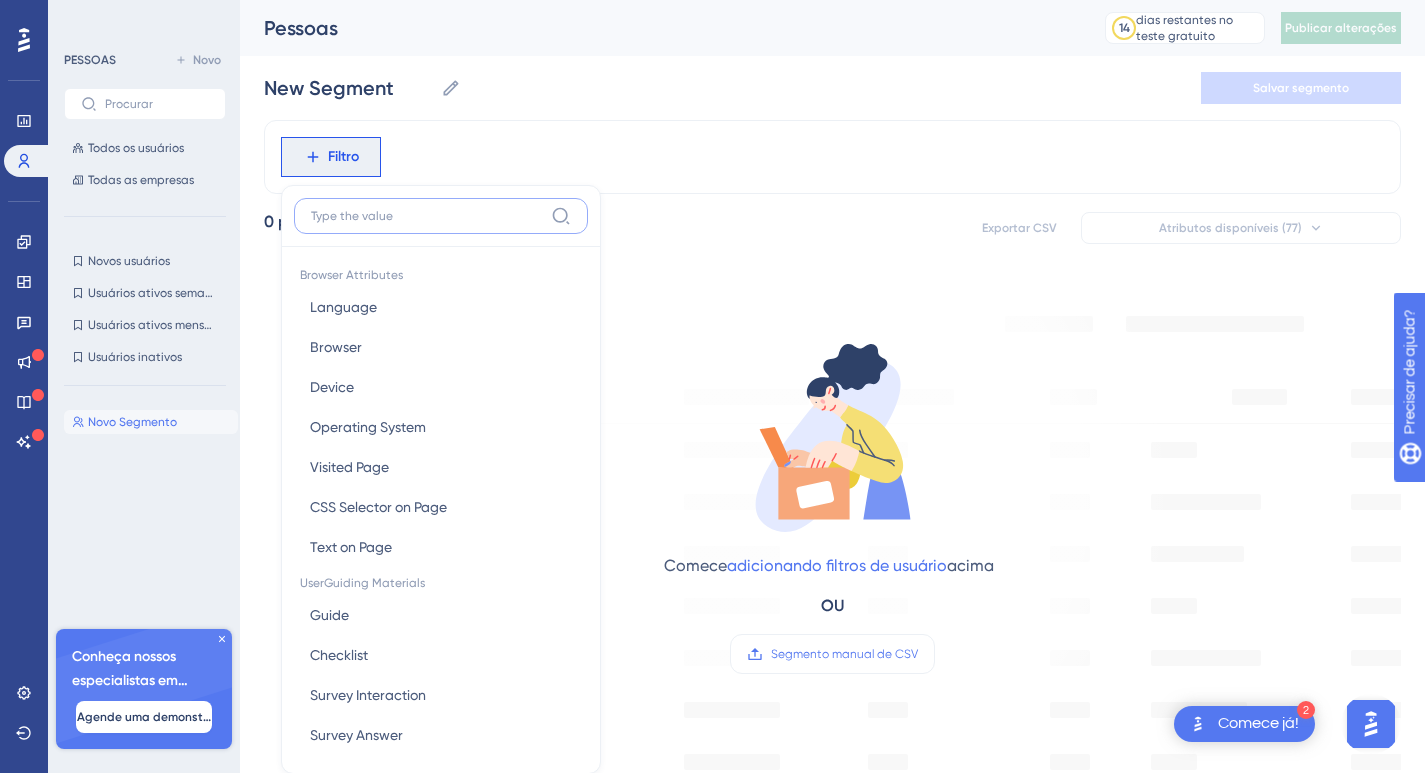 scroll, scrollTop: 93, scrollLeft: 0, axis: vertical 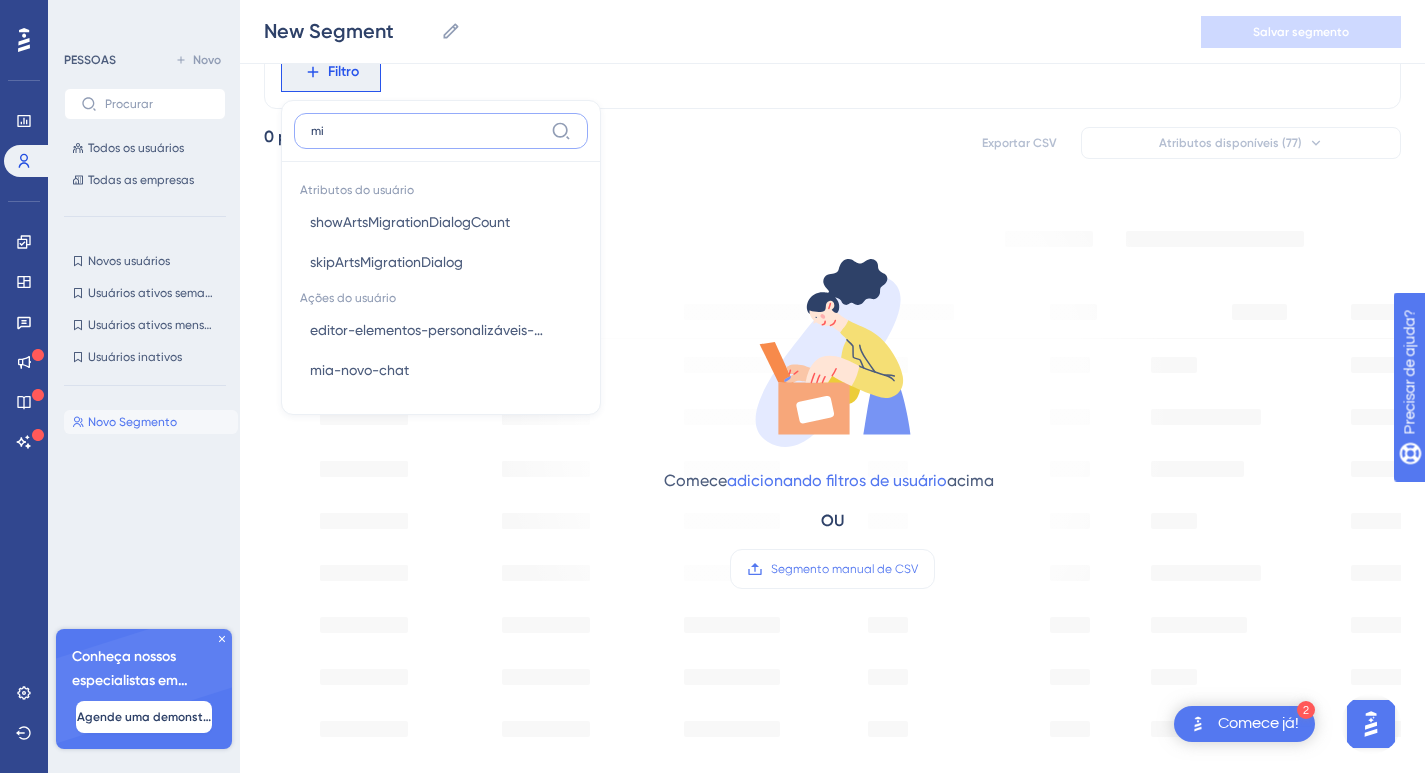 type on "mi" 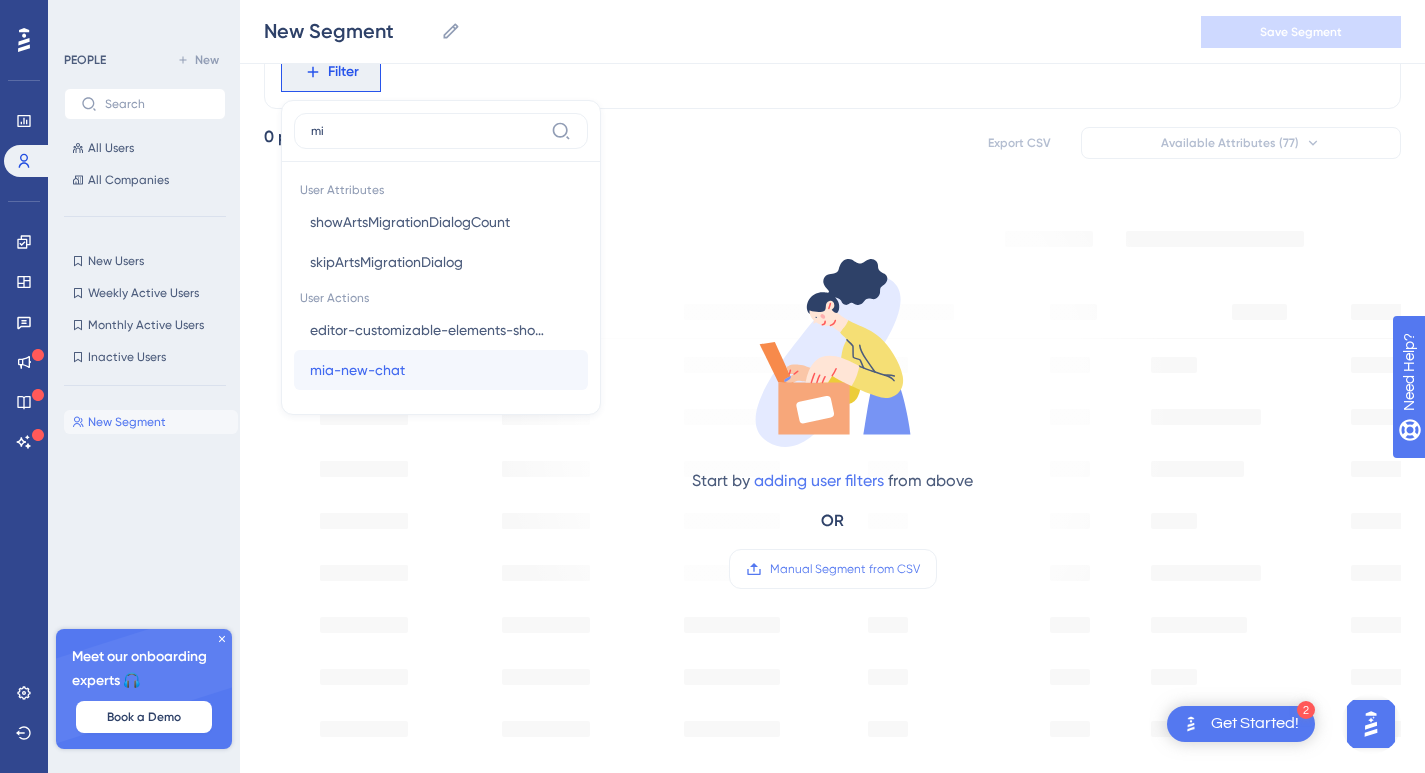 click on "mia-new-chat mia-new-chat" at bounding box center [441, 370] 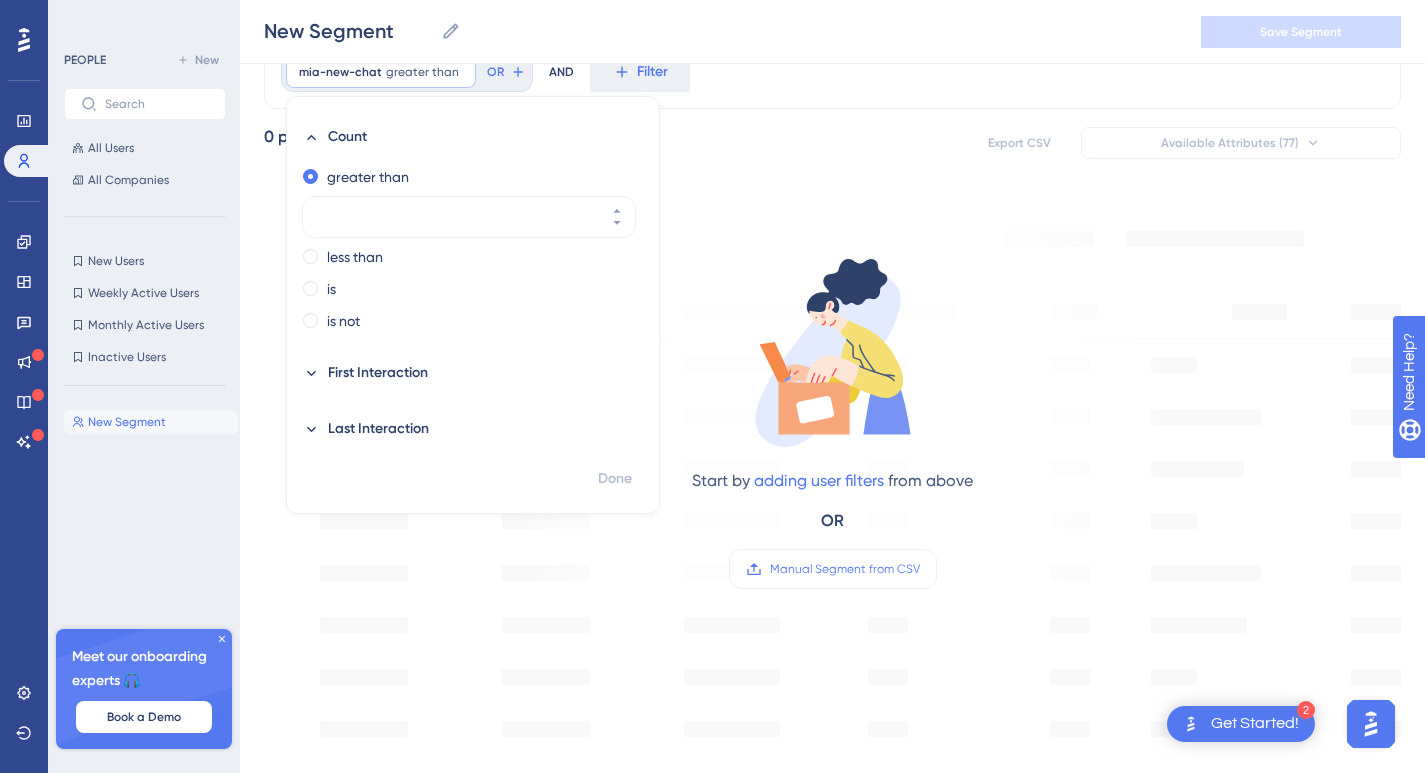 click on "0   people [DATE]   people Export CSV Available Attributes (77)" at bounding box center [832, 143] 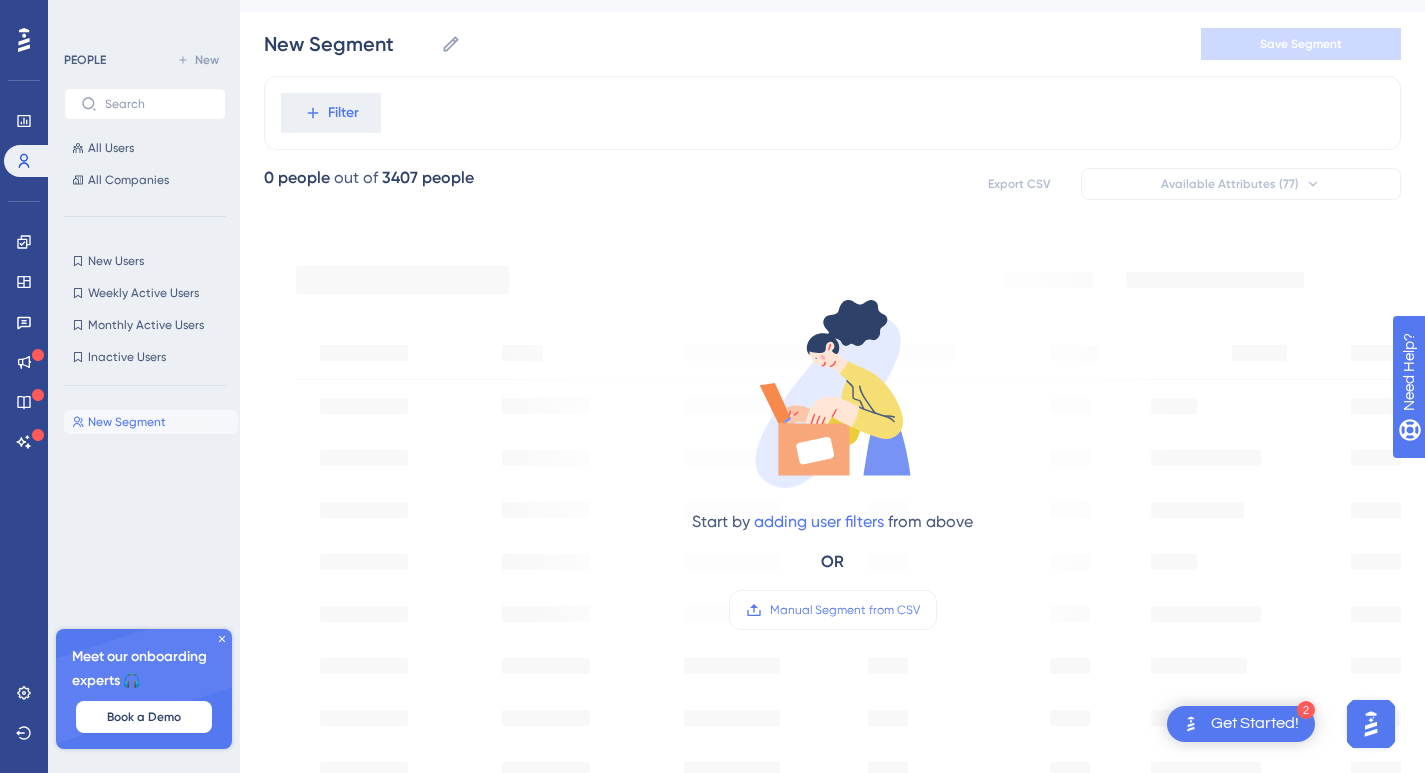 scroll, scrollTop: 0, scrollLeft: 0, axis: both 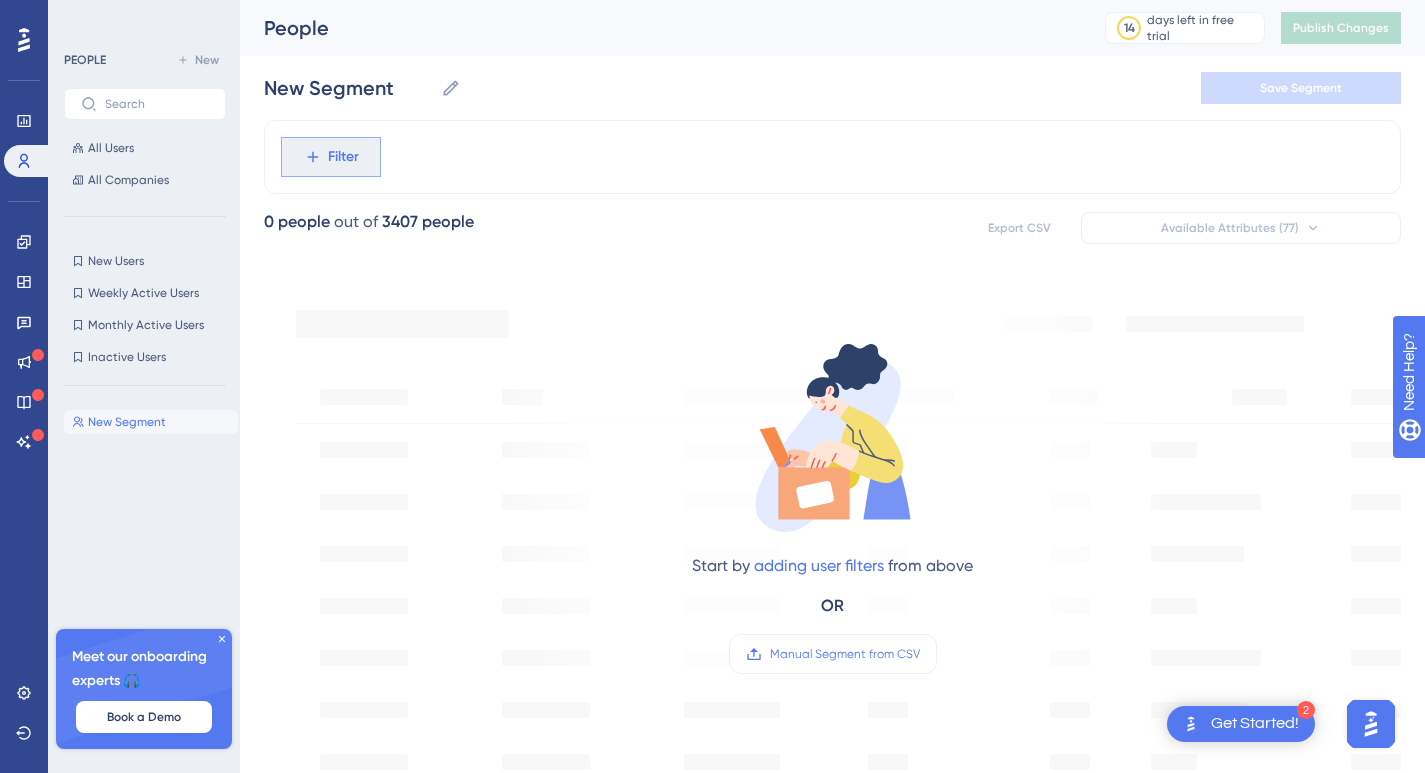 click 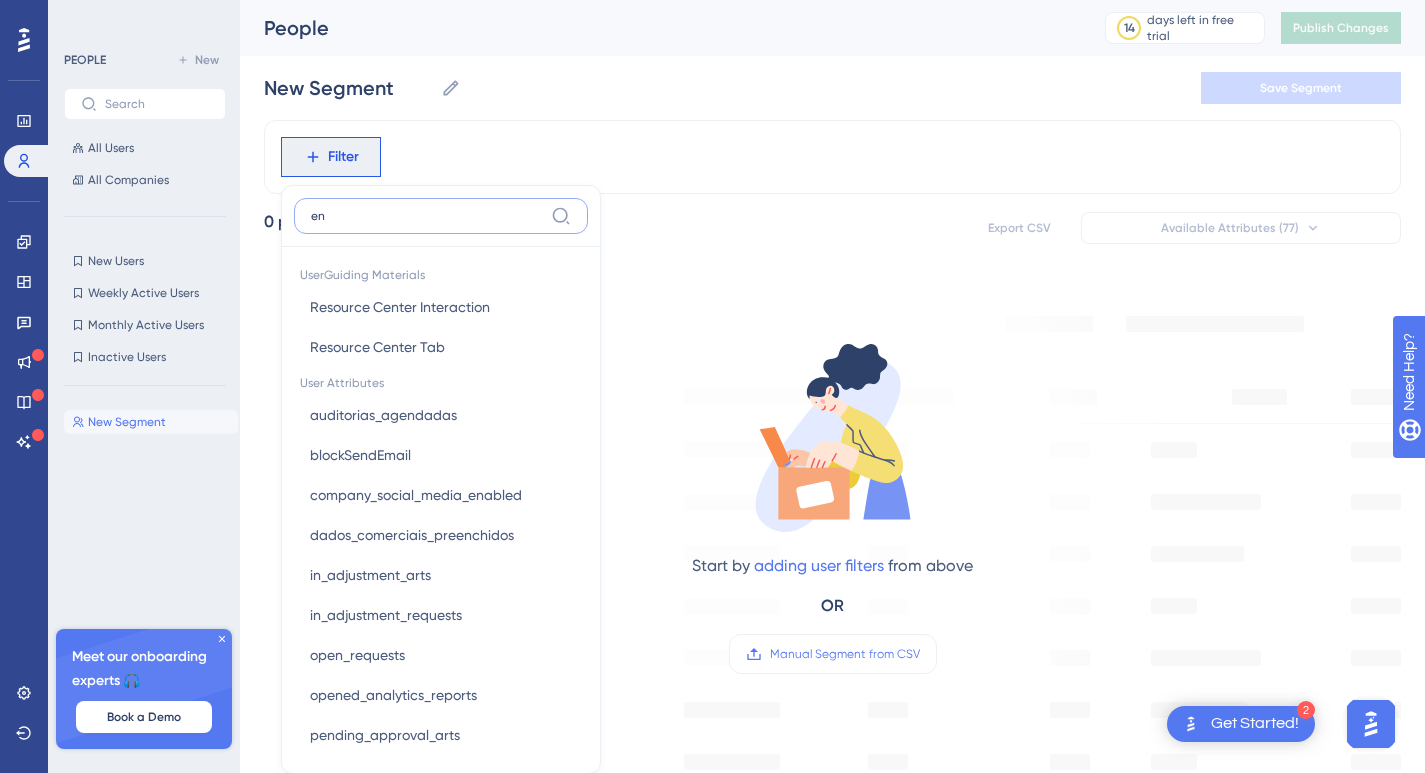 click on "en" at bounding box center (427, 216) 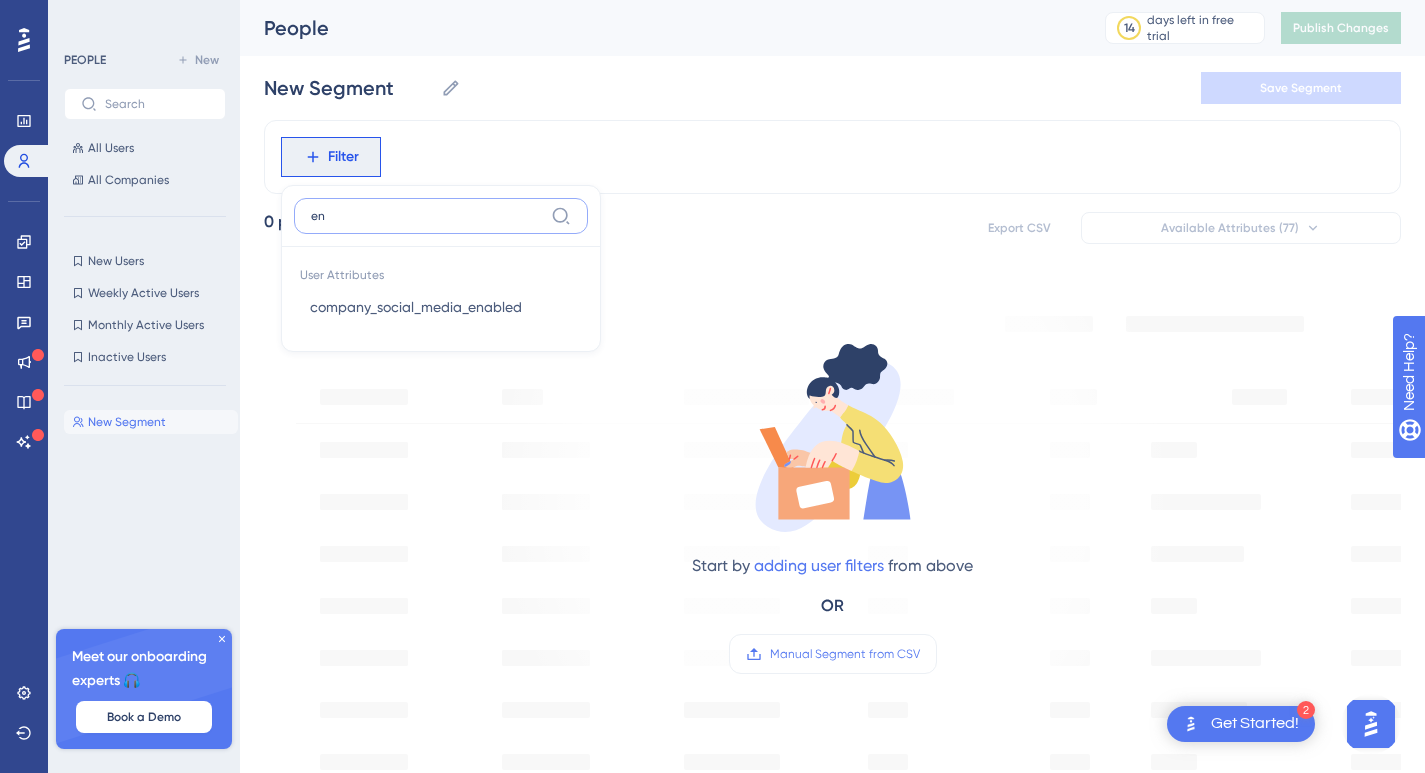type on "e" 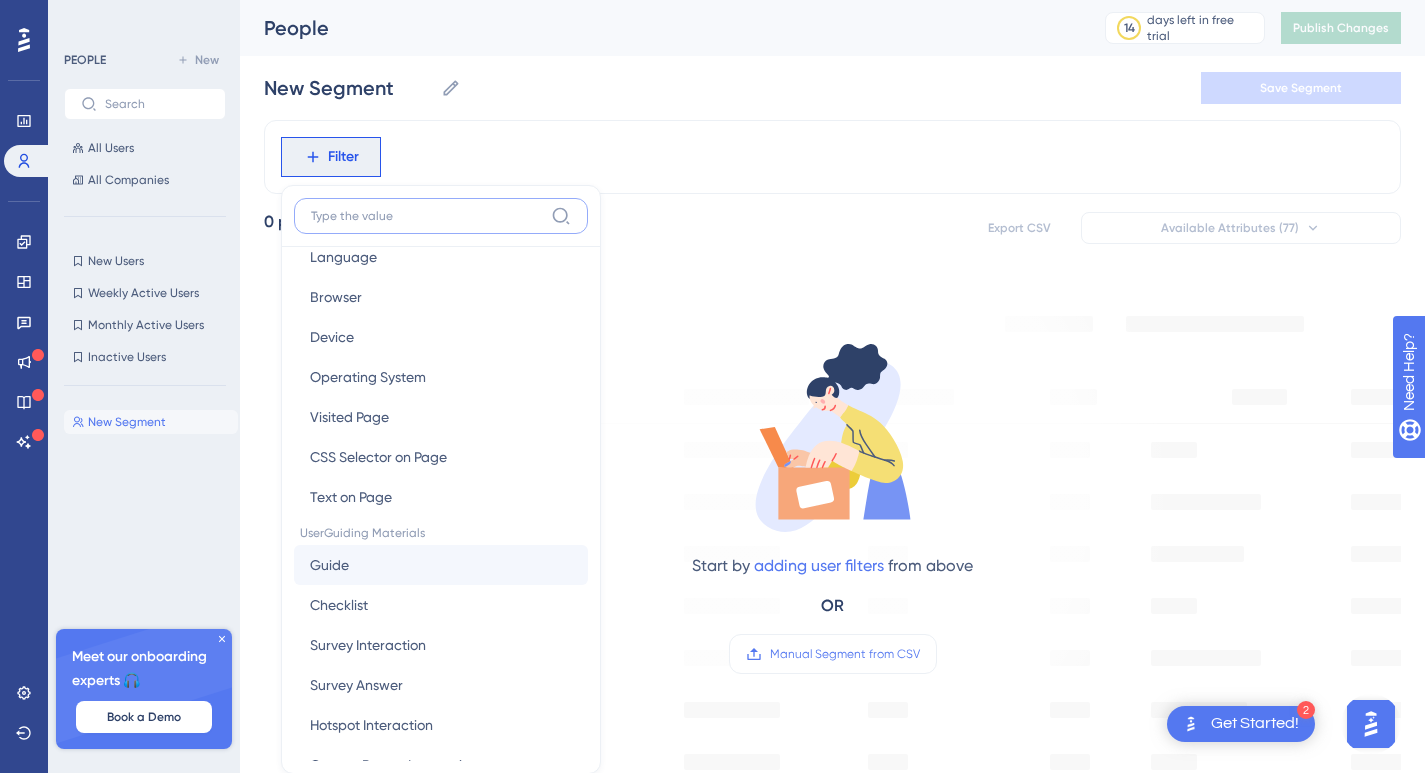 scroll, scrollTop: 0, scrollLeft: 0, axis: both 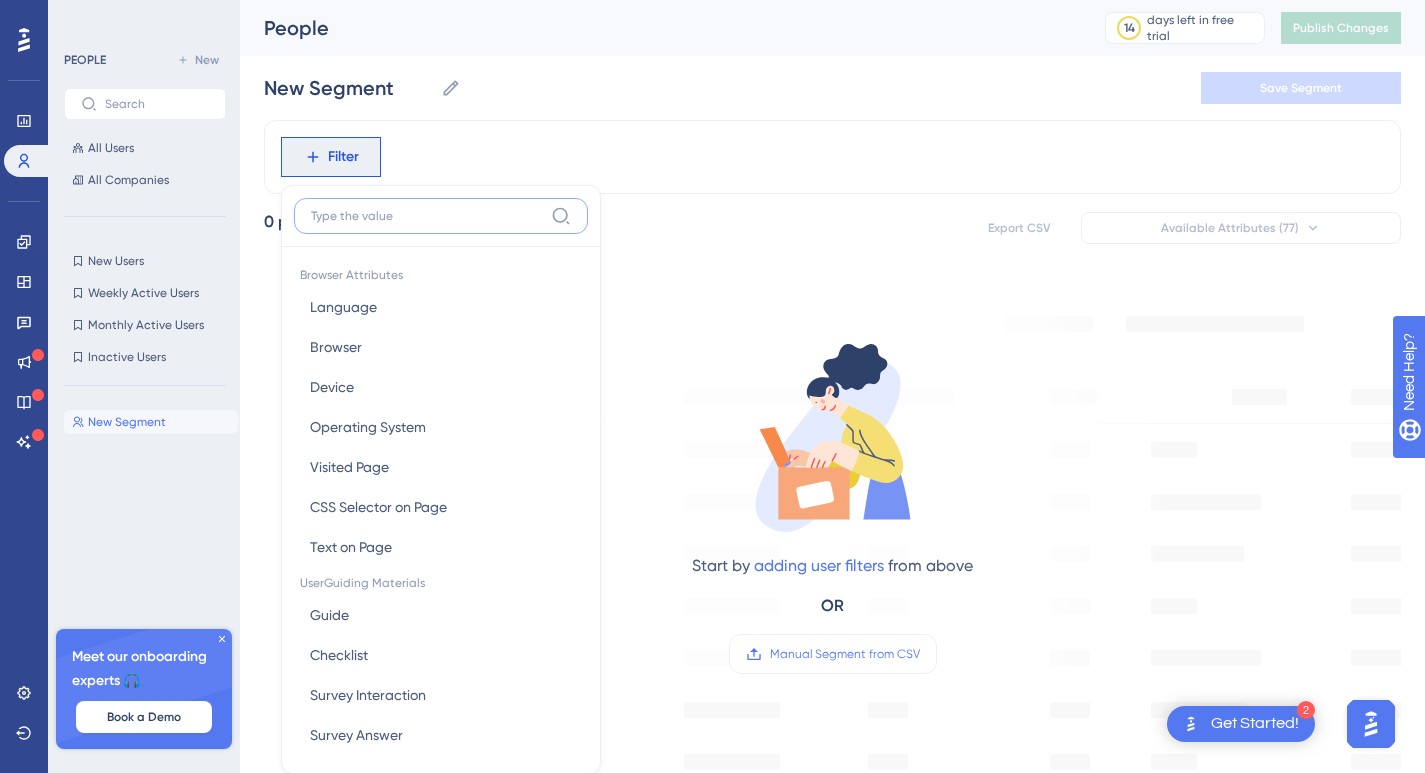 click at bounding box center [427, 216] 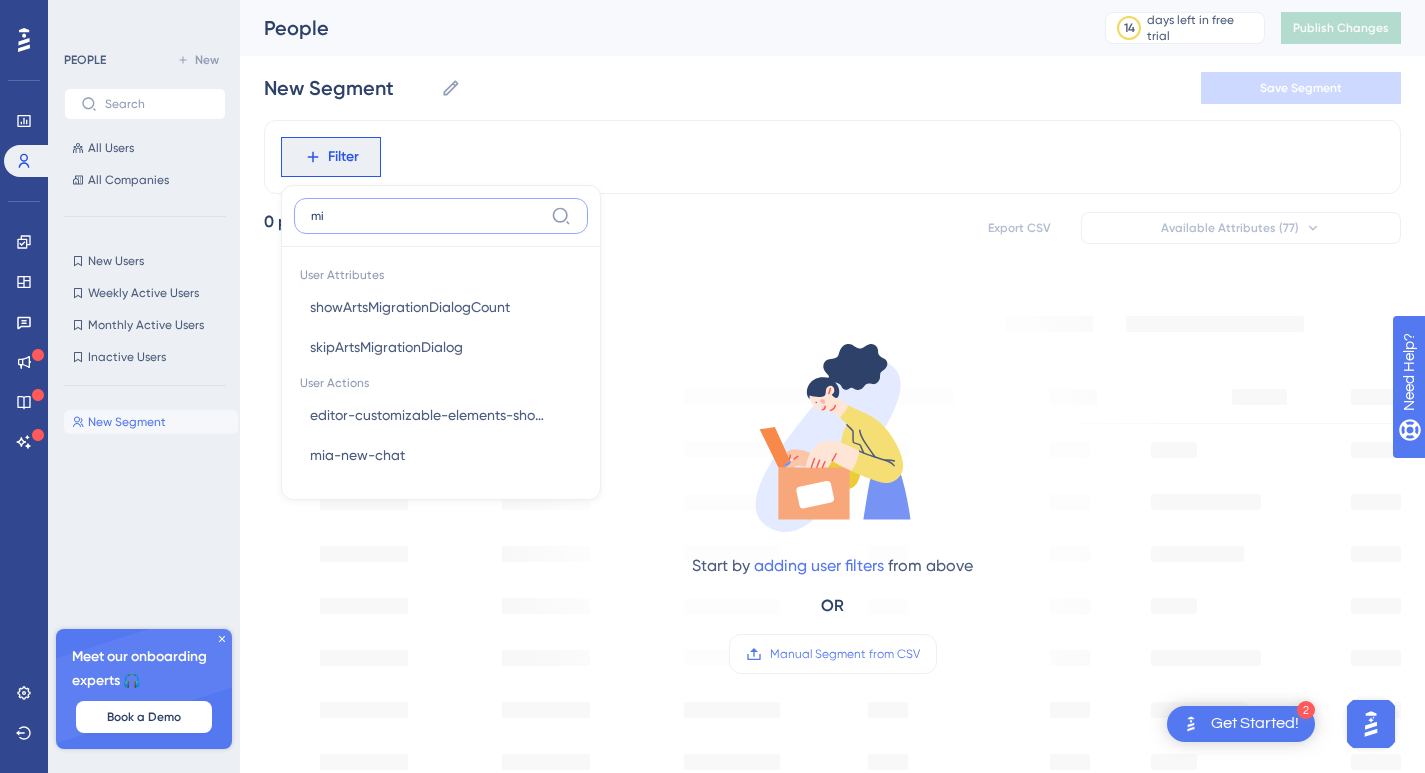 type on "m" 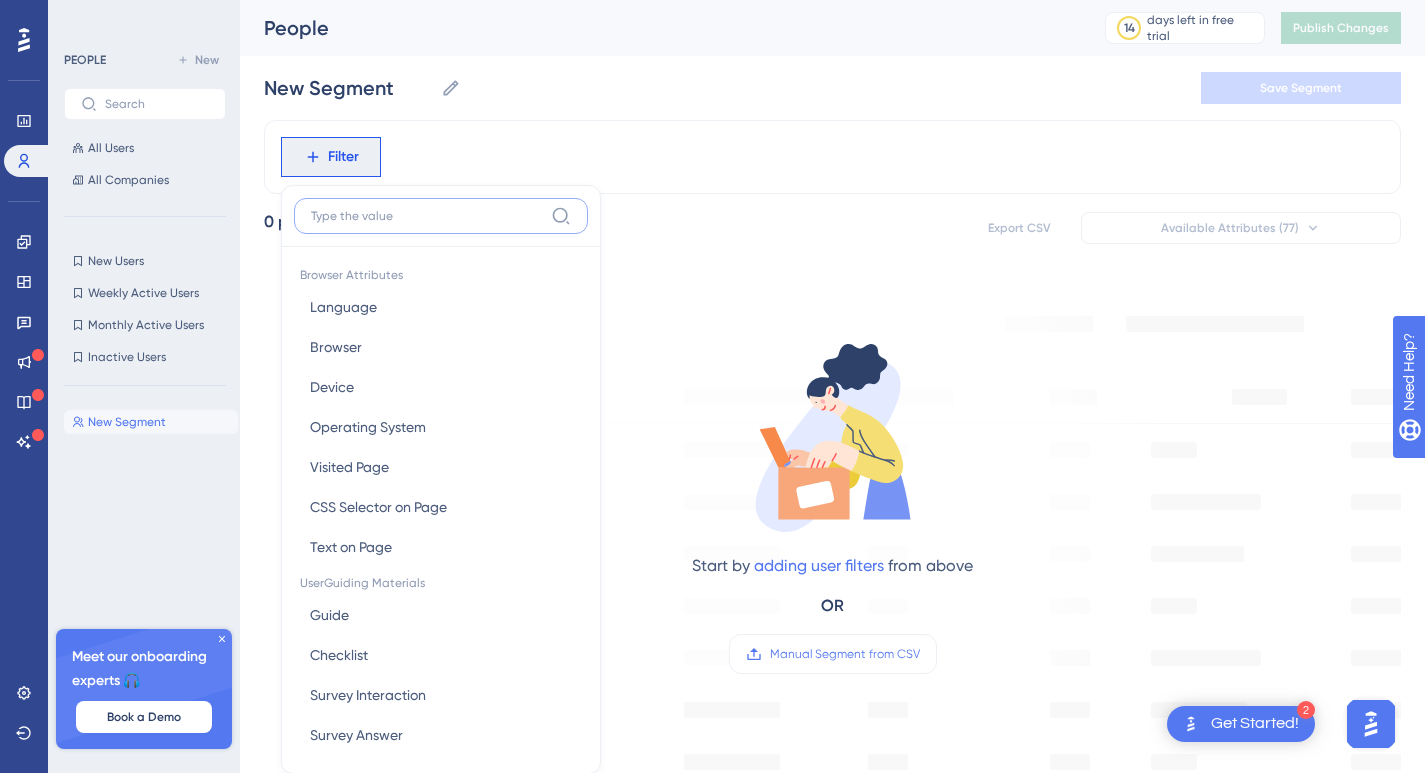 type 